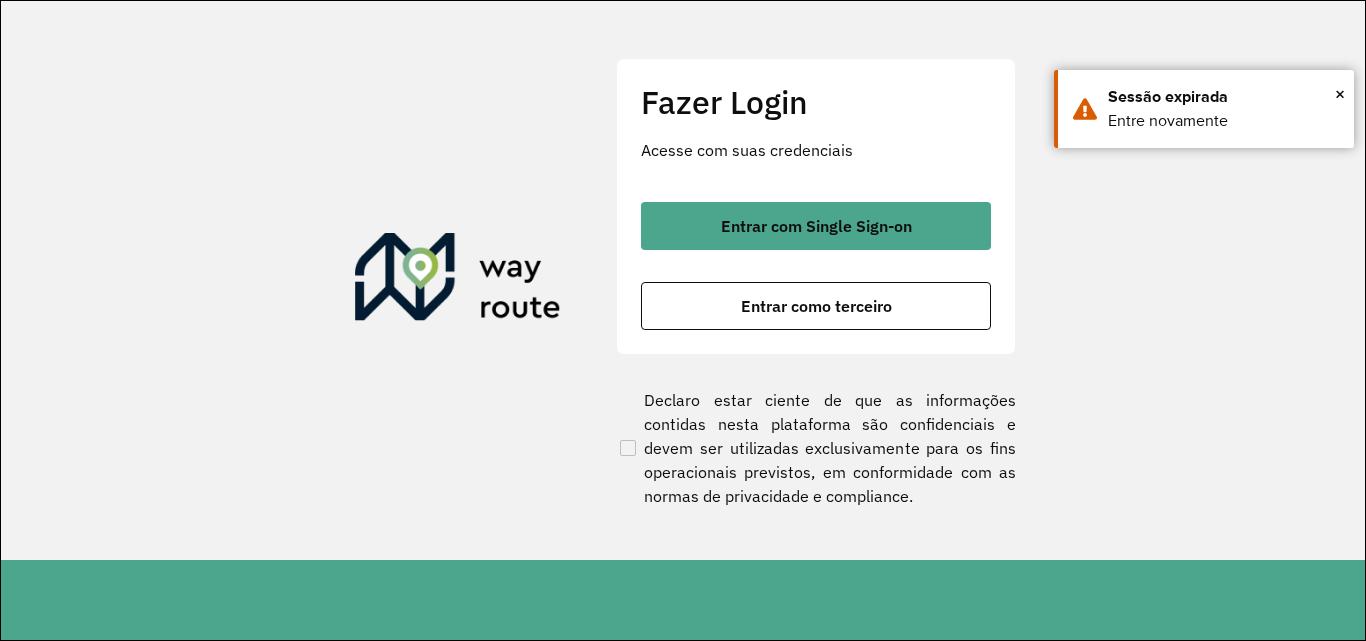 scroll, scrollTop: 0, scrollLeft: 0, axis: both 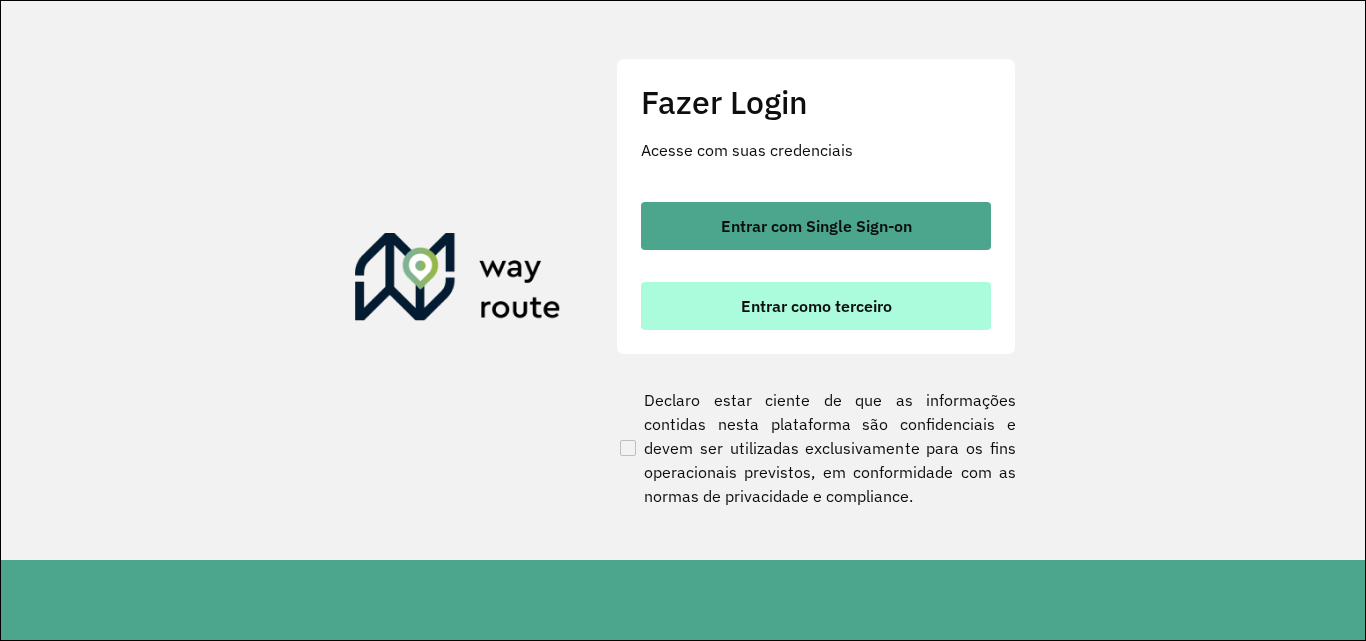 click on "Entrar como terceiro" at bounding box center (816, 306) 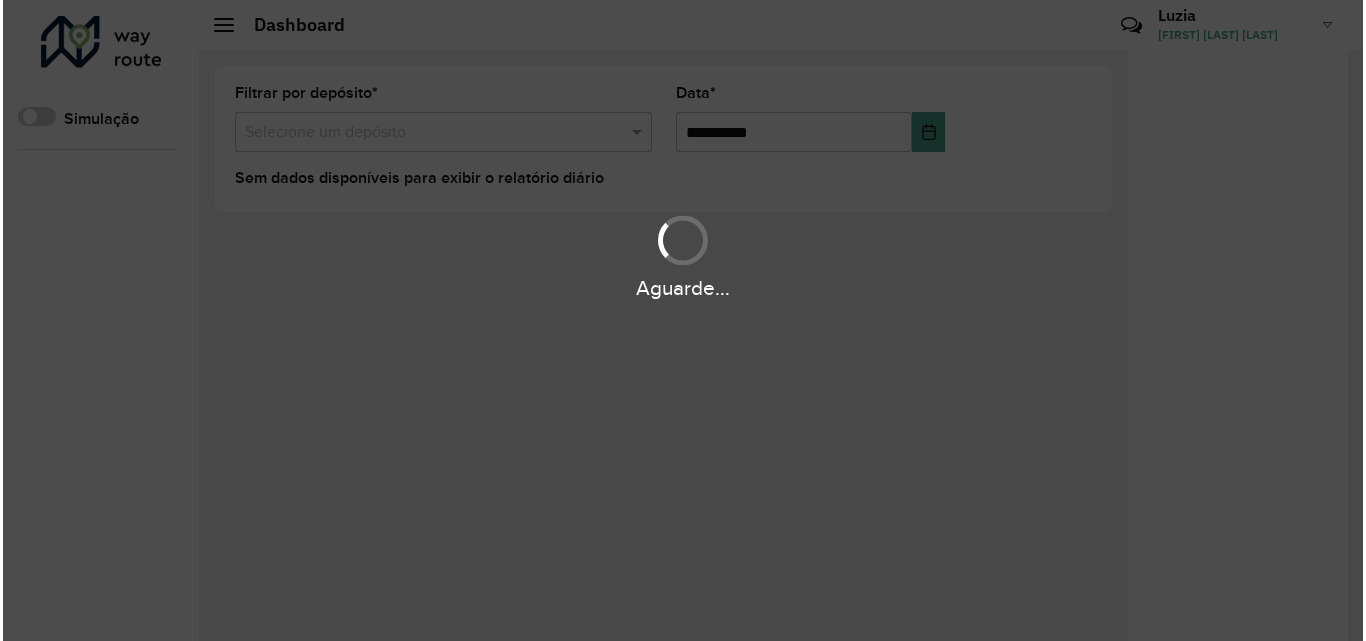 scroll, scrollTop: 0, scrollLeft: 0, axis: both 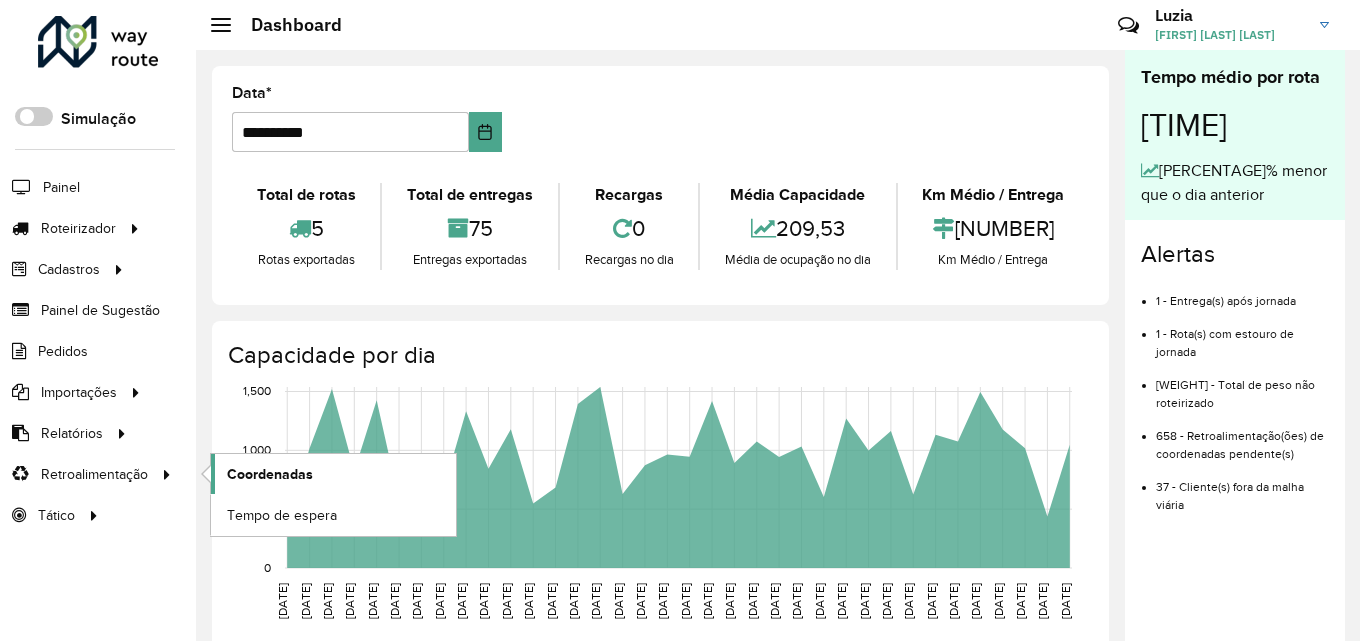 click on "Coordenadas" 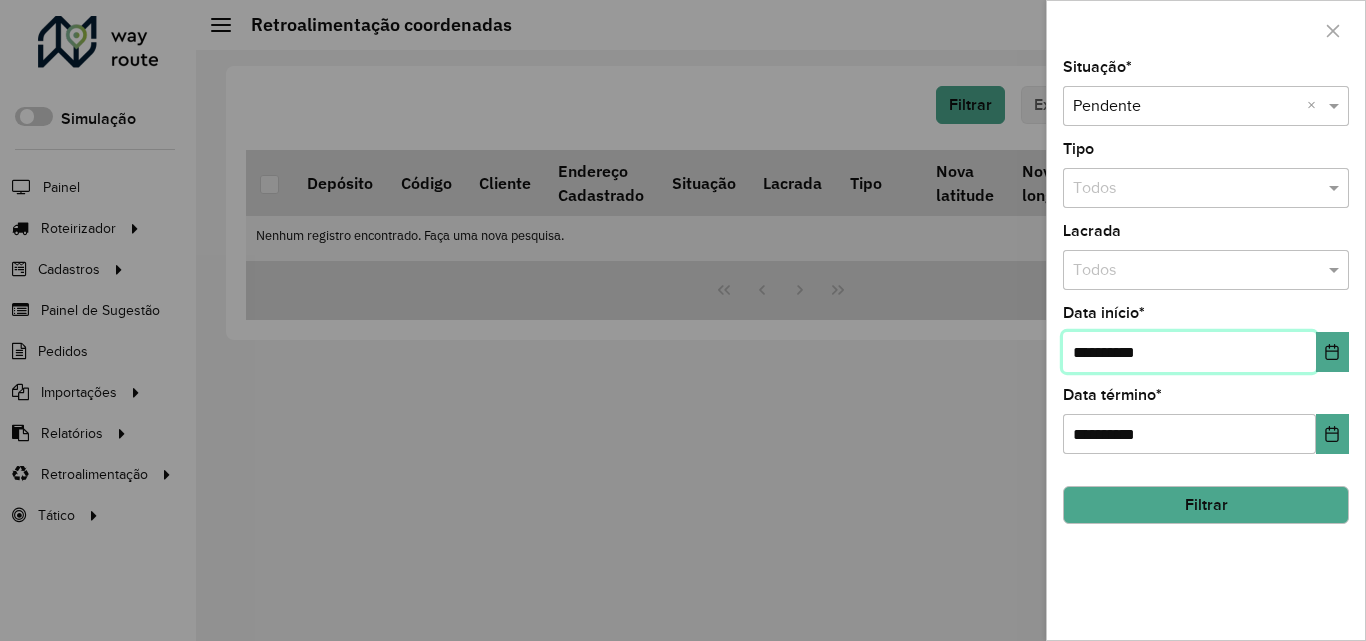 click on "**********" at bounding box center (1189, 352) 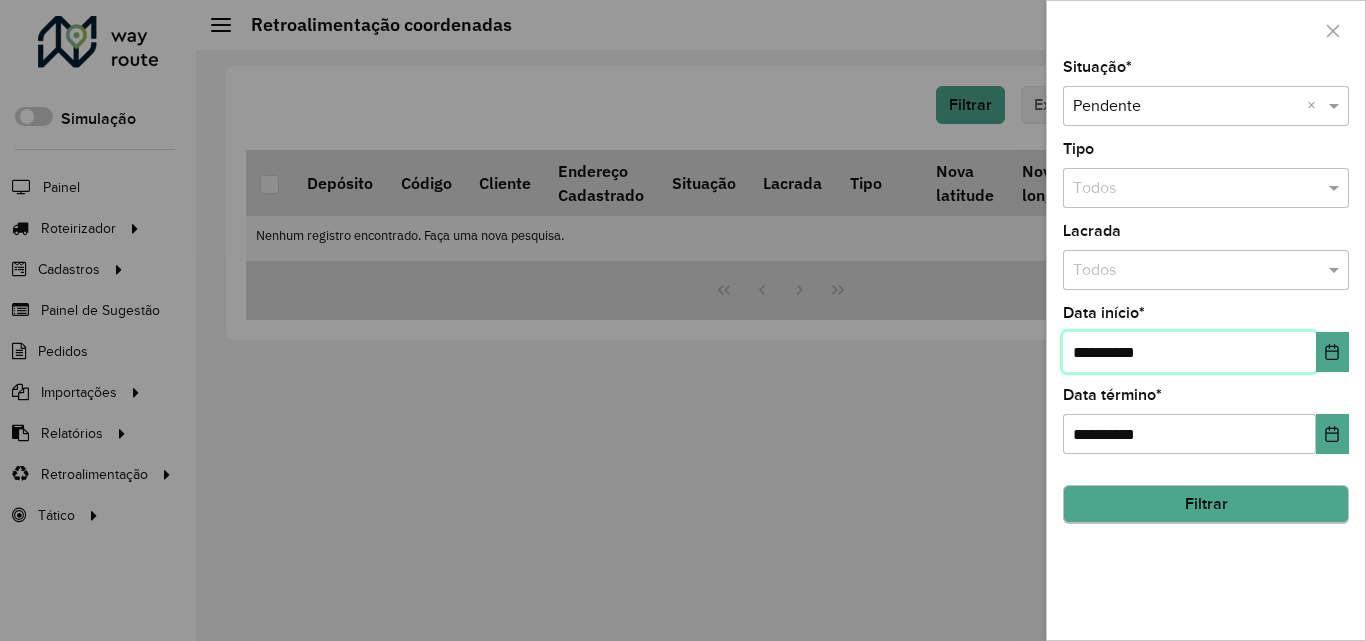 type on "**********" 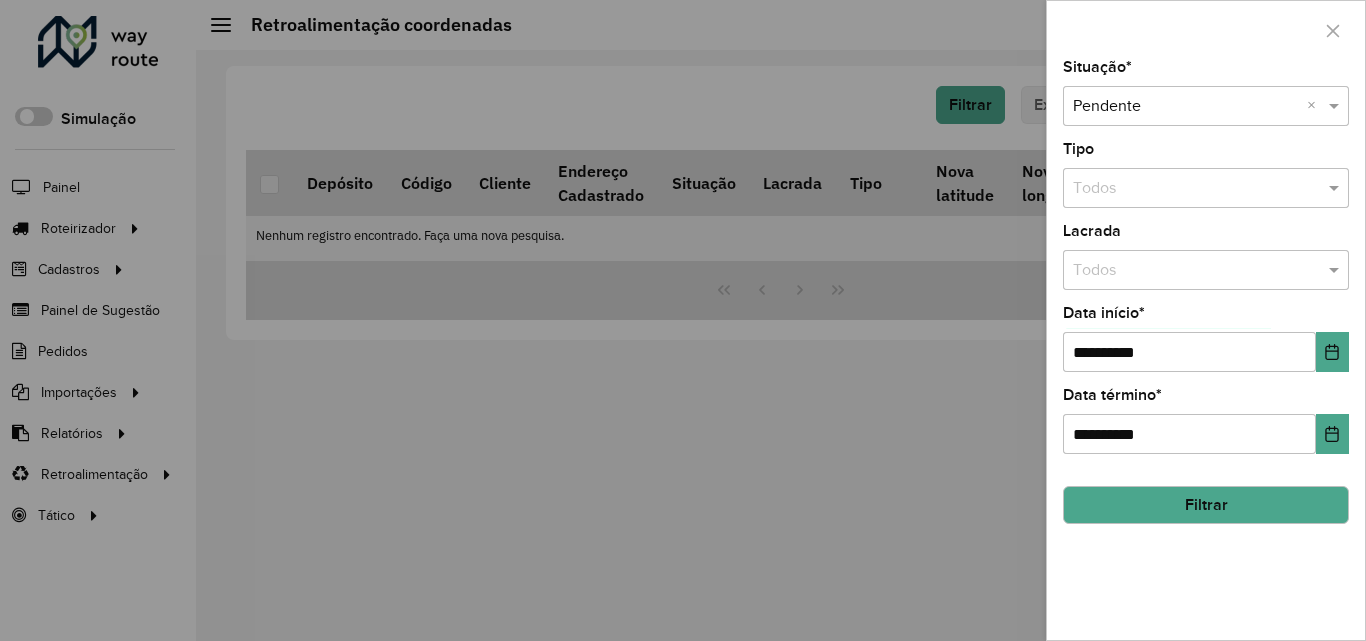 click on "Filtrar" 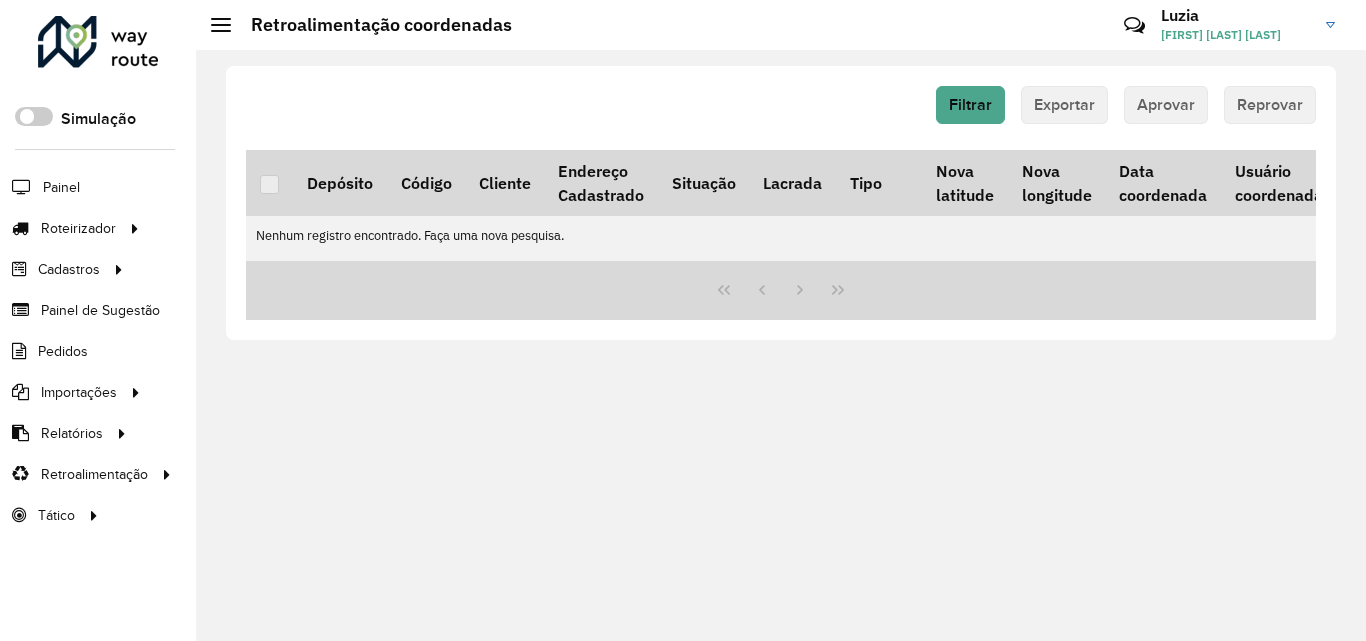 click on "[FIRST] [FIRST] [LAST]  [LAST]" 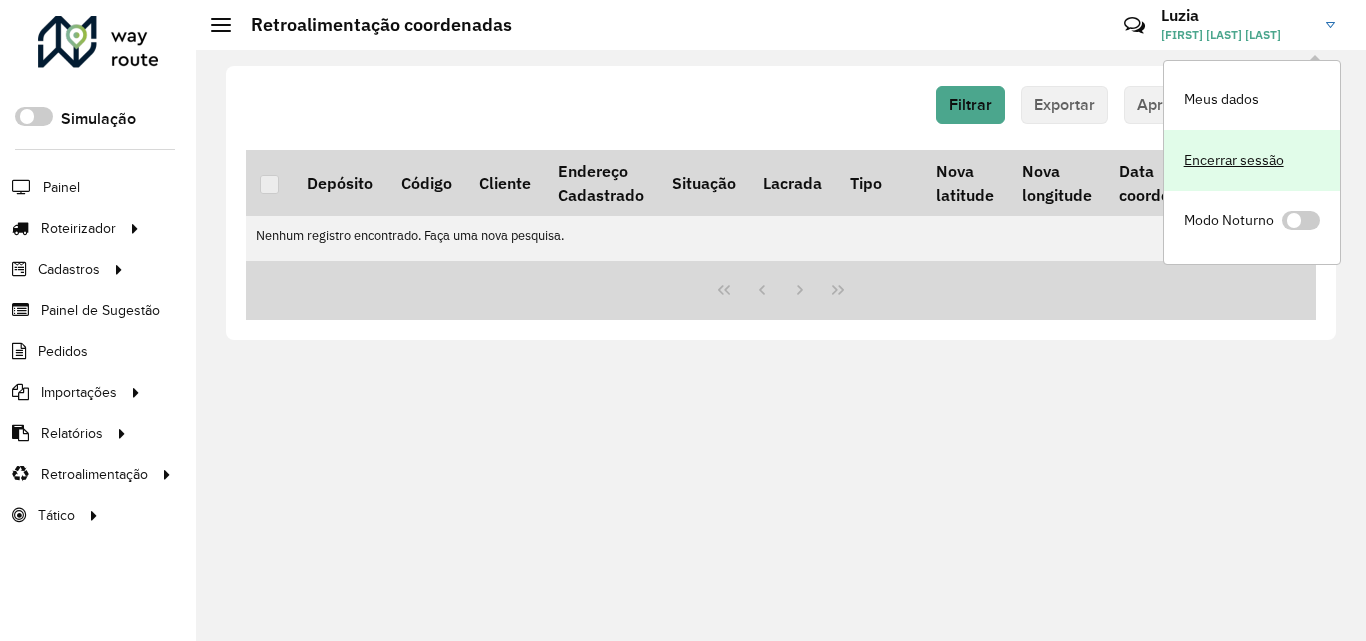 click on "Encerrar sessão" 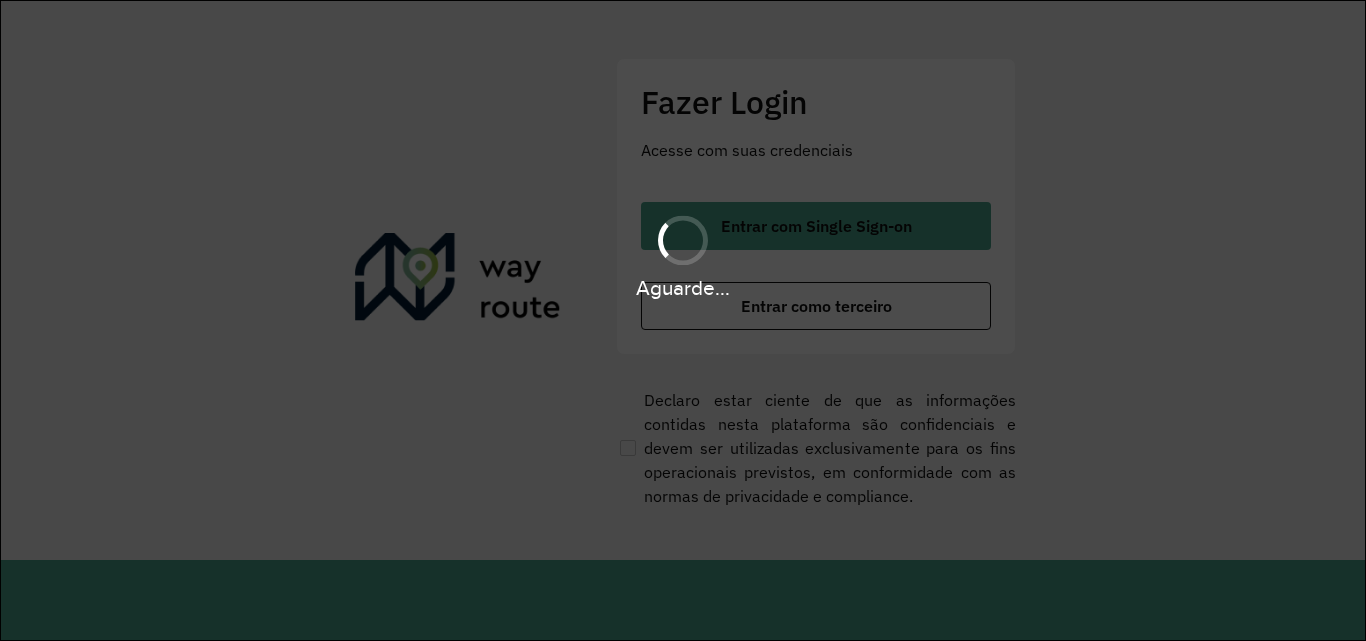 scroll, scrollTop: 0, scrollLeft: 0, axis: both 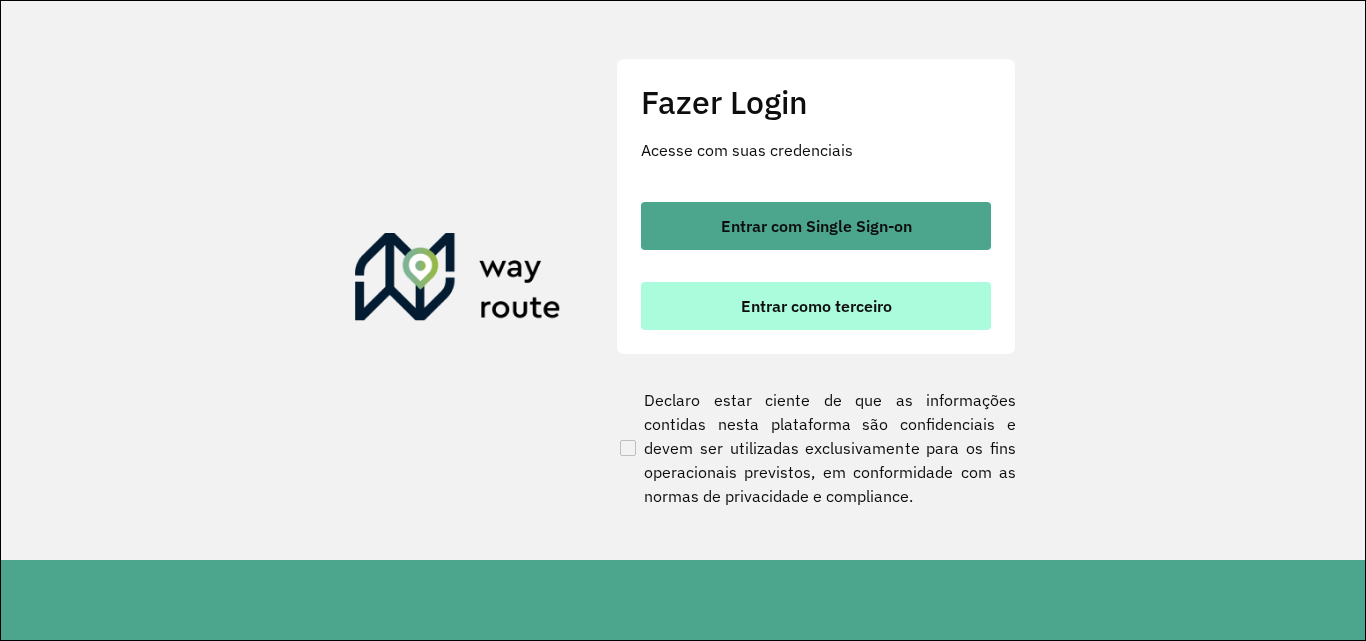 click on "Entrar como terceiro" at bounding box center (816, 306) 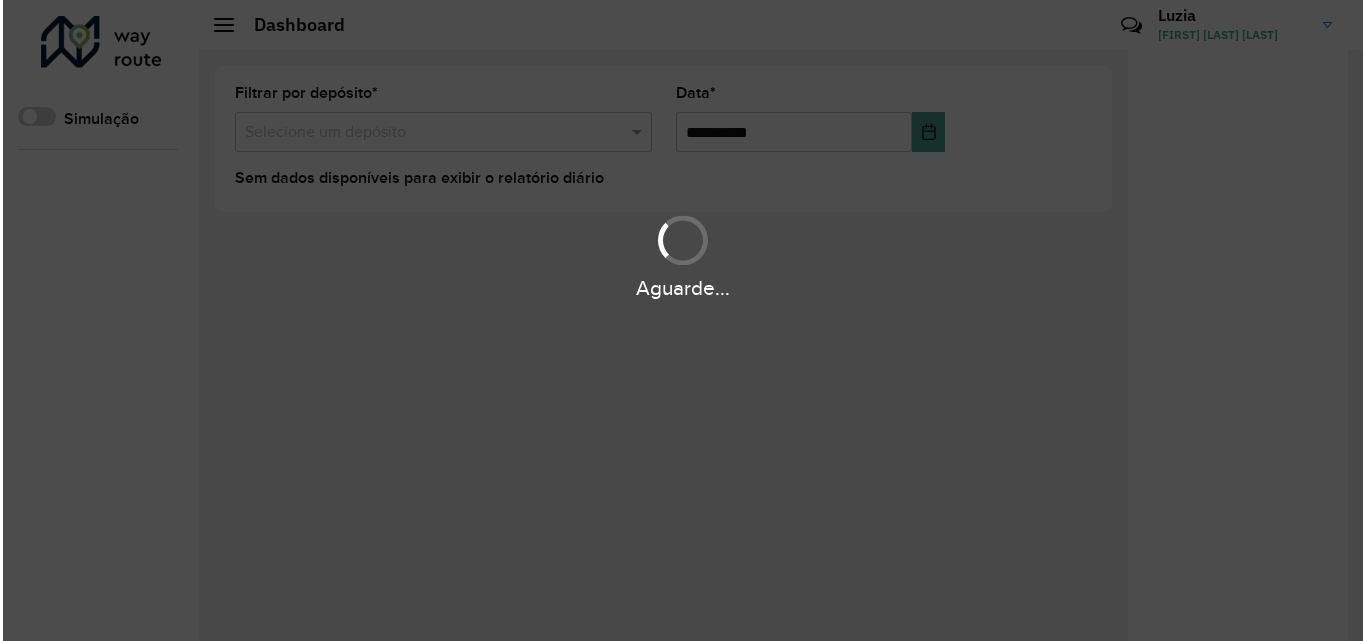 scroll, scrollTop: 0, scrollLeft: 0, axis: both 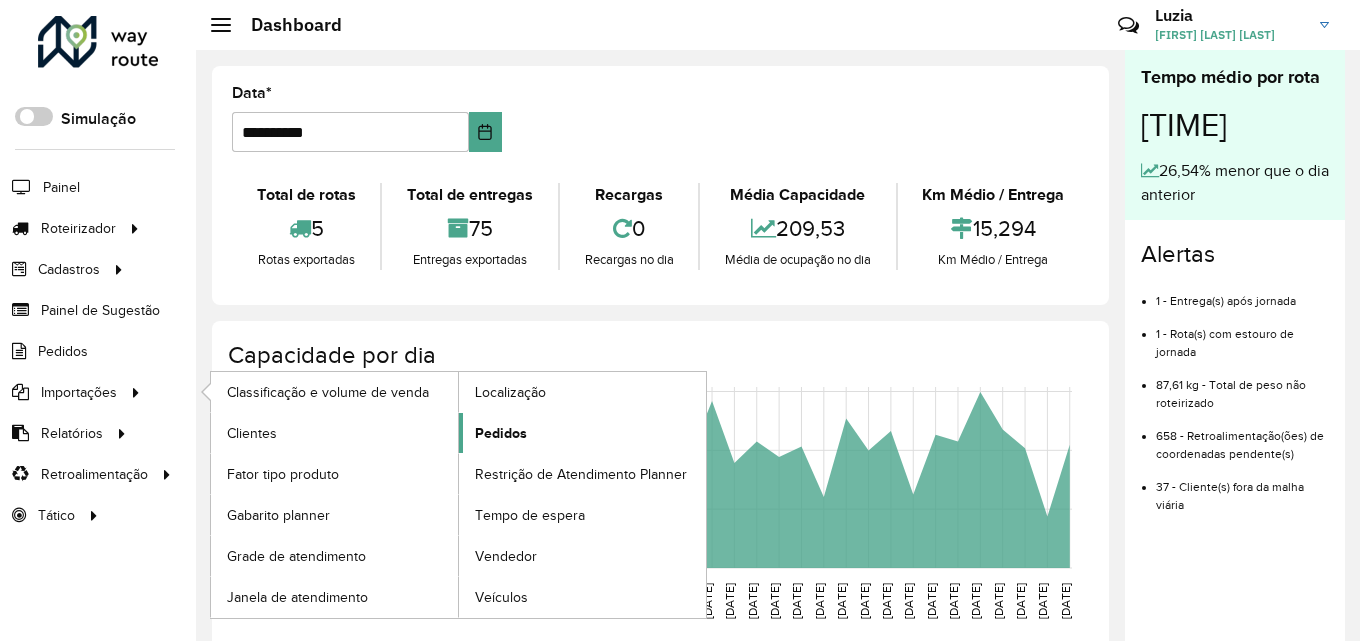 click on "Pedidos" 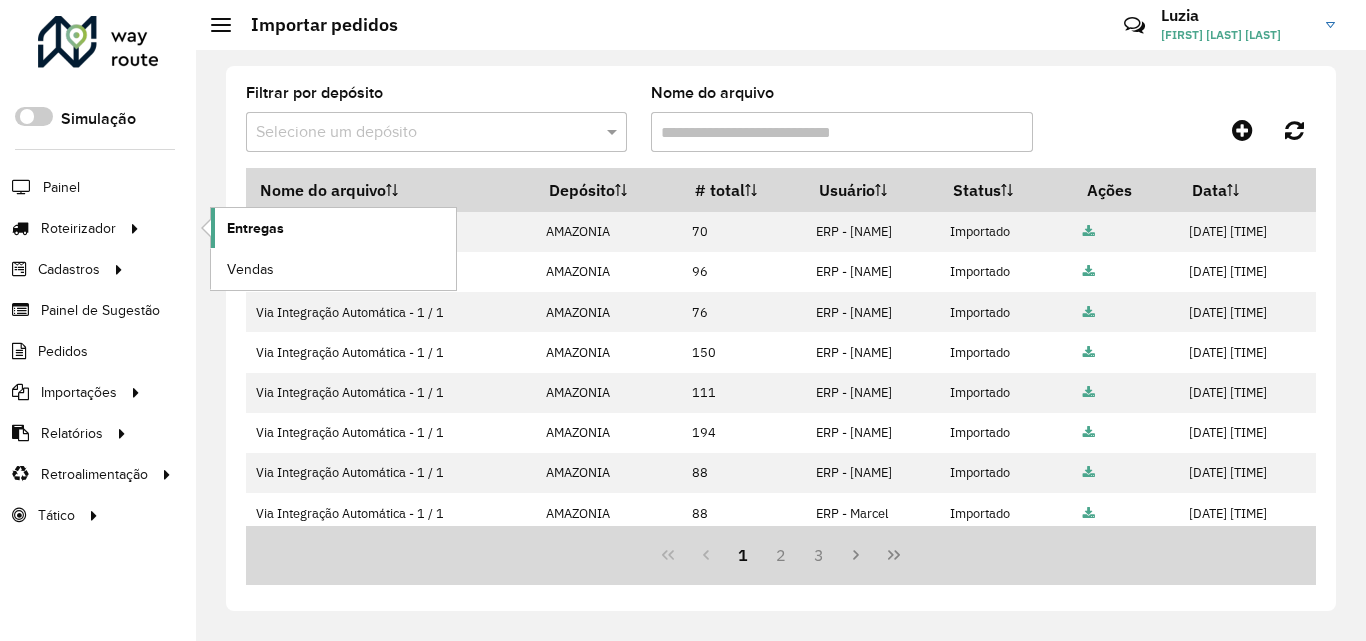 click on "Entregas" 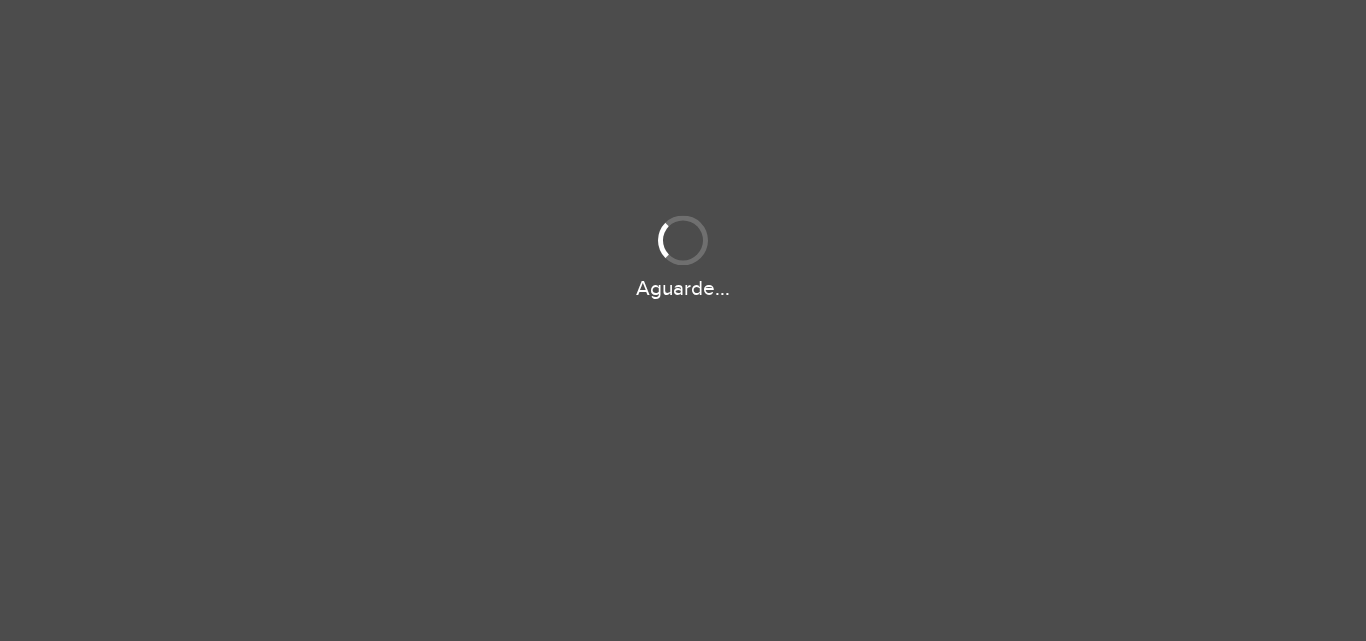 scroll, scrollTop: 0, scrollLeft: 0, axis: both 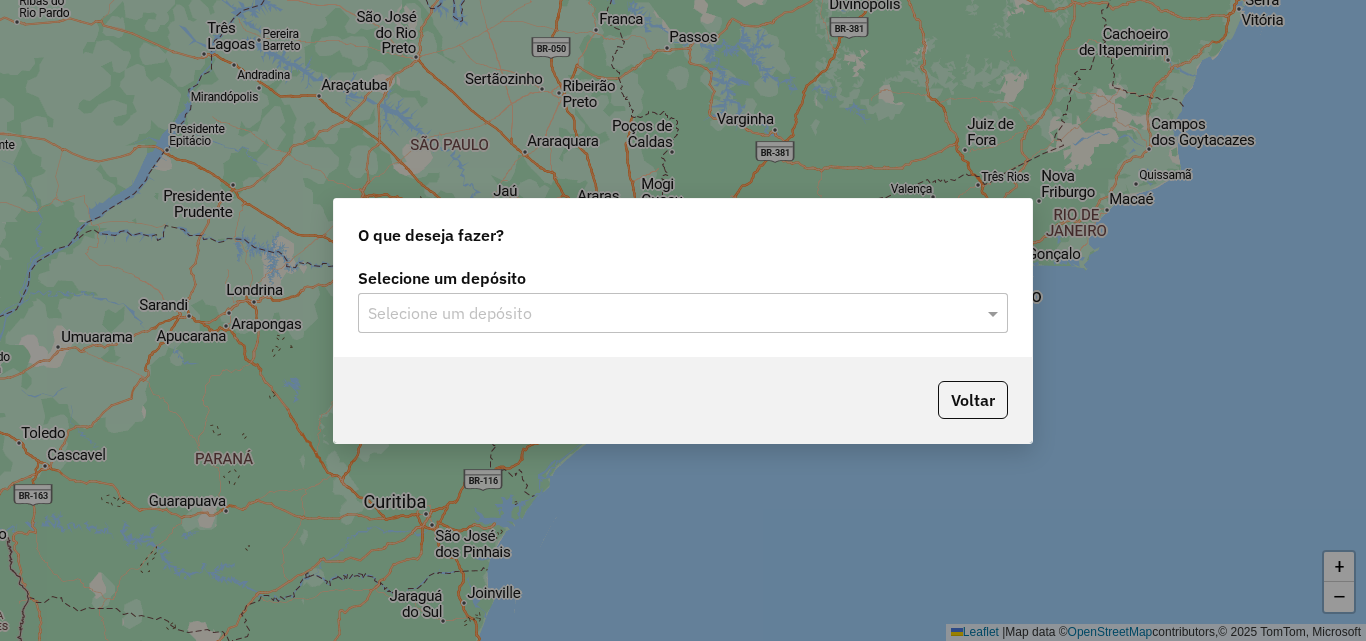 click 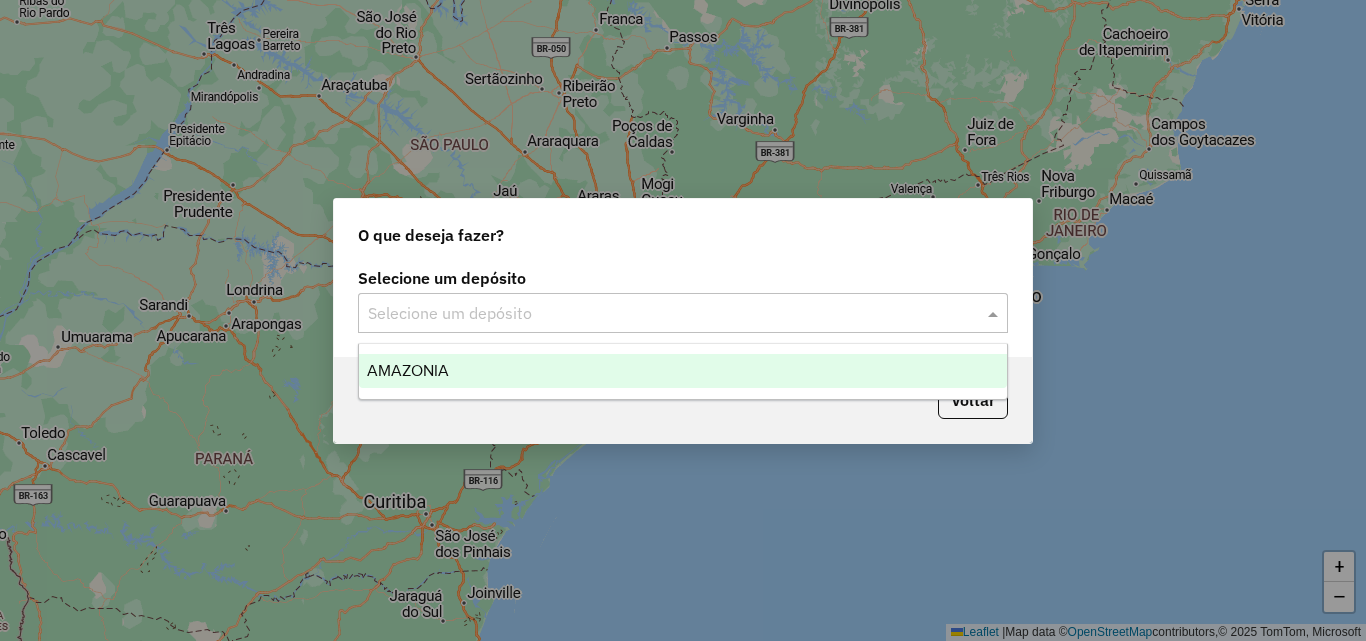 click on "AMAZONIA" at bounding box center (408, 370) 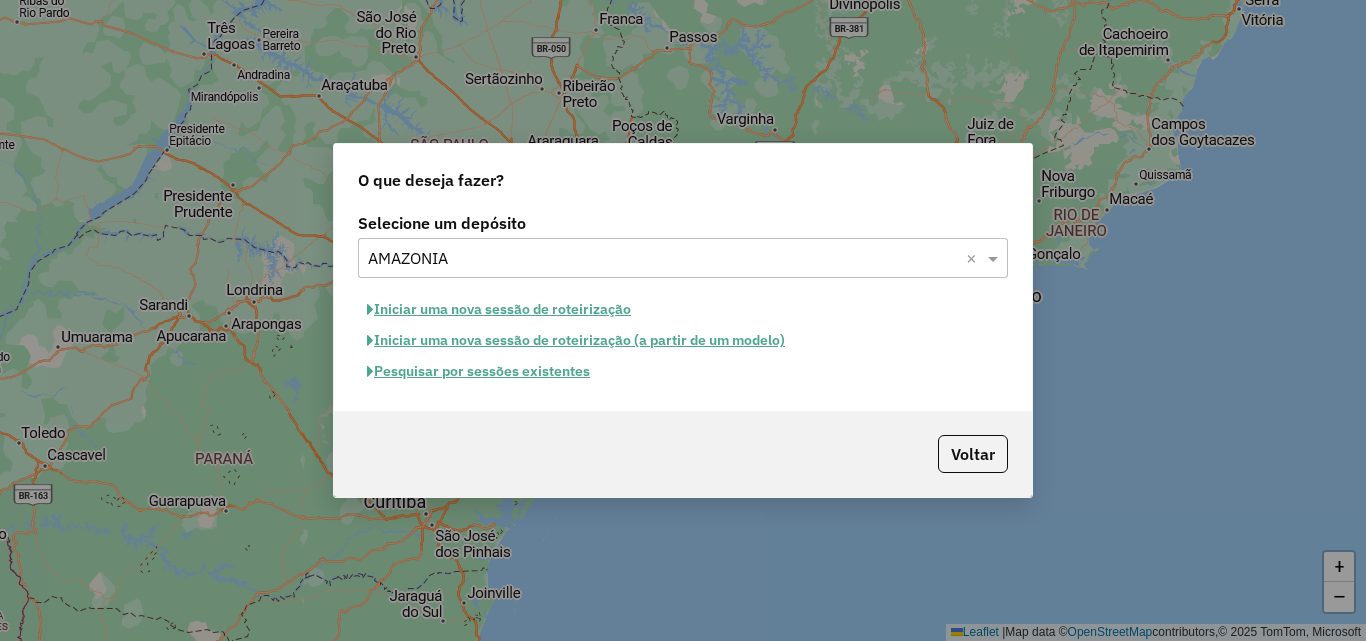 click on "Iniciar uma nova sessão de roteirização" 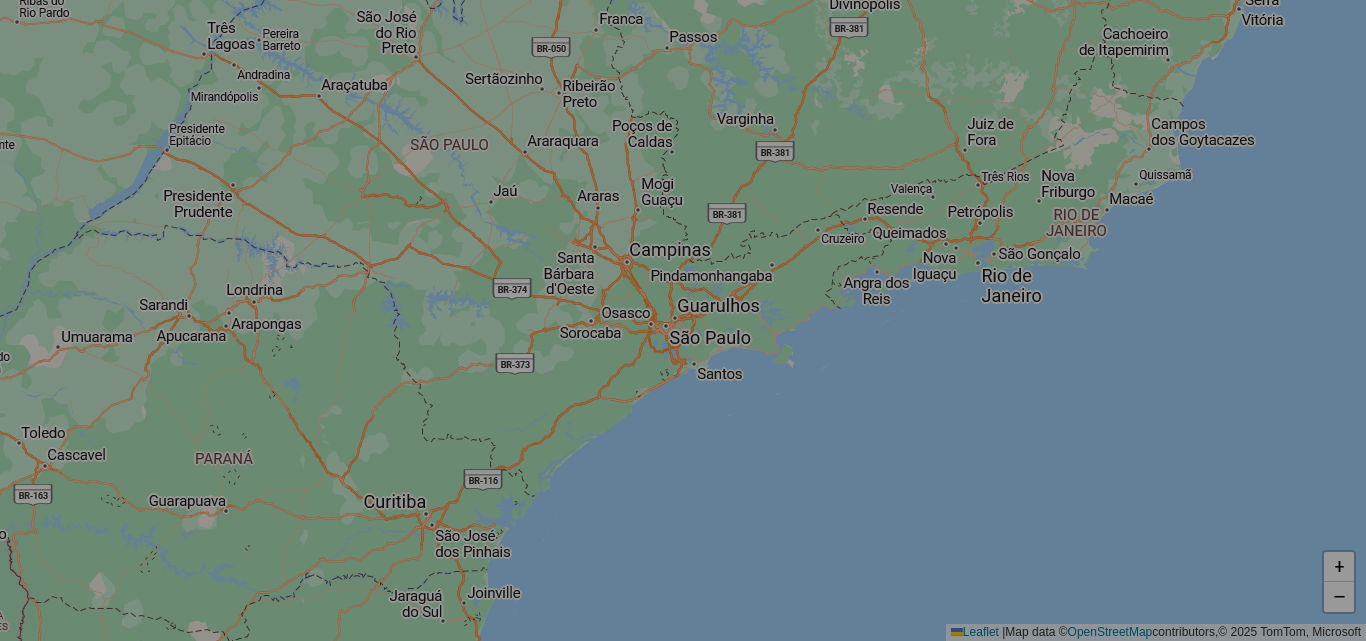 select on "*" 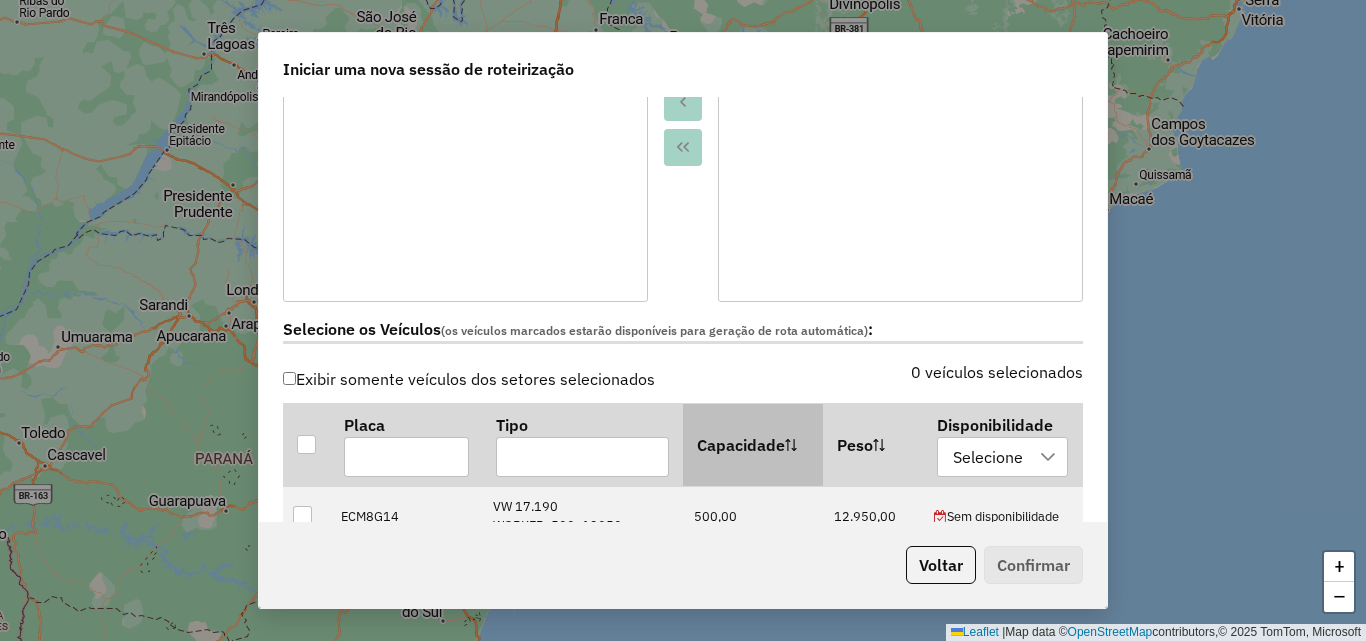 scroll, scrollTop: 500, scrollLeft: 0, axis: vertical 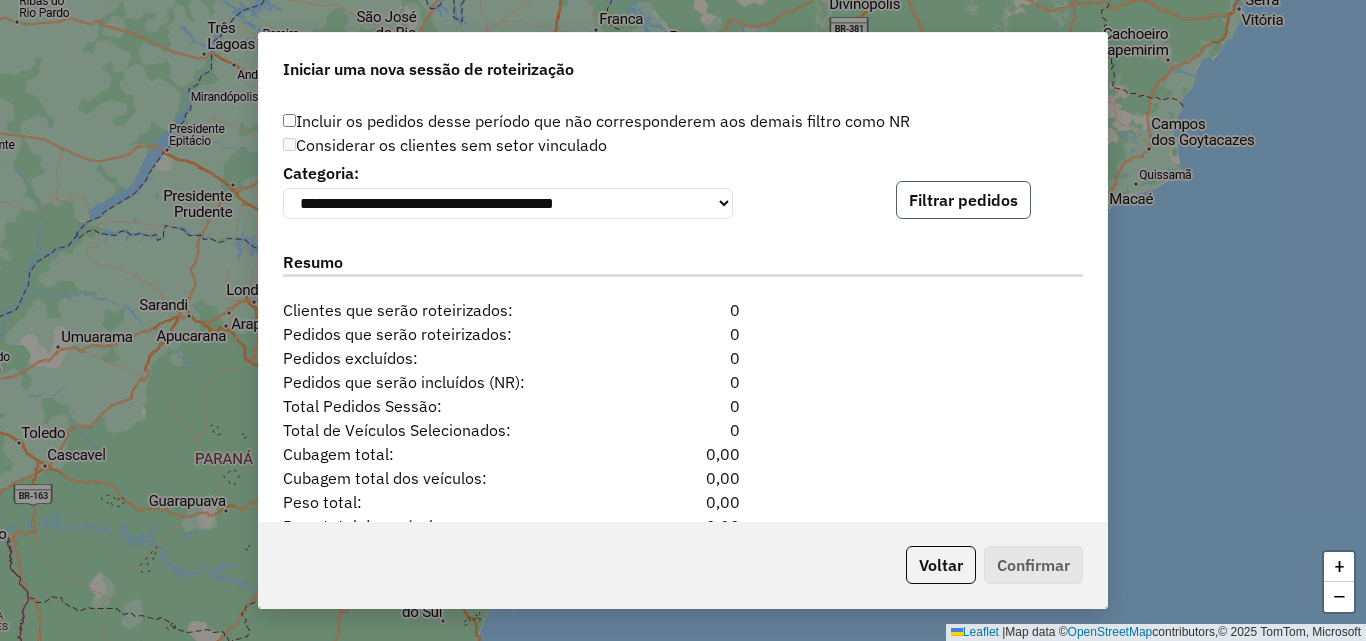 click on "Filtrar pedidos" 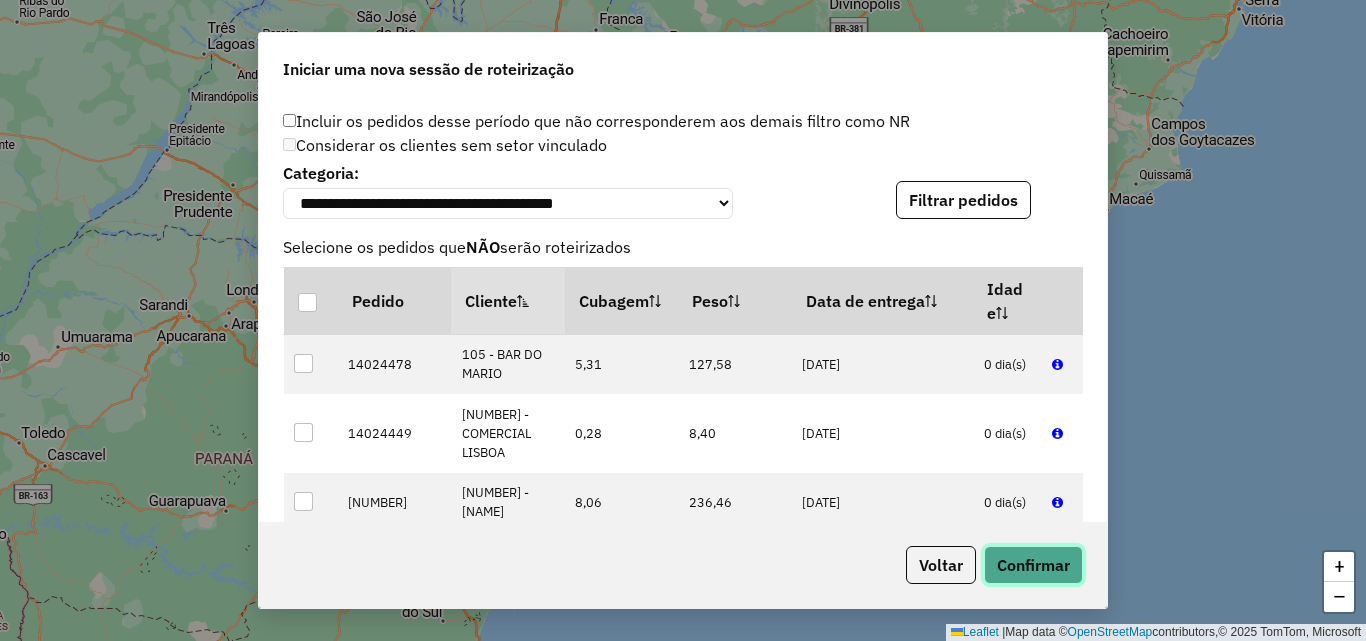 click on "Confirmar" 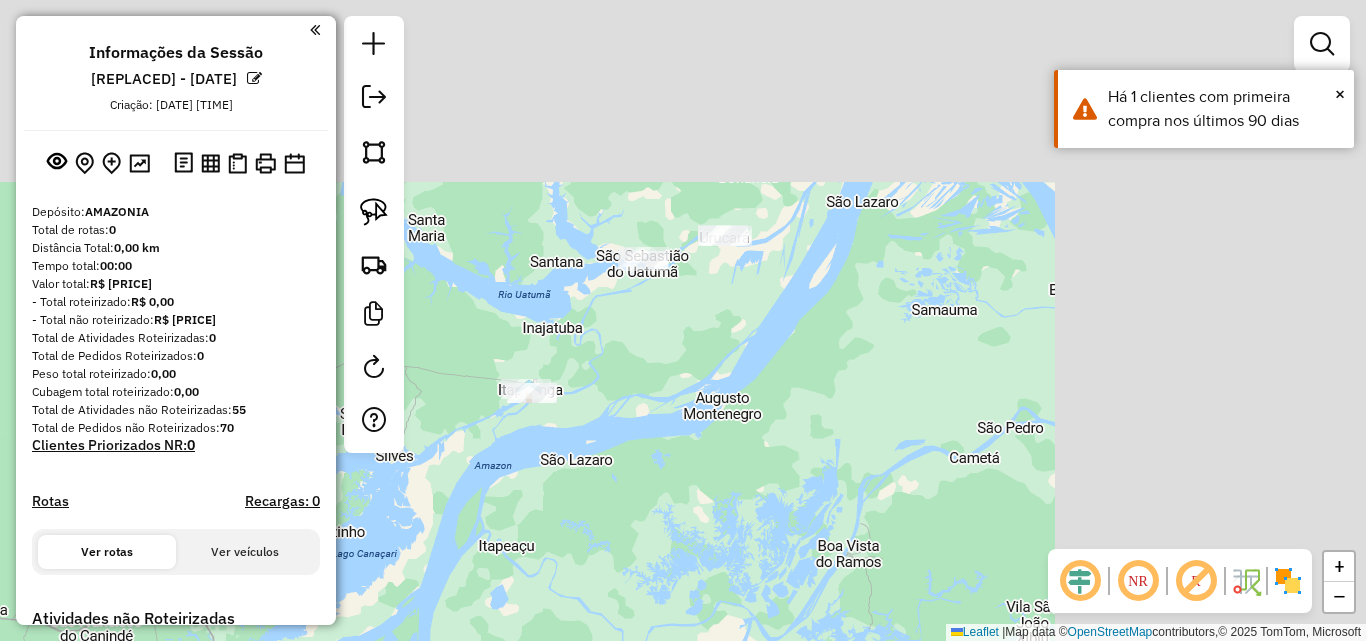 drag, startPoint x: 662, startPoint y: 160, endPoint x: 447, endPoint y: 425, distance: 341.2477 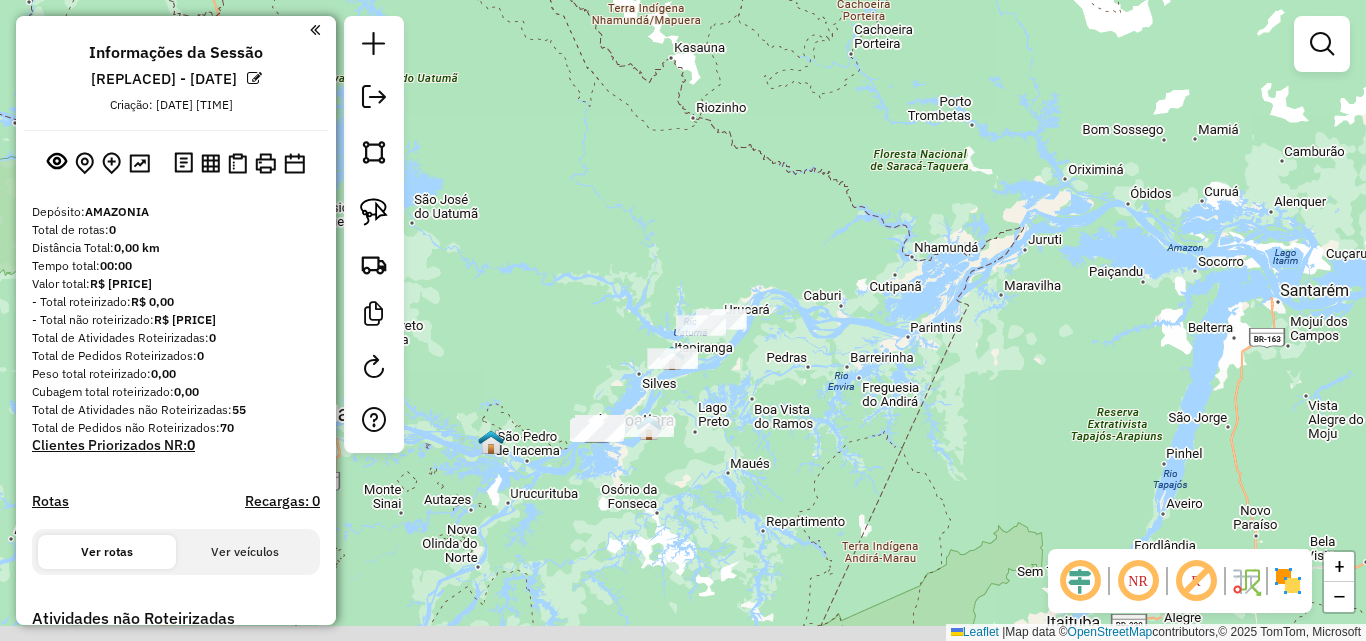 drag, startPoint x: 667, startPoint y: 467, endPoint x: 700, endPoint y: 412, distance: 64.14047 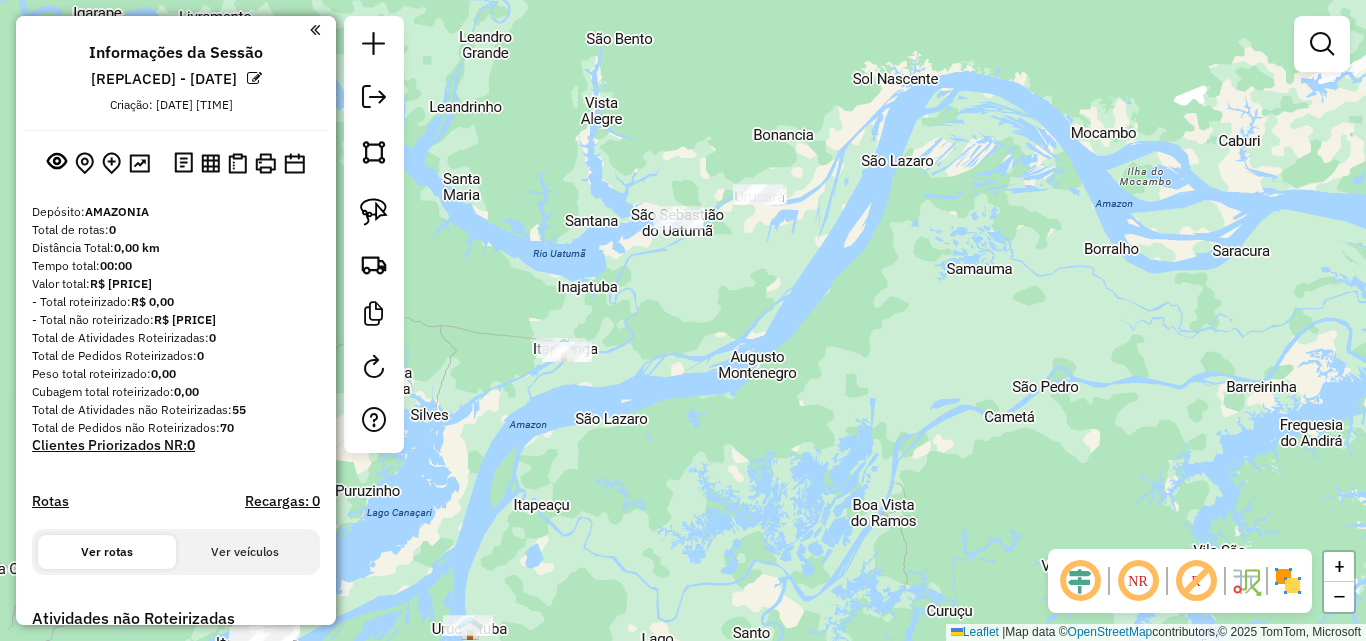 drag, startPoint x: 740, startPoint y: 386, endPoint x: 762, endPoint y: 423, distance: 43.046486 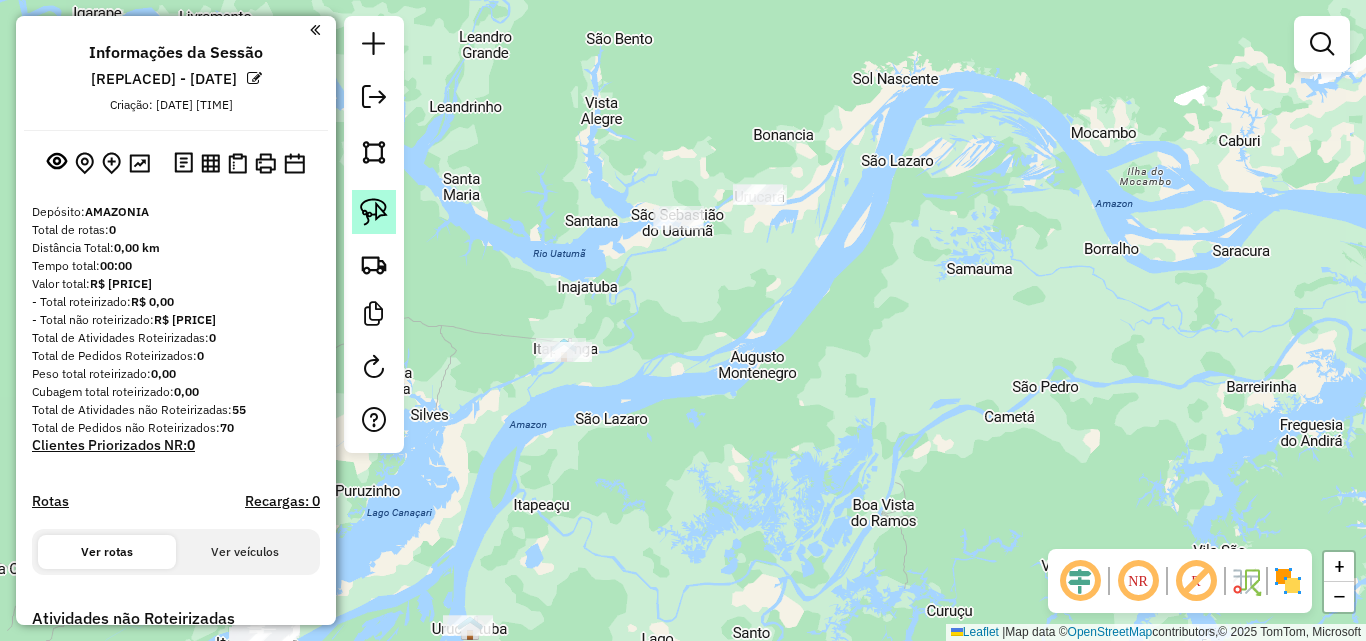 click 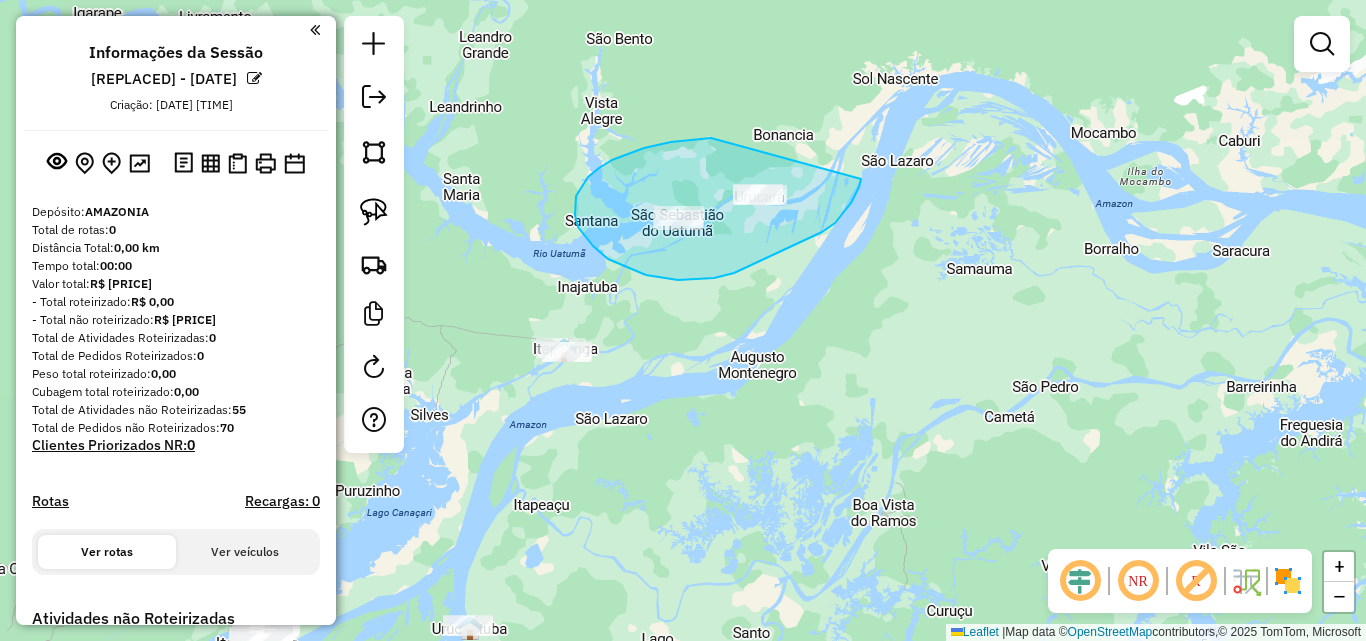 drag, startPoint x: 693, startPoint y: 139, endPoint x: 861, endPoint y: 174, distance: 171.60712 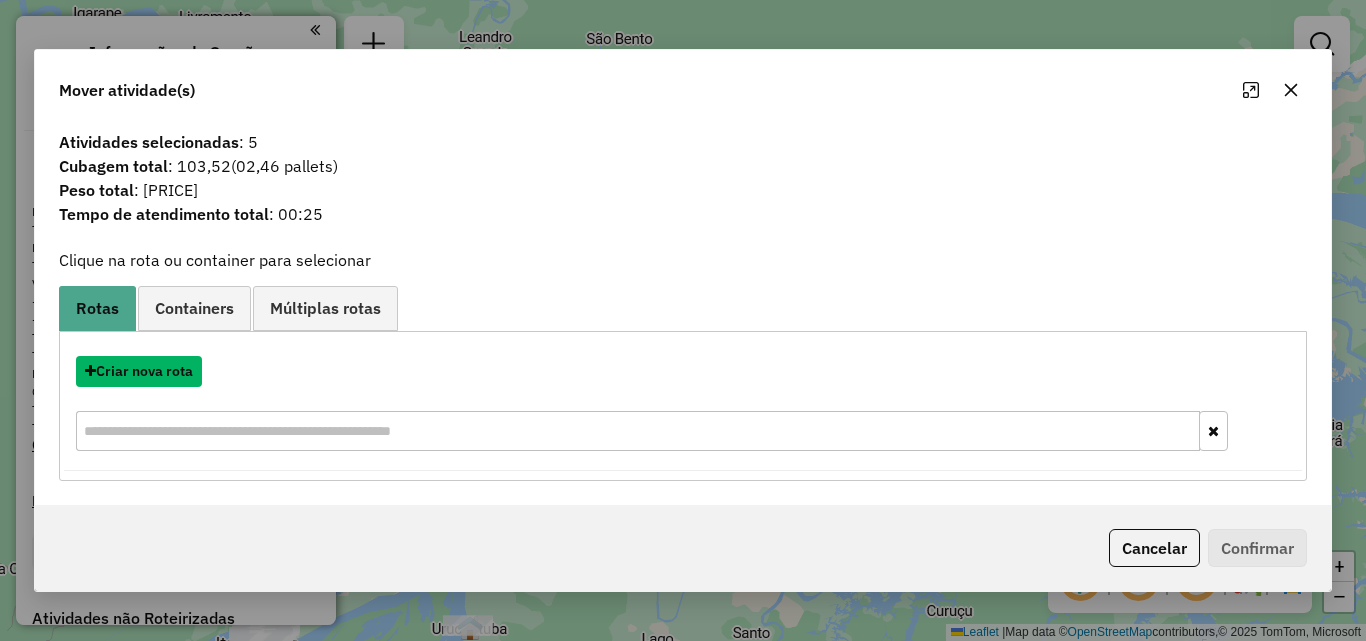 click on "Criar nova rota" at bounding box center (139, 371) 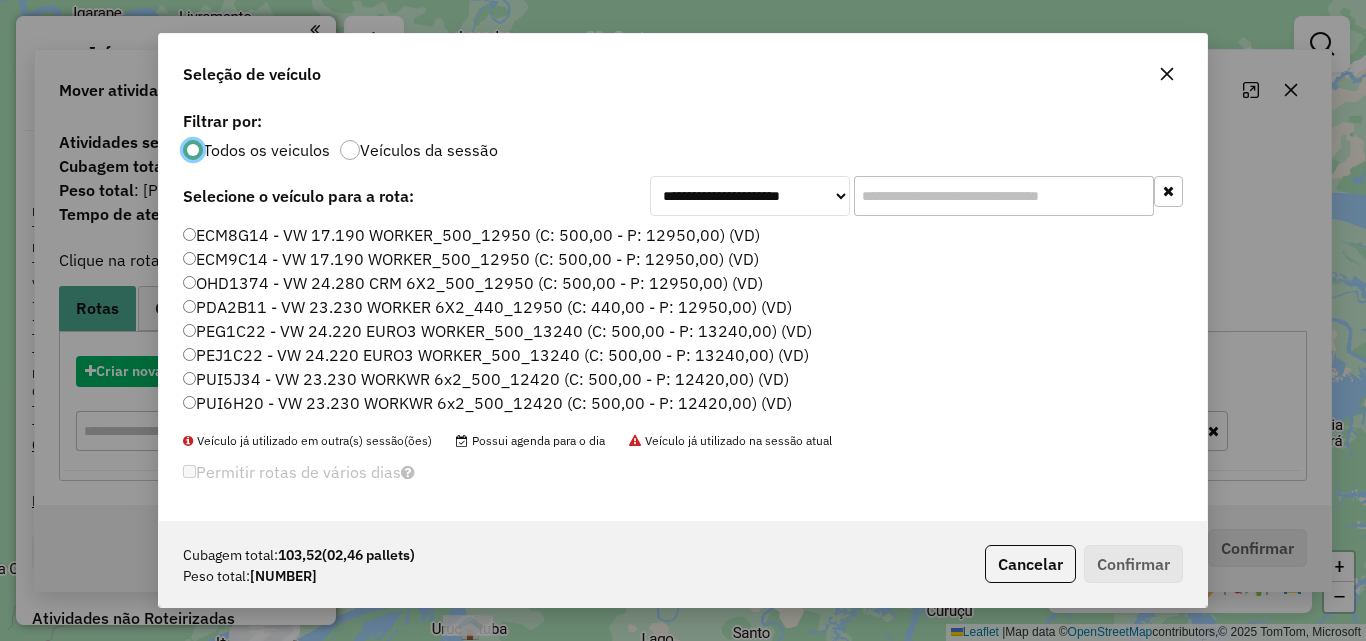 scroll, scrollTop: 11, scrollLeft: 6, axis: both 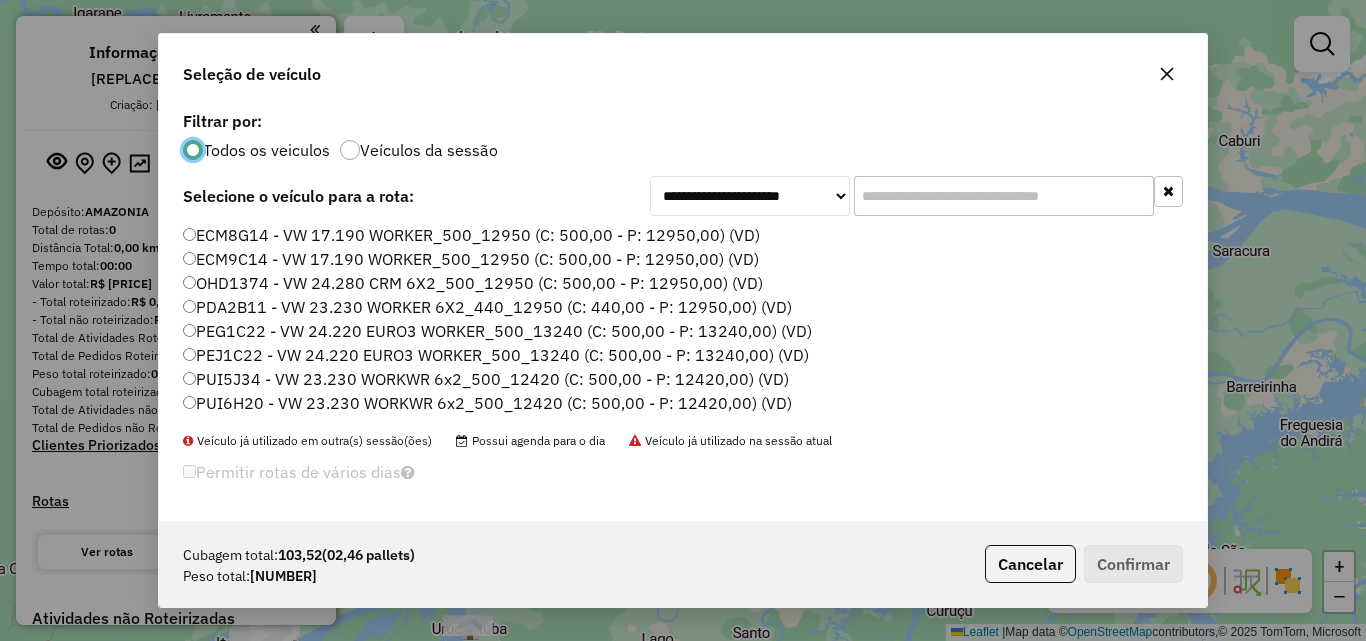 click on "ECM9C14 - VW 17.190 WORKER_500_12950 (C: 500,00 - P: 12950,00) (VD)" 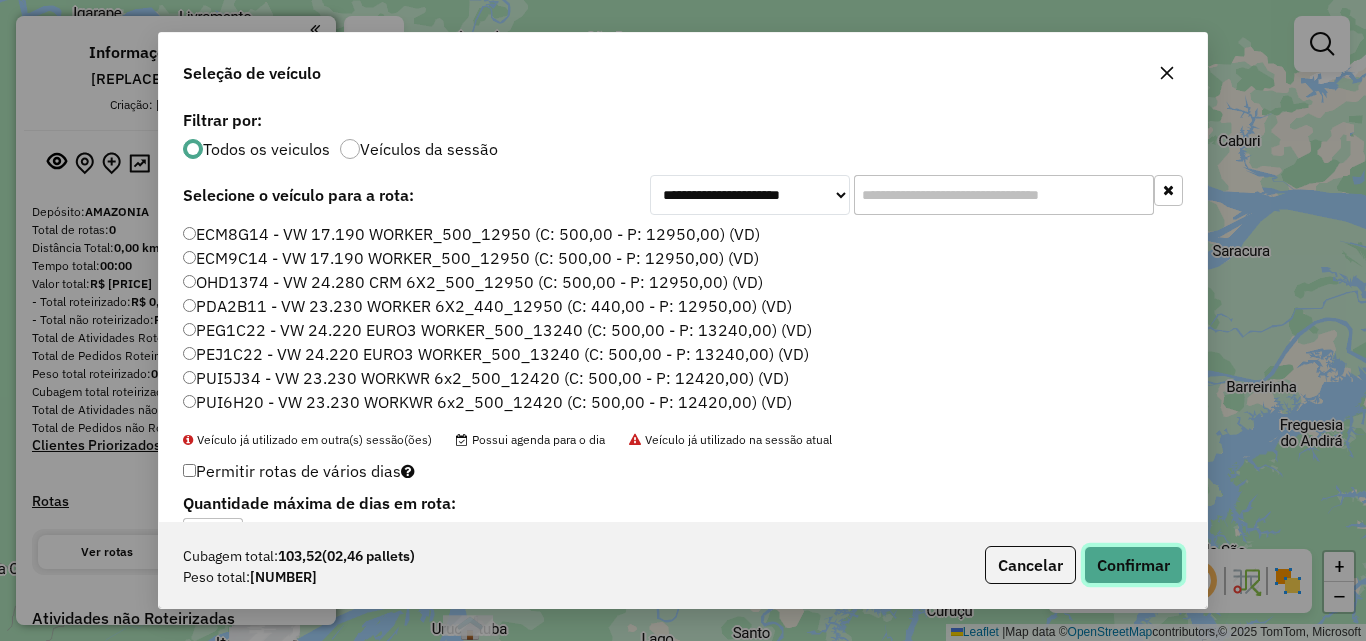 click on "Confirmar" 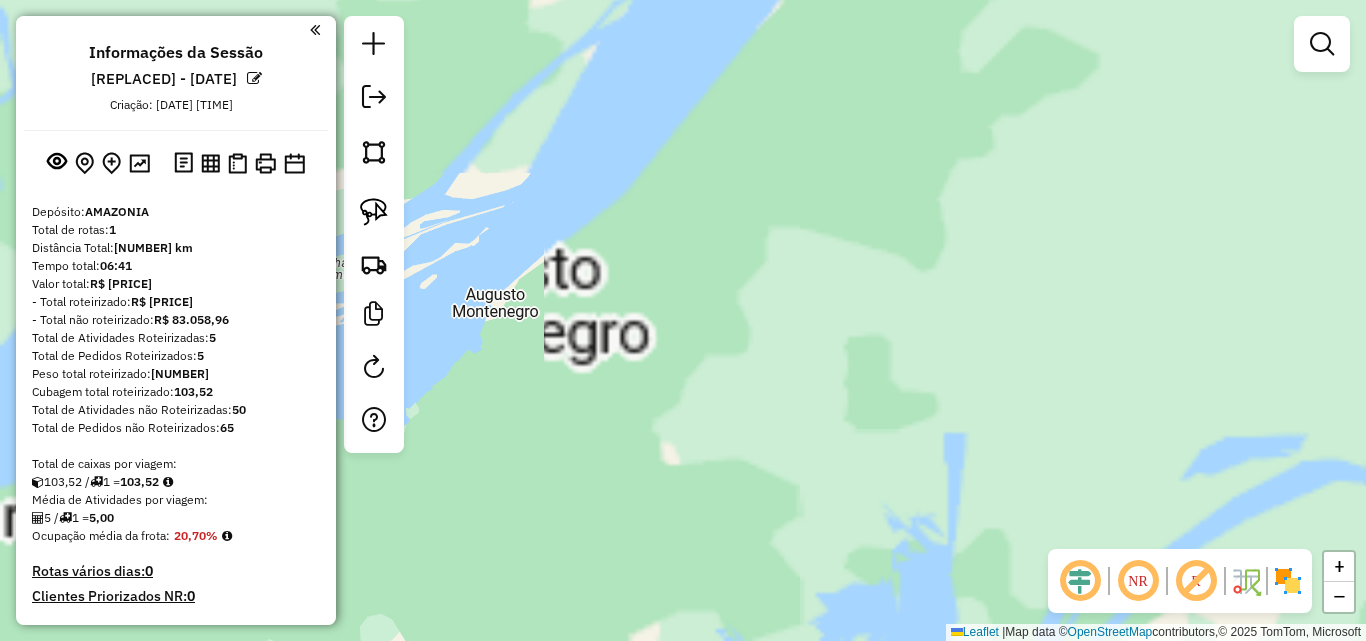 drag, startPoint x: 824, startPoint y: 460, endPoint x: 832, endPoint y: 510, distance: 50.635956 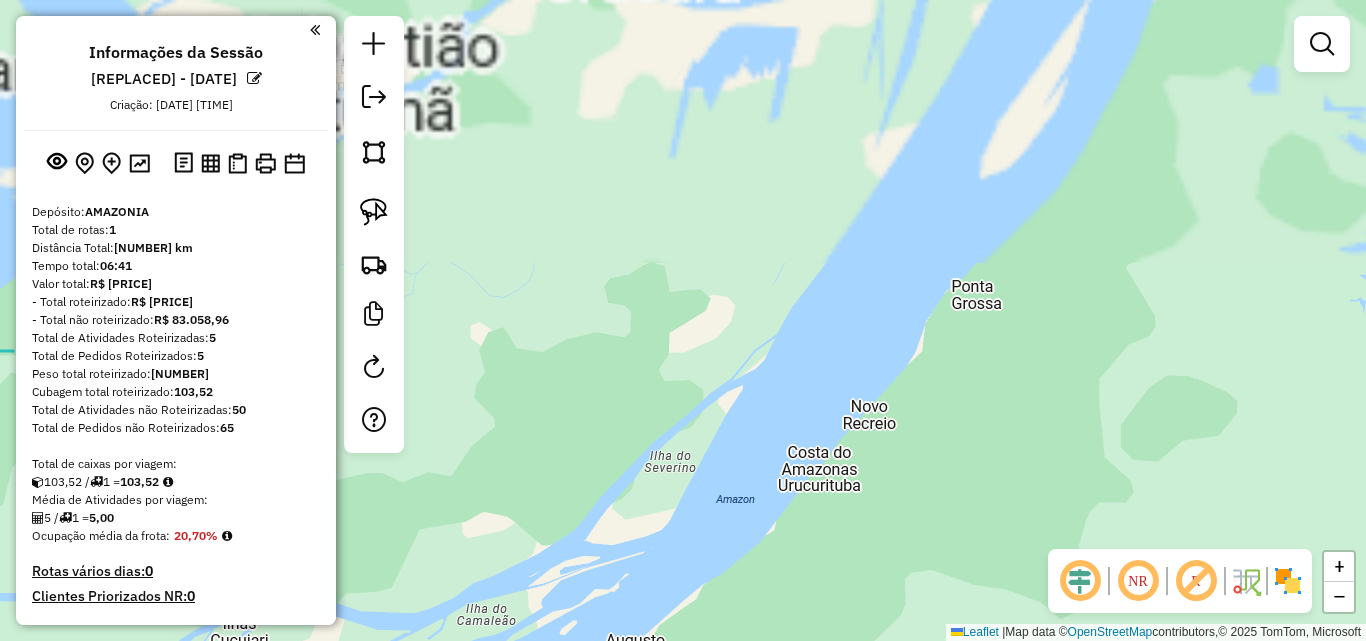 drag, startPoint x: 778, startPoint y: 477, endPoint x: 867, endPoint y: 668, distance: 210.71782 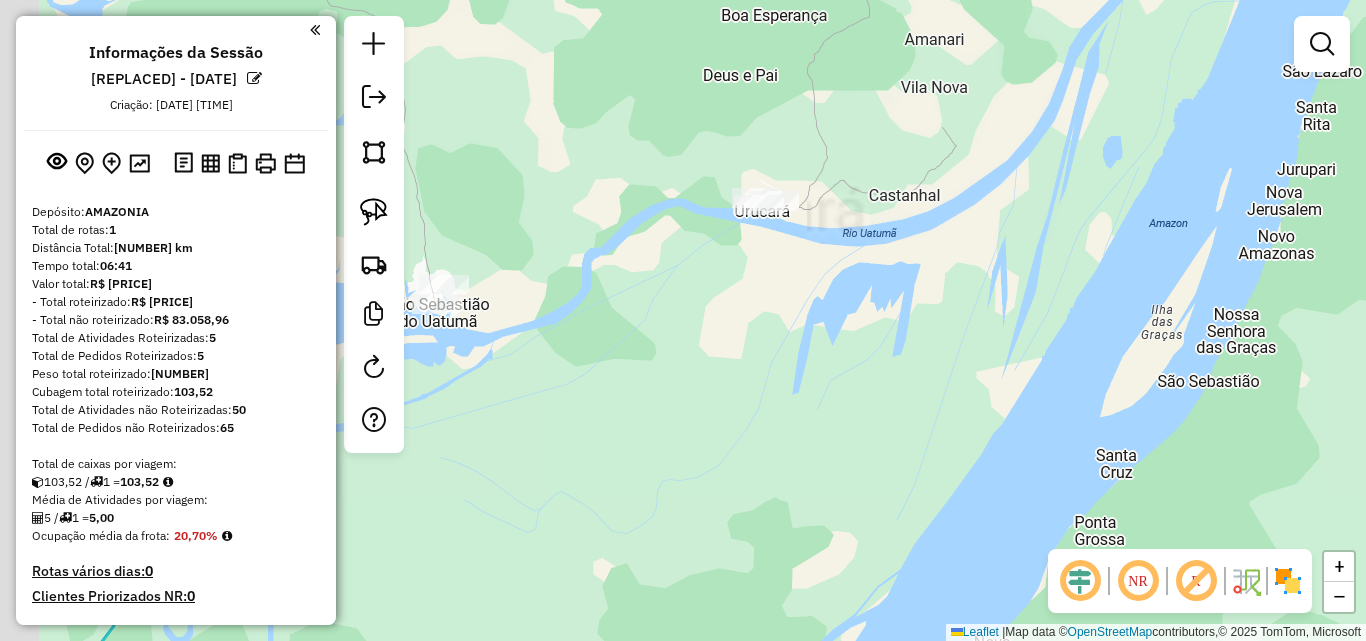 drag, startPoint x: 798, startPoint y: 534, endPoint x: 874, endPoint y: 680, distance: 164.59648 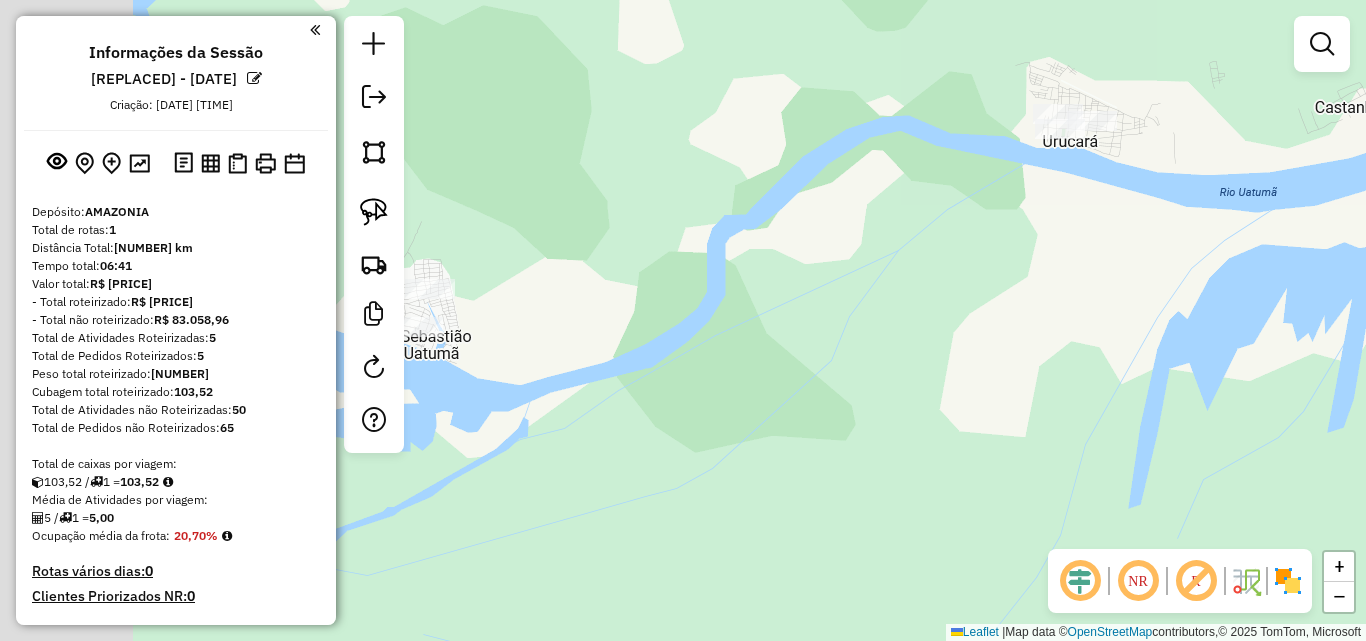 drag, startPoint x: 703, startPoint y: 351, endPoint x: 972, endPoint y: 384, distance: 271.0166 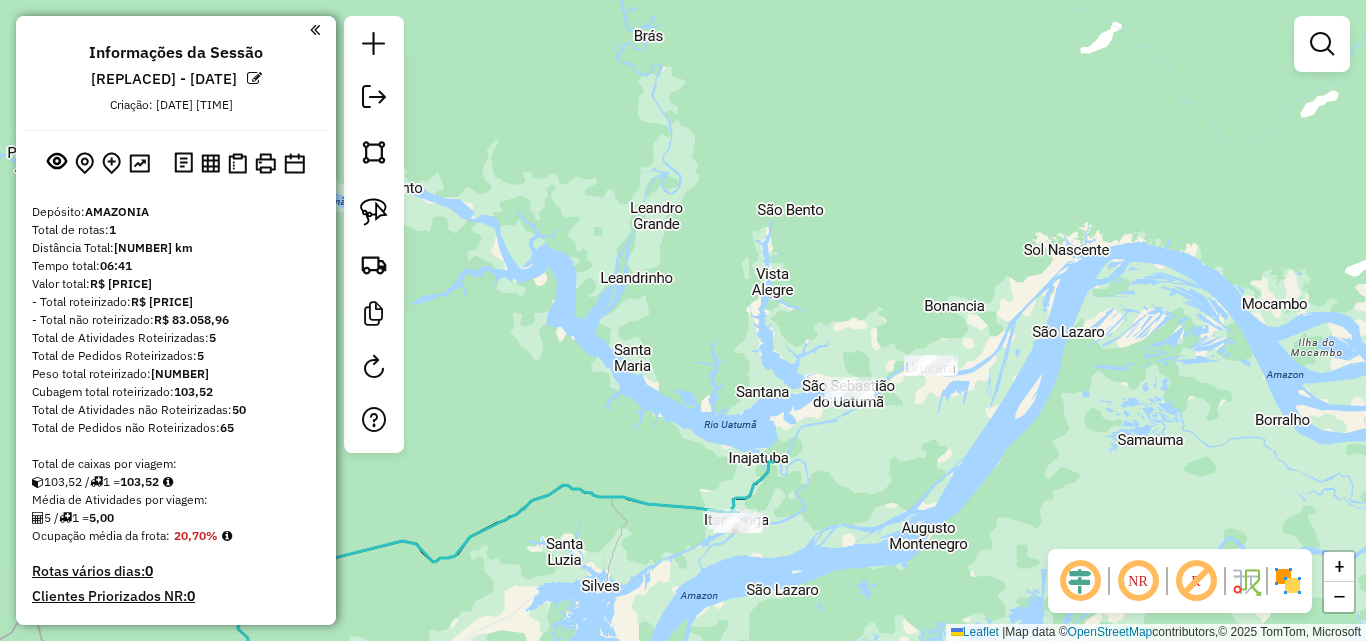 drag, startPoint x: 902, startPoint y: 511, endPoint x: 783, endPoint y: 166, distance: 364.94656 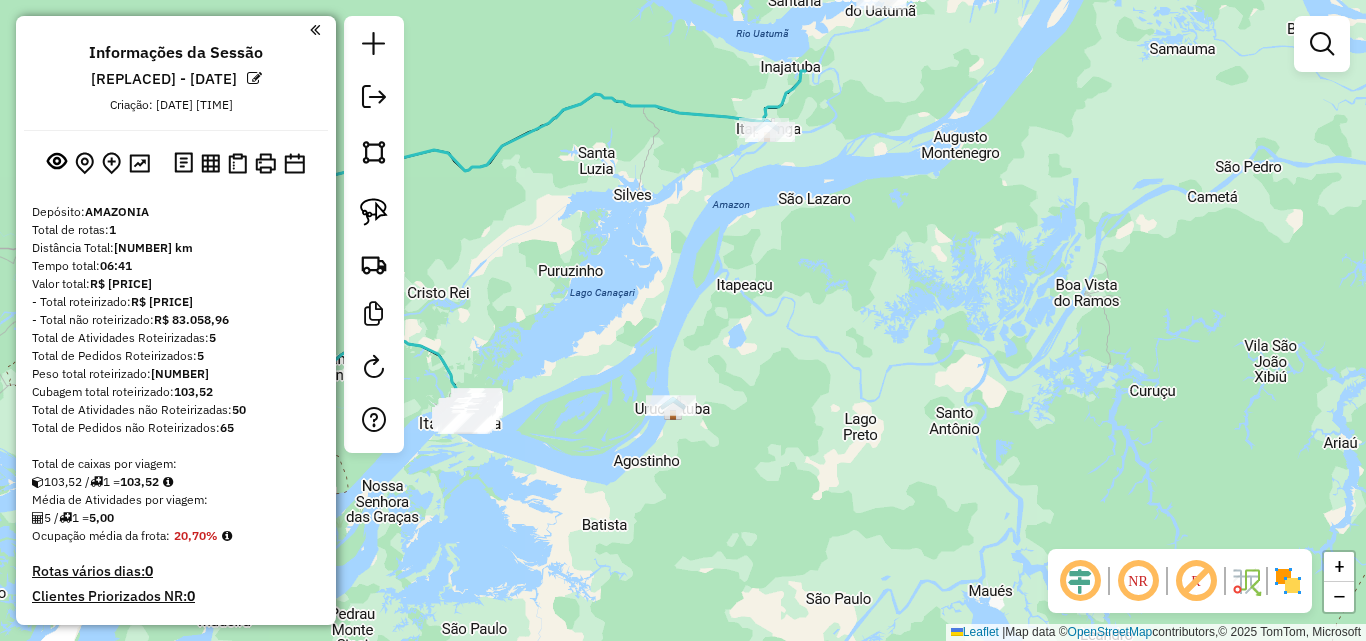 drag, startPoint x: 629, startPoint y: 293, endPoint x: 800, endPoint y: 321, distance: 173.27724 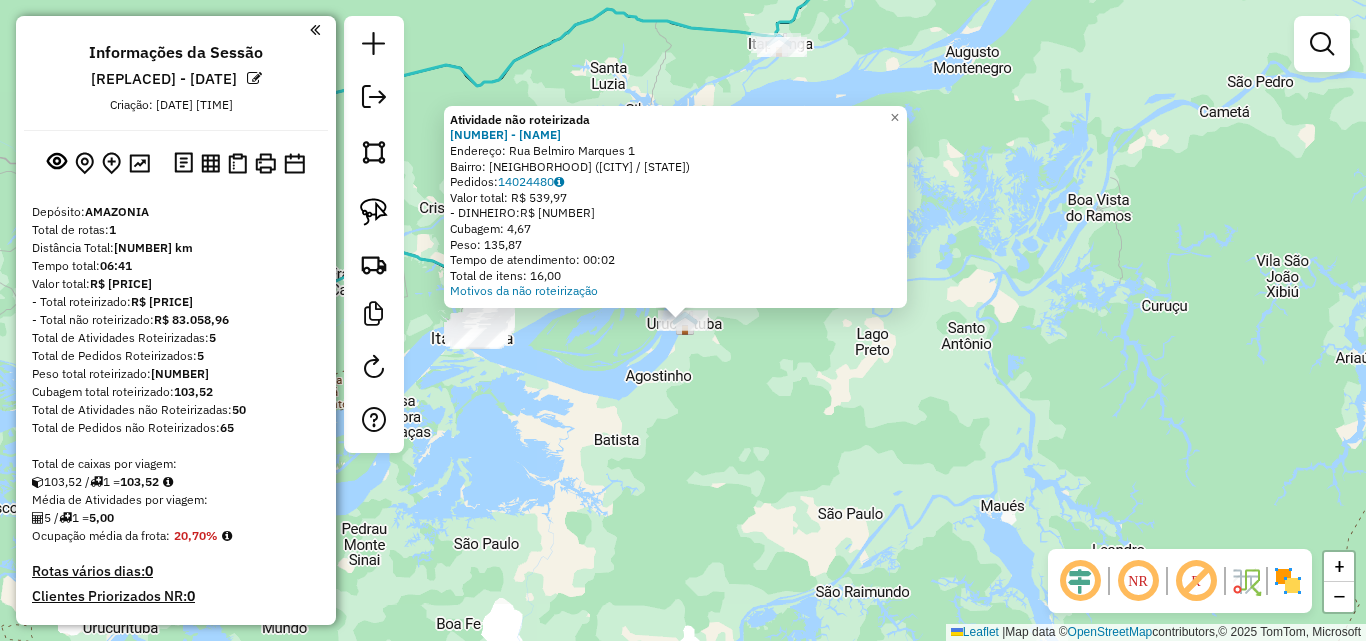 click on "Atividade não roteirizada [NUMBER] - [NAME]  Endereço: [NAME] [NUMBER]   Bairro: [NAME] ([CITY] / [STATE])   Pedidos: [NUMBER]   Valor total: R$ [PRICE]   - DINHEIRO: R$ [PRICE]   Cubagem: [NUMBER]   Peso: [NUMBER]   Tempo de atendimento: [TIME]   Total de itens: [NUMBER]  Motivos da não roteirização × Janela de atendimento Grade de atendimento Capacidade Transportadoras Veículos Cliente Pedidos  Rotas Selecione os dias de semana para filtrar as janelas de atendimento  Seg   Ter   Qua   Qui   Sex   Sáb   Dom  Informe o período da janela de atendimento: De: Até:  Filtrar exatamente a janela do cliente  Considerar janela de atendimento padrão  Selecione os dias de semana para filtrar as grades de atendimento  Seg   Ter   Qua   Qui   Sex   Sáb   Dom   Considerar clientes sem dia de atendimento cadastrado  Clientes fora do dia de atendimento selecionado Filtrar as atividades entre os valores definidos abaixo:  Peso mínimo:   Peso máximo:   Cubagem mínima:   Cubagem máxima:   De:   Até:  +" 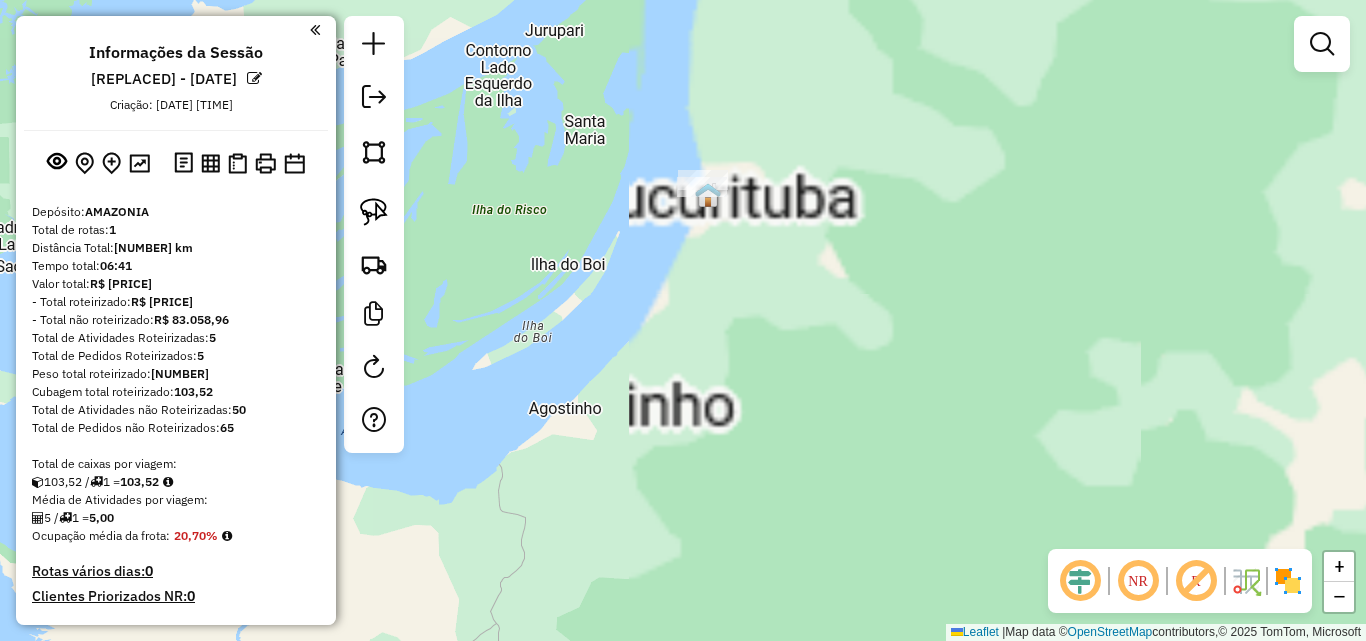 drag, startPoint x: 684, startPoint y: 334, endPoint x: 669, endPoint y: 424, distance: 91.24144 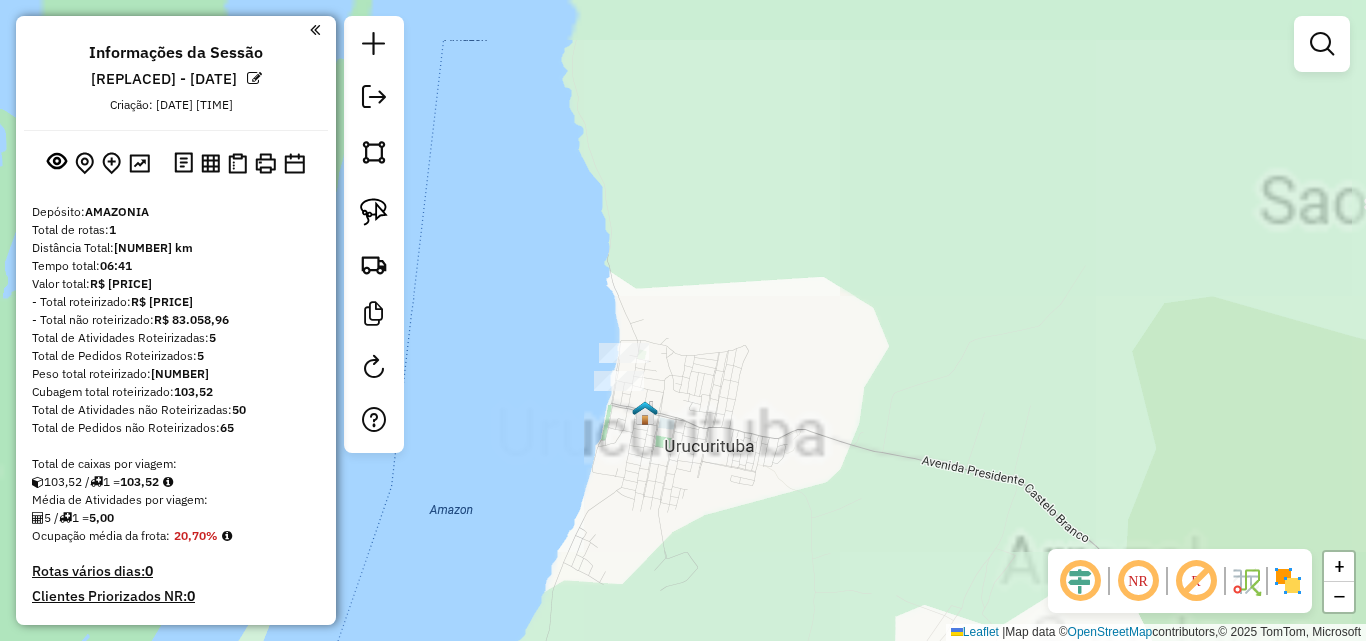 click on "Janela de atendimento Grade de atendimento Capacidade Transportadoras Veículos Cliente Pedidos  Rotas Selecione os dias de semana para filtrar as janelas de atendimento  Seg   Ter   Qua   Qui   Sex   Sáb   Dom  Informe o período da janela de atendimento: De: Até:  Filtrar exatamente a janela do cliente  Considerar janela de atendimento padrão  Selecione os dias de semana para filtrar as grades de atendimento  Seg   Ter   Qua   Qui   Sex   Sáb   Dom   Considerar clientes sem dia de atendimento cadastrado  Clientes fora do dia de atendimento selecionado Filtrar as atividades entre os valores definidos abaixo:  Peso mínimo:   Peso máximo:   Cubagem mínima:   Cubagem máxima:   De:   Até:  Filtrar as atividades entre o tempo de atendimento definido abaixo:  De:   Até:   Considerar capacidade total dos clientes não roteirizados Transportadora: Selecione um ou mais itens Tipo de veículo: Selecione um ou mais itens Veículo: Selecione um ou mais itens Motorista: Selecione um ou mais itens Nome: Rótulo:" 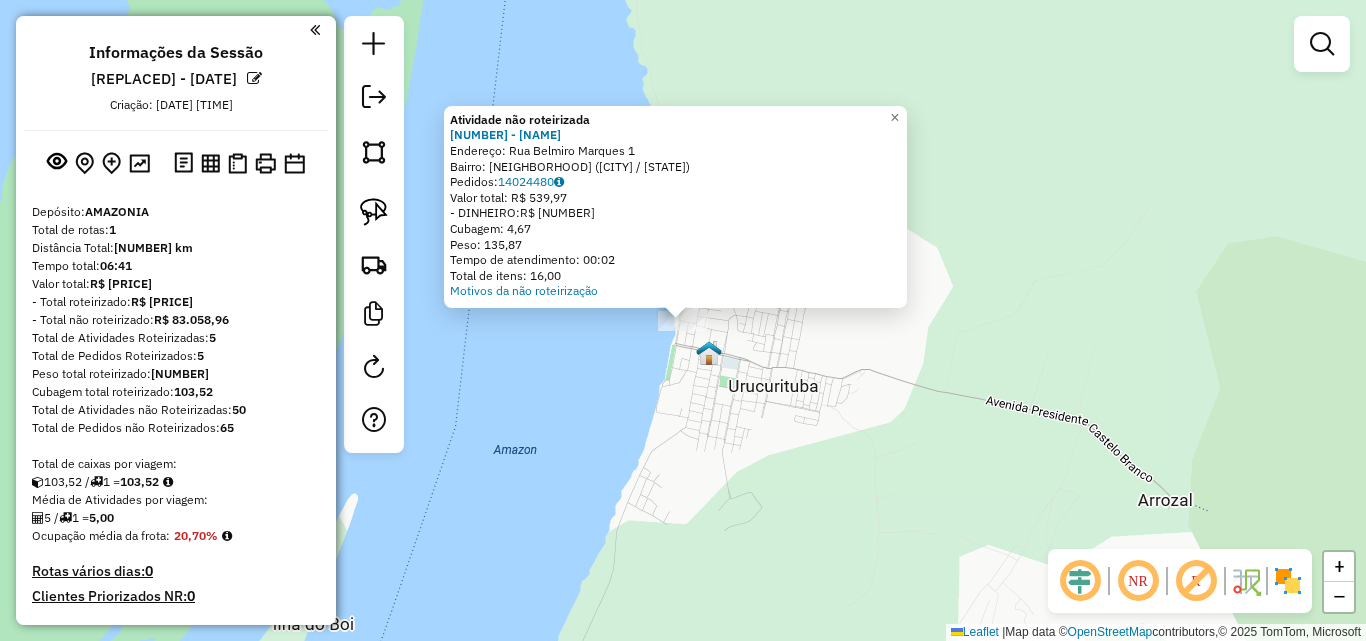 click on "Atividade não roteirizada [NUMBER] - [NAME]  Endereço: [NAME] [NUMBER]   Bairro: [NAME] ([CITY] / [STATE])   Pedidos: [NUMBER]   Valor total: R$ [PRICE]   - DINHEIRO: R$ [PRICE]   Cubagem: [NUMBER]   Peso: [NUMBER]   Tempo de atendimento: [TIME]   Total de itens: [NUMBER]  Motivos da não roteirização × Janela de atendimento Grade de atendimento Capacidade Transportadoras Veículos Cliente Pedidos  Rotas Selecione os dias de semana para filtrar as janelas de atendimento  Seg   Ter   Qua   Qui   Sex   Sáb   Dom  Informe o período da janela de atendimento: De: Até:  Filtrar exatamente a janela do cliente  Considerar janela de atendimento padrão  Selecione os dias de semana para filtrar as grades de atendimento  Seg   Ter   Qua   Qui   Sex   Sáb   Dom   Considerar clientes sem dia de atendimento cadastrado  Clientes fora do dia de atendimento selecionado Filtrar as atividades entre os valores definidos abaixo:  Peso mínimo:   Peso máximo:   Cubagem mínima:   Cubagem máxima:   De:   Até:  +" 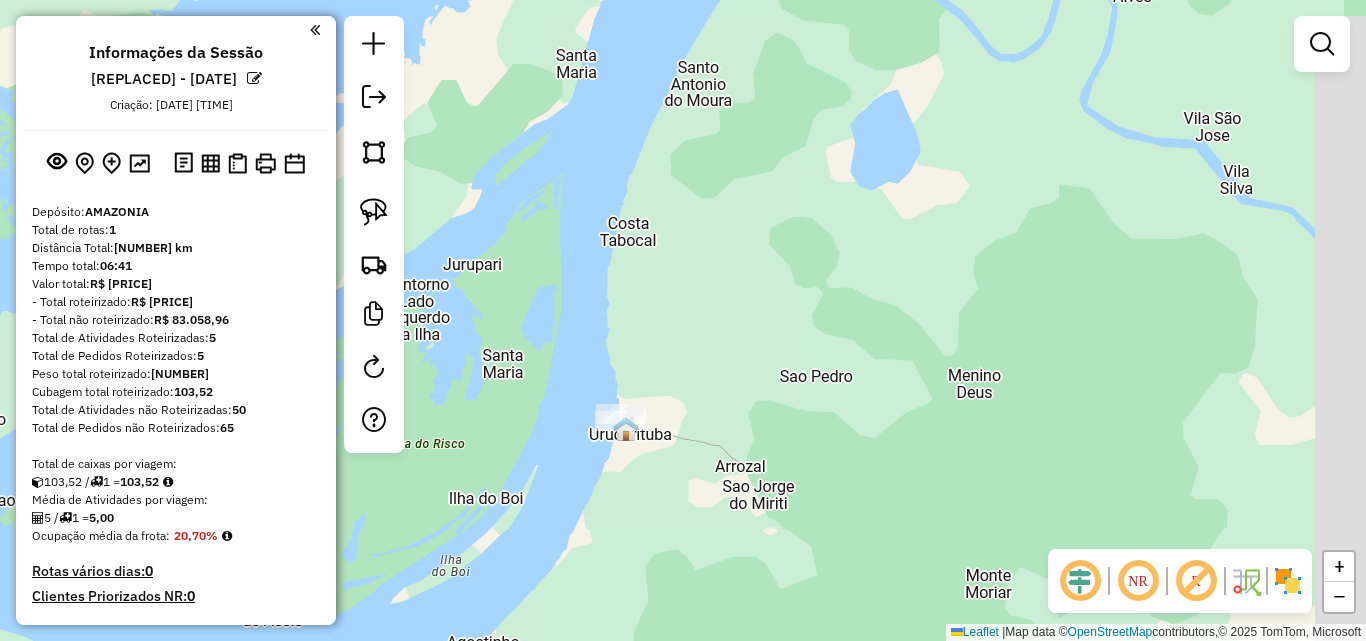 drag, startPoint x: 532, startPoint y: 493, endPoint x: 710, endPoint y: 488, distance: 178.0702 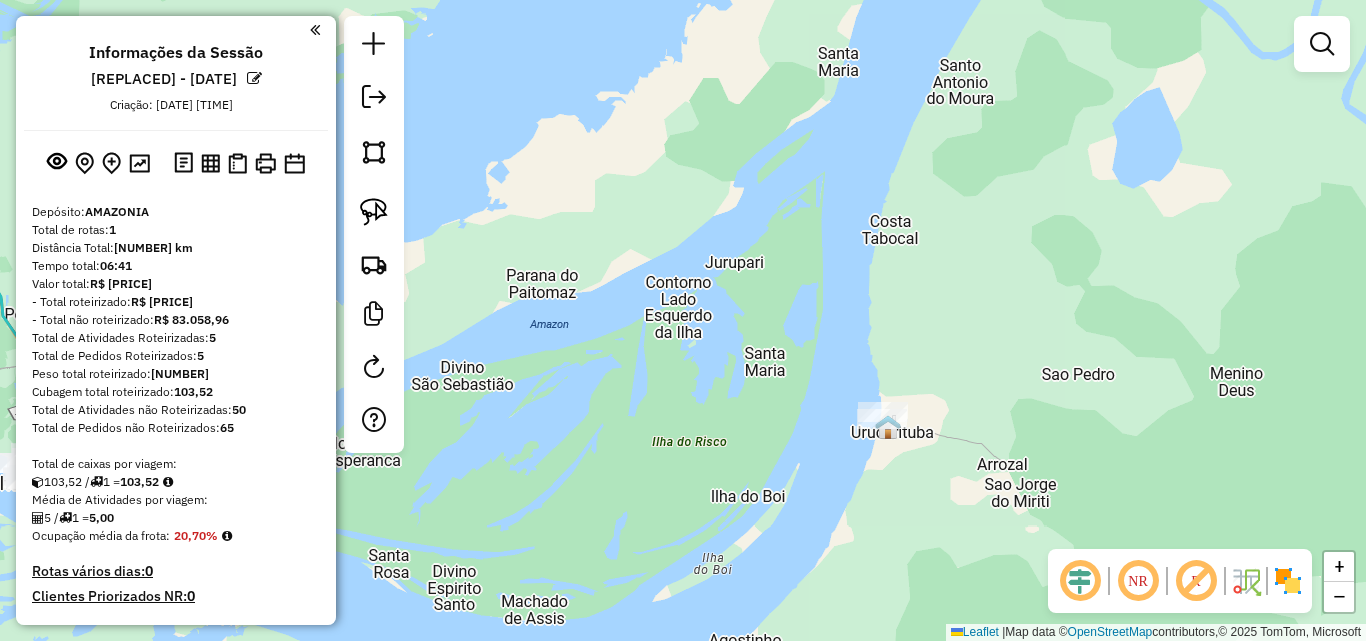 drag, startPoint x: 557, startPoint y: 482, endPoint x: 904, endPoint y: 520, distance: 349.0745 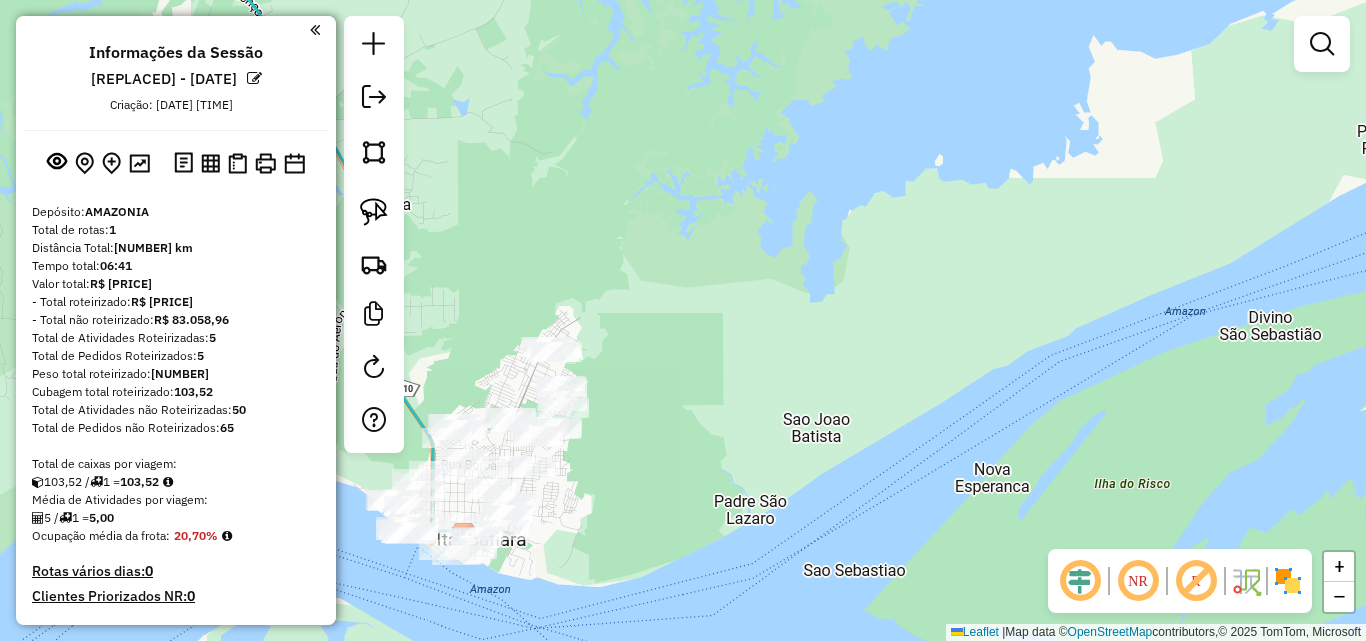 drag, startPoint x: 492, startPoint y: 501, endPoint x: 819, endPoint y: 461, distance: 329.4374 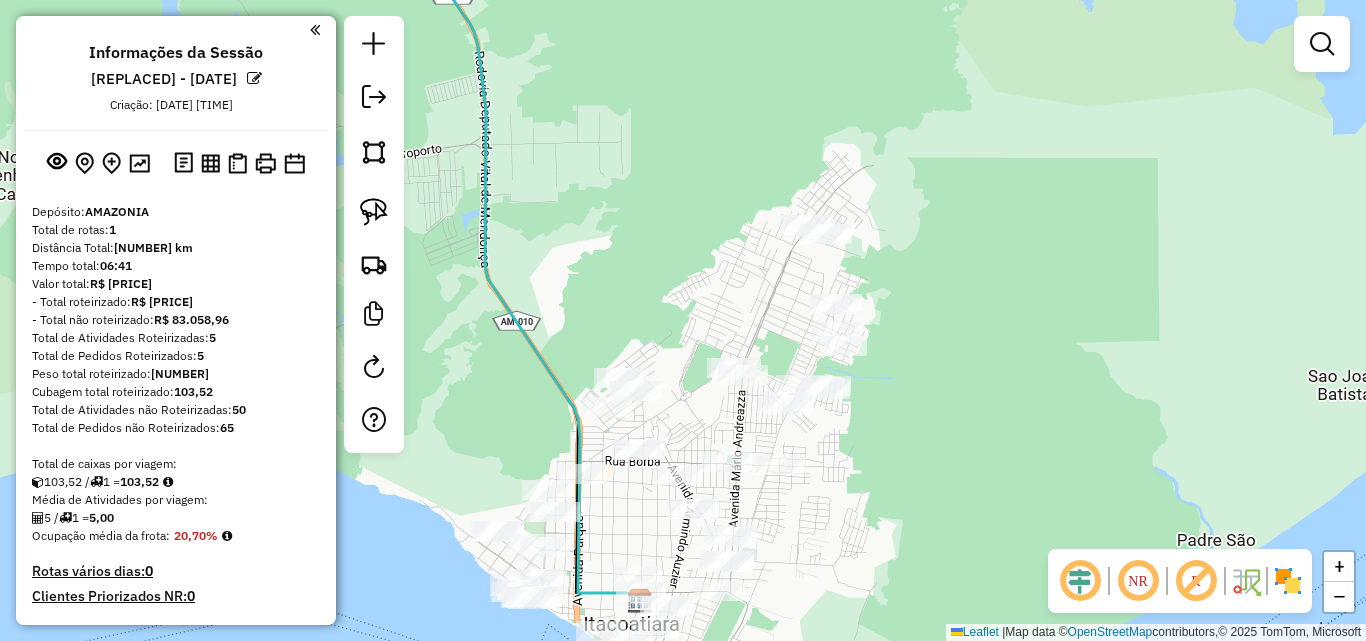 drag, startPoint x: 887, startPoint y: 439, endPoint x: 811, endPoint y: 449, distance: 76.655075 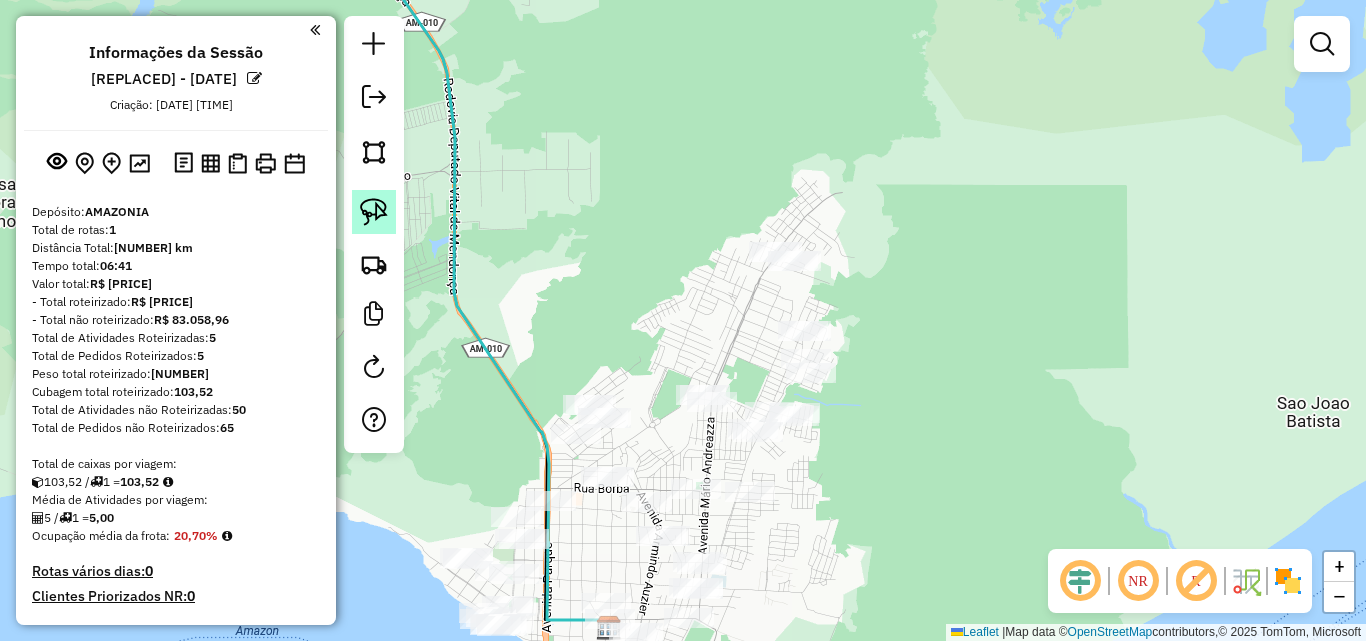 click 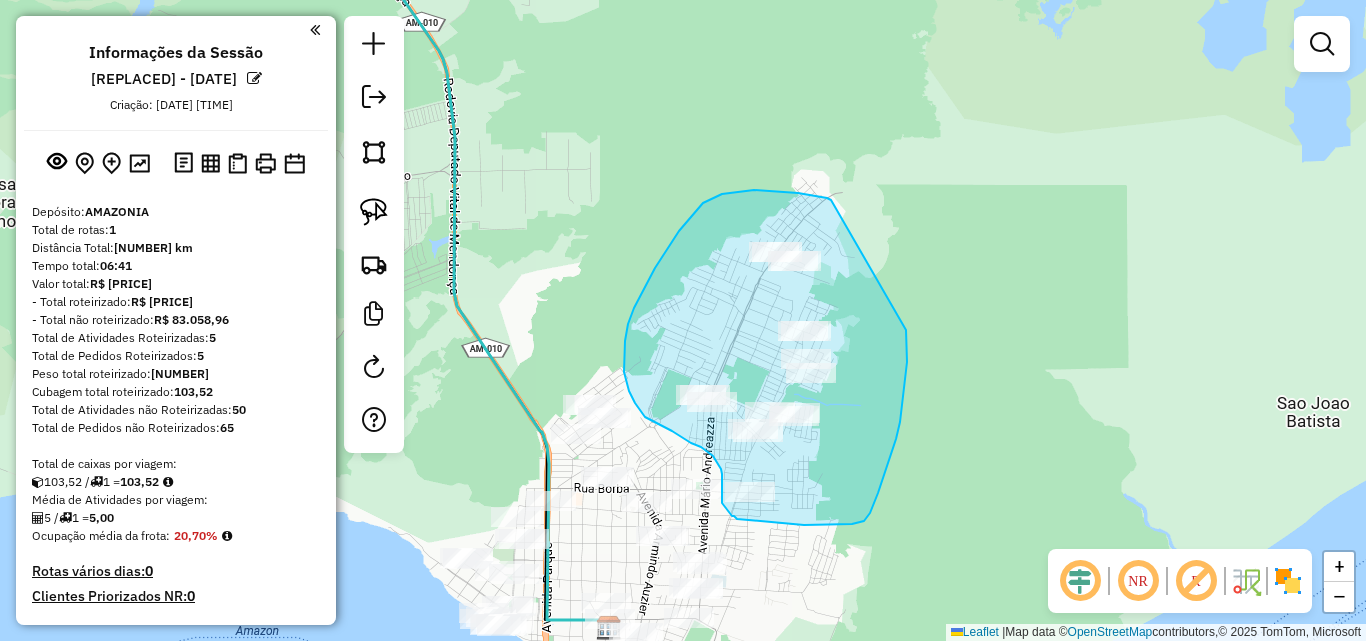 drag, startPoint x: 754, startPoint y: 190, endPoint x: 903, endPoint y: 322, distance: 199.06029 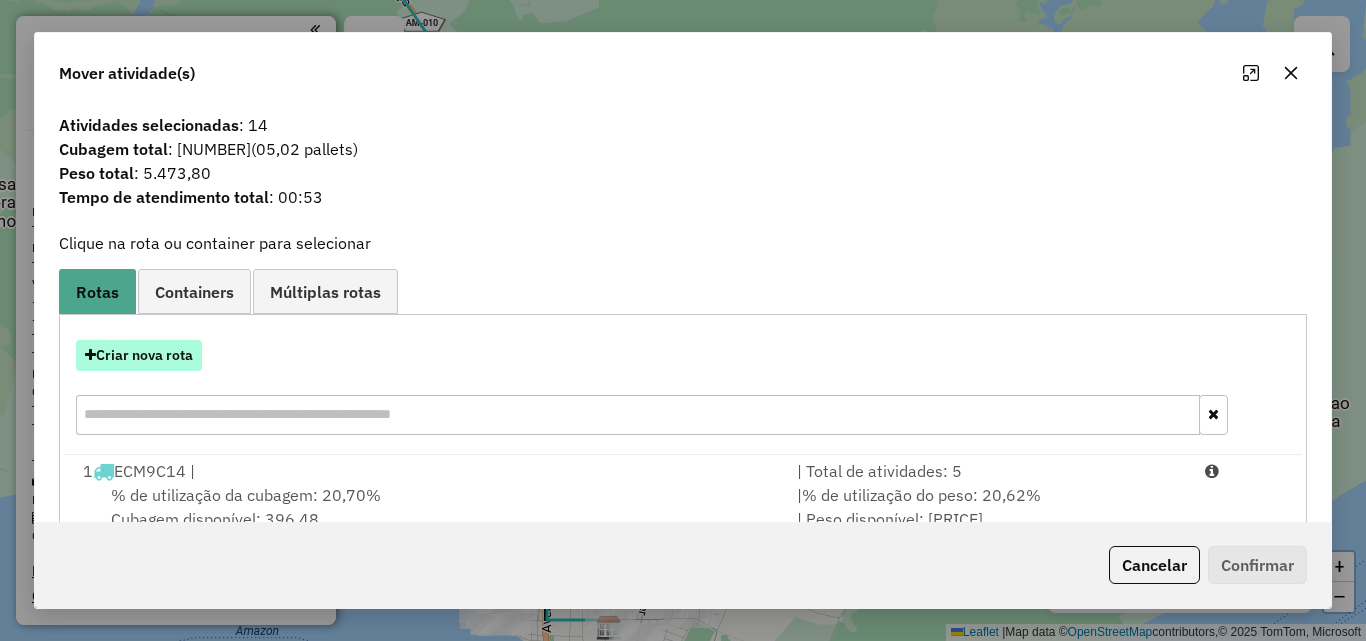 click on "Criar nova rota" at bounding box center (139, 355) 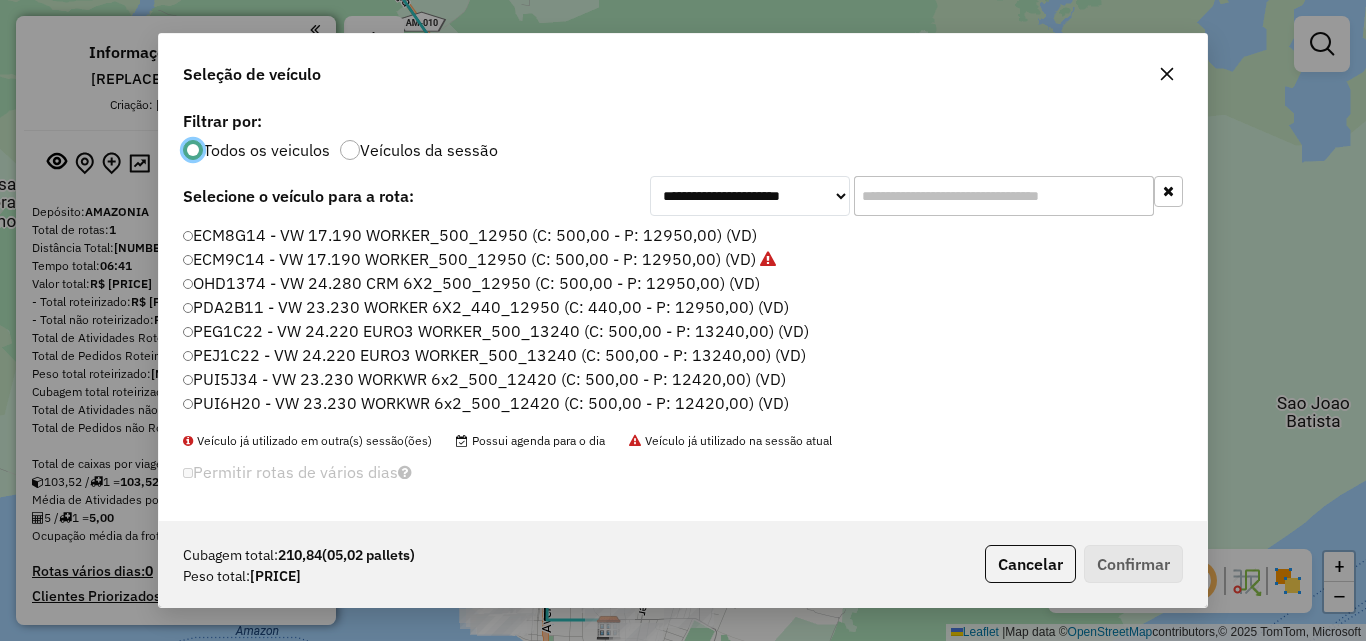 scroll, scrollTop: 11, scrollLeft: 6, axis: both 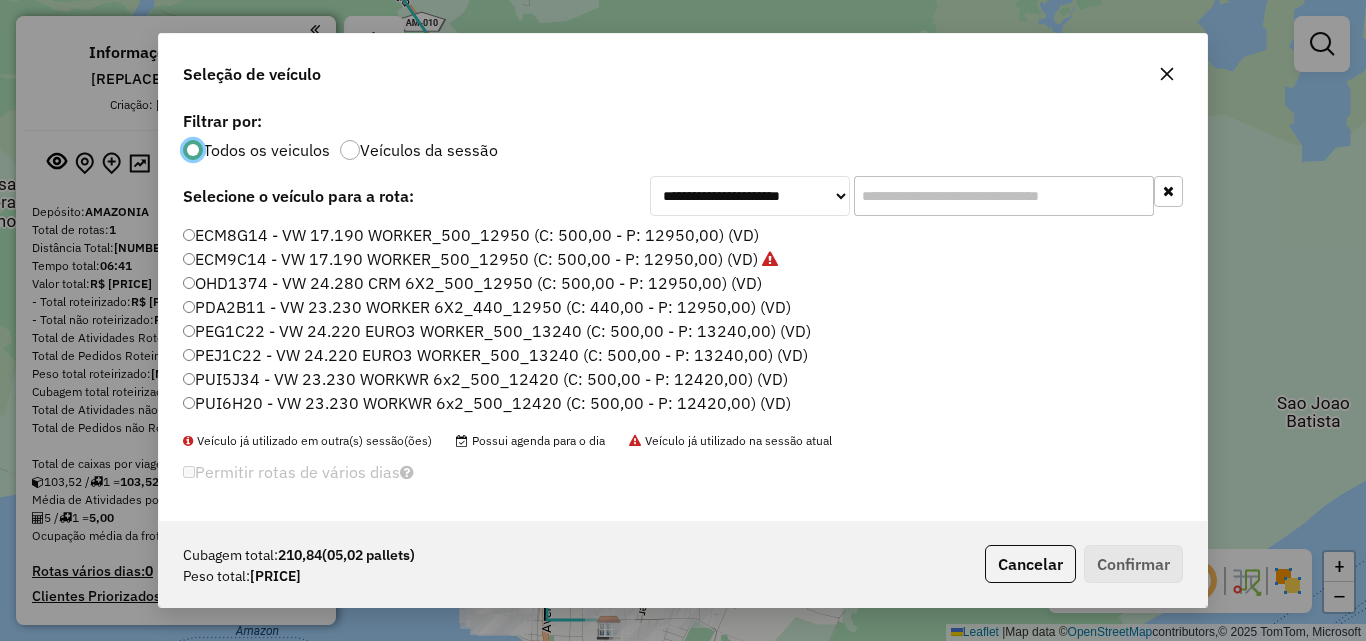 click on "PDA2B11 - VW 23.230 WORKER 6X2_440_12950 (C: 440,00 - P: 12950,00) (VD)" 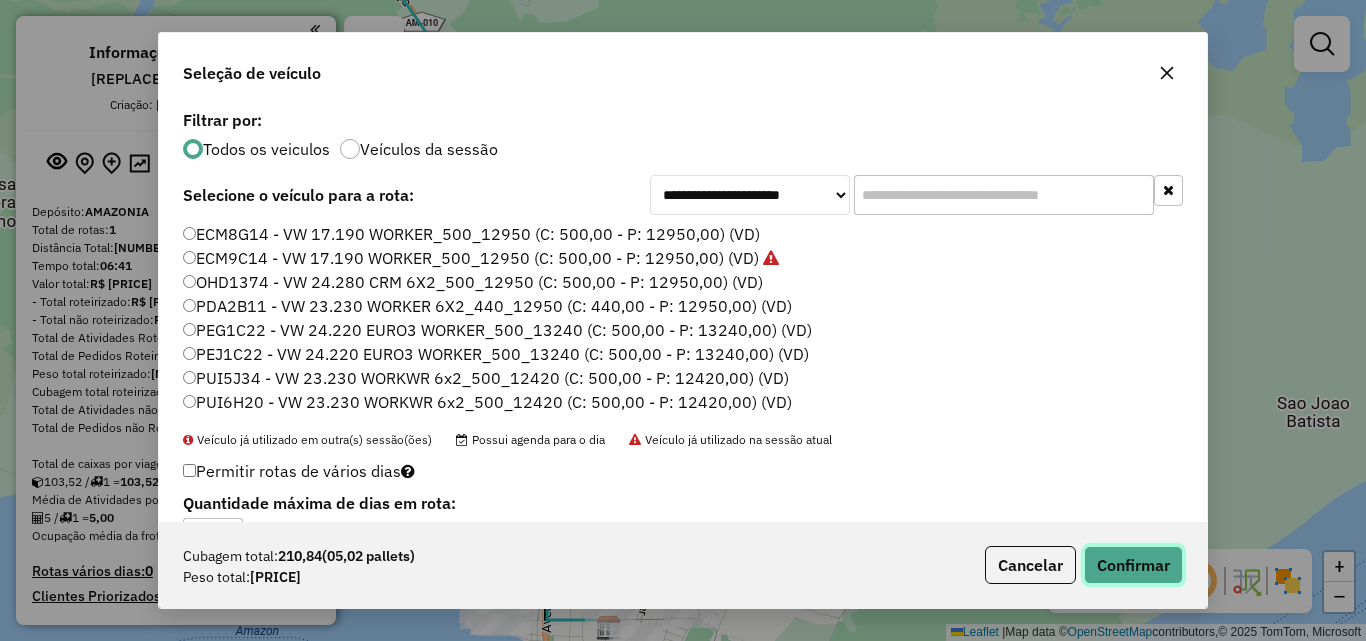 click on "Confirmar" 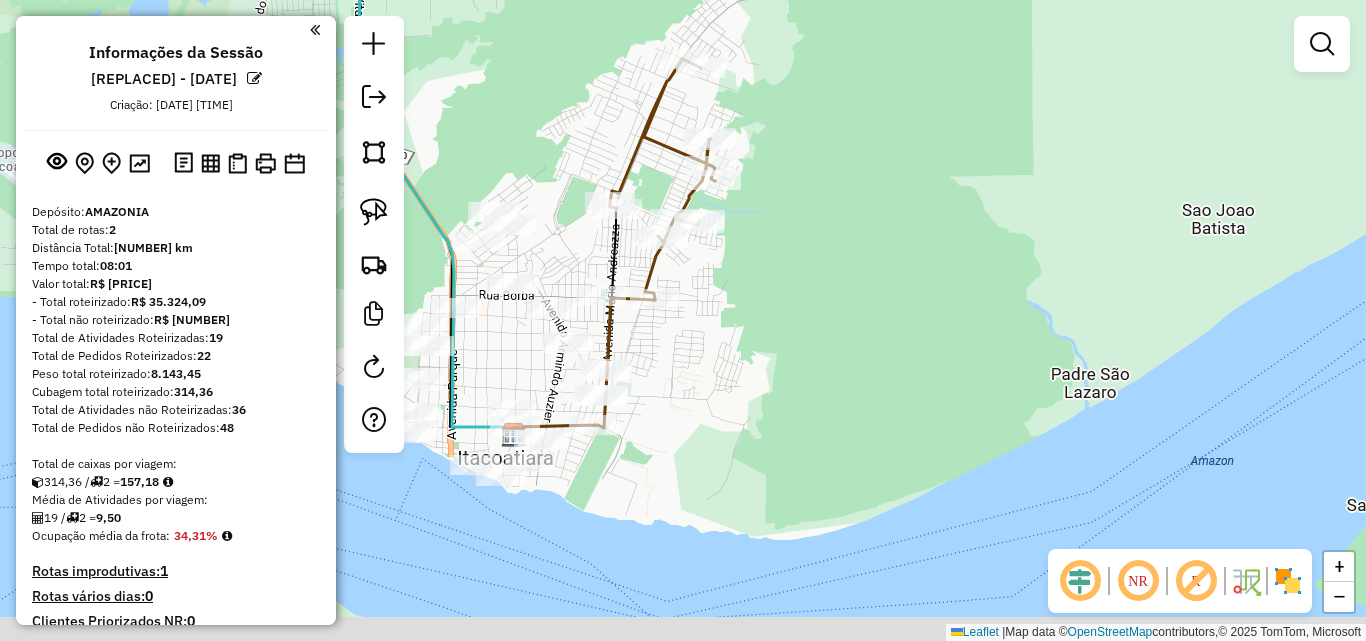 drag, startPoint x: 917, startPoint y: 361, endPoint x: 822, endPoint y: 168, distance: 215.11392 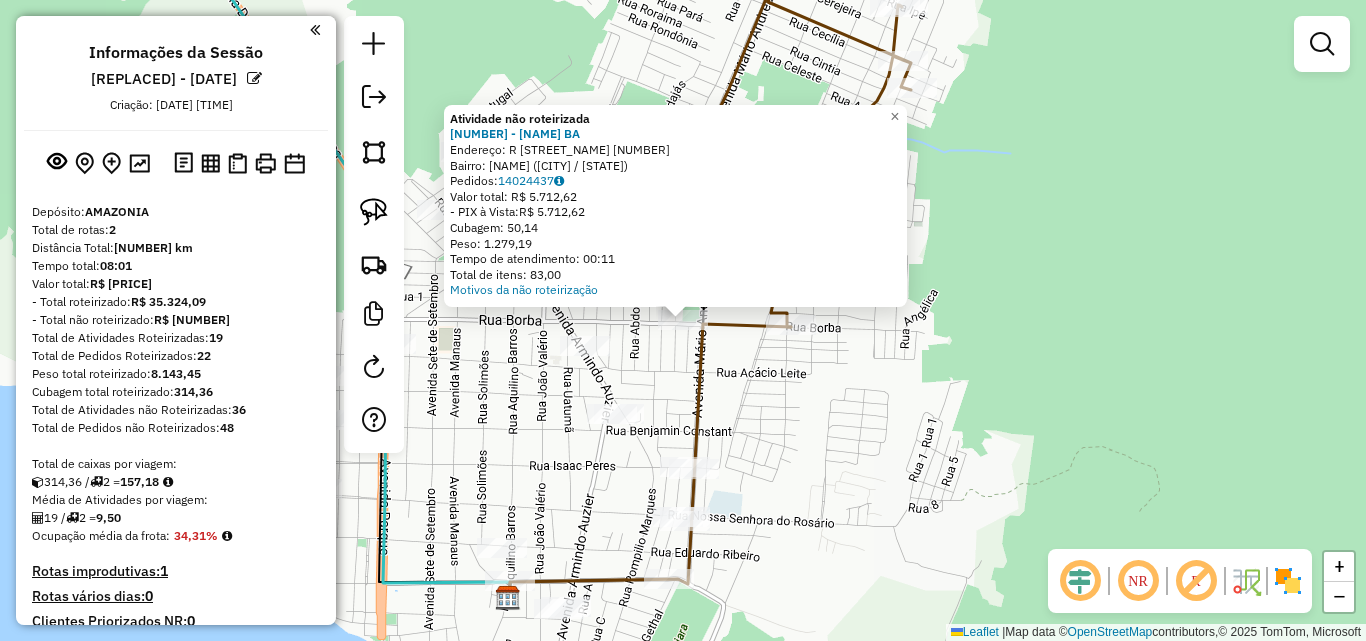 click on "Atividade não roteirizada 5 - PONTO DO SERINGAL BA  Endereço:  R   BORBA [NUMBER]   Bairro: SANTO ANTONIO ([CITY] / [STATE])   Pedidos:  [ORDER_ID]   Valor total: R$ [NUMBER]   - PIX à Vista:  R$ [NUMBER]   Cubagem: [NUMBER]   Peso: [NUMBER]   Tempo de atendimento: [TIME]   Total de itens: [NUMBER]  Motivos da não roteirização × Janela de atendimento Grade de atendimento Capacidade Transportadoras Veículos Cliente Pedidos  Rotas Selecione os dias de semana para filtrar as janelas de atendimento  Seg   Ter   Qua   Qui   Sex   Sáb   Dom  Informe o período da janela de atendimento: De: Até:  Filtrar exatamente a janela do cliente  Considerar janela de atendimento padrão  Selecione os dias de semana para filtrar as grades de atendimento  Seg   Ter   Qua   Qui   Sex   Sáb   Dom   Considerar clientes sem dia de atendimento cadastrado  Clientes fora do dia de atendimento selecionado Filtrar as atividades entre os valores definidos abaixo:  Peso mínimo:   Peso máximo:   Cubagem mínima:   Cubagem máxima:   De:   Até:   De:   Até:" 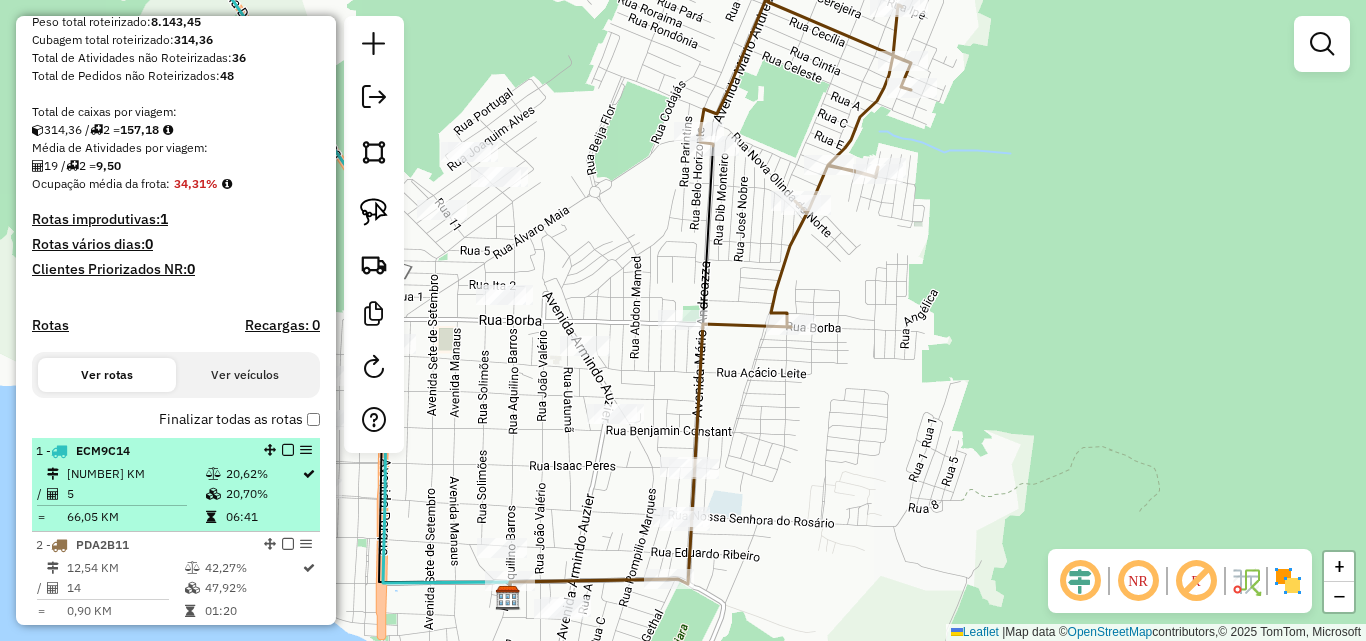 scroll, scrollTop: 400, scrollLeft: 0, axis: vertical 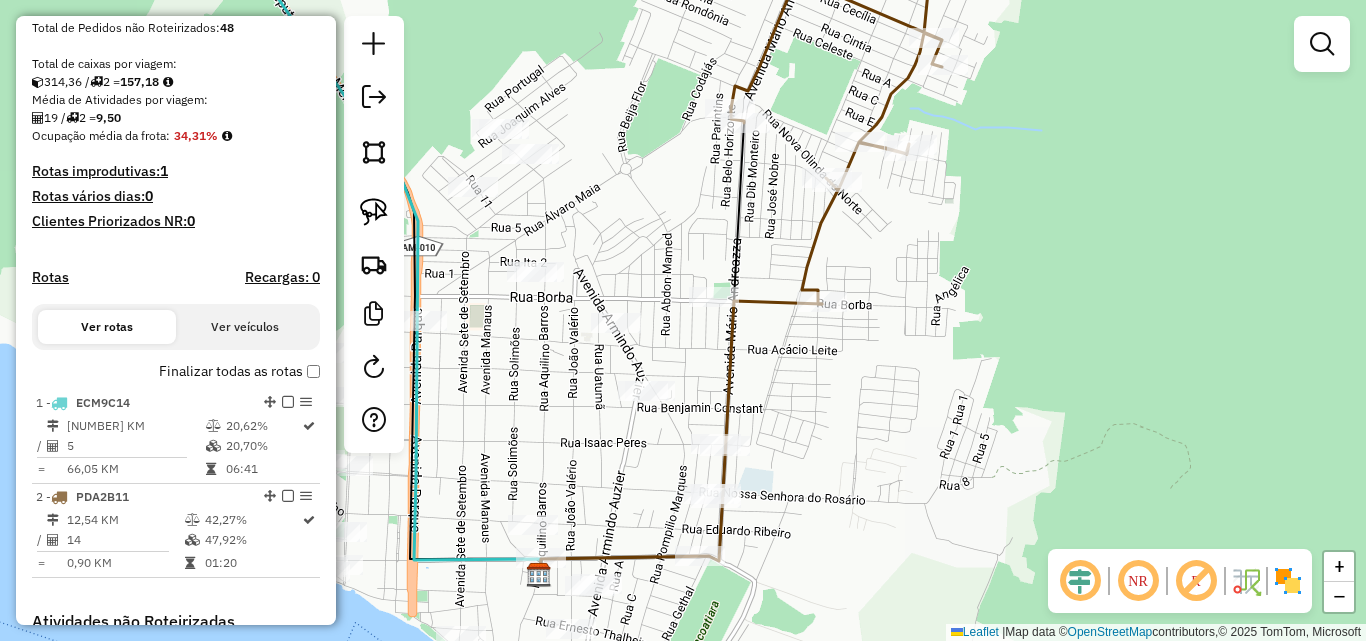drag, startPoint x: 765, startPoint y: 387, endPoint x: 814, endPoint y: 281, distance: 116.777565 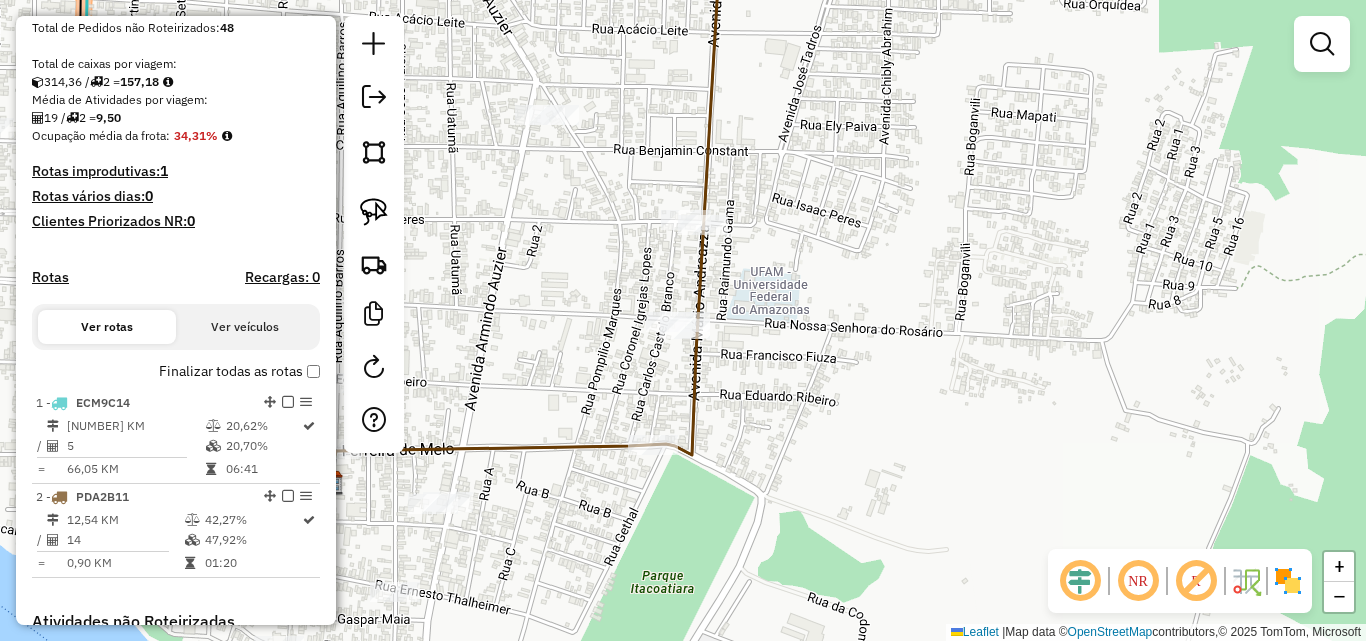 drag, startPoint x: 800, startPoint y: 361, endPoint x: 788, endPoint y: 262, distance: 99.724625 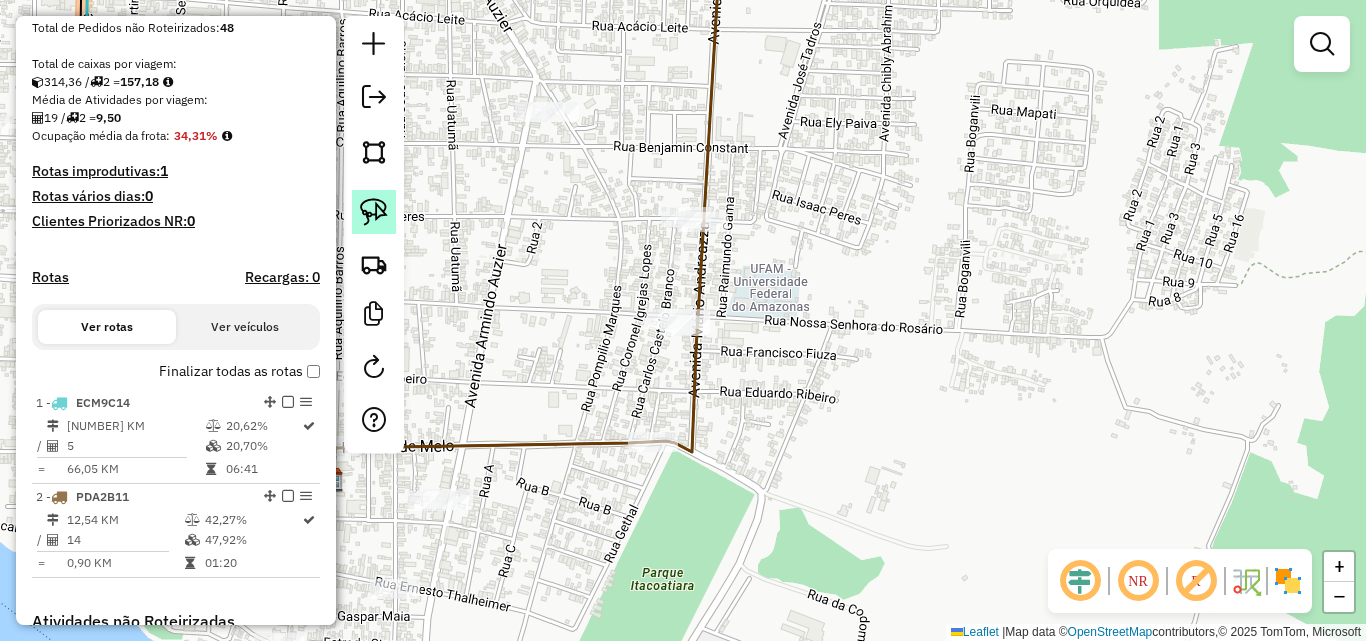 click 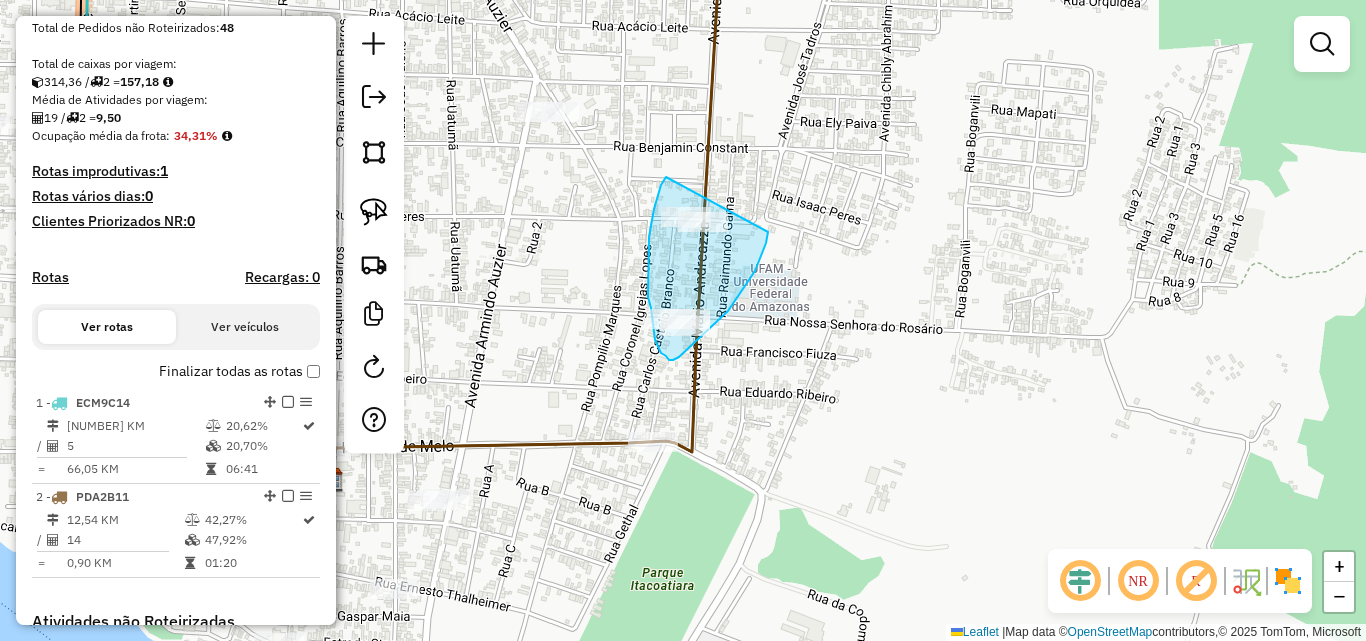 drag, startPoint x: 666, startPoint y: 177, endPoint x: 770, endPoint y: 201, distance: 106.733315 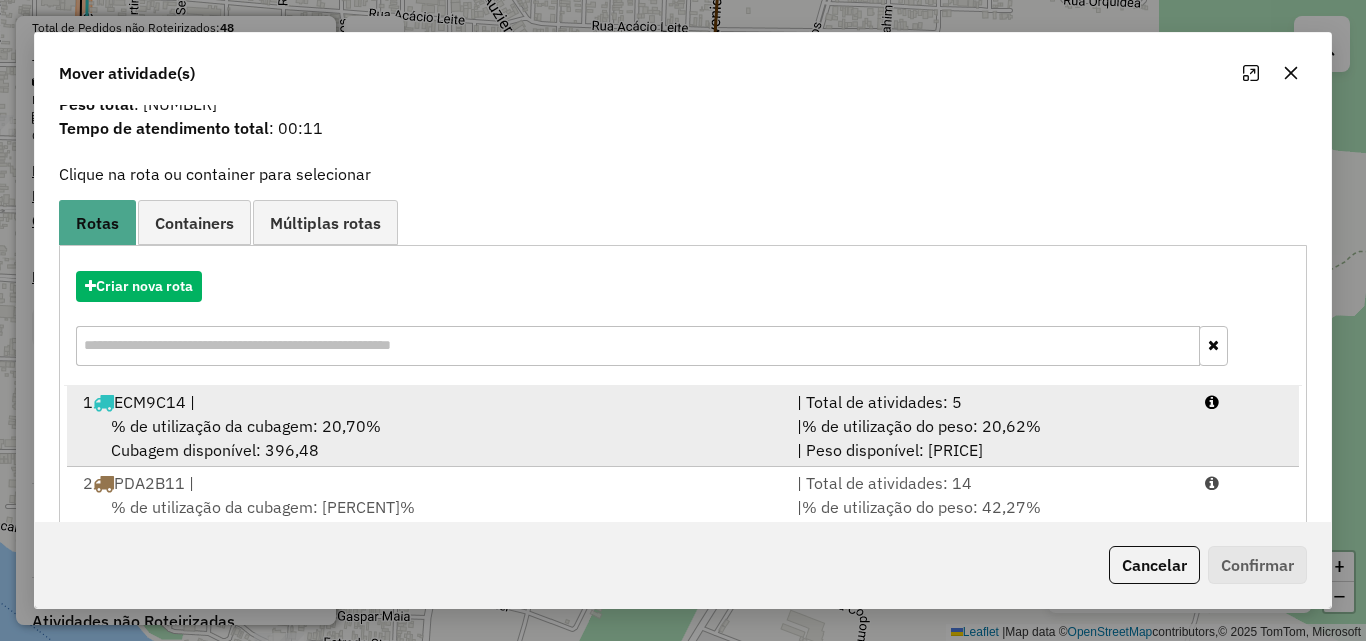 scroll, scrollTop: 129, scrollLeft: 0, axis: vertical 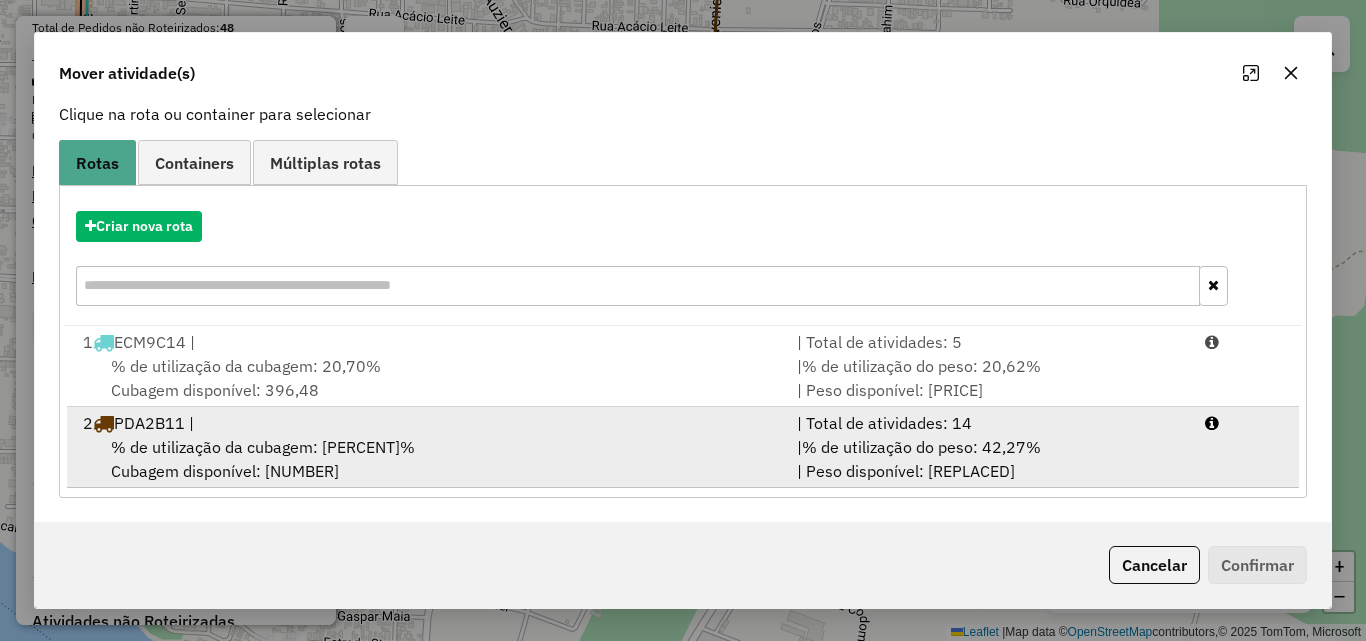 click on "% de utilização da cubagem: [PERCENT]%" at bounding box center (263, 447) 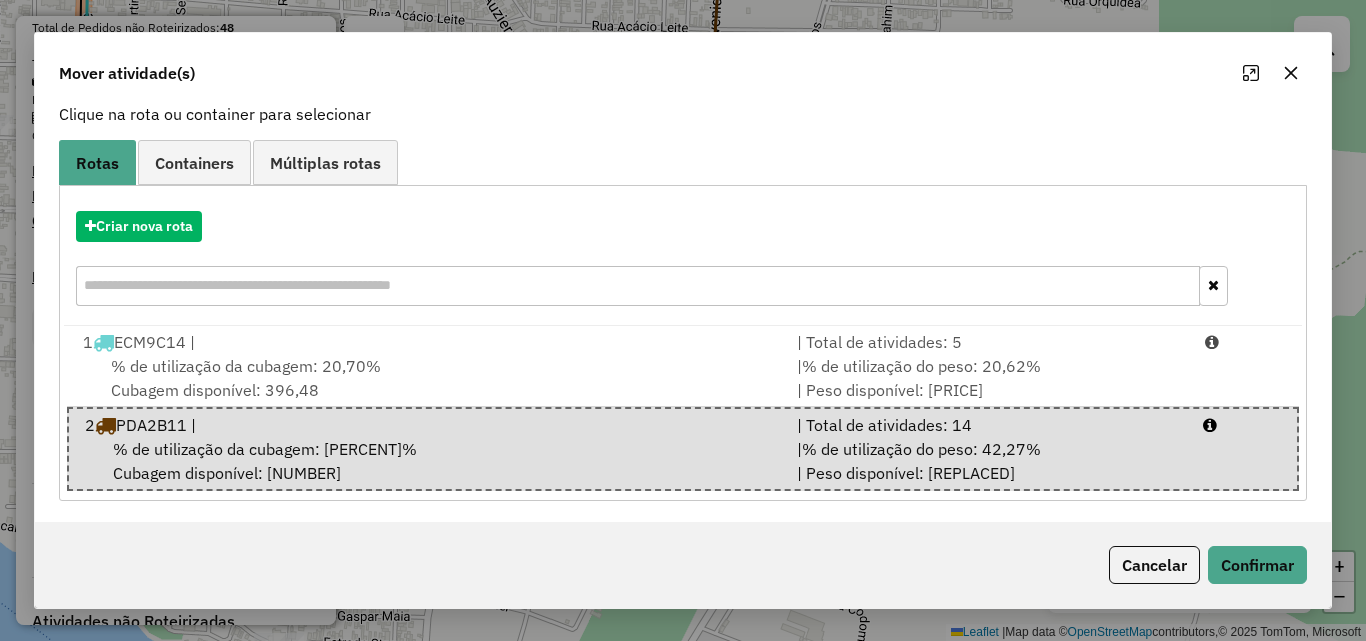 click on "Cancelar   Confirmar" 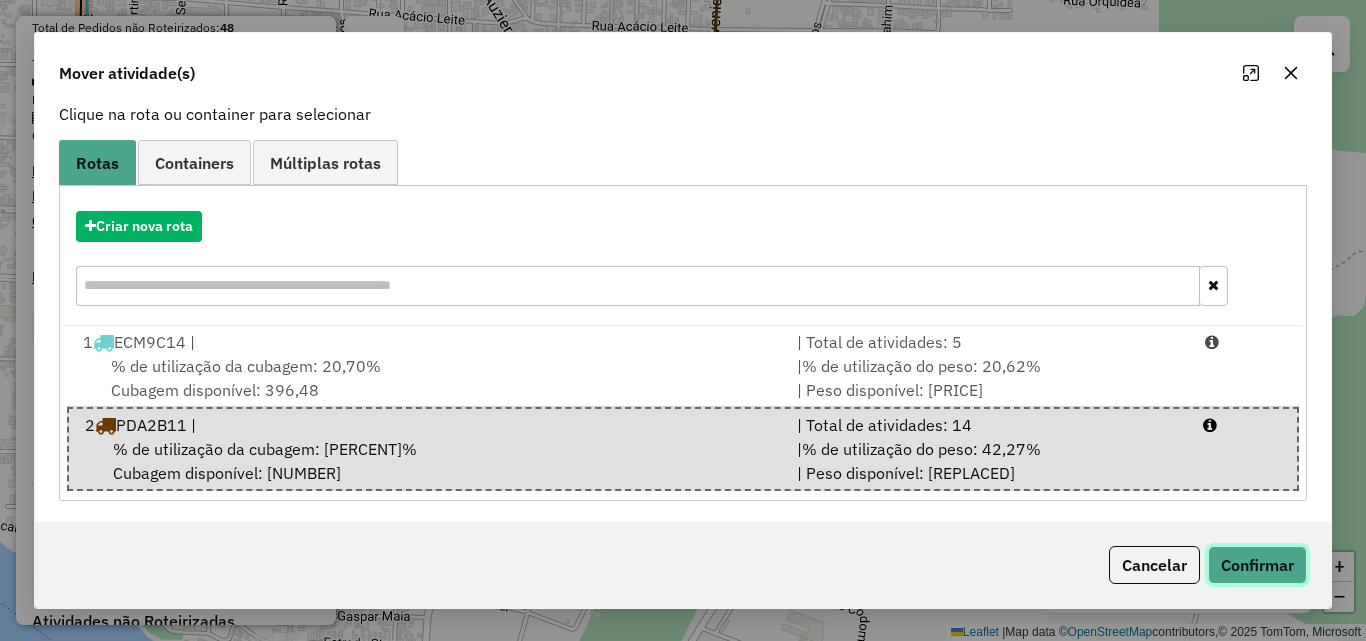 click on "Confirmar" 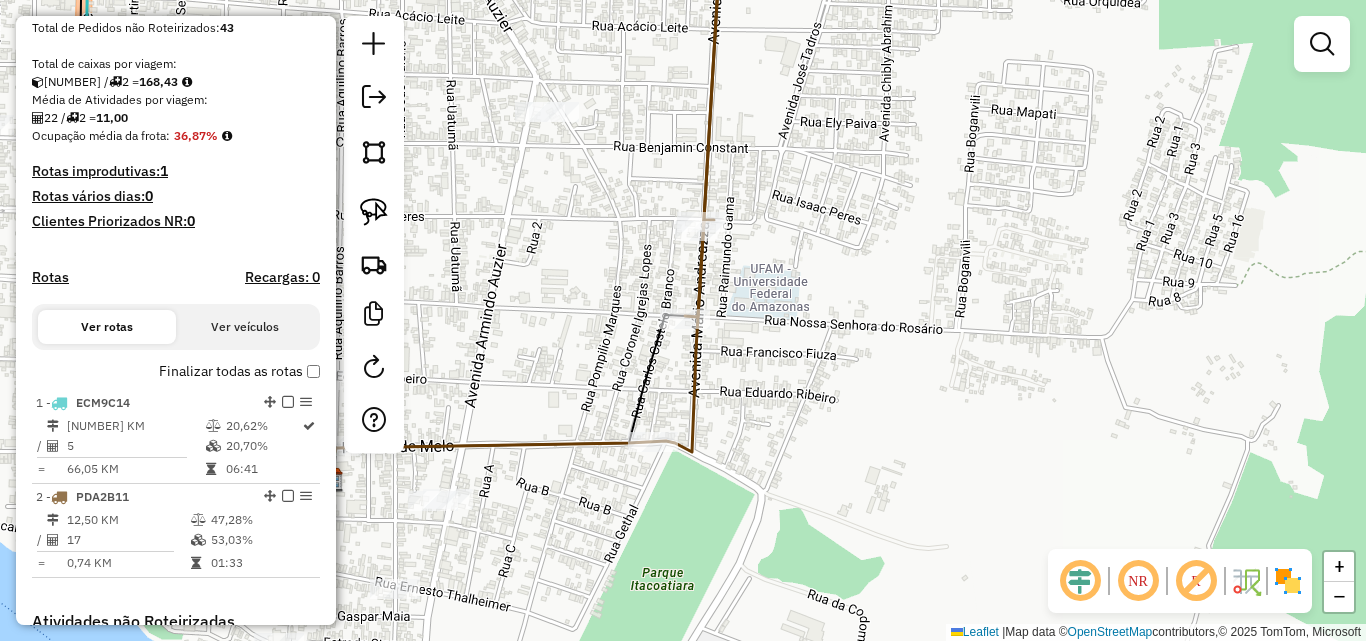 scroll, scrollTop: 0, scrollLeft: 0, axis: both 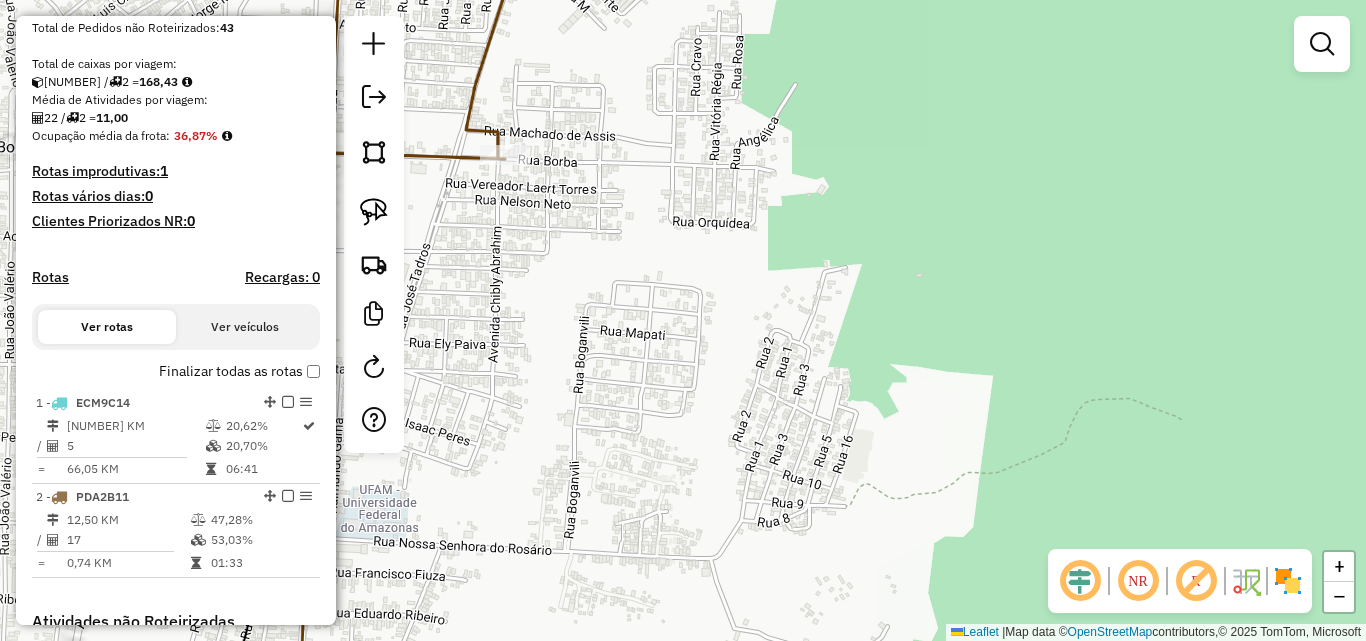 drag, startPoint x: 610, startPoint y: 378, endPoint x: 805, endPoint y: 277, distance: 219.60419 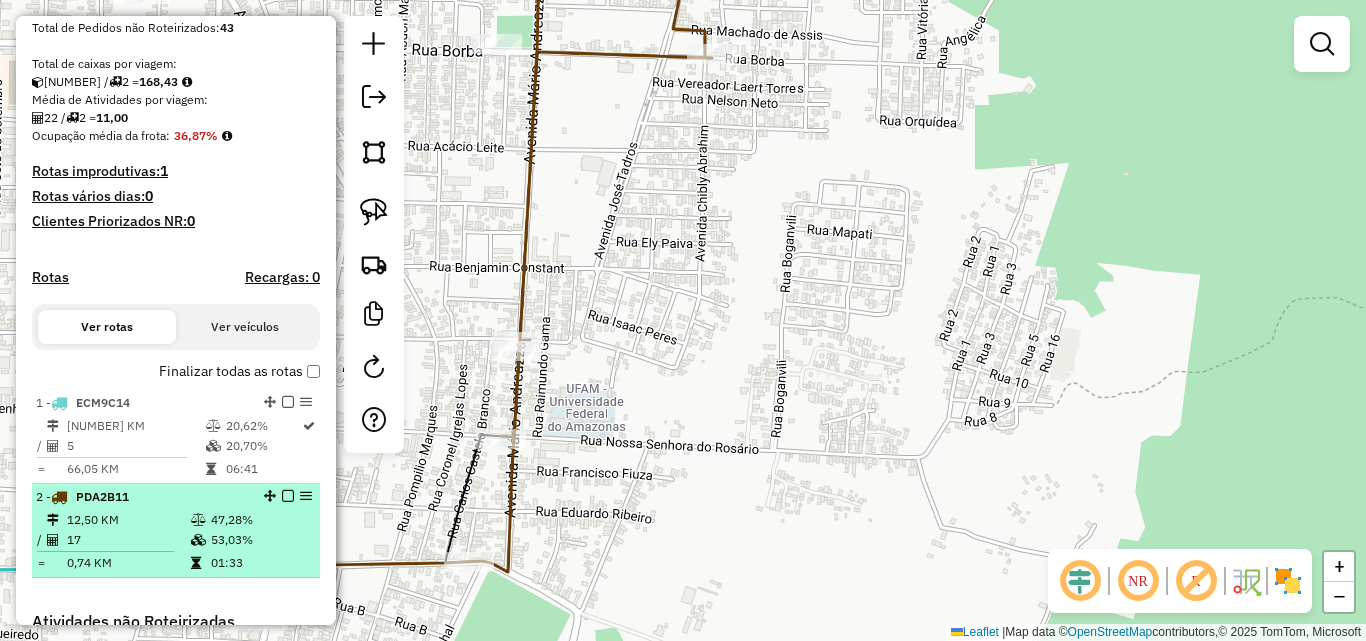 click on "PDA2B11" at bounding box center (102, 496) 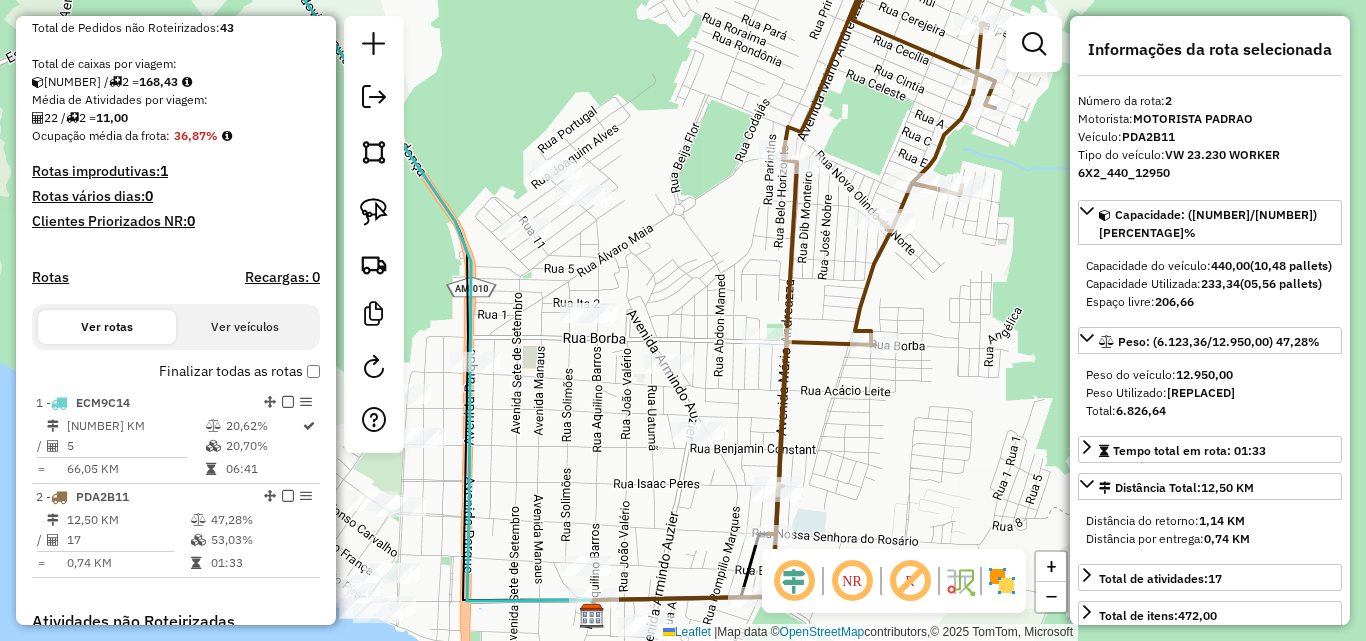 drag, startPoint x: 624, startPoint y: 340, endPoint x: 631, endPoint y: 269, distance: 71.34424 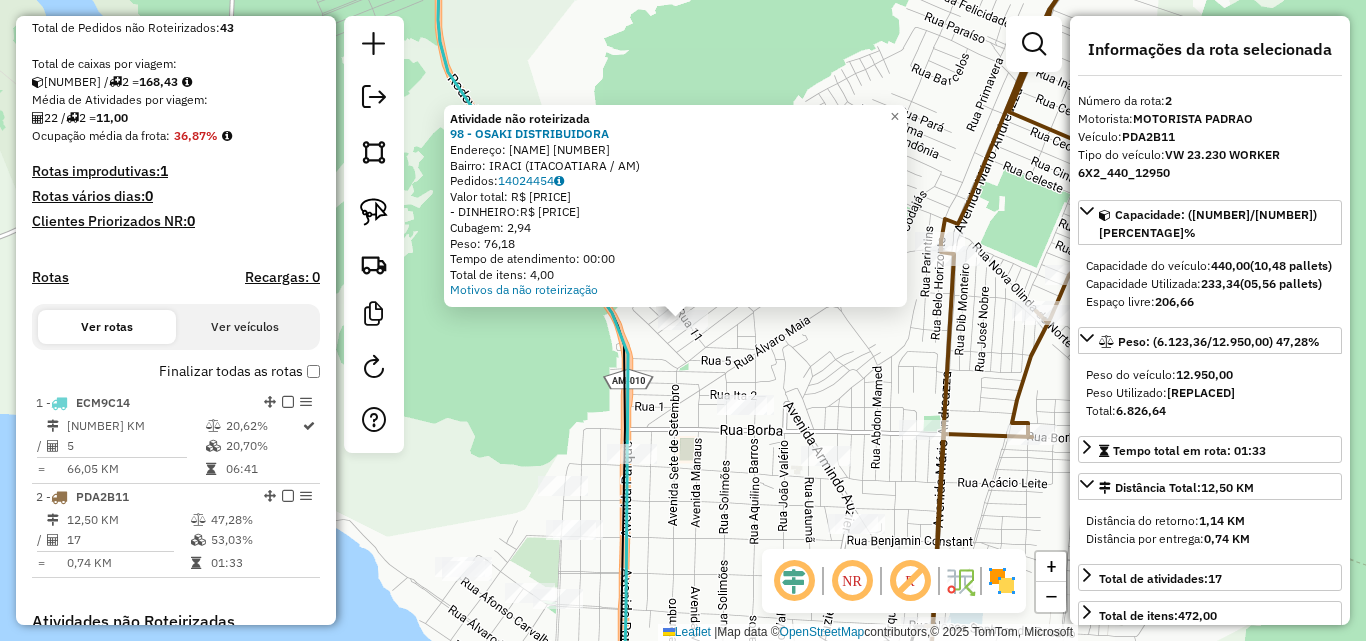 click on "Atividade não roteirizada 98 - OSAKI DISTRIBUIDORA  Endereço:  FRANCISCO DO COUTO VALLE 97   Bairro: [NEIGHBORHOOD] ([CITY] / [STATE])   Pedidos:  [ORDER_ID]   Valor total: R$ 252,24   - DINHEIRO:  R$ 252,24   Cubagem: 2,94   Peso: 76,18   Tempo de atendimento: 00:00   Total de itens: 4,00  Motivos da não roteirização × Janela de atendimento Grade de atendimento Capacidade Transportadoras Veículos Cliente Pedidos  Rotas Selecione os dias de semana para filtrar as janelas de atendimento  Seg   Ter   Qua   Qui   Sex   Sáb   Dom  Informe o período da janela de atendimento: De: Até:  Filtrar exatamente a janela do cliente  Considerar janela de atendimento padrão  Selecione os dias de semana para filtrar as grades de atendimento  Seg   Ter   Qua   Qui   Sex   Sáb   Dom   Considerar clientes sem dia de atendimento cadastrado  Clientes fora do dia de atendimento selecionado Filtrar as atividades entre os valores definidos abaixo:  Peso mínimo:   Peso máximo:   Cubagem mínima:   Cubagem máxima:   De:   Até:  +" 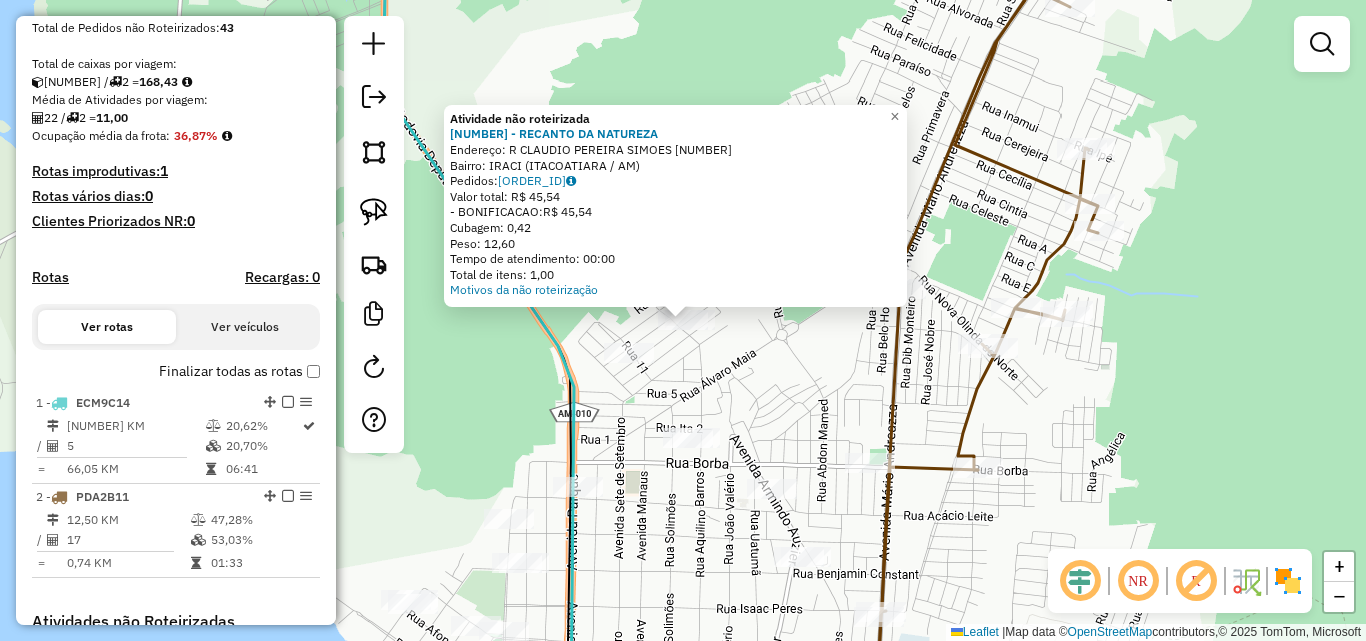 click on "Atividade não roteirizada 117 - RECANTO DA NATUREZA  Endereço:  R   [STREET_NAME] [NUMBER]   Bairro: [NEIGHBORHOOD] ([CITY] / [STATE])   Pedidos:  [ORDER_ID]   Valor total: R$ 45,54   - BONIFICACAO:  R$ 45,54   Cubagem: 0,42   Peso: 12,60   Tempo de atendimento: 00:00   Total de itens: 1,00  Motivos da não roteirização × Janela de atendimento Grade de atendimento Capacidade Transportadoras Veículos Cliente Pedidos  Rotas Selecione os dias de semana para filtrar as janelas de atendimento  Seg   Ter   Qua   Qui   Sex   Sáb   Dom  Informe o período da janela de atendimento: De: Até:  Filtrar exatamente a janela do cliente  Considerar janela de atendimento padrão  Selecione os dias de semana para filtrar as grades de atendimento  Seg   Ter   Qua   Qui   Sex   Sáb   Dom   Considerar clientes sem dia de atendimento cadastrado  Clientes fora do dia de atendimento selecionado Filtrar as atividades entre os valores definidos abaixo:  Peso mínimo:   Peso máximo:   Cubagem mínima:   Cubagem máxima:   De:  De:" 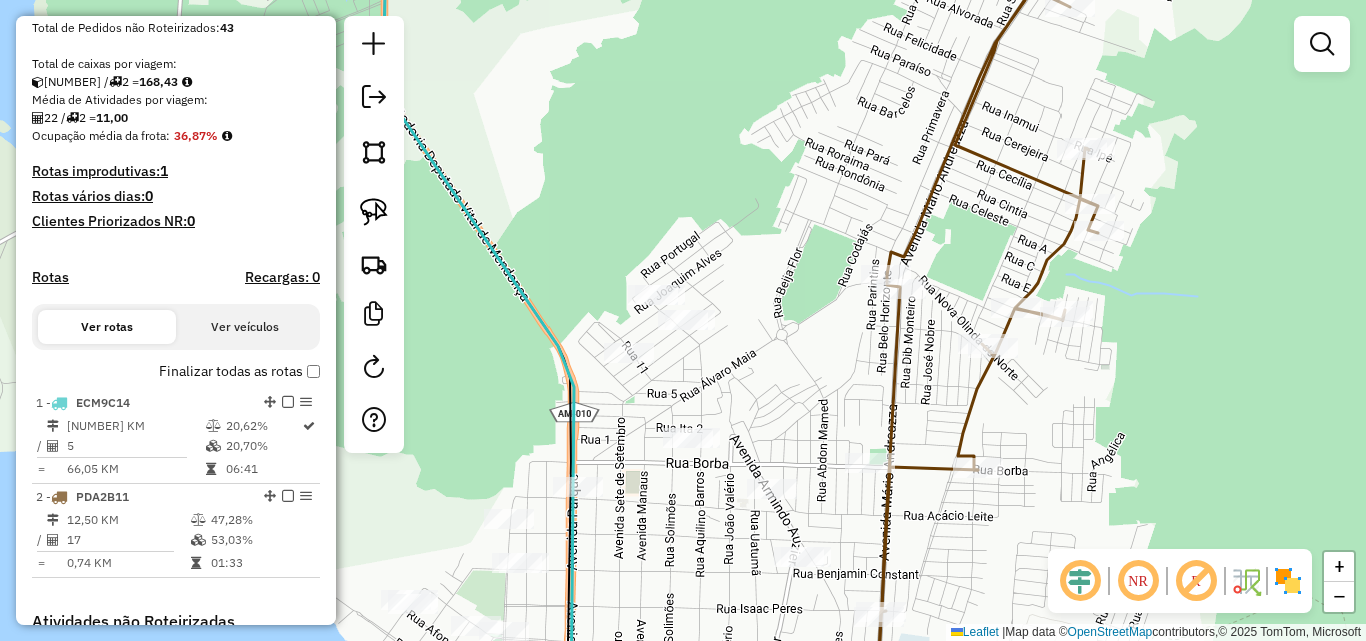 click on "Janela de atendimento Grade de atendimento Capacidade Transportadoras Veículos Cliente Pedidos  Rotas Selecione os dias de semana para filtrar as janelas de atendimento  Seg   Ter   Qua   Qui   Sex   Sáb   Dom  Informe o período da janela de atendimento: De: Até:  Filtrar exatamente a janela do cliente  Considerar janela de atendimento padrão  Selecione os dias de semana para filtrar as grades de atendimento  Seg   Ter   Qua   Qui   Sex   Sáb   Dom   Considerar clientes sem dia de atendimento cadastrado  Clientes fora do dia de atendimento selecionado Filtrar as atividades entre os valores definidos abaixo:  Peso mínimo:   Peso máximo:   Cubagem mínima:   Cubagem máxima:   De:   Até:  Filtrar as atividades entre o tempo de atendimento definido abaixo:  De:   Até:   Considerar capacidade total dos clientes não roteirizados Transportadora: Selecione um ou mais itens Tipo de veículo: Selecione um ou mais itens Veículo: Selecione um ou mais itens Motorista: Selecione um ou mais itens Nome: Rótulo:" 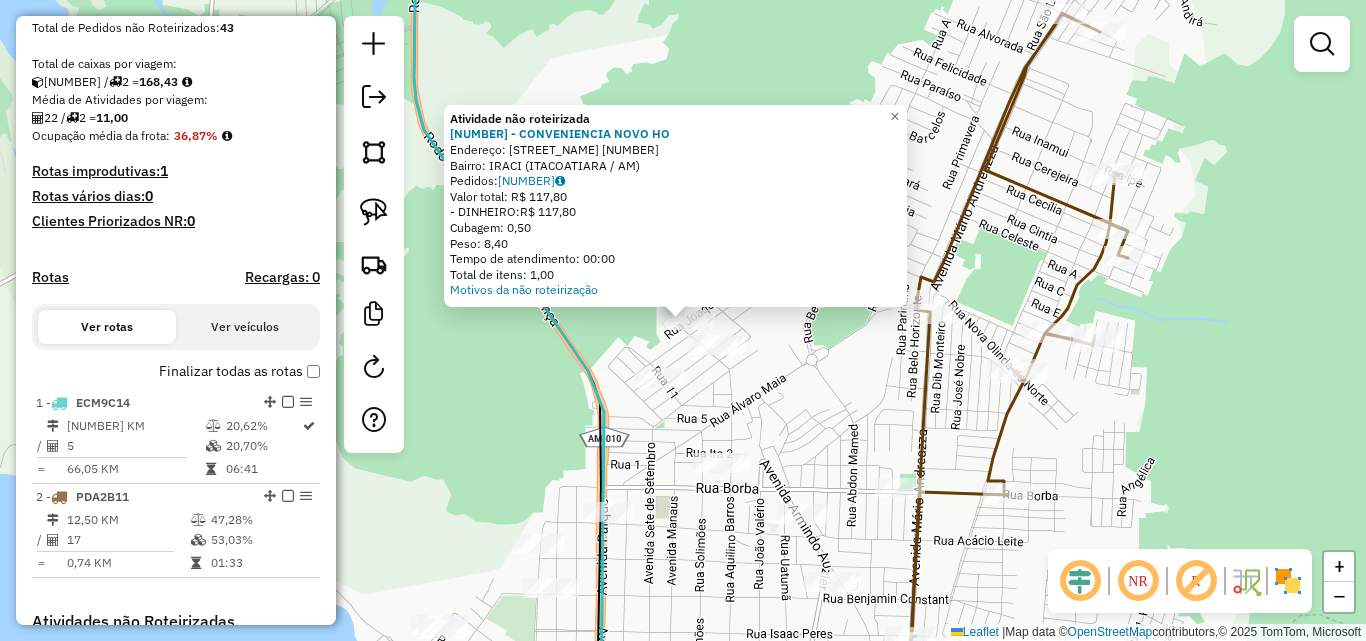 click on "Atividade não roteirizada [NUMBER] - [NAME]  Endereço:  [STREET_NAME] [NUMBER]   Bairro: [NAME] ([CITY] / [STATE])   Pedidos:  [ORDER_ID]   Valor total: [CURRENCY] [AMOUNT]   - [PAYMENT_METHOD]: [CURRENCY] [AMOUNT]   Cubagem: [NUMBER]   Peso: [NUMBER]   Tempo de atendimento: [TIME]   Total de itens: [NUMBER]  Motivos da não roteirização × Janela de atendimento Grade de atendimento Capacidade Transportadoras Veículos Cliente Pedidos  Rotas Selecione os dias de semana para filtrar as janelas de atendimento  Seg   Ter   Qua   Qui   Sex   Sáb   Dom  Informe o período da janela de atendimento: De: Até:  Filtrar exatamente a janela do cliente  Considerar janela de atendimento padrão  Selecione os dias de semana para filtrar as grades de atendimento  Seg   Ter   Qua   Qui   Sex   Sáb   Dom   Considerar clientes sem dia de atendimento cadastrado  Clientes fora do dia de atendimento selecionado Filtrar as atividades entre os valores definidos abaixo:  Peso mínimo:   Peso máximo:   Cubagem mínima:   Cubagem máxima:   De:   Até:  De:" 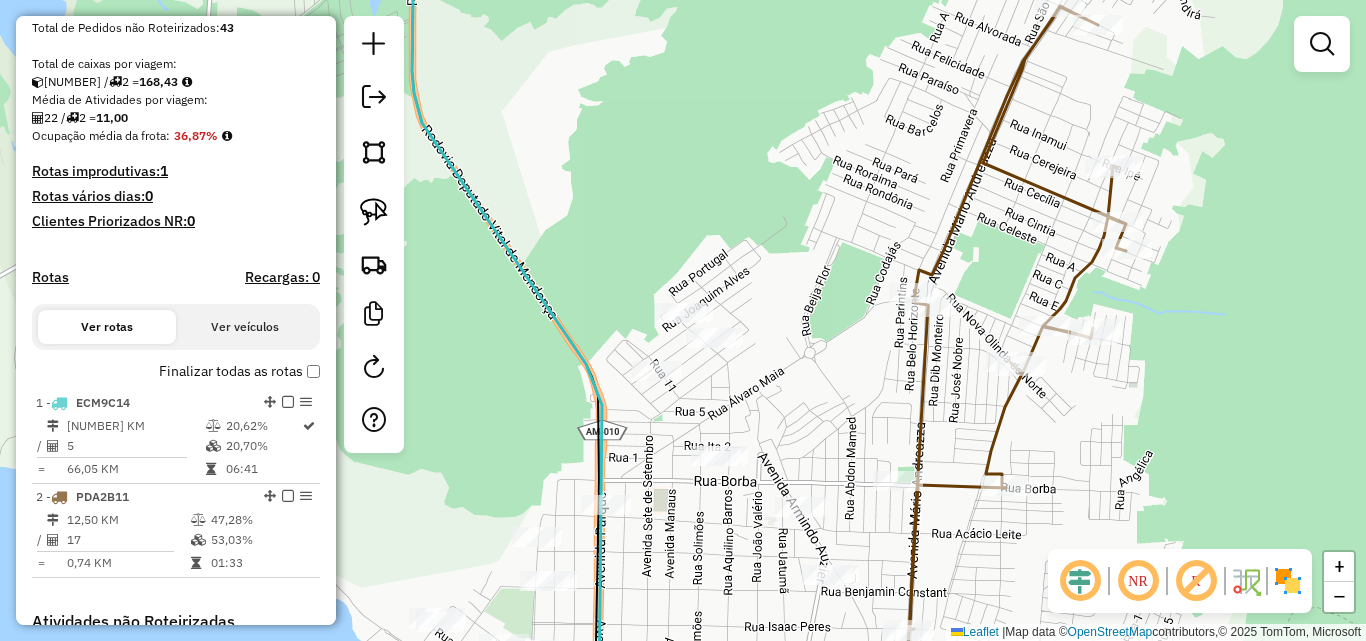 drag, startPoint x: 817, startPoint y: 413, endPoint x: 715, endPoint y: 254, distance: 188.90474 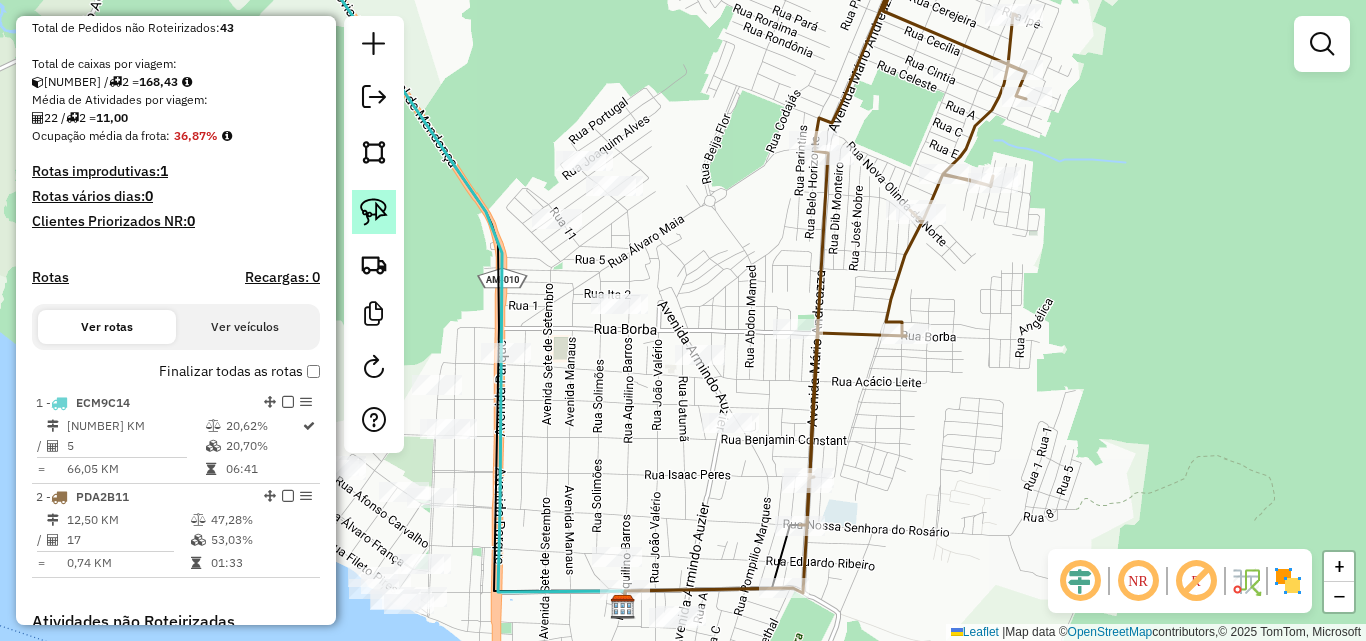 click 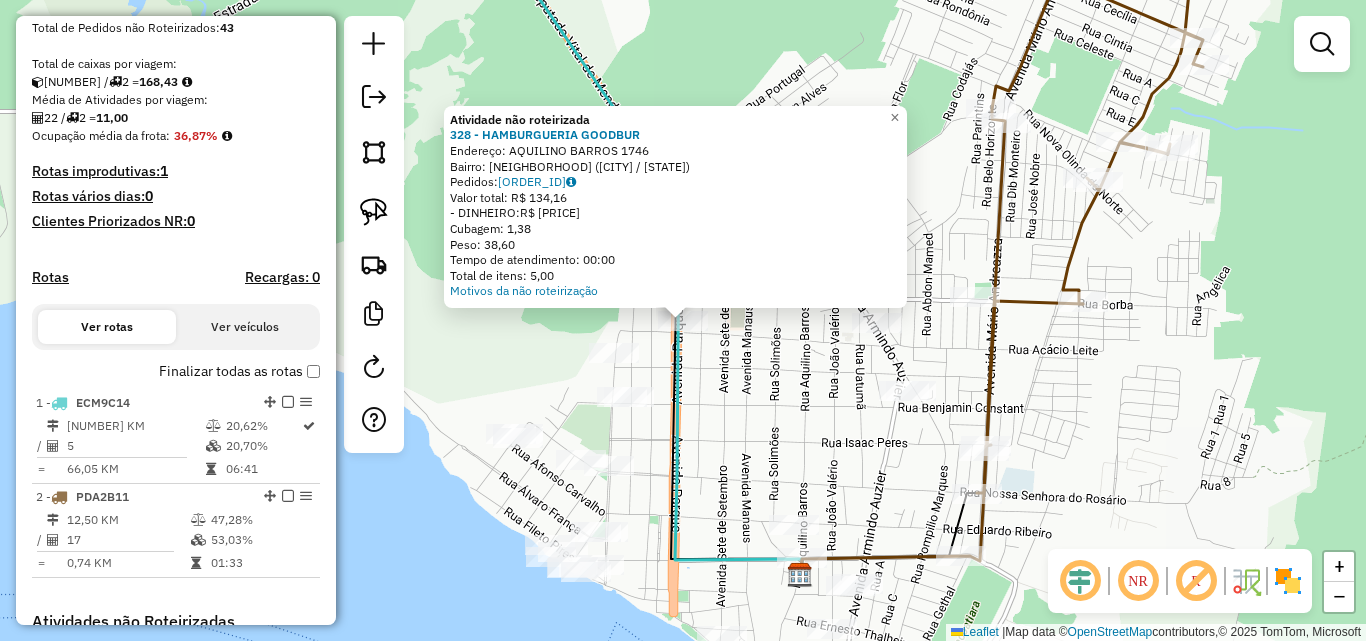 click on "Atividade não roteirizada [NUMBER] - [NAME]  Endereço: [NAME] [NUMBER]   Bairro: [NAME] ([CITY] / [STATE])   Pedidos: [NUMBER]   Valor total: R$ [PRICE]   - DINHEIRO: R$ [PRICE]   Cubagem: [NUMBER]   Peso: [NUMBER]   Tempo de atendimento: [TIME]   Total de itens: [NUMBER]  Motivos da não roteirização × Janela de atendimento Grade de atendimento Capacidade Transportadoras Veículos Cliente Pedidos  Rotas Selecione os dias de semana para filtrar as janelas de atendimento  Seg   Ter   Qua   Qui   Sex   Sáb   Dom  Informe o período da janela de atendimento: De: Até:  Filtrar exatamente a janela do cliente  Considerar janela de atendimento padrão  Selecione os dias de semana para filtrar as grades de atendimento  Seg   Ter   Qua   Qui   Sex   Sáb   Dom   Considerar clientes sem dia de atendimento cadastrado  Clientes fora do dia de atendimento selecionado Filtrar as atividades entre os valores definidos abaixo:  Peso mínimo:   Peso máximo:   Cubagem mínima:   Cubagem máxima:   De:   Até:" 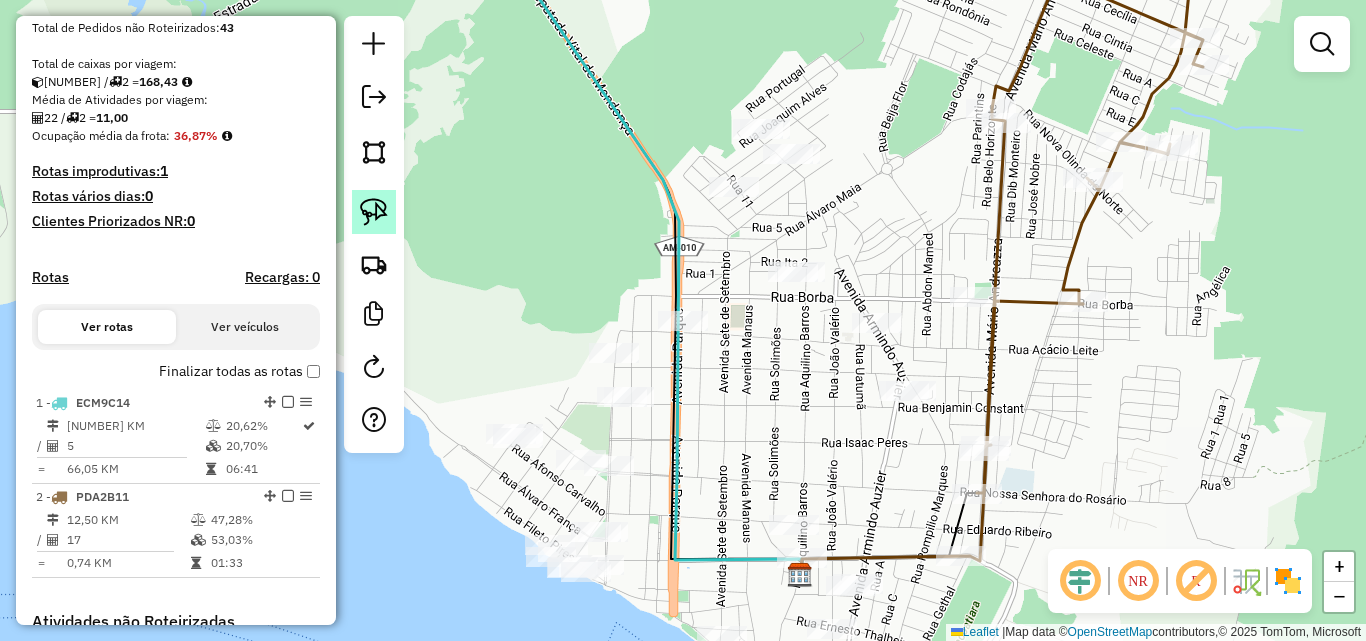 click 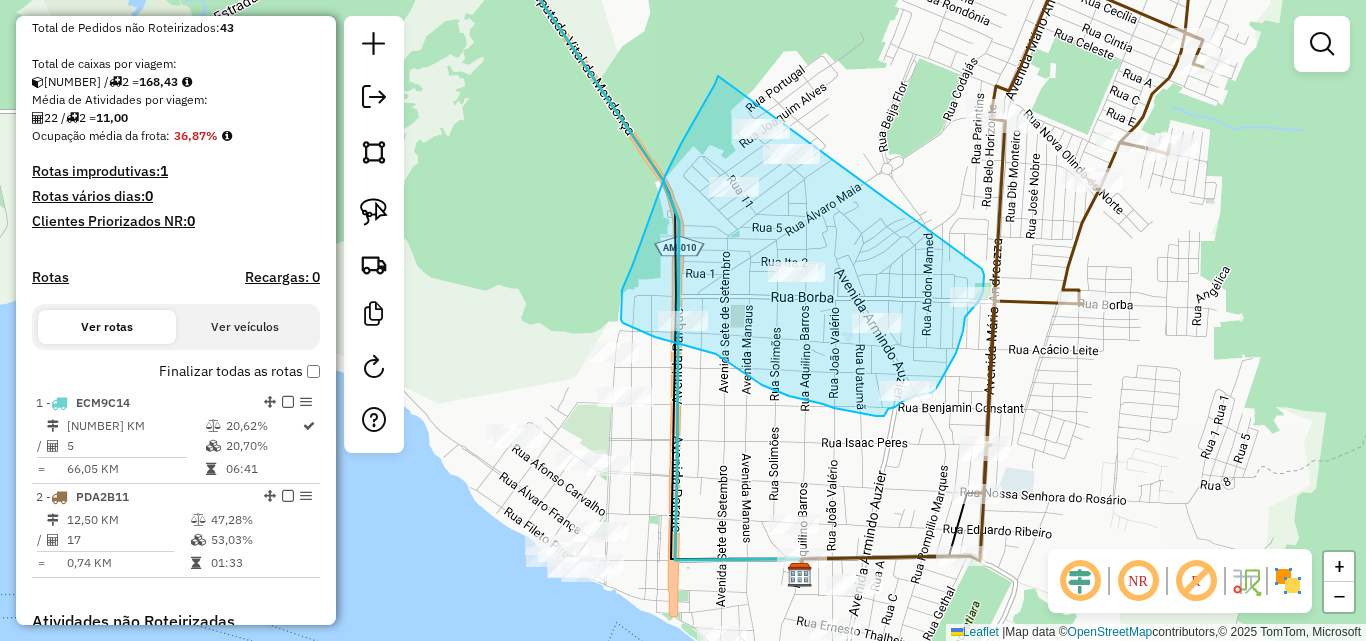 drag, startPoint x: 718, startPoint y: 76, endPoint x: 937, endPoint y: 205, distance: 254.16924 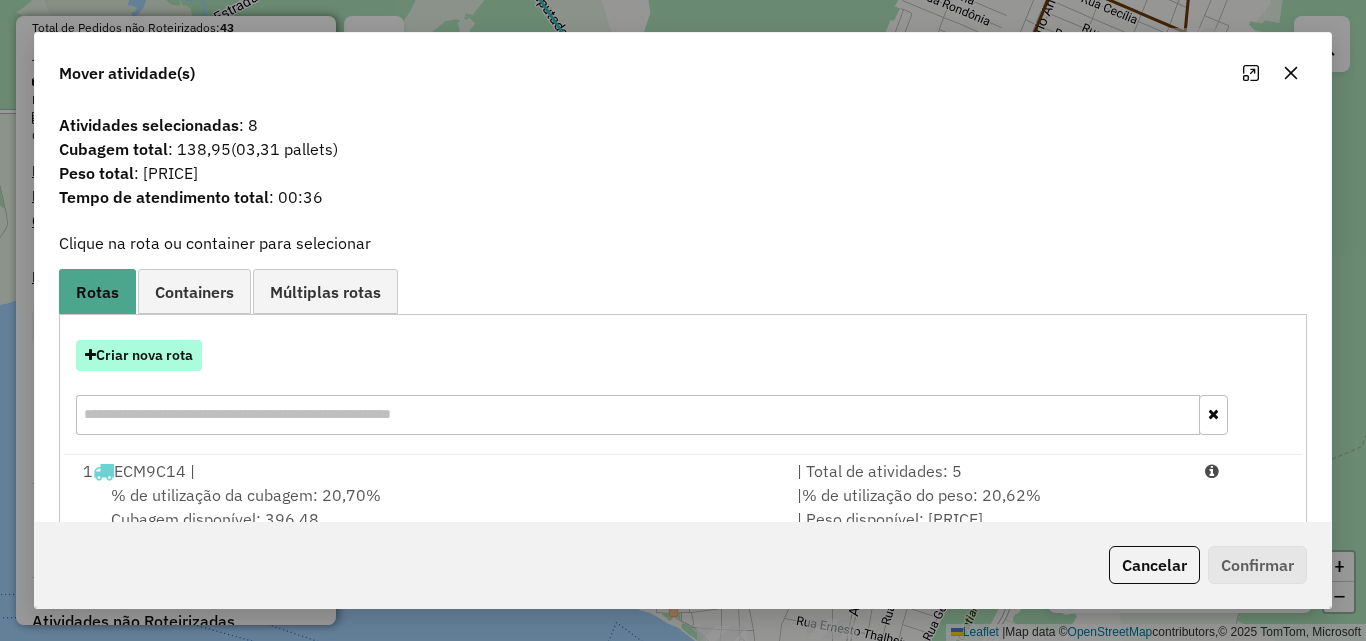 click on "Criar nova rota" at bounding box center [139, 355] 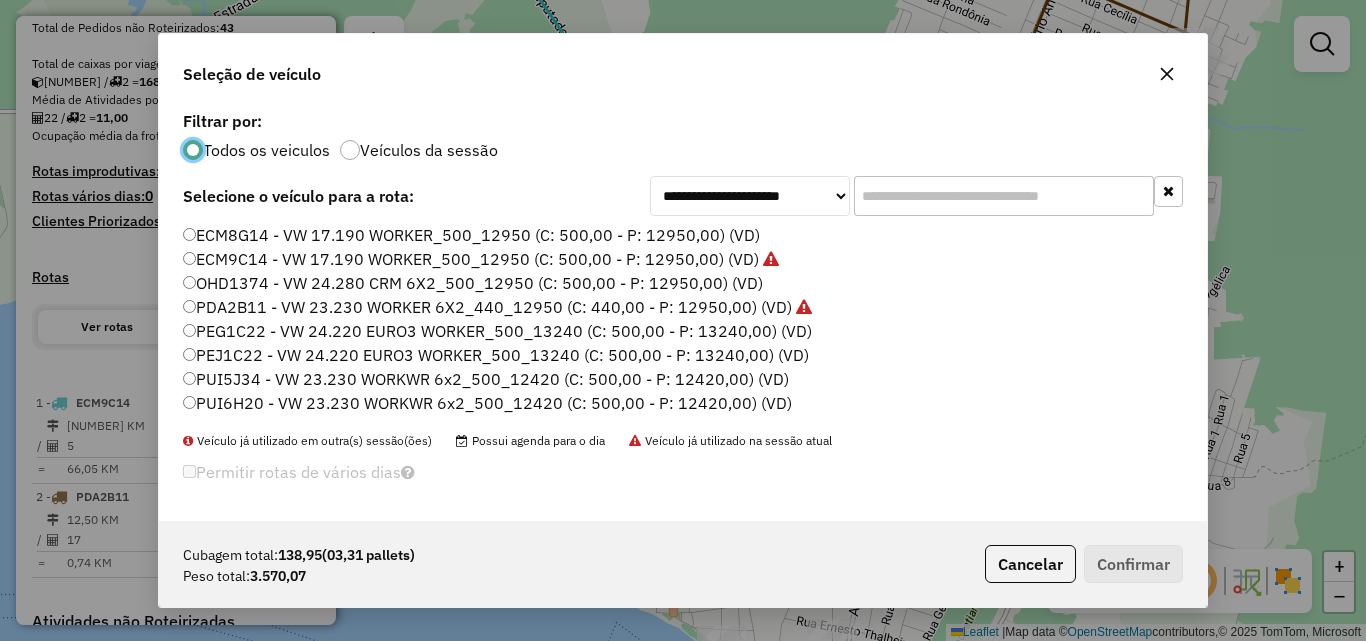 scroll, scrollTop: 11, scrollLeft: 6, axis: both 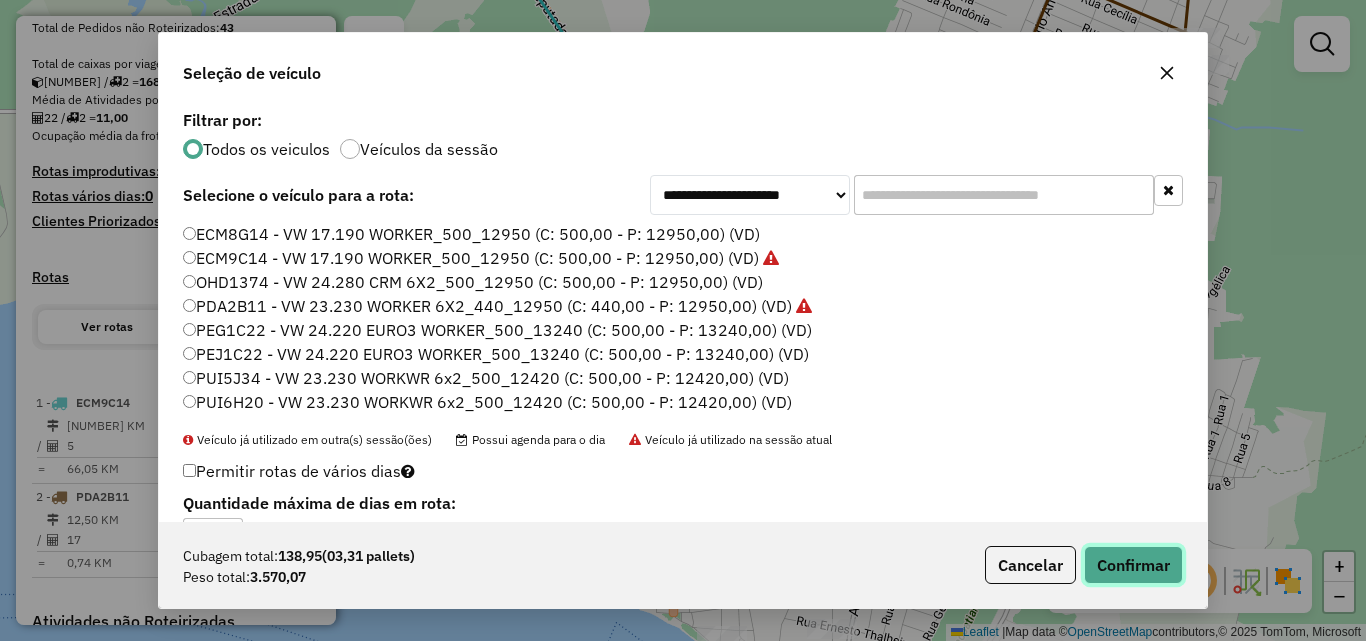 click on "Confirmar" 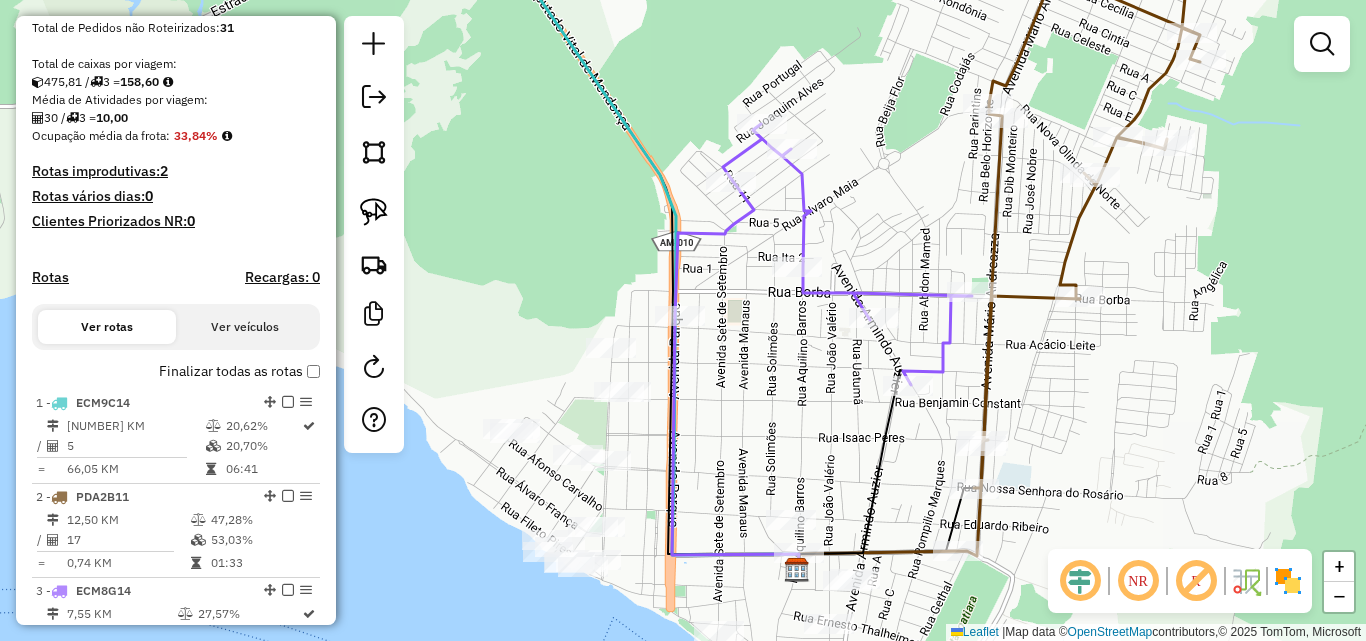 drag, startPoint x: 889, startPoint y: 422, endPoint x: 881, endPoint y: 394, distance: 29.12044 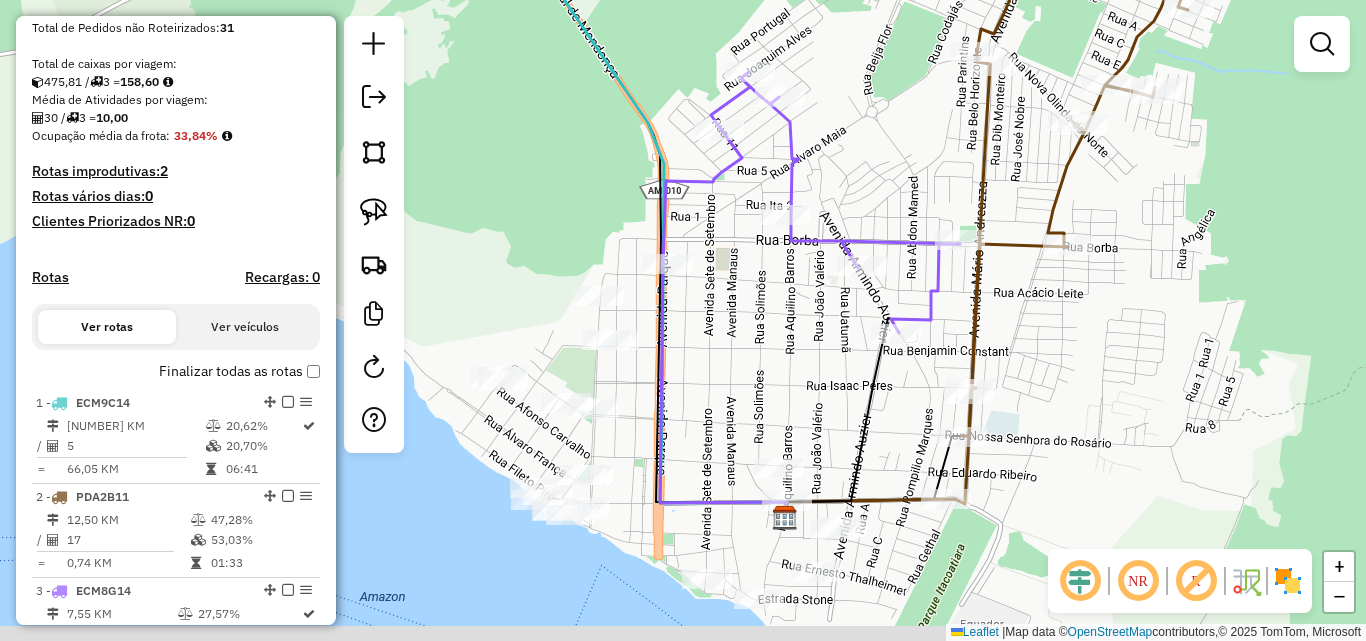 drag, startPoint x: 781, startPoint y: 376, endPoint x: 772, endPoint y: 343, distance: 34.20526 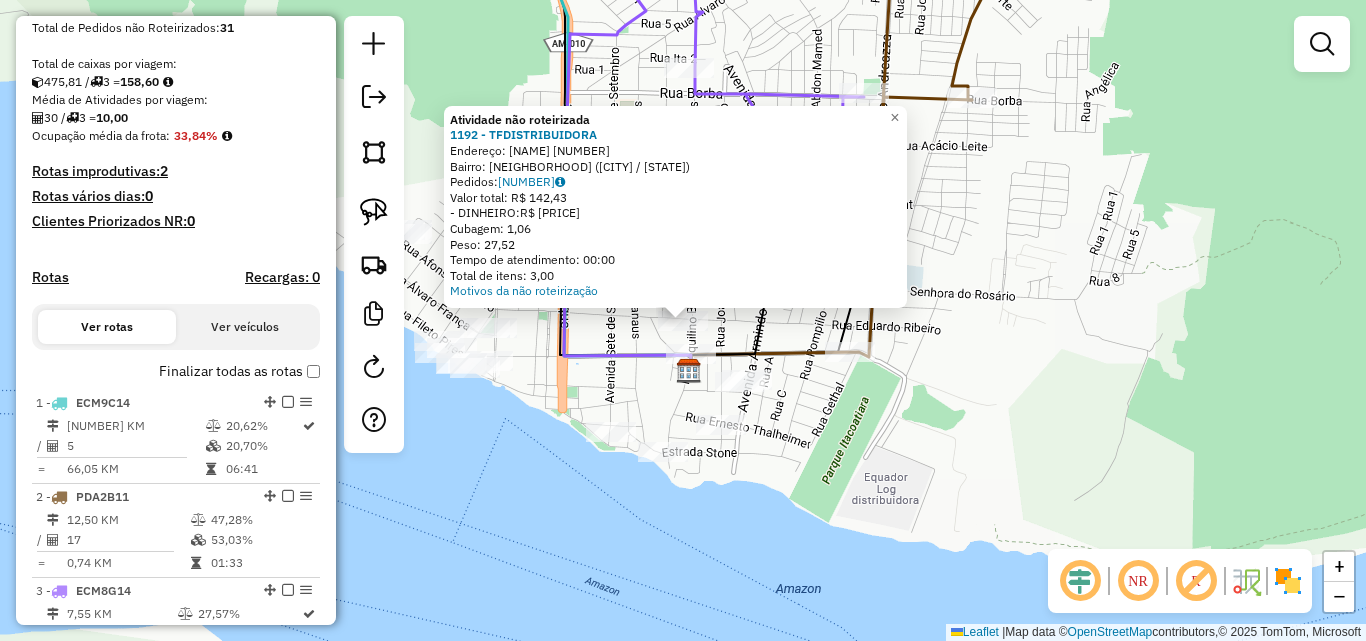 click on "Atividade não roteirizada 1192 - TFDISTRIBUIDORA Endereço: Rua [STREET_NAME] [NUMBER] Bairro: [NEIGHBORHOOD] ([CITY] / [STATE]) Pedidos: [ORDER_ID] Valor total: R$ [PRICE] - DINHEIRO: R$ [PRICE] Cubagem: [REPLACED] Peso: [REPLACED] Tempo de atendimento: [TIME] Total de itens: [REPLACED] Motivos da não roteirização × Janela de atendimento Grade de atendimento Capacidade Transportadoras Veículos Cliente Pedidos Rotas Selecione os dias de semana para filtrar as janelas de atendimento Seg Ter Qua Qui Sex Sáb Dom Informe o período da janela de atendimento: De: Até: Filtrar exatamente a janela do cliente Considerar janela de atendimento padrão Selecione os dias de semana para filtrar as grades de atendimento Seg Ter Qua Qui Sex Sáb Dom Considerar clientes sem dia de atendimento cadastrado Clientes fora do dia de atendimento selecionado Filtrar as atividades entre os valores definidos abaixo: Peso mínimo: Peso máximo: Cubagem mínima: Cubagem máxima: De: Até: De:" 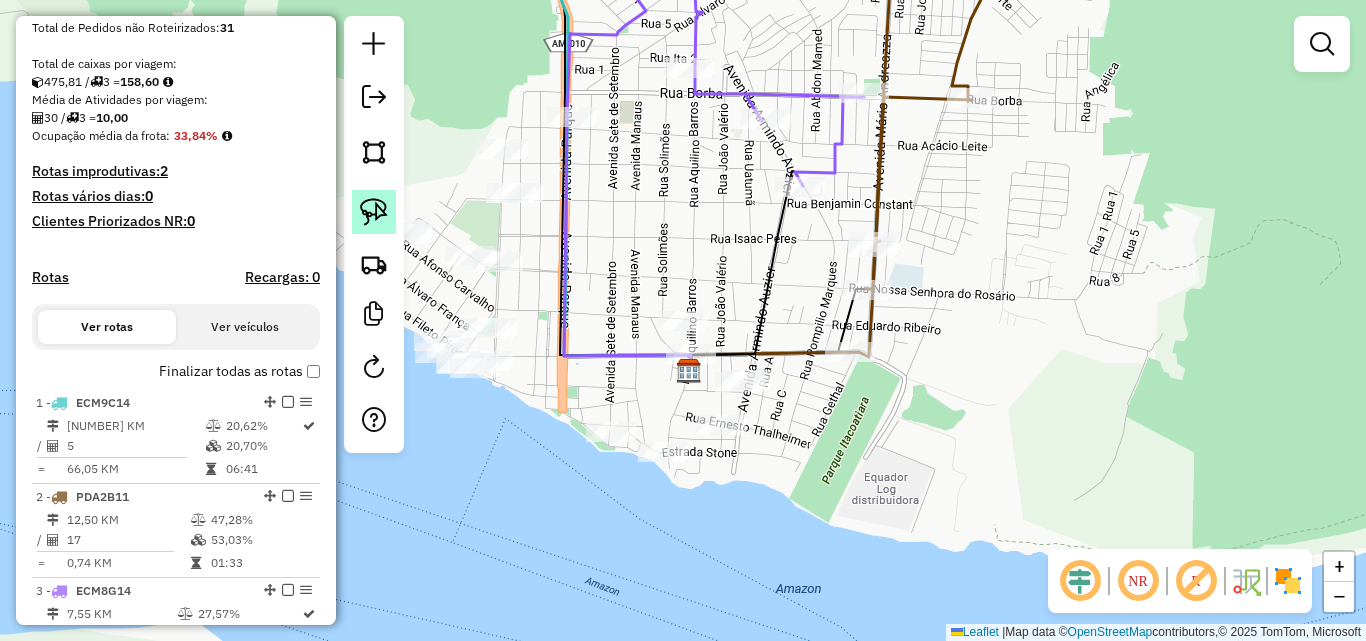 click 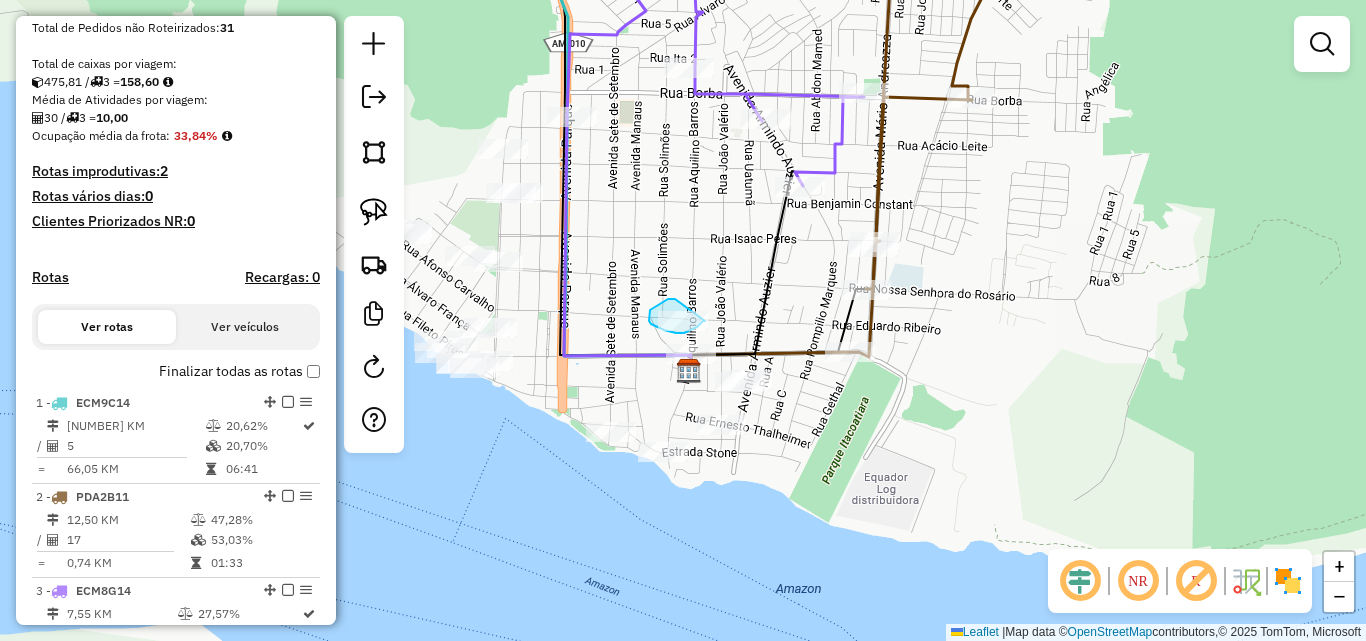 click on "Janela de atendimento Grade de atendimento Capacidade Transportadoras Veículos Cliente Pedidos  Rotas Selecione os dias de semana para filtrar as janelas de atendimento  Seg   Ter   Qua   Qui   Sex   Sáb   Dom  Informe o período da janela de atendimento: De: Até:  Filtrar exatamente a janela do cliente  Considerar janela de atendimento padrão  Selecione os dias de semana para filtrar as grades de atendimento  Seg   Ter   Qua   Qui   Sex   Sáb   Dom   Considerar clientes sem dia de atendimento cadastrado  Clientes fora do dia de atendimento selecionado Filtrar as atividades entre os valores definidos abaixo:  Peso mínimo:   Peso máximo:   Cubagem mínima:   Cubagem máxima:   De:   Até:  Filtrar as atividades entre o tempo de atendimento definido abaixo:  De:   Até:   Considerar capacidade total dos clientes não roteirizados Transportadora: Selecione um ou mais itens Tipo de veículo: Selecione um ou mais itens Veículo: Selecione um ou mais itens Motorista: Selecione um ou mais itens Nome: Rótulo:" 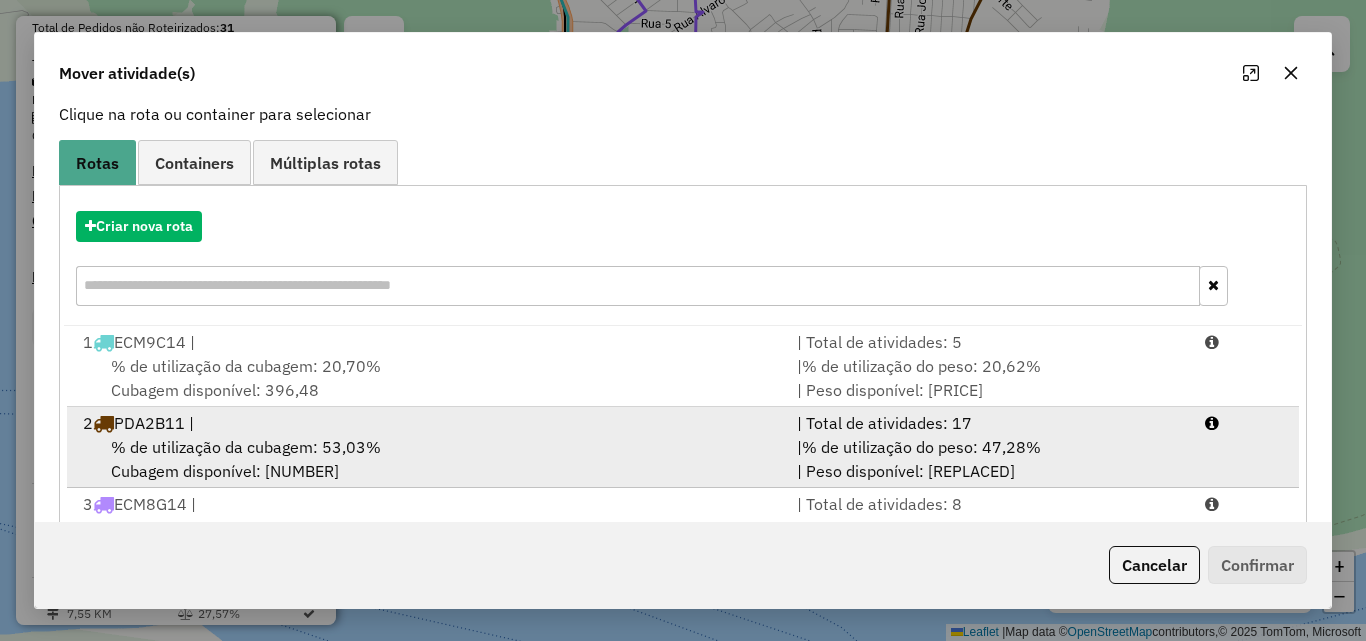 scroll, scrollTop: 210, scrollLeft: 0, axis: vertical 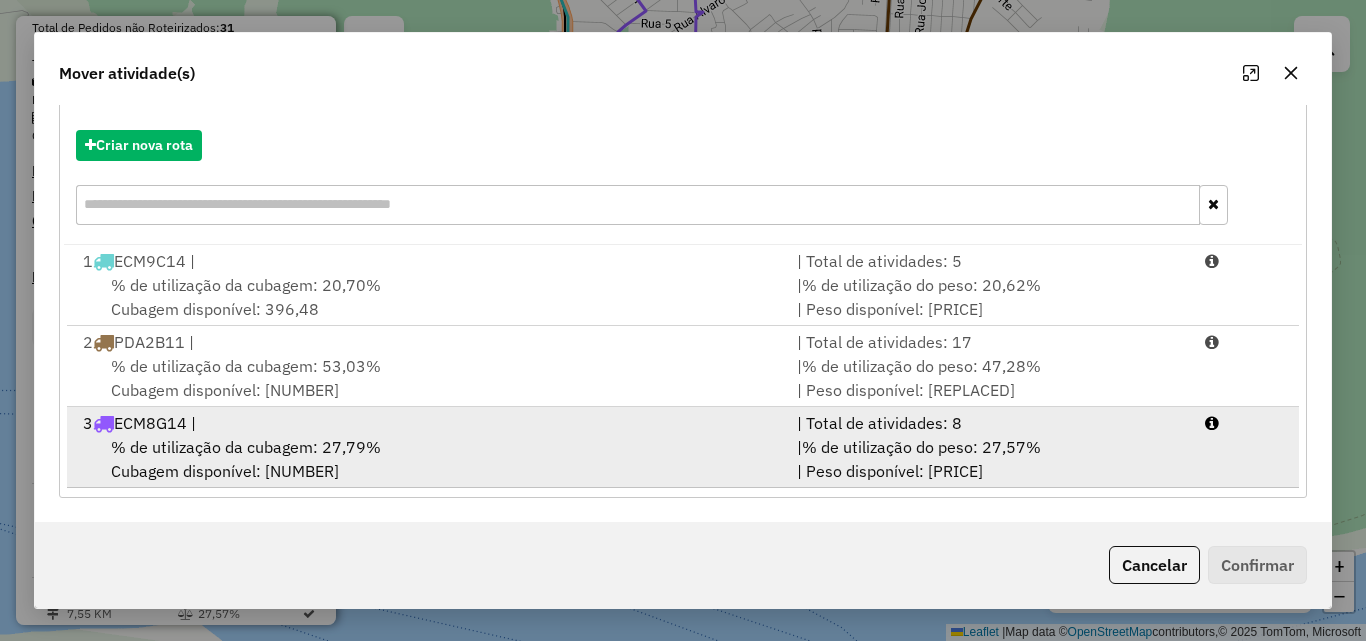 click on "% de utilização da cubagem: 27,79%" at bounding box center [246, 447] 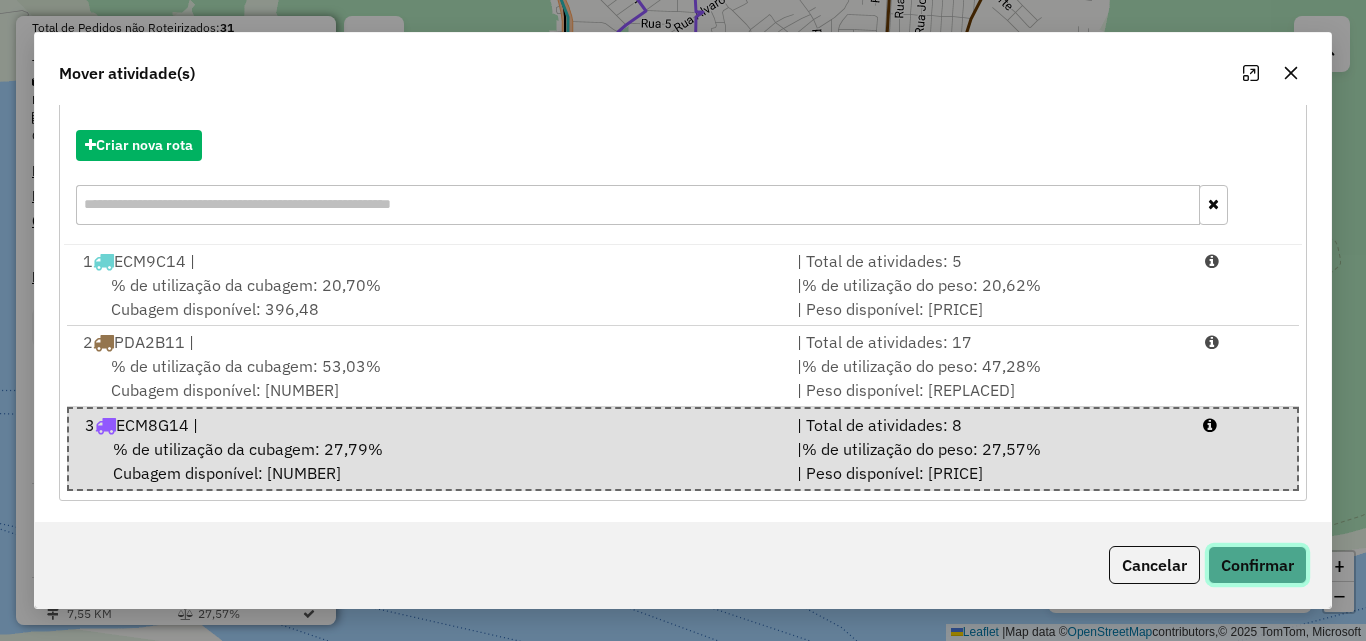click on "Confirmar" 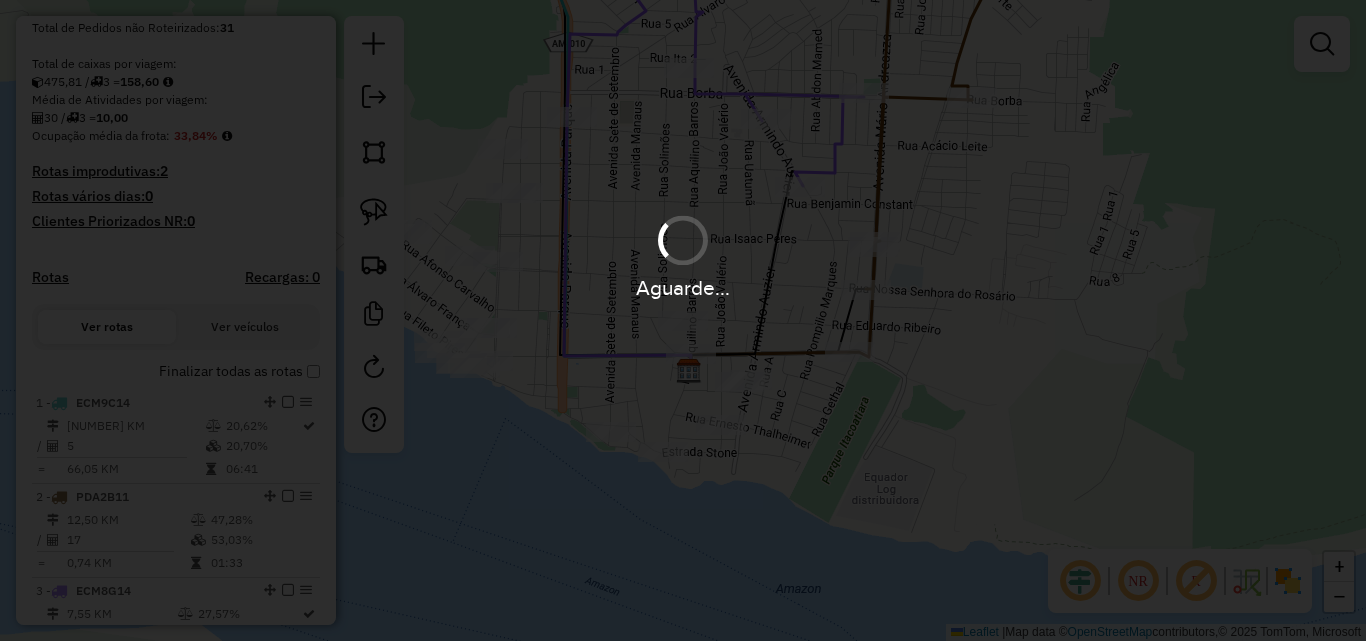 scroll, scrollTop: 0, scrollLeft: 0, axis: both 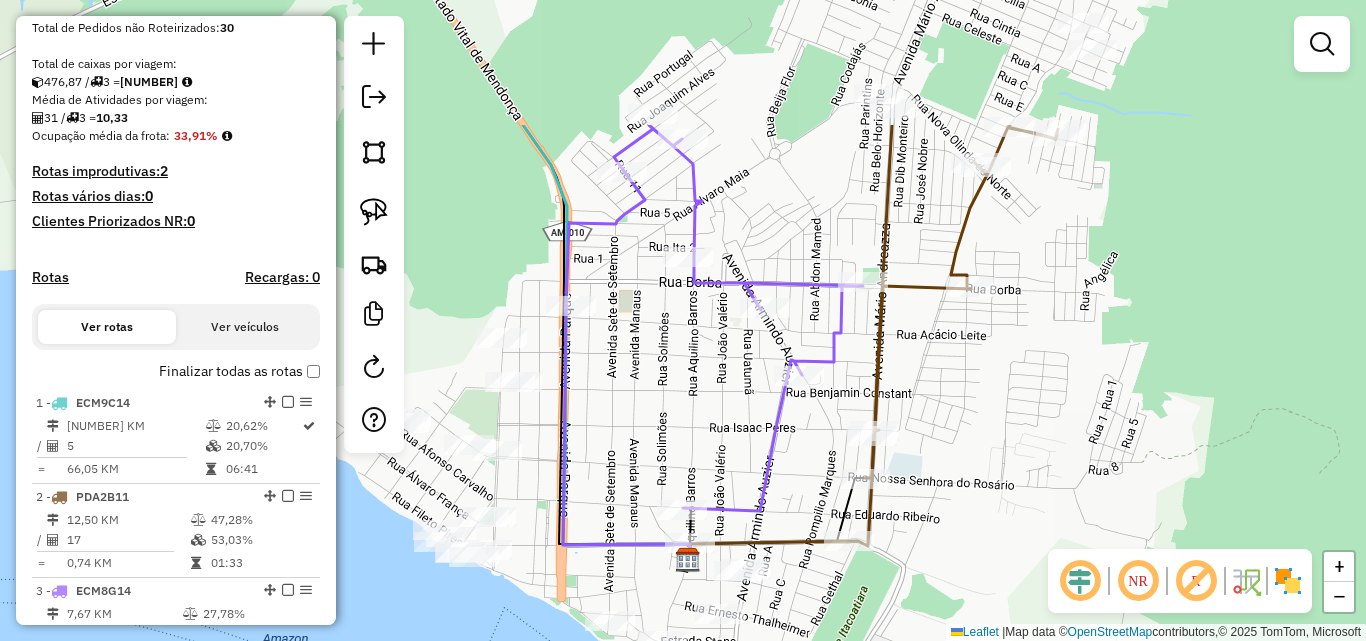 drag, startPoint x: 958, startPoint y: 188, endPoint x: 957, endPoint y: 377, distance: 189.00264 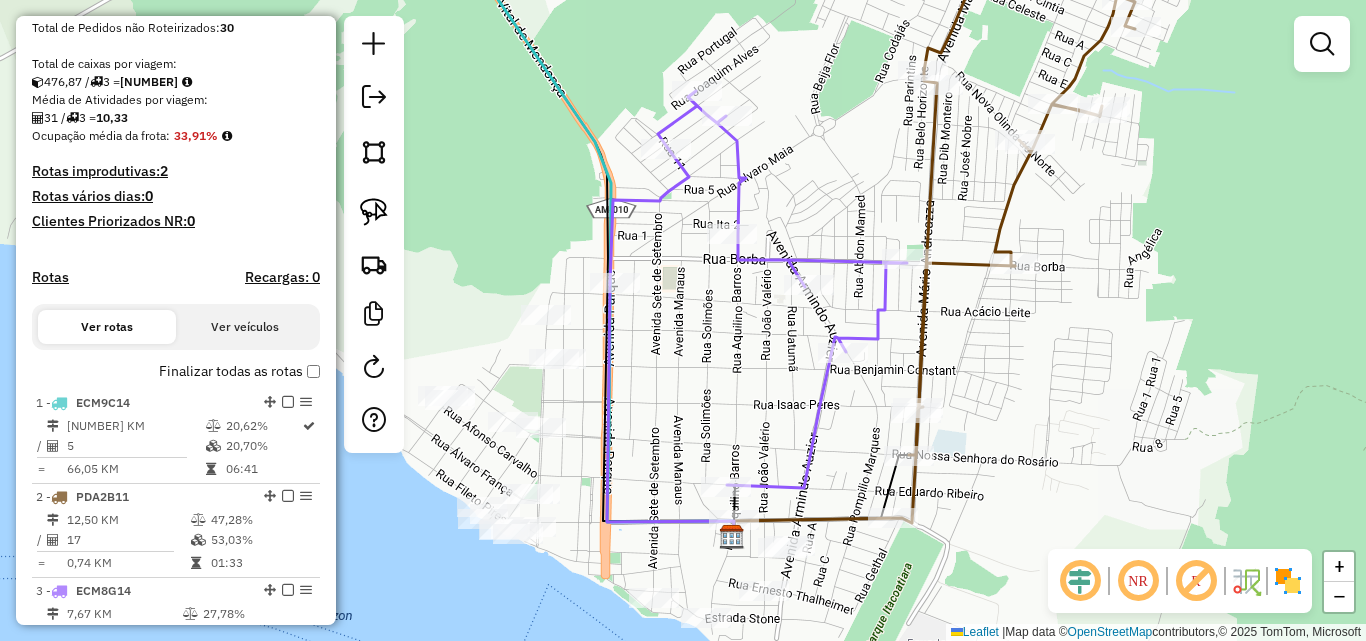 drag, startPoint x: 768, startPoint y: 221, endPoint x: 828, endPoint y: 173, distance: 76.837494 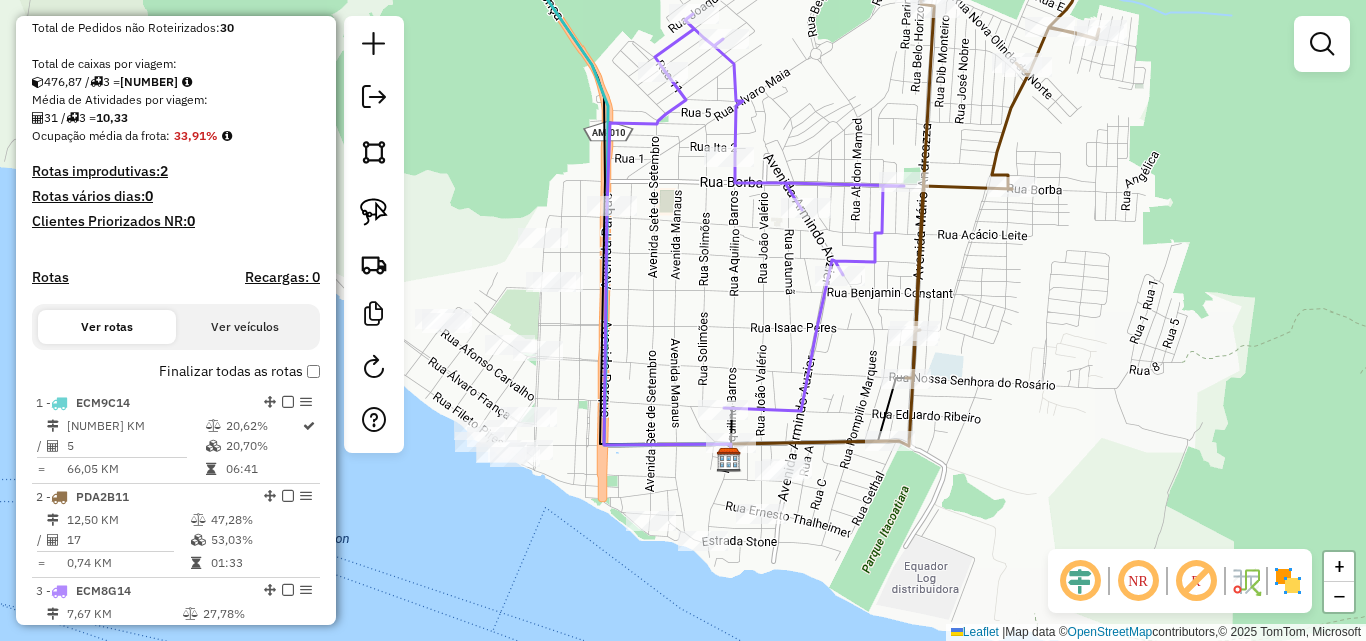drag, startPoint x: 785, startPoint y: 376, endPoint x: 760, endPoint y: 266, distance: 112.805145 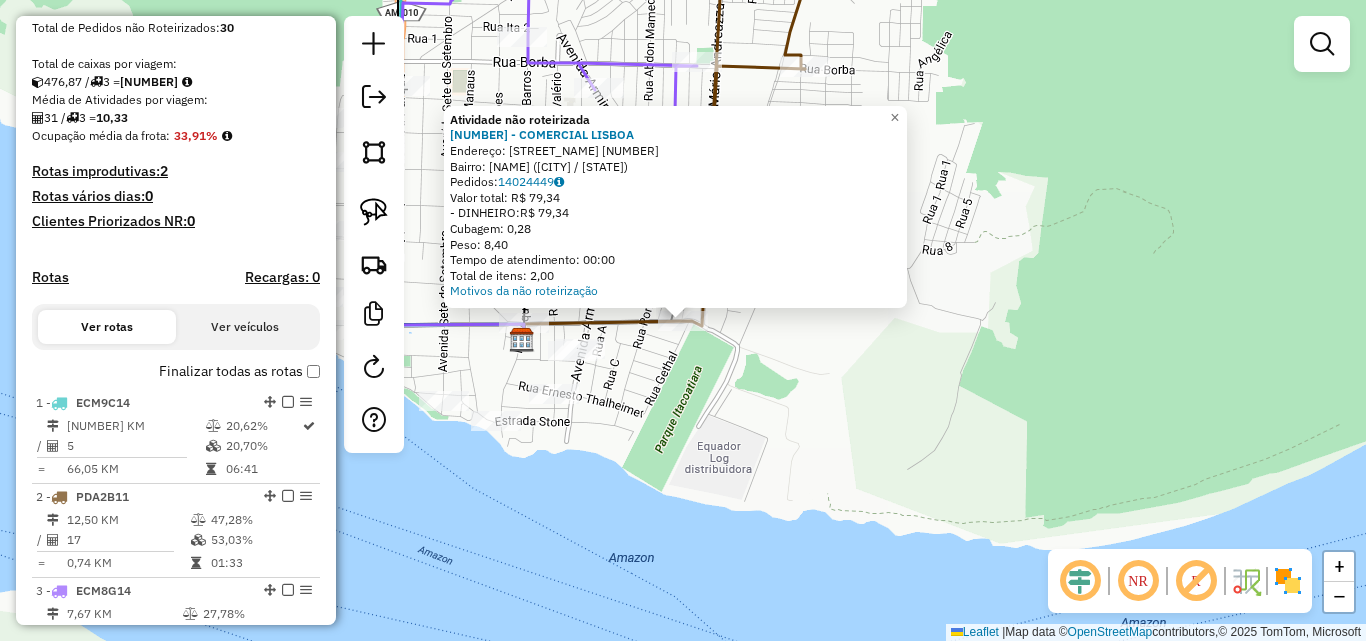 click on "Atividade não roteirizada 1058 - COMERCIAL LISBOA  Endereço:  DOUTOR LUZARDO FERREIRA DE MEL [NUMBER]   Bairro: JAUARI II ([CITY] / [STATE])   Pedidos:  [ORDER_ID]   Valor total: R$ [NUMBER]   - DINHEIRO:  R$ [NUMBER]   Cubagem: [NUMBER]   Peso: [NUMBER]   Tempo de atendimento: [TIME]   Total de itens: [NUMBER]  Motivos da não roteirização × Janela de atendimento Grade de atendimento Capacidade Transportadoras Veículos Cliente Pedidos  Rotas Selecione os dias de semana para filtrar as janelas de atendimento  Seg   Ter   Qua   Qui   Sex   Sáb   Dom  Informe o período da janela de atendimento: De: Até:  Filtrar exatamente a janela do cliente  Considerar janela de atendimento padrão  Selecione os dias de semana para filtrar as grades de atendimento  Seg   Ter   Qua   Qui   Sex   Sáb   Dom   Considerar clientes sem dia de atendimento cadastrado  Clientes fora do dia de atendimento selecionado Filtrar as atividades entre os valores definidos abaixo:  Peso mínimo:   Peso máximo:   Cubagem mínima:   Cubagem máxima:   De:  +" 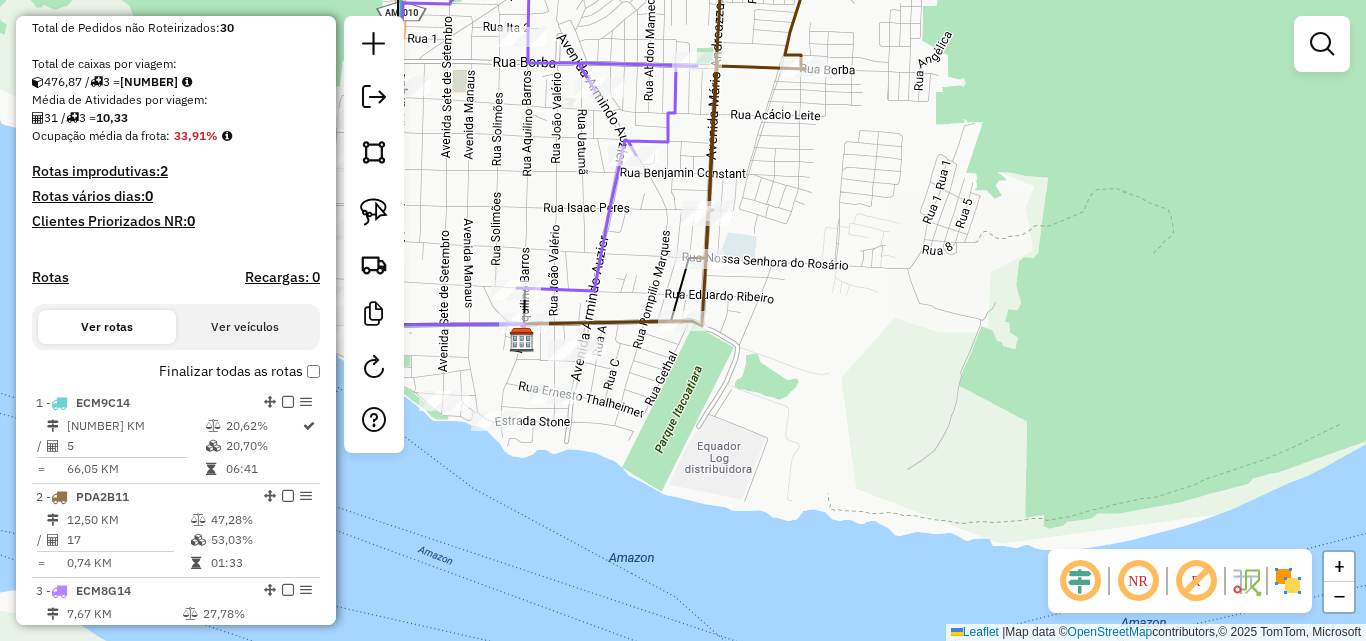 click 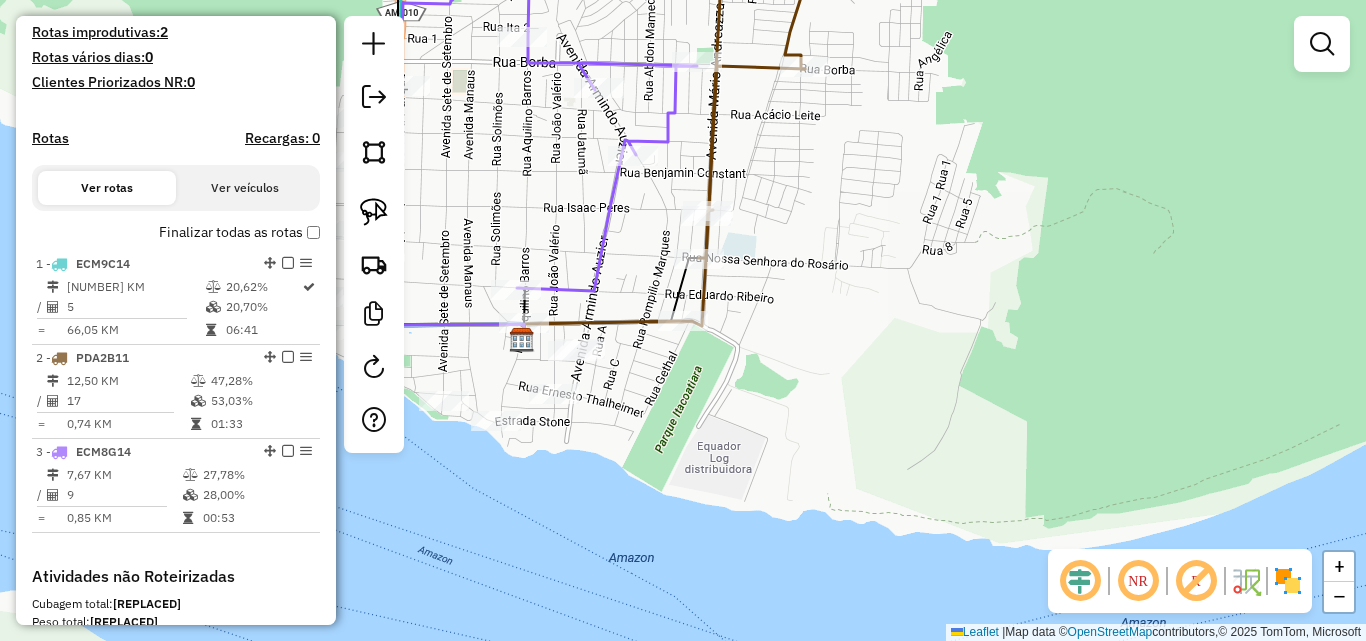 select on "**********" 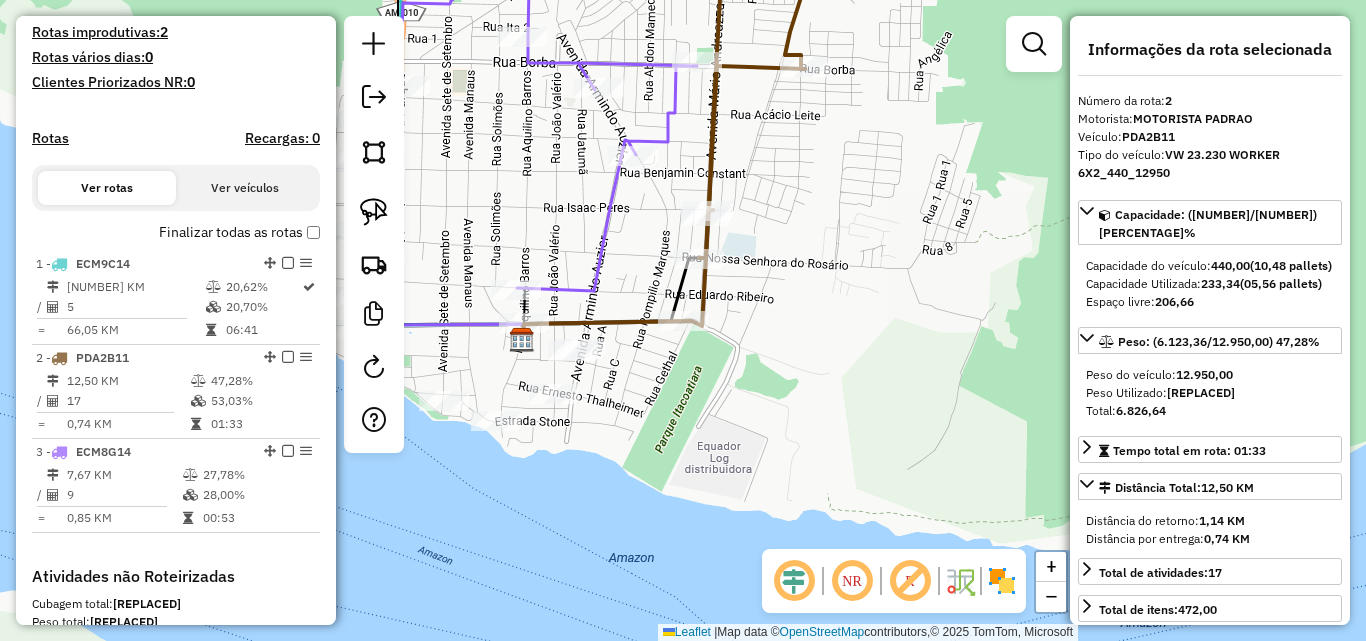 scroll, scrollTop: 841, scrollLeft: 0, axis: vertical 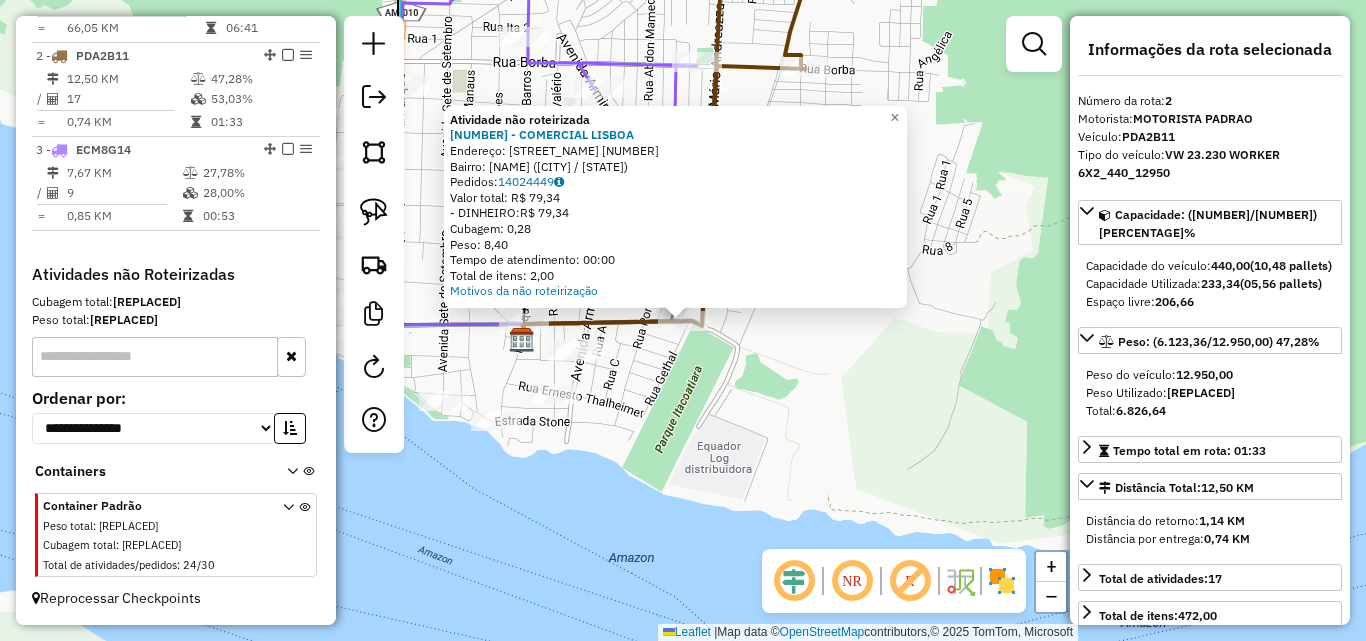 click on "Atividade não roteirizada 1058 - COMERCIAL LISBOA  Endereço:  DOUTOR LUZARDO FERREIRA DE MEL [NUMBER]   Bairro: JAUARI II ([CITY] / [STATE])   Pedidos:  [ORDER_ID]   Valor total: R$ [NUMBER]   - DINHEIRO:  R$ [NUMBER]   Cubagem: [NUMBER]   Peso: [NUMBER]   Tempo de atendimento: [TIME]   Total de itens: [NUMBER]  Motivos da não roteirização × Janela de atendimento Grade de atendimento Capacidade Transportadoras Veículos Cliente Pedidos  Rotas Selecione os dias de semana para filtrar as janelas de atendimento  Seg   Ter   Qua   Qui   Sex   Sáb   Dom  Informe o período da janela de atendimento: De: Até:  Filtrar exatamente a janela do cliente  Considerar janela de atendimento padrão  Selecione os dias de semana para filtrar as grades de atendimento  Seg   Ter   Qua   Qui   Sex   Sáb   Dom   Considerar clientes sem dia de atendimento cadastrado  Clientes fora do dia de atendimento selecionado Filtrar as atividades entre os valores definidos abaixo:  Peso mínimo:   Peso máximo:   Cubagem mínima:   Cubagem máxima:   De:  +" 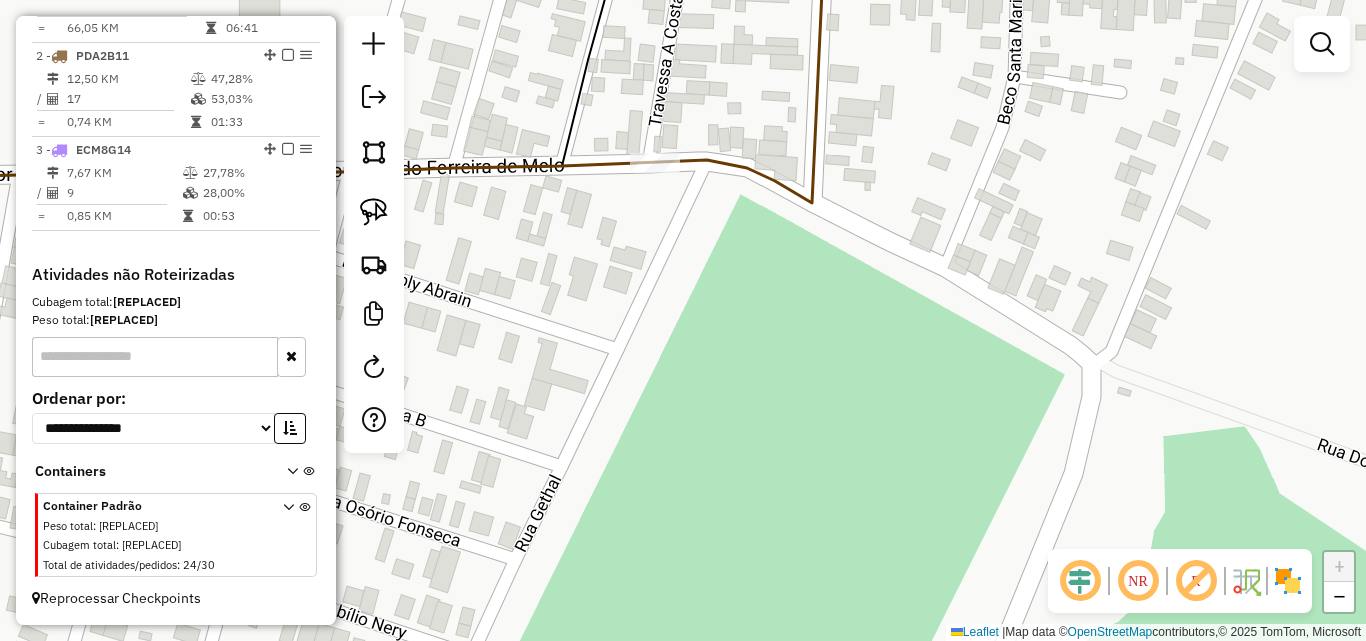 drag, startPoint x: 708, startPoint y: 243, endPoint x: 718, endPoint y: 279, distance: 37.363083 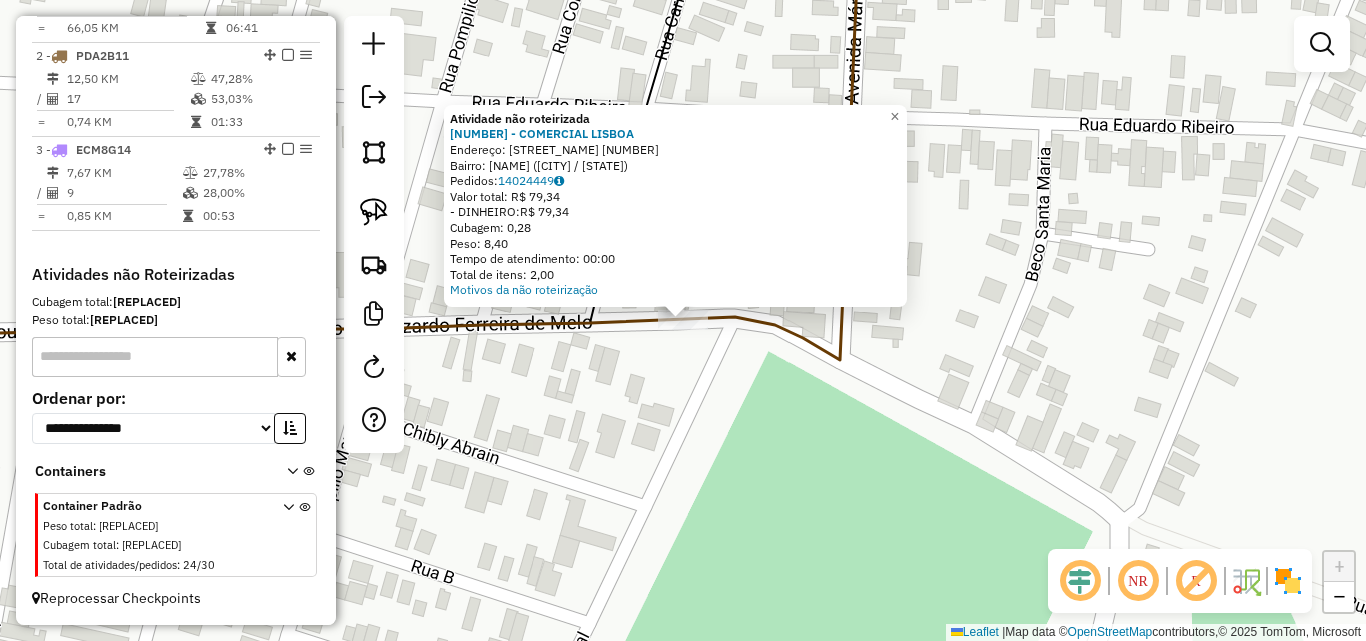 click on "Atividade não roteirizada 1058 - COMERCIAL LISBOA  Endereço:  DOUTOR LUZARDO FERREIRA DE MEL [NUMBER]   Bairro: JAUARI II ([CITY] / [STATE])   Pedidos:  [ORDER_ID]   Valor total: R$ [NUMBER]   - DINHEIRO:  R$ [NUMBER]   Cubagem: [NUMBER]   Peso: [NUMBER]   Tempo de atendimento: [TIME]   Total de itens: [NUMBER]  Motivos da não roteirização × Janela de atendimento Grade de atendimento Capacidade Transportadoras Veículos Cliente Pedidos  Rotas Selecione os dias de semana para filtrar as janelas de atendimento  Seg   Ter   Qua   Qui   Sex   Sáb   Dom  Informe o período da janela de atendimento: De: Até:  Filtrar exatamente a janela do cliente  Considerar janela de atendimento padrão  Selecione os dias de semana para filtrar as grades de atendimento  Seg   Ter   Qua   Qui   Sex   Sáb   Dom   Considerar clientes sem dia de atendimento cadastrado  Clientes fora do dia de atendimento selecionado Filtrar as atividades entre os valores definidos abaixo:  Peso mínimo:   Peso máximo:   Cubagem mínima:   Cubagem máxima:   De:  +" 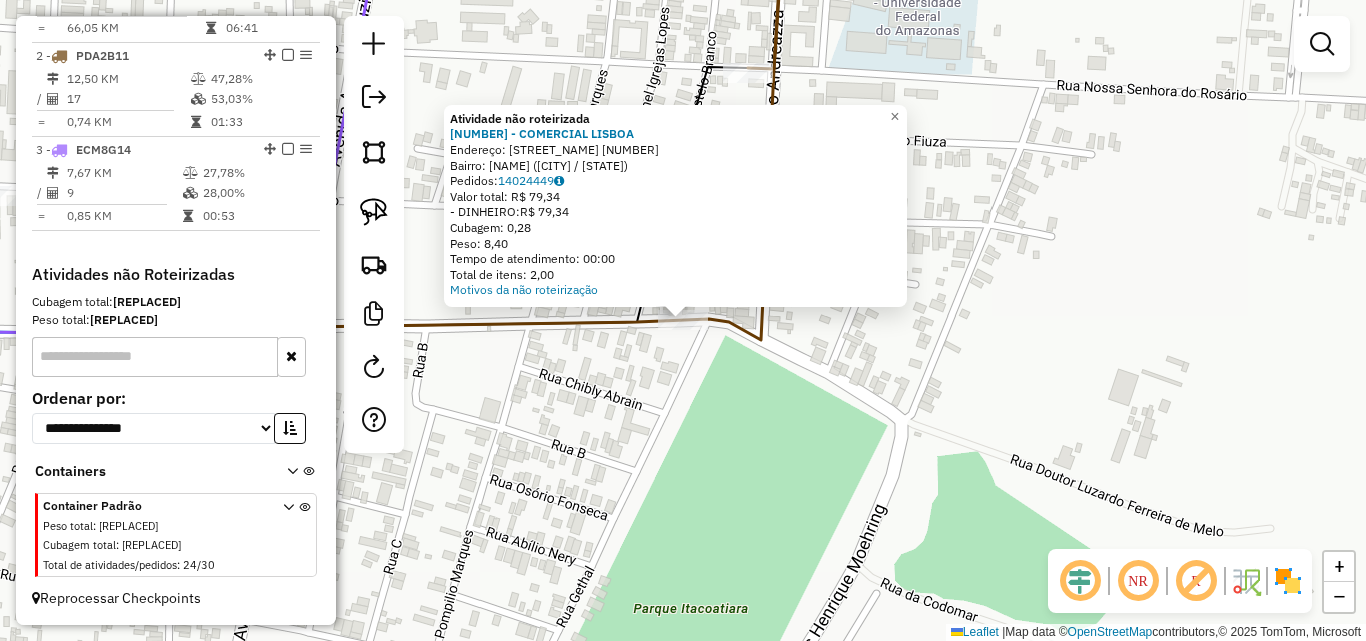 click on "Atividade não roteirizada 1058 - COMERCIAL LISBOA  Endereço:  DOUTOR LUZARDO FERREIRA DE MEL [NUMBER]   Bairro: JAUARI II ([CITY] / [STATE])   Pedidos:  [ORDER_ID]   Valor total: R$ [NUMBER]   - DINHEIRO:  R$ [NUMBER]   Cubagem: [NUMBER]   Peso: [NUMBER]   Tempo de atendimento: [TIME]   Total de itens: [NUMBER]  Motivos da não roteirização × Janela de atendimento Grade de atendimento Capacidade Transportadoras Veículos Cliente Pedidos  Rotas Selecione os dias de semana para filtrar as janelas de atendimento  Seg   Ter   Qua   Qui   Sex   Sáb   Dom  Informe o período da janela de atendimento: De: Até:  Filtrar exatamente a janela do cliente  Considerar janela de atendimento padrão  Selecione os dias de semana para filtrar as grades de atendimento  Seg   Ter   Qua   Qui   Sex   Sáb   Dom   Considerar clientes sem dia de atendimento cadastrado  Clientes fora do dia de atendimento selecionado Filtrar as atividades entre os valores definidos abaixo:  Peso mínimo:   Peso máximo:   Cubagem mínima:   Cubagem máxima:   De:  +" 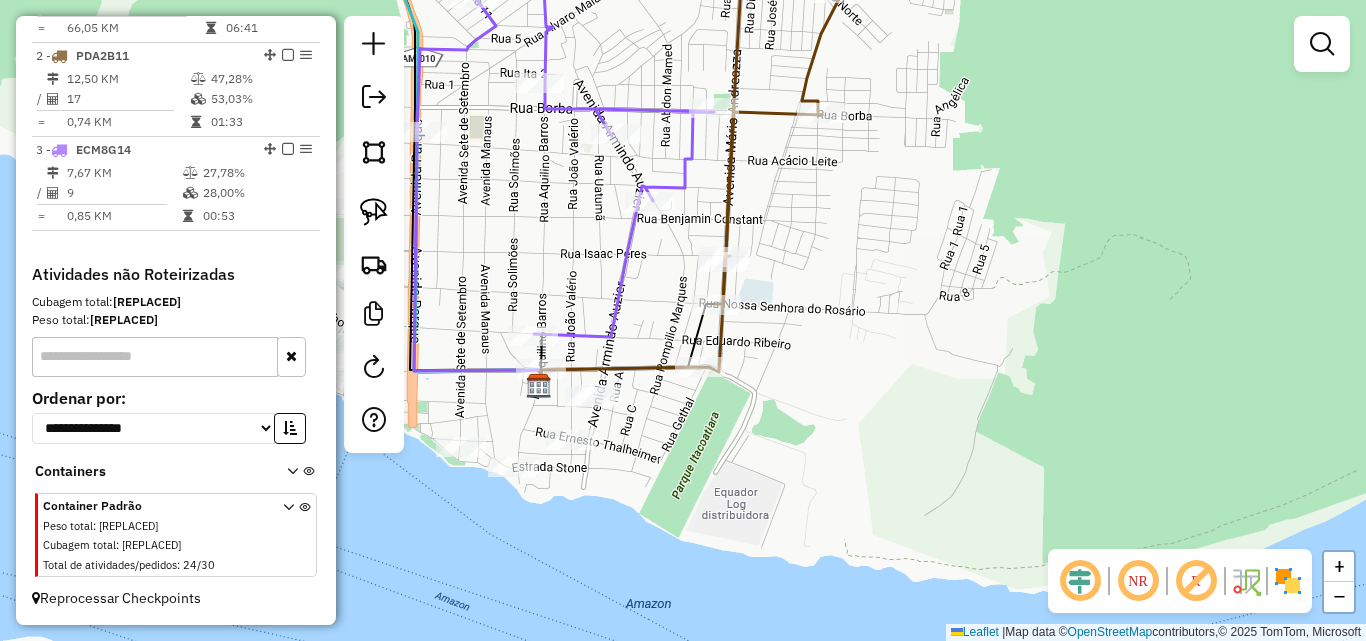 drag, startPoint x: 657, startPoint y: 437, endPoint x: 784, endPoint y: 336, distance: 162.26521 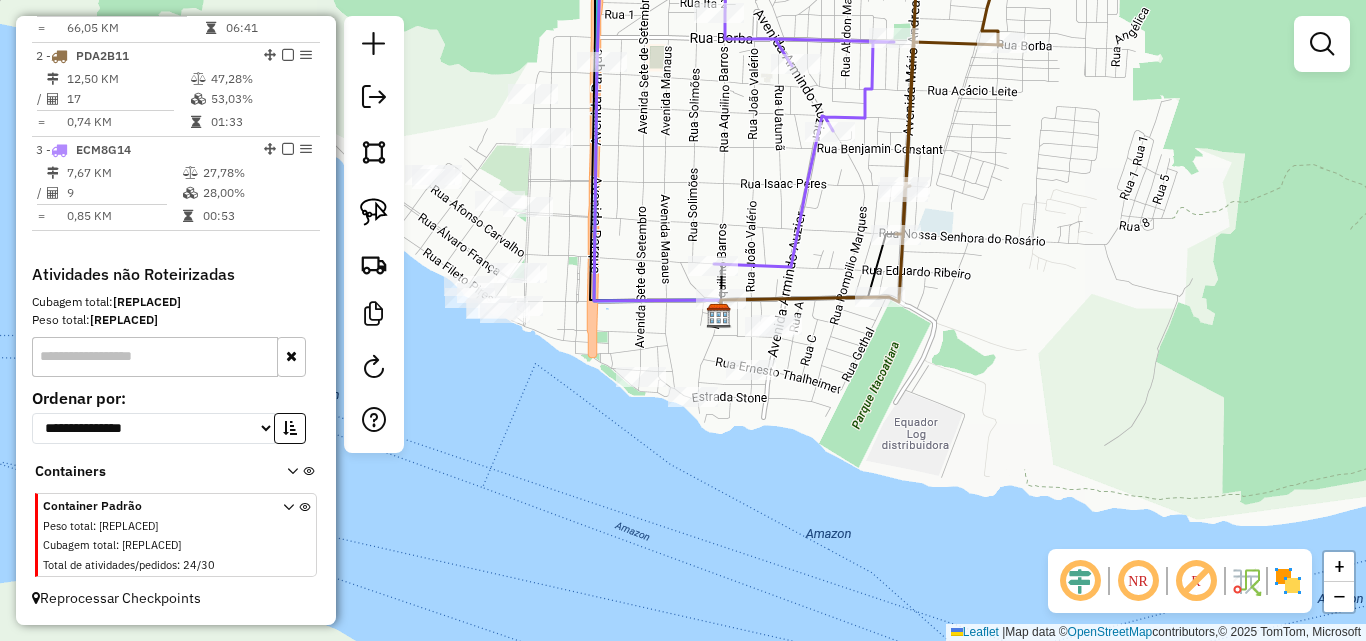 drag, startPoint x: 608, startPoint y: 319, endPoint x: 621, endPoint y: 302, distance: 21.400934 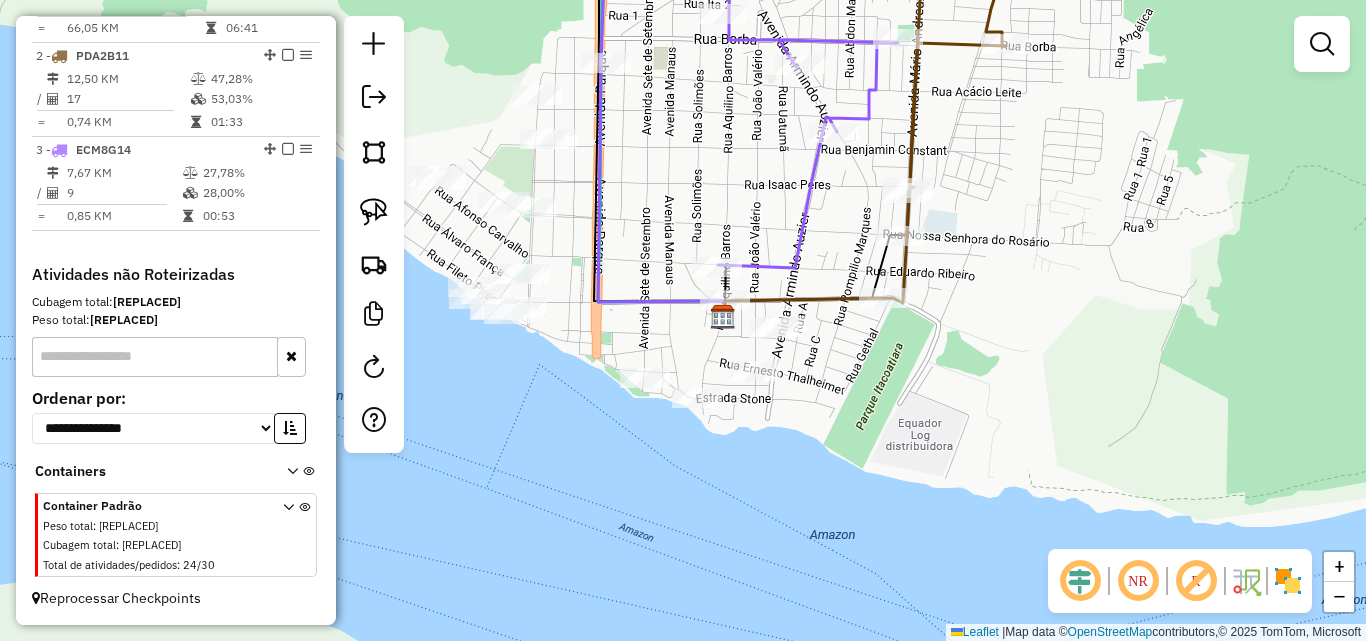 drag, startPoint x: 603, startPoint y: 219, endPoint x: 654, endPoint y: 298, distance: 94.031906 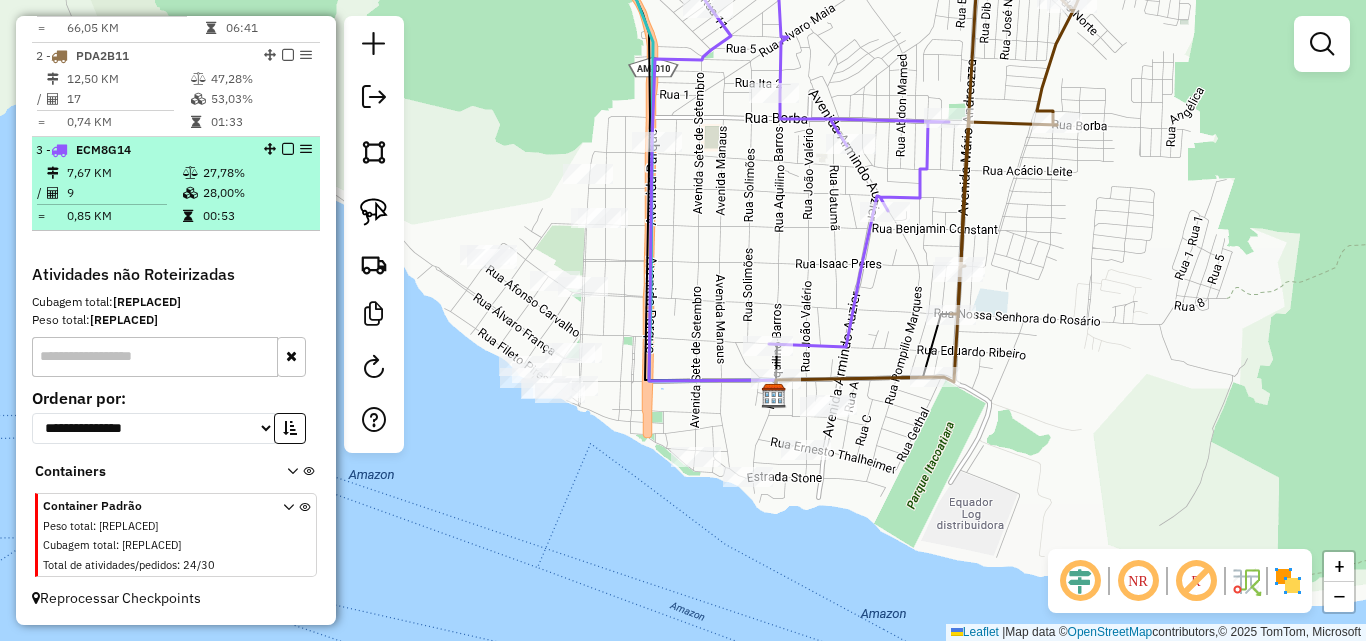 click on "[NUMBER] KM   [PERCENTAGE]%  /  [NUMBER]   [PERCENTAGE]%     =  [NUMBER] KM   [TIME]" at bounding box center (176, 194) 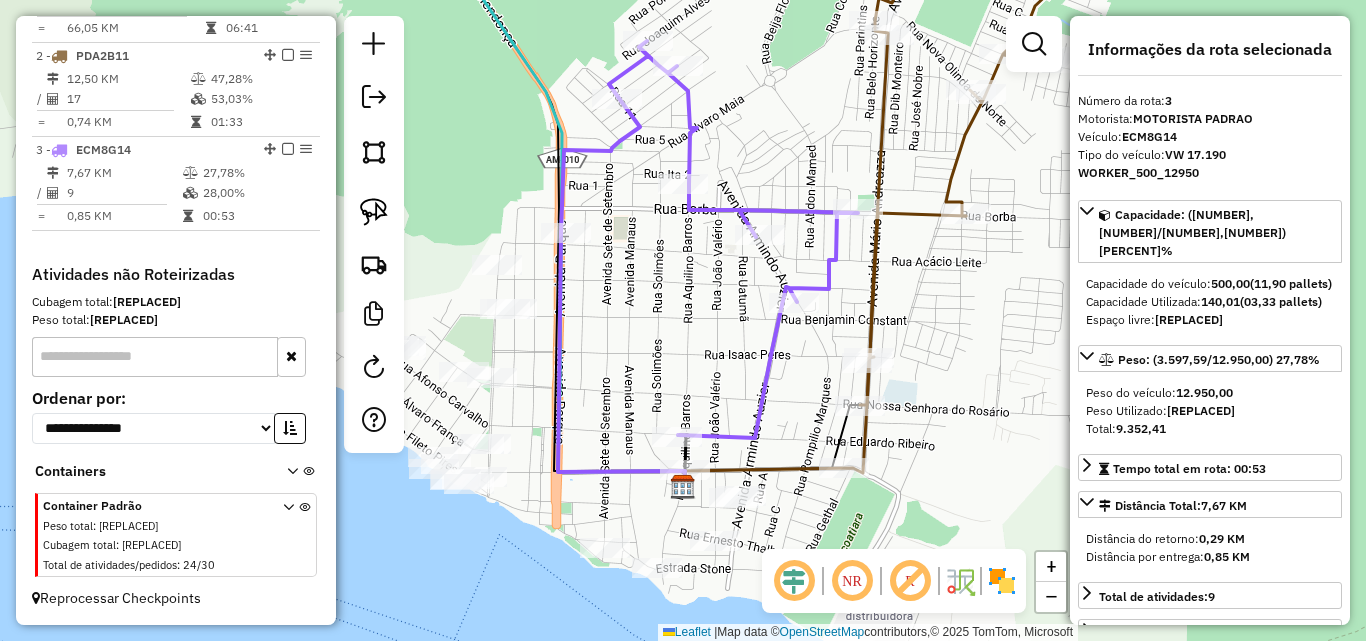 drag, startPoint x: 568, startPoint y: 374, endPoint x: 612, endPoint y: 271, distance: 112.00446 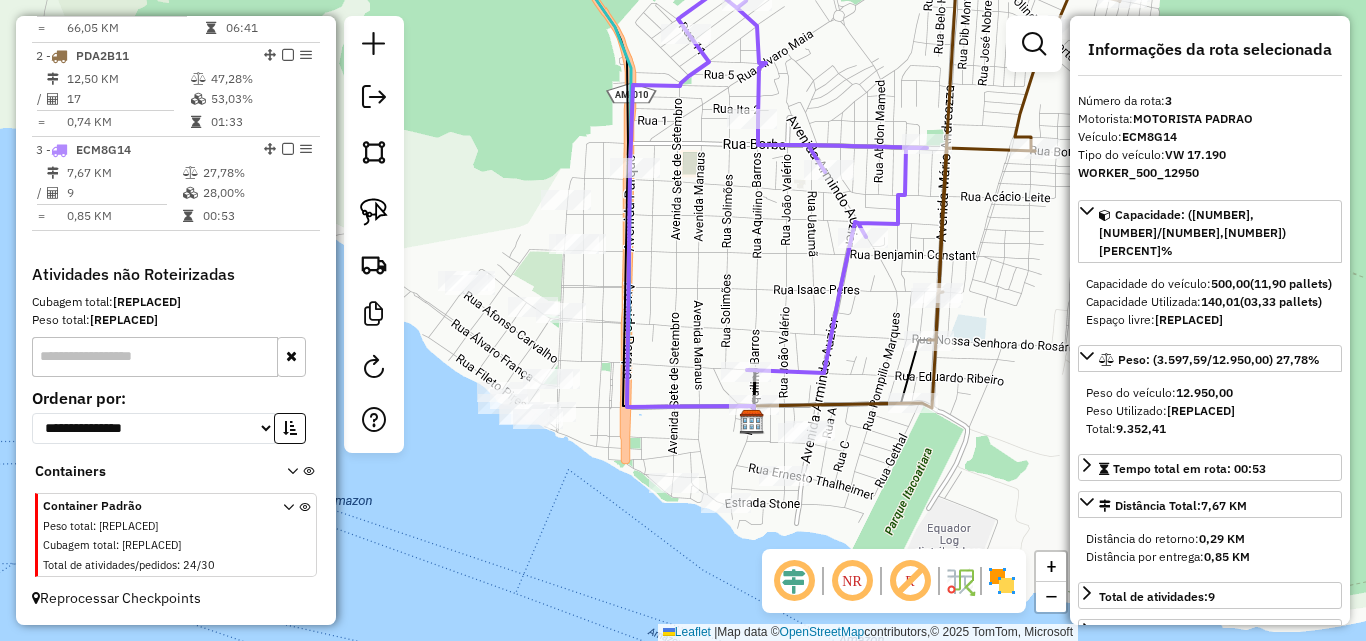 drag, startPoint x: 419, startPoint y: 201, endPoint x: 469, endPoint y: 183, distance: 53.14132 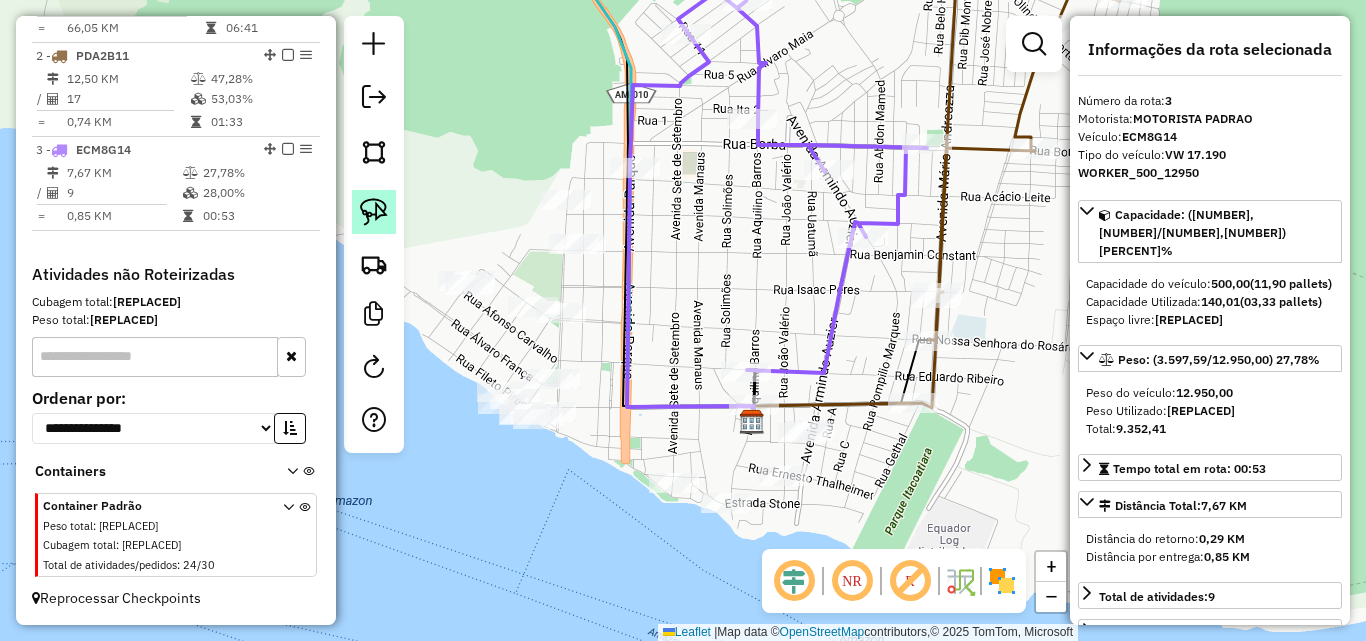 click 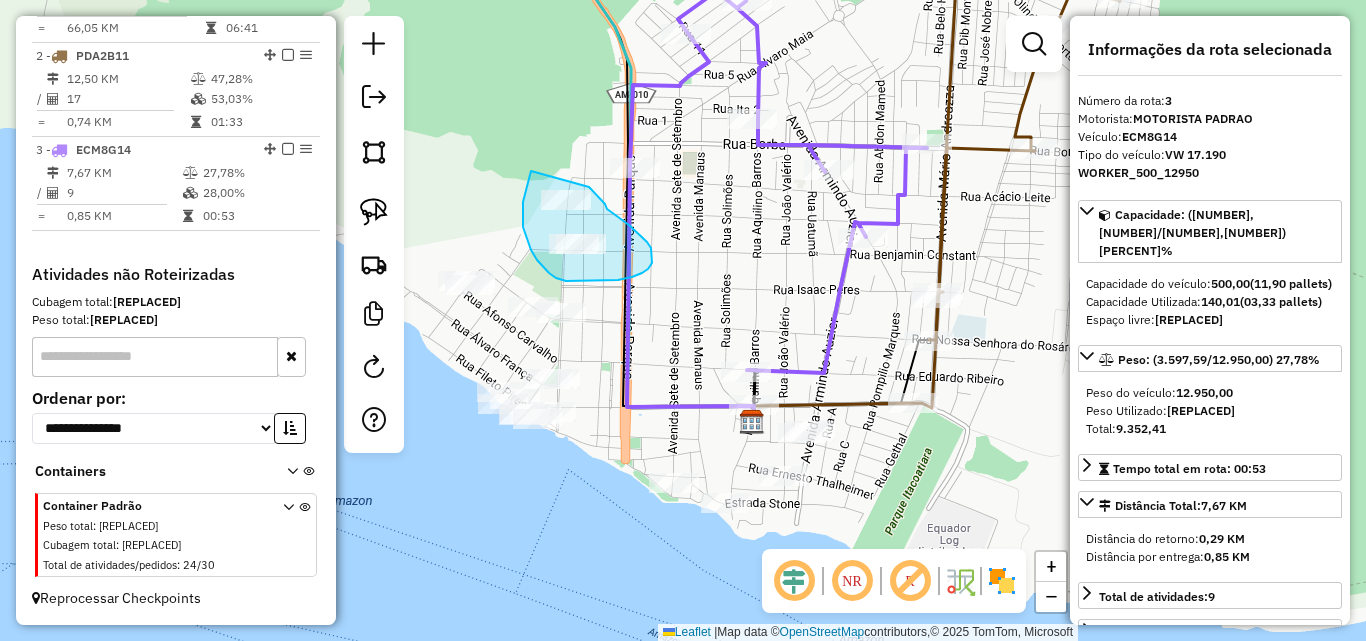 drag, startPoint x: 531, startPoint y: 171, endPoint x: 582, endPoint y: 178, distance: 51.47815 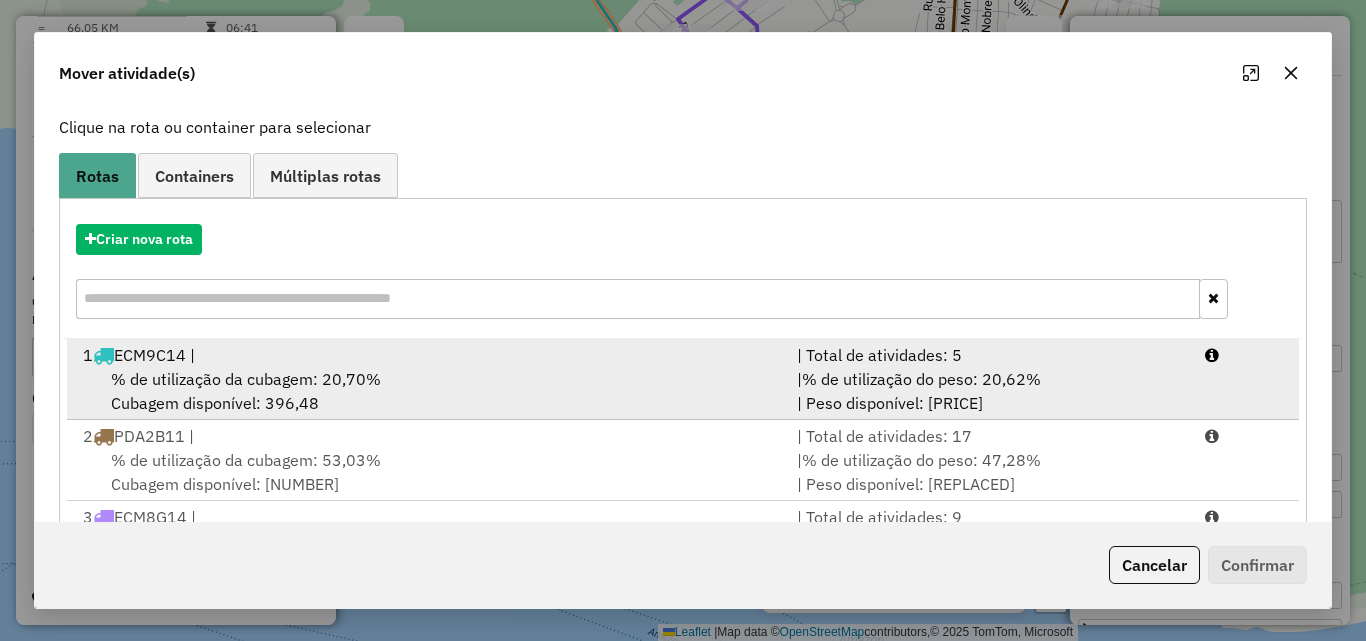 scroll, scrollTop: 210, scrollLeft: 0, axis: vertical 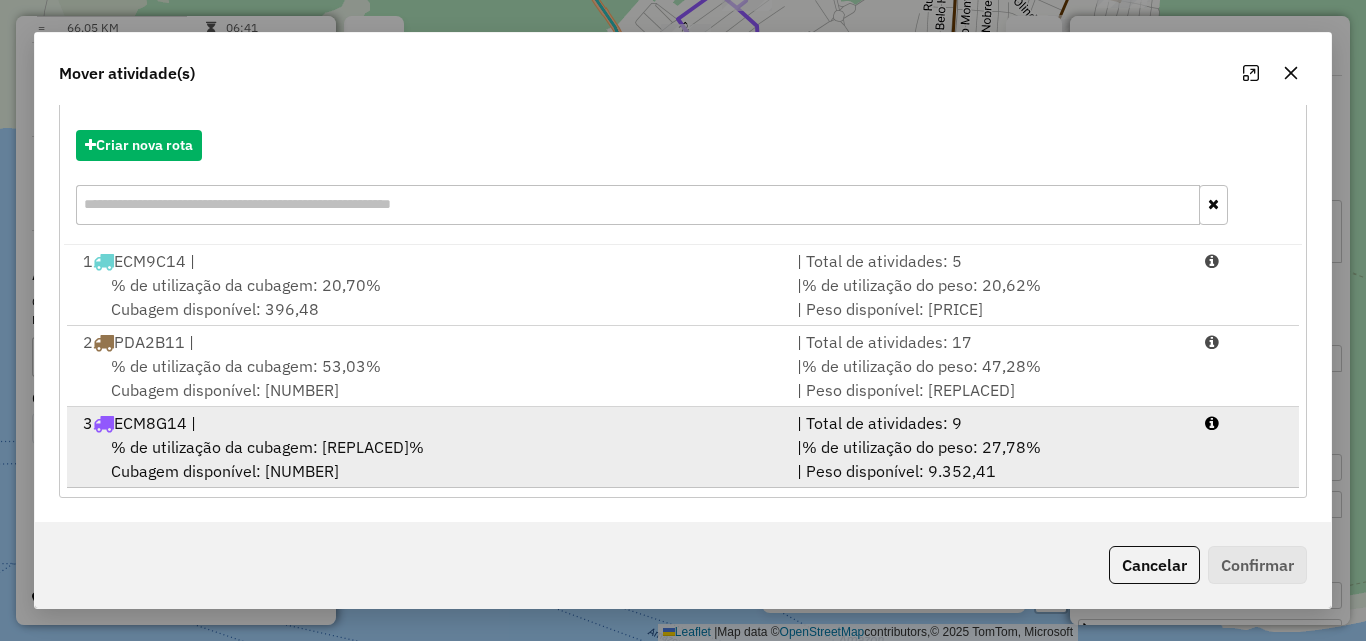 click on "3  ECM8G14 |" at bounding box center (428, 423) 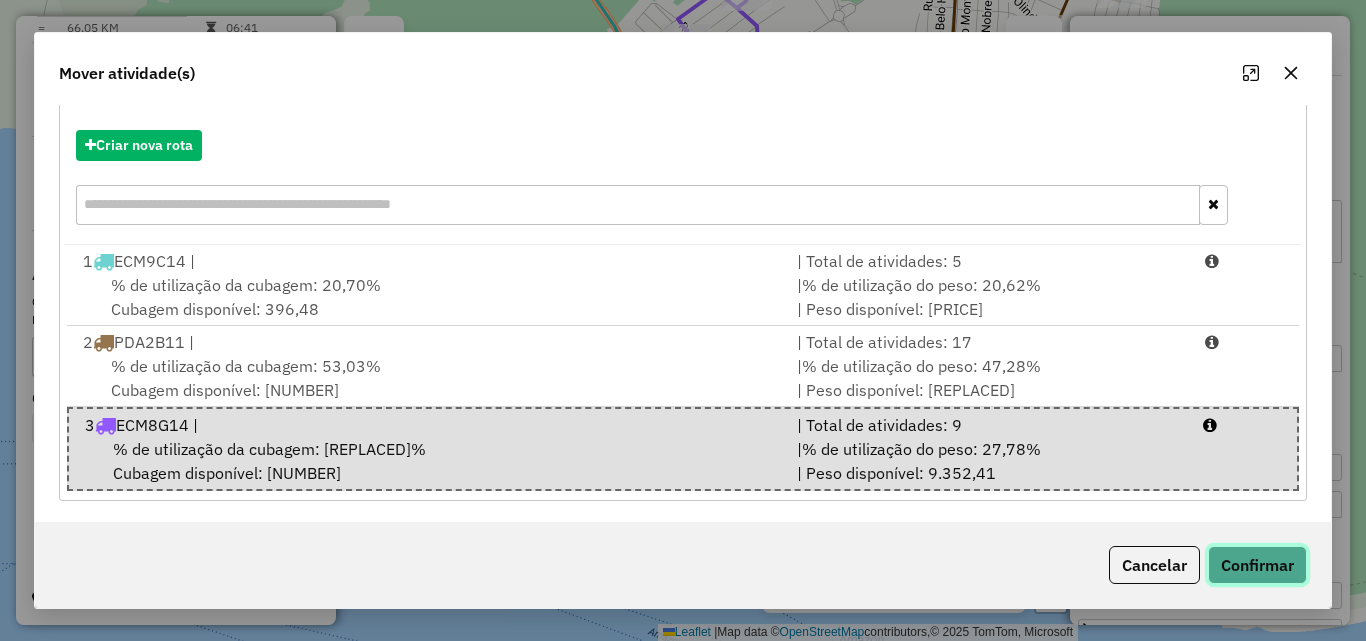 click on "Confirmar" 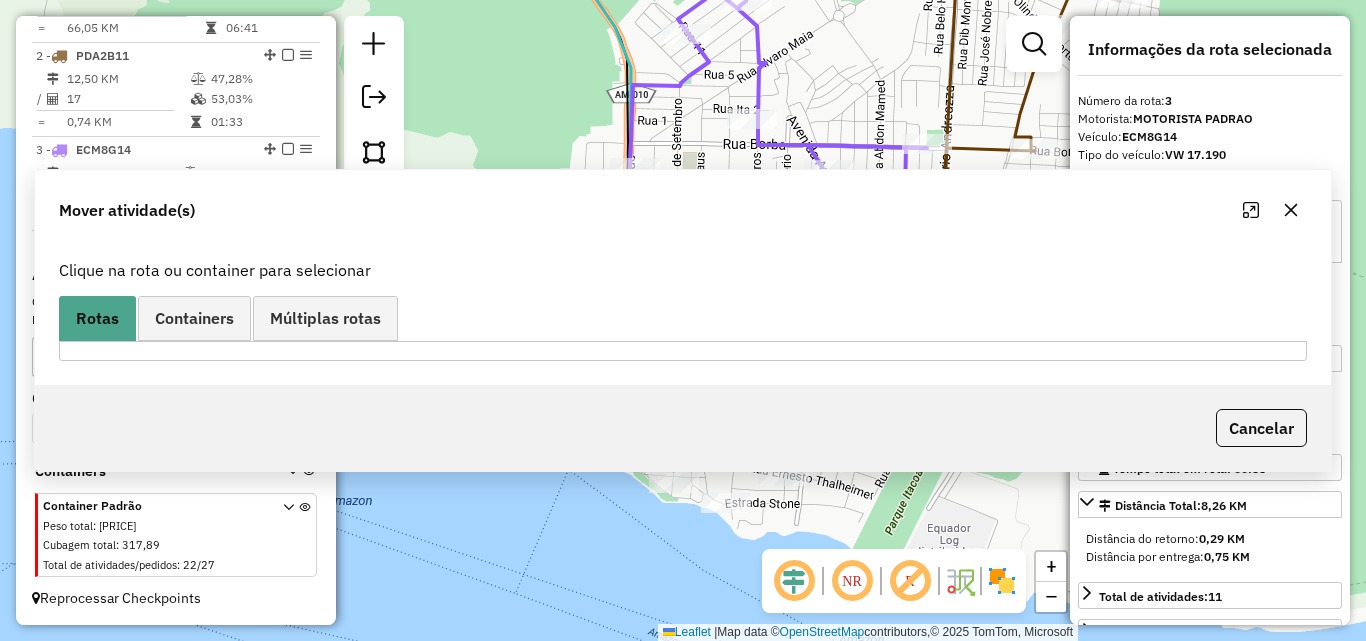 scroll, scrollTop: 0, scrollLeft: 0, axis: both 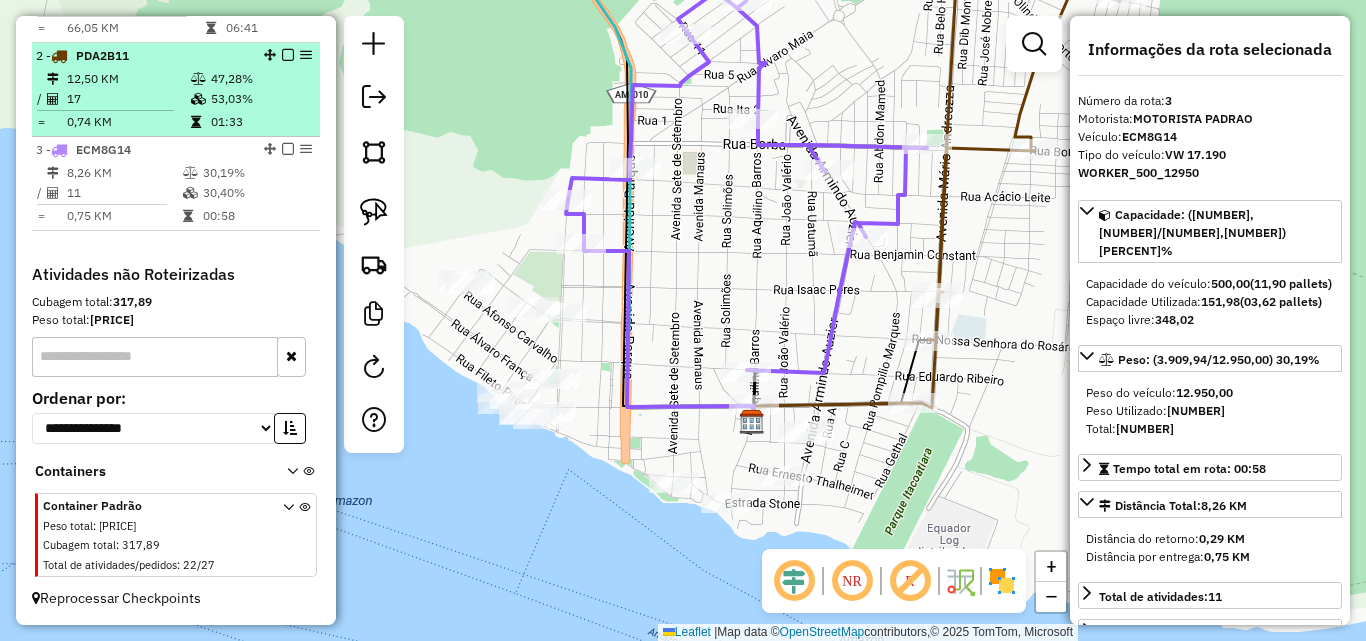 click on "17" at bounding box center (128, 99) 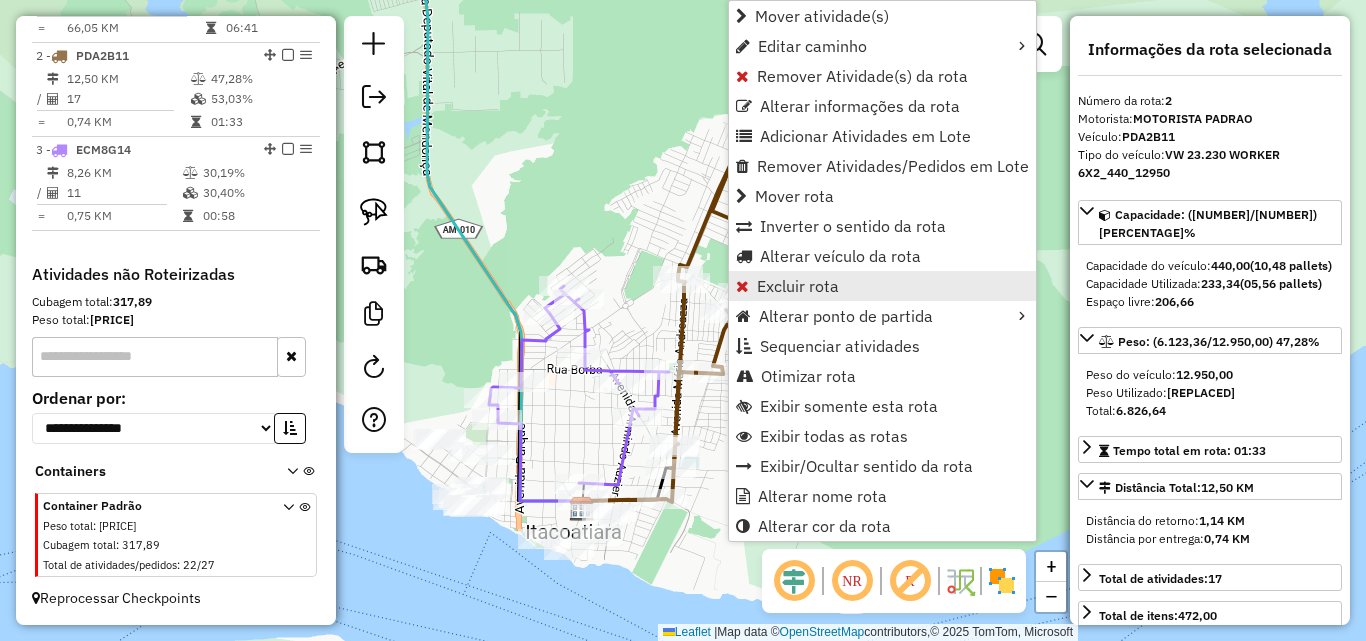 click on "Excluir rota" at bounding box center [798, 286] 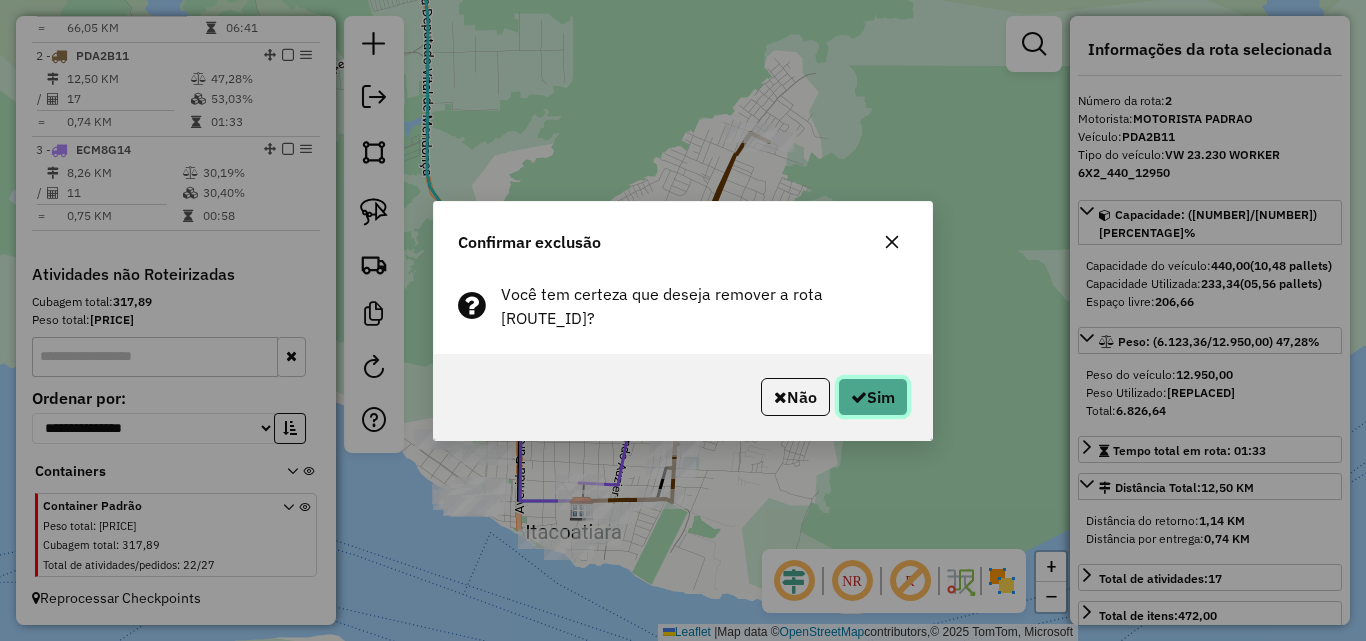 click on "Sim" 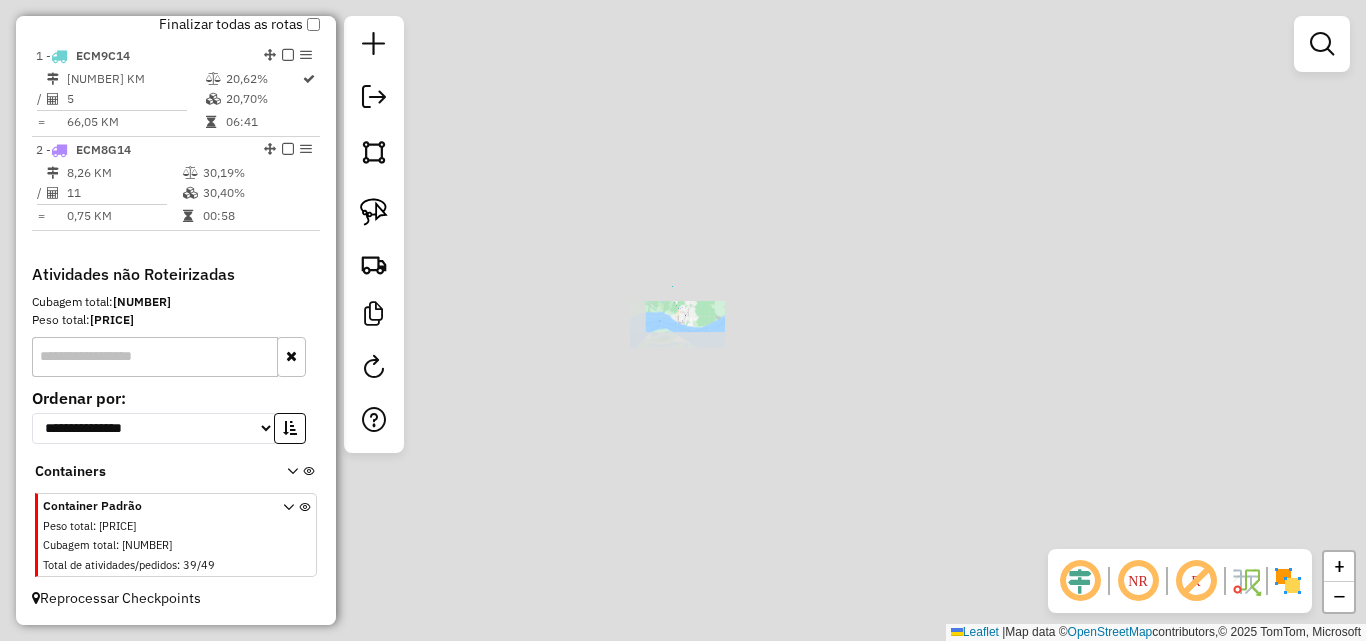 scroll, scrollTop: 747, scrollLeft: 0, axis: vertical 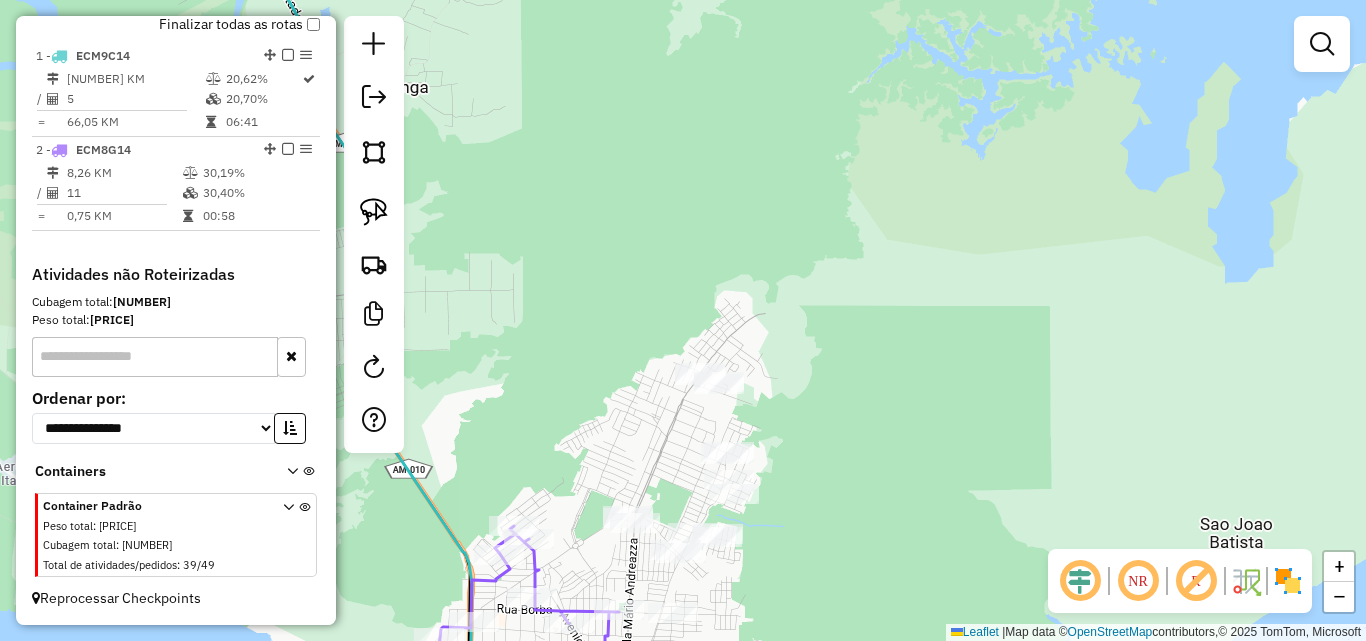 drag, startPoint x: 818, startPoint y: 429, endPoint x: 783, endPoint y: 133, distance: 298.06207 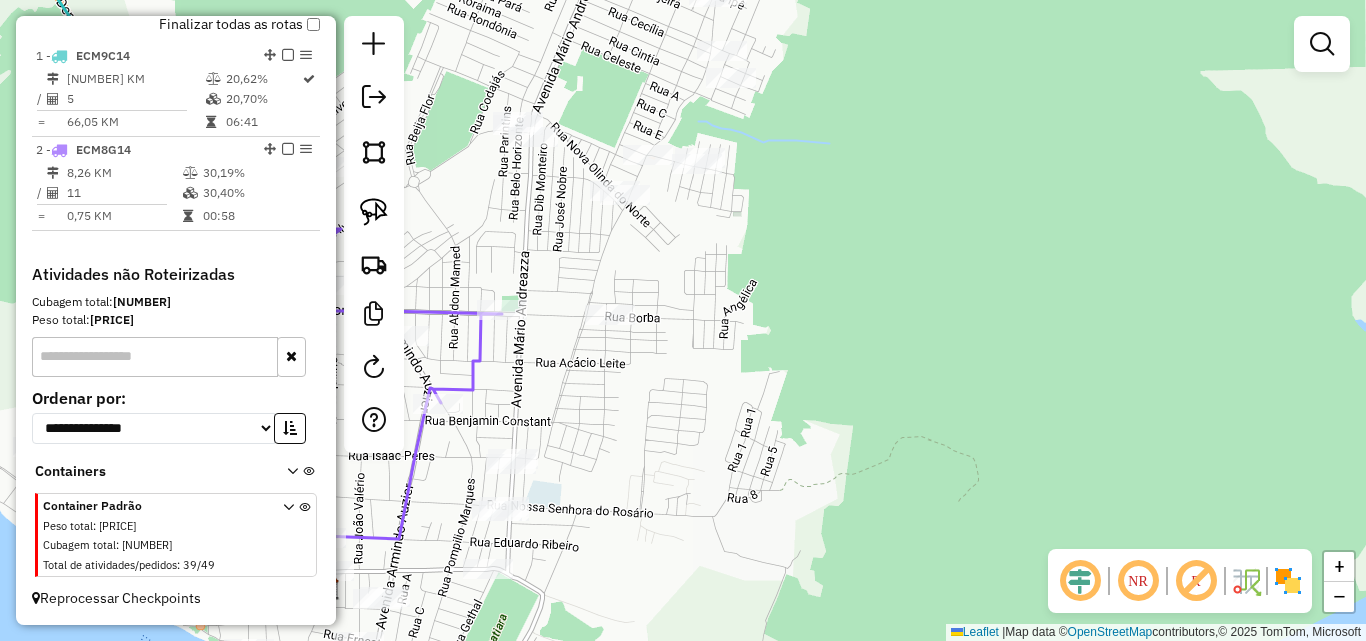 drag, startPoint x: 632, startPoint y: 408, endPoint x: 872, endPoint y: 206, distance: 313.69412 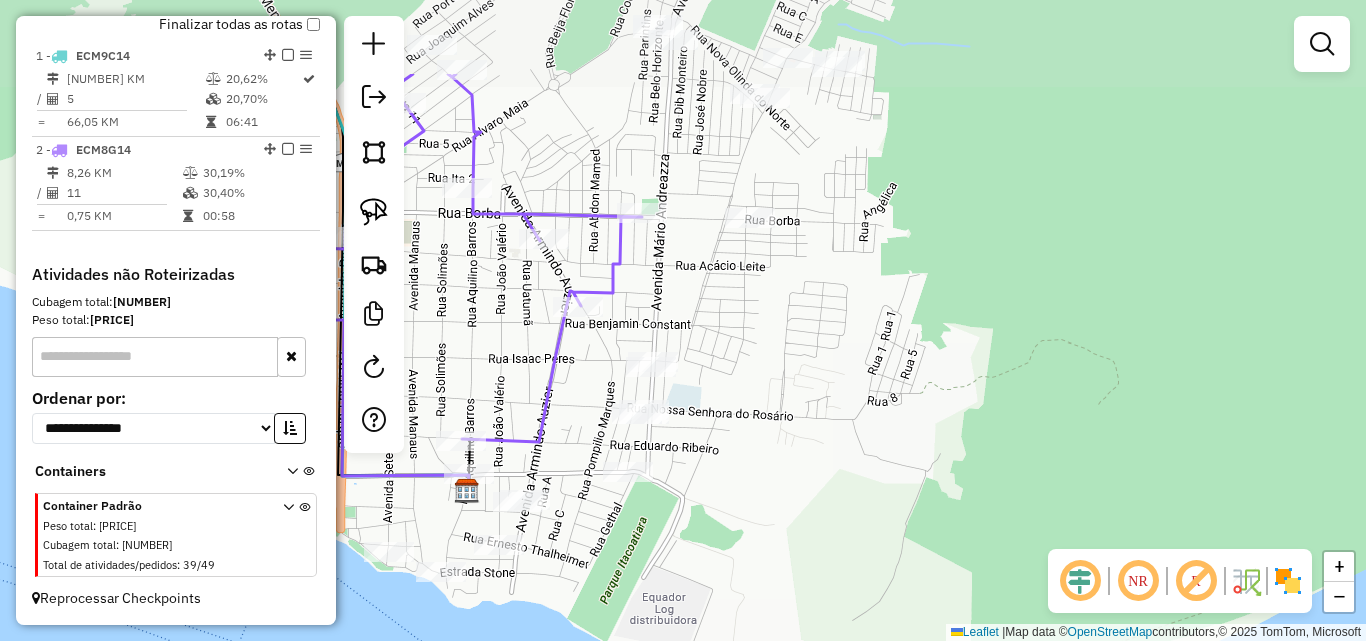 drag, startPoint x: 791, startPoint y: 285, endPoint x: 782, endPoint y: 423, distance: 138.29317 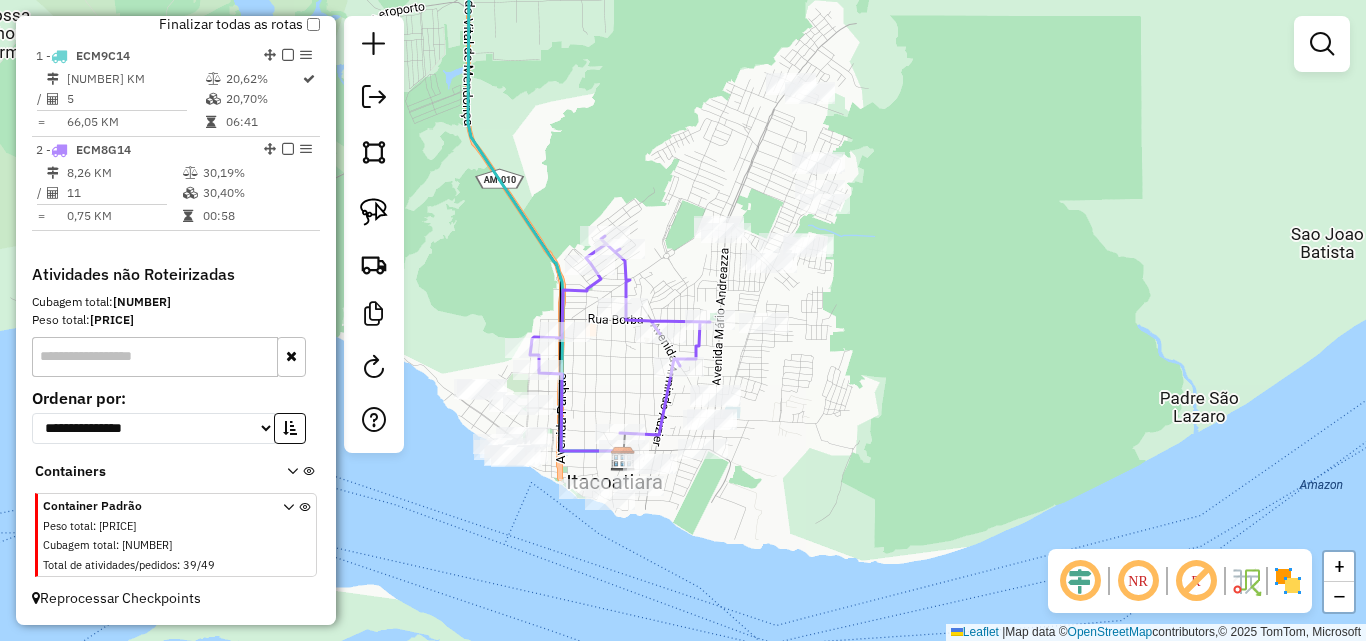 drag, startPoint x: 871, startPoint y: 330, endPoint x: 854, endPoint y: 379, distance: 51.86521 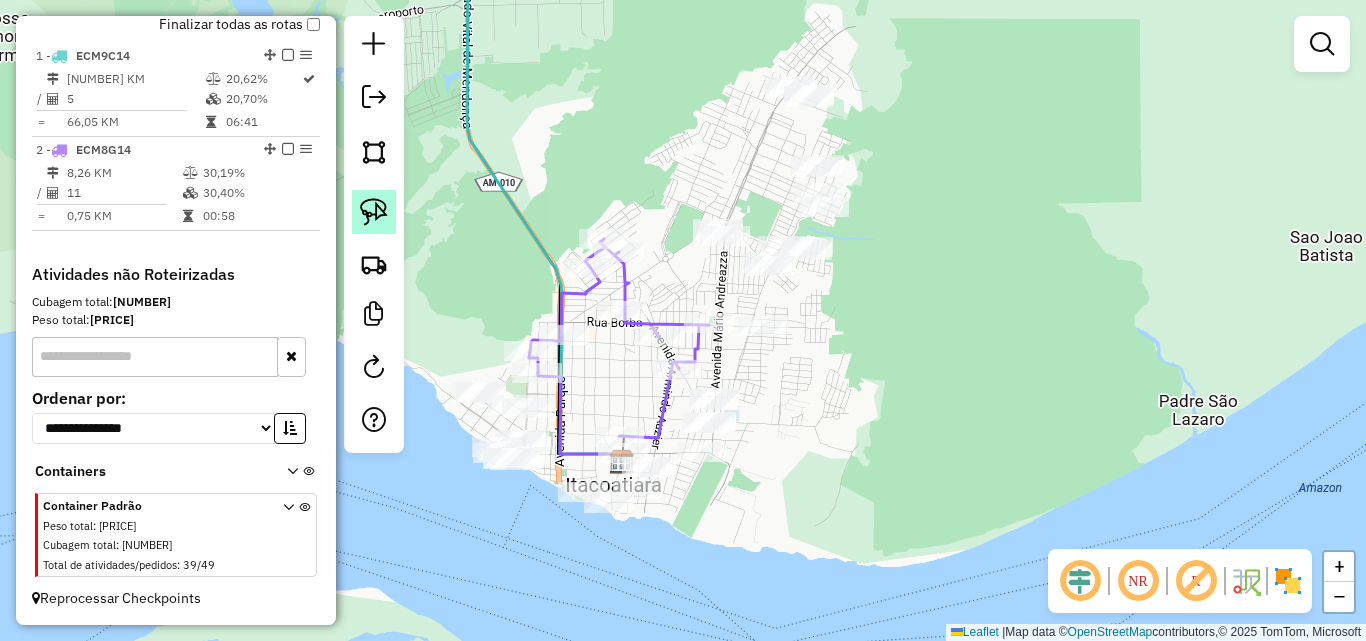 click 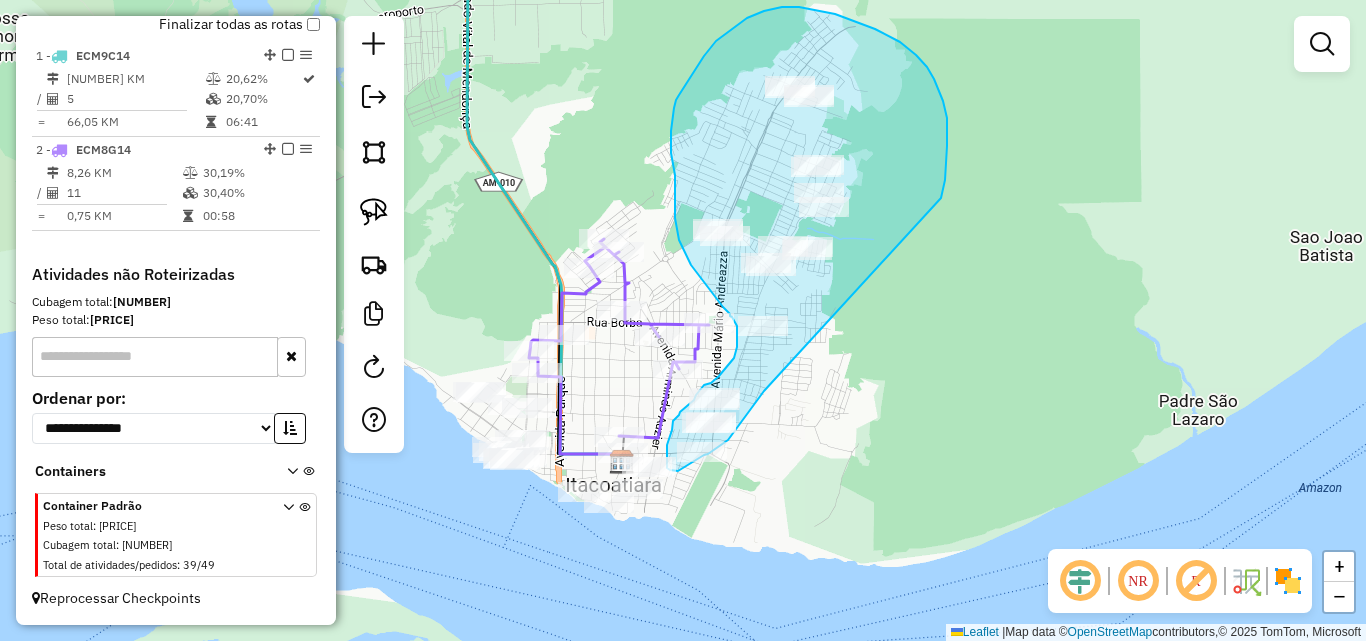 drag, startPoint x: 942, startPoint y: 191, endPoint x: 764, endPoint y: 391, distance: 267.73868 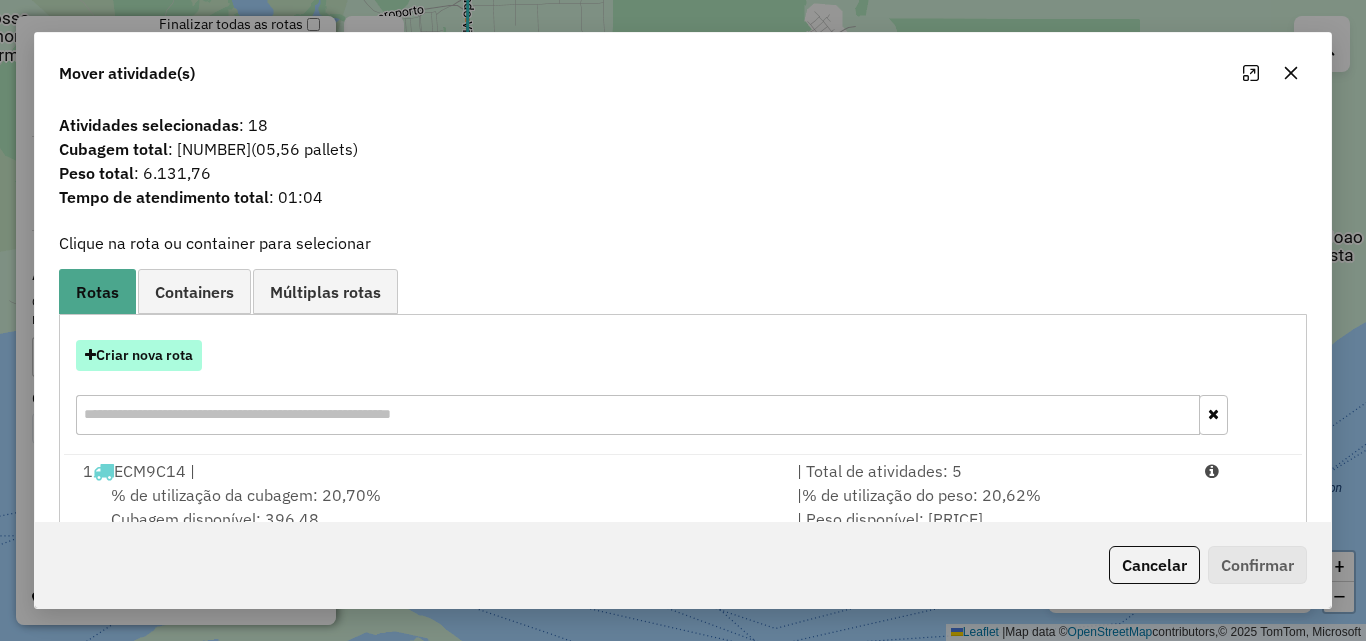click on "Criar nova rota" at bounding box center (139, 355) 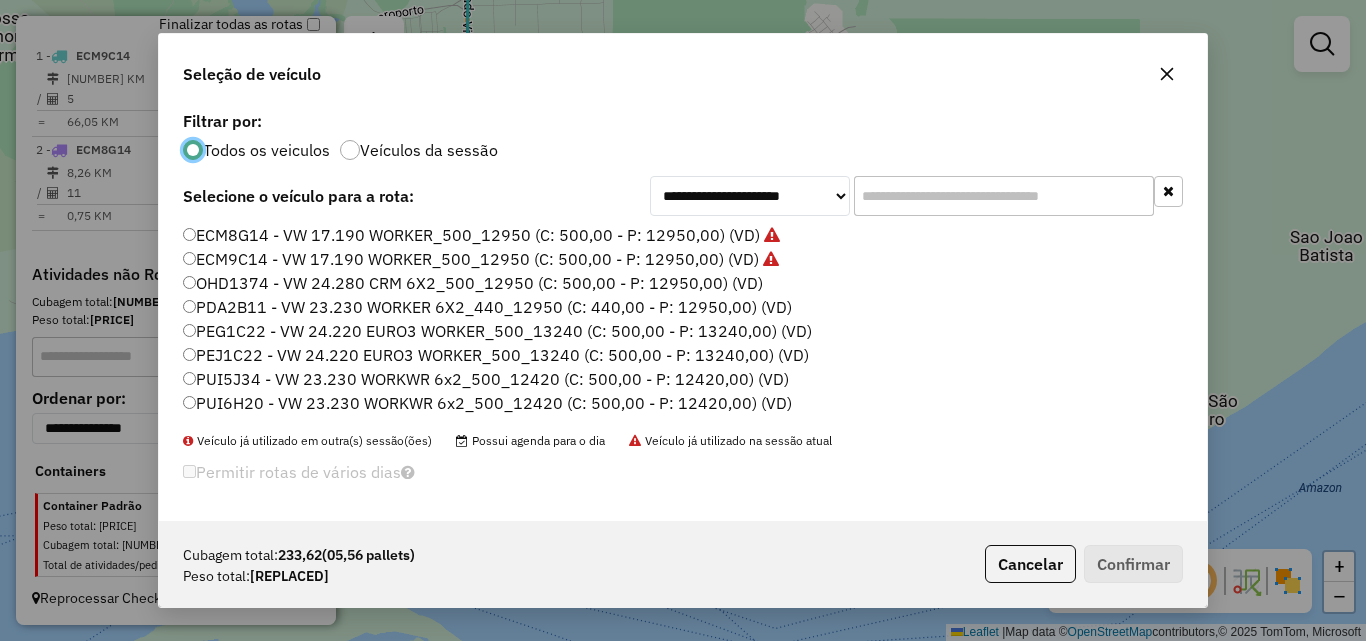 scroll, scrollTop: 11, scrollLeft: 6, axis: both 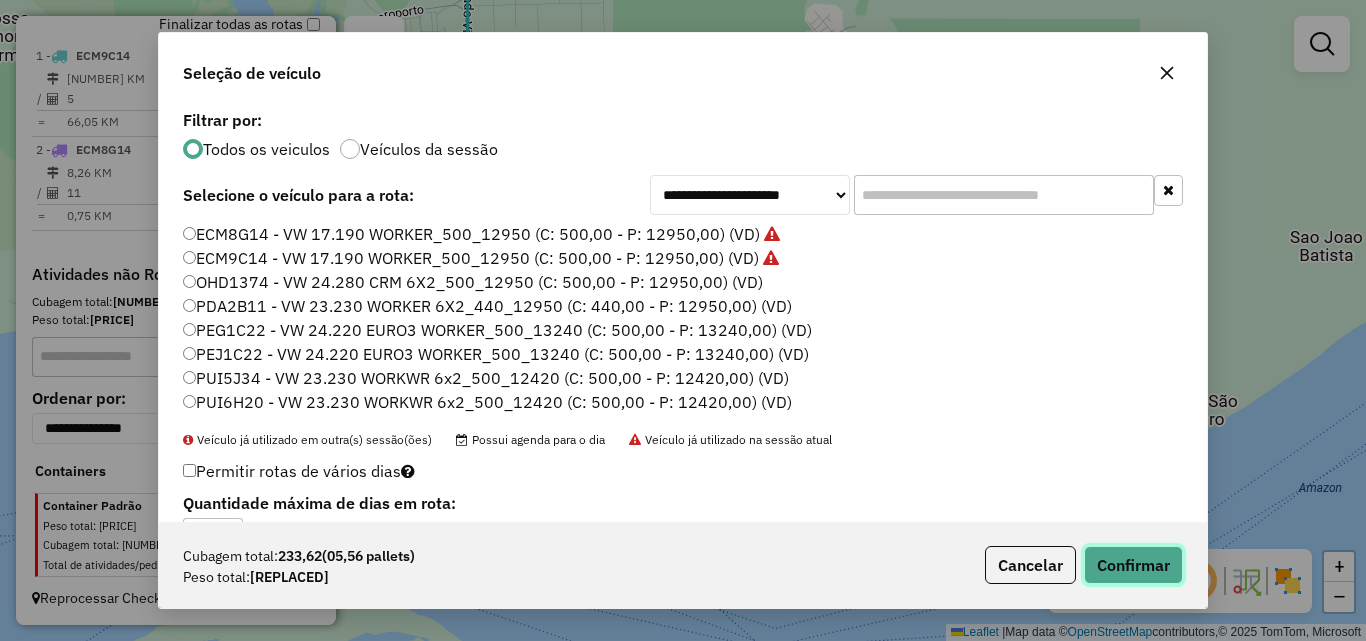 click on "Confirmar" 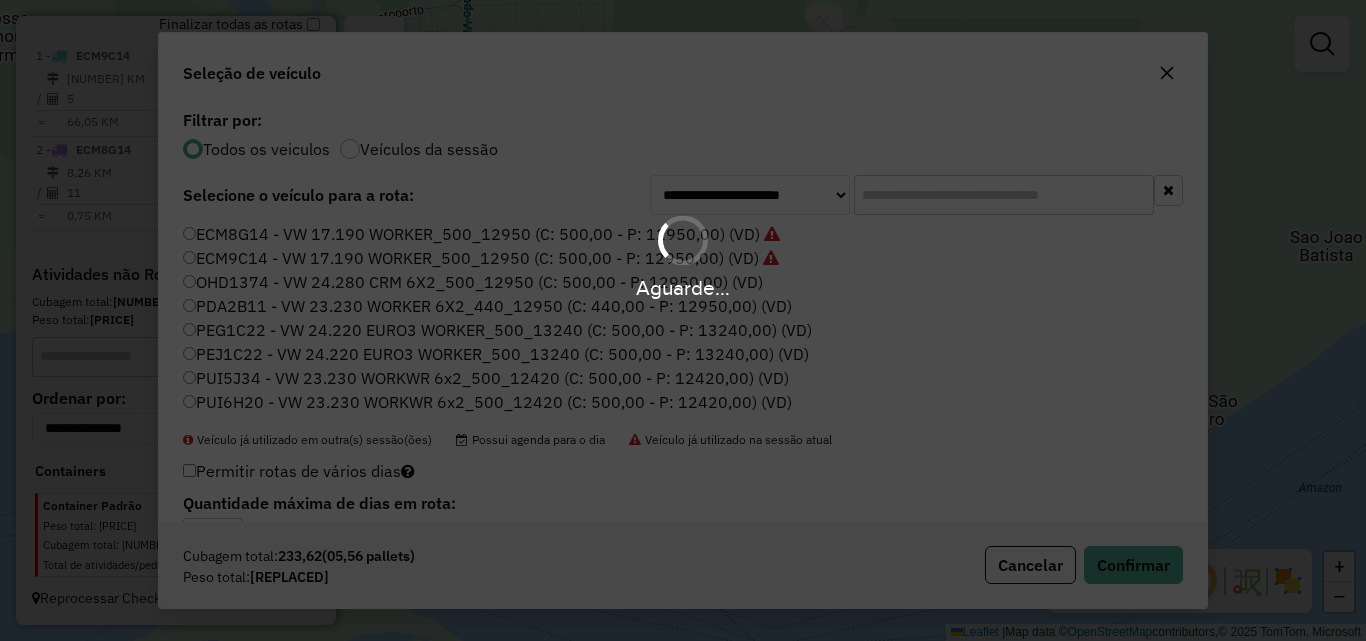 scroll, scrollTop: 841, scrollLeft: 0, axis: vertical 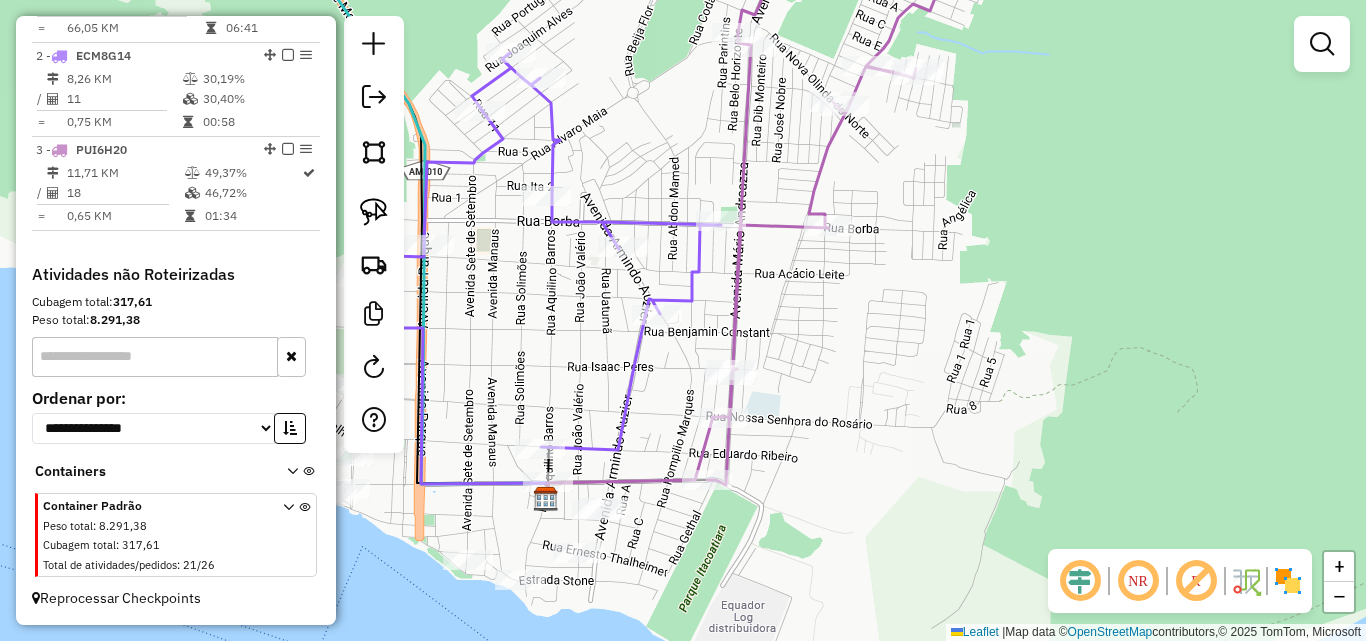 drag, startPoint x: 800, startPoint y: 370, endPoint x: 823, endPoint y: 410, distance: 46.141087 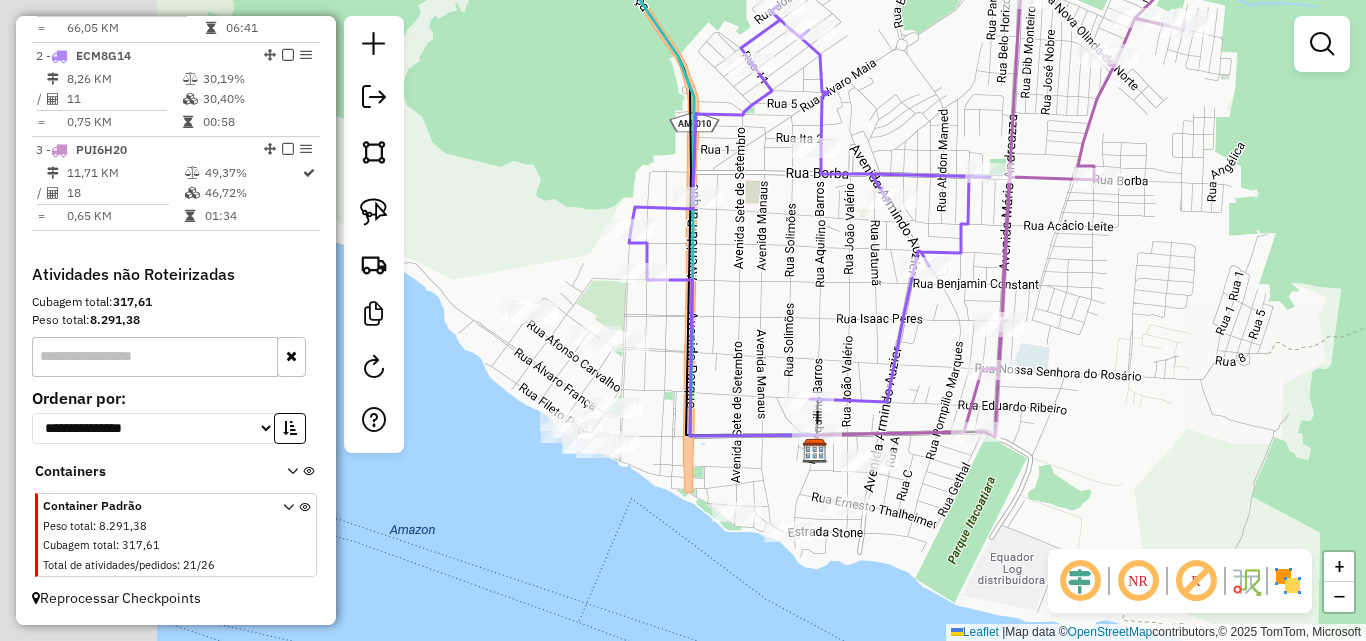 drag, startPoint x: 877, startPoint y: 336, endPoint x: 1146, endPoint y: 262, distance: 278.99283 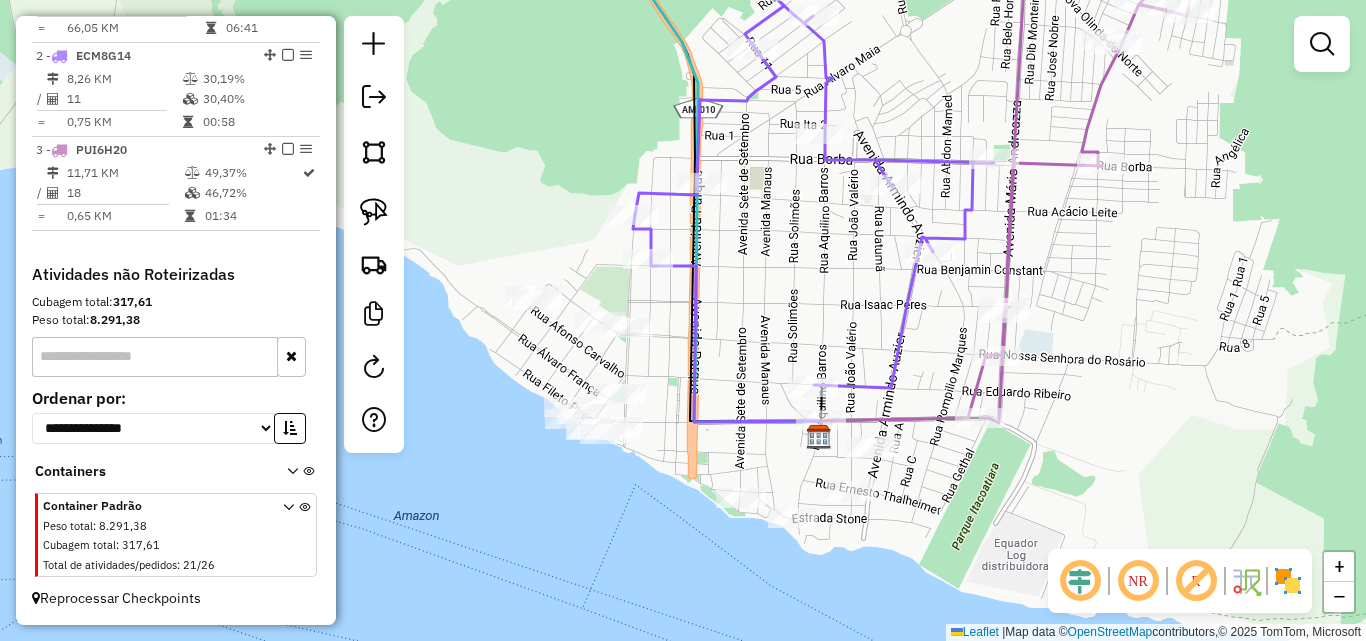 drag, startPoint x: 787, startPoint y: 294, endPoint x: 821, endPoint y: 286, distance: 34.928497 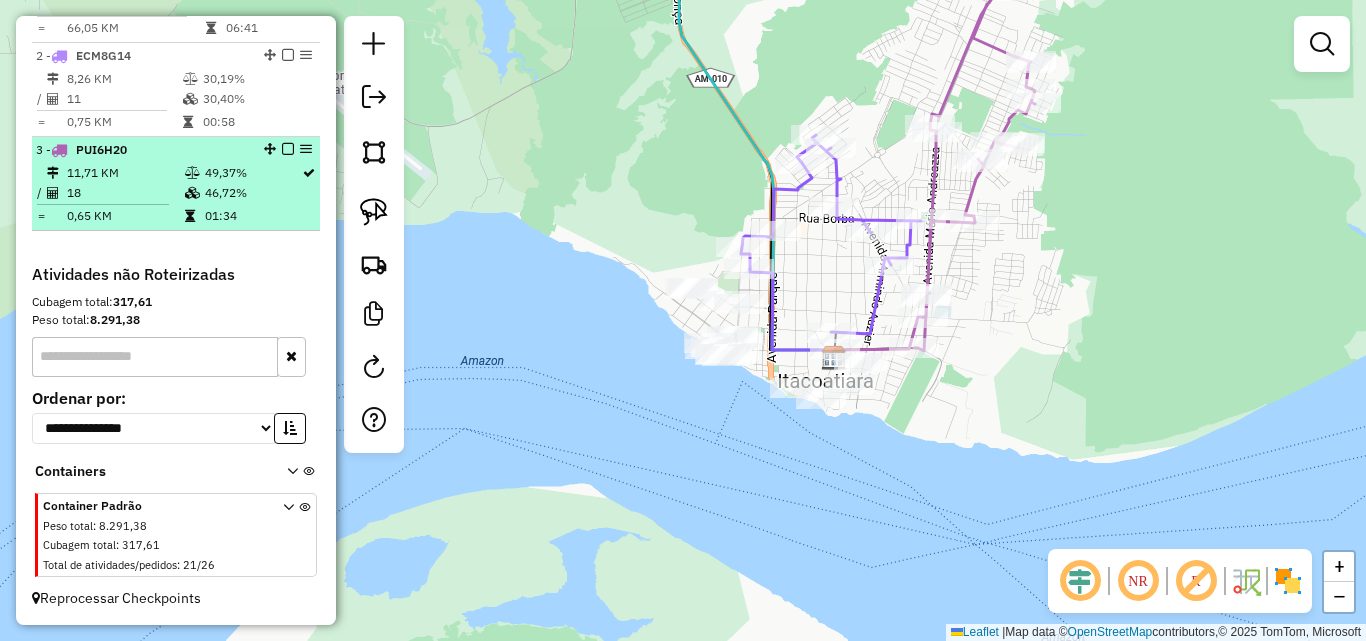 click on "0,65 KM" at bounding box center (125, 216) 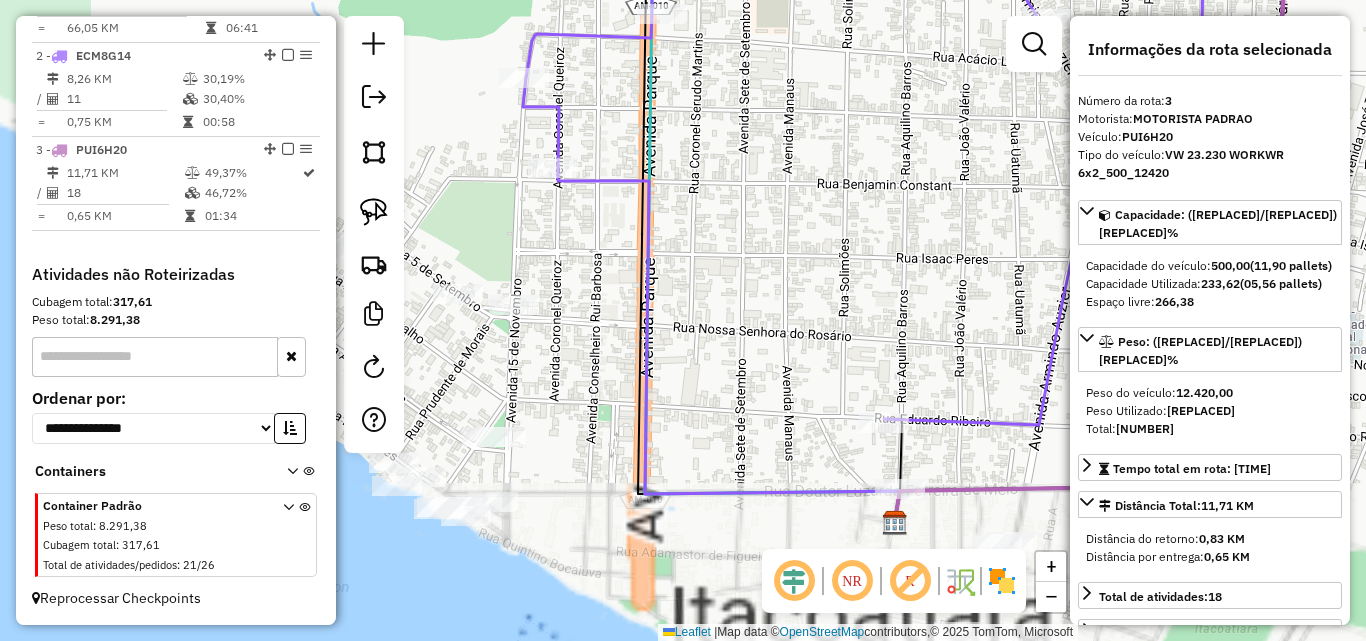 drag, startPoint x: 538, startPoint y: 447, endPoint x: 826, endPoint y: 214, distance: 370.44974 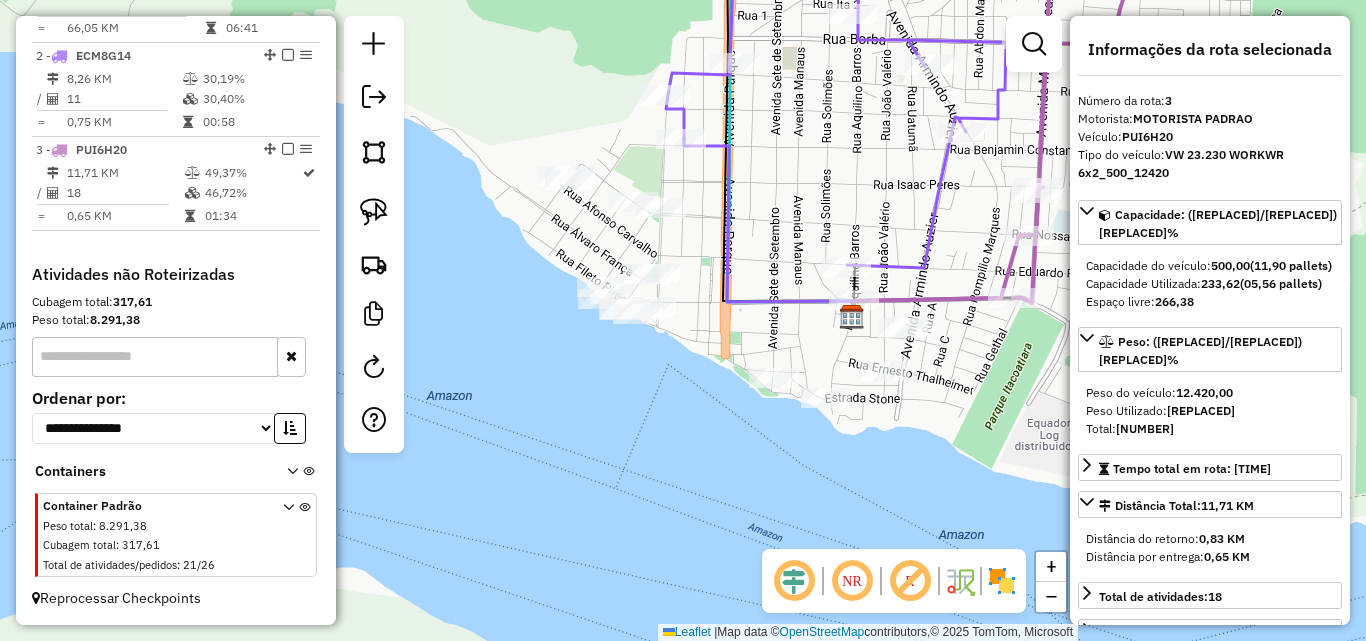 drag, startPoint x: 770, startPoint y: 303, endPoint x: 700, endPoint y: 198, distance: 126.1943 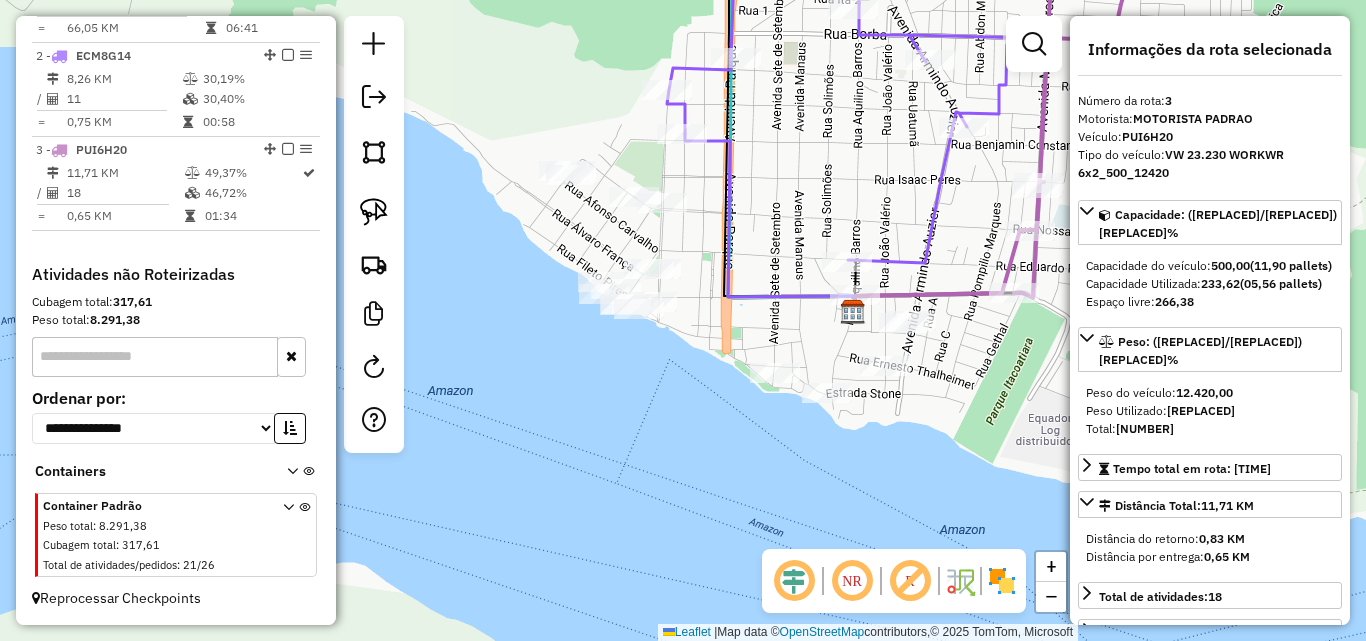 click on "Janela de atendimento Grade de atendimento Capacidade Transportadoras Veículos Cliente Pedidos  Rotas Selecione os dias de semana para filtrar as janelas de atendimento  Seg   Ter   Qua   Qui   Sex   Sáb   Dom  Informe o período da janela de atendimento: De: Até:  Filtrar exatamente a janela do cliente  Considerar janela de atendimento padrão  Selecione os dias de semana para filtrar as grades de atendimento  Seg   Ter   Qua   Qui   Sex   Sáb   Dom   Considerar clientes sem dia de atendimento cadastrado  Clientes fora do dia de atendimento selecionado Filtrar as atividades entre os valores definidos abaixo:  Peso mínimo:   Peso máximo:   Cubagem mínima:   Cubagem máxima:   De:   Até:  Filtrar as atividades entre o tempo de atendimento definido abaixo:  De:   Até:   Considerar capacidade total dos clientes não roteirizados Transportadora: Selecione um ou mais itens Tipo de veículo: Selecione um ou mais itens Veículo: Selecione um ou mais itens Motorista: Selecione um ou mais itens Nome: Rótulo:" 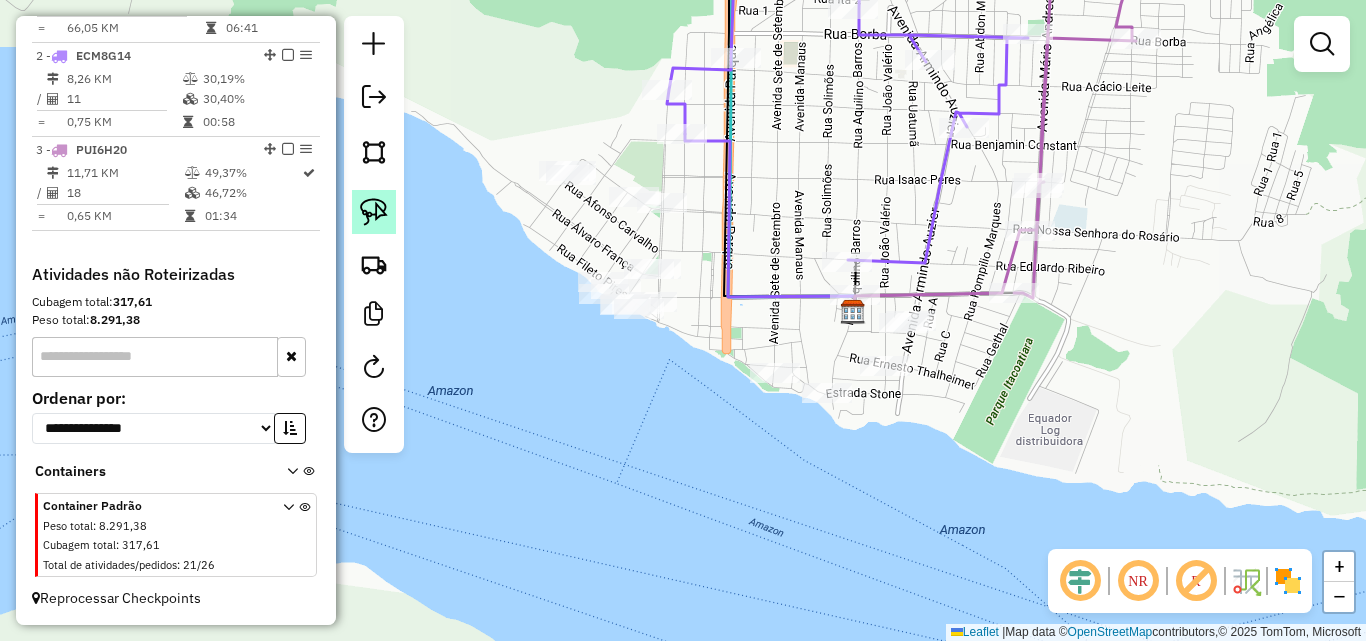 click 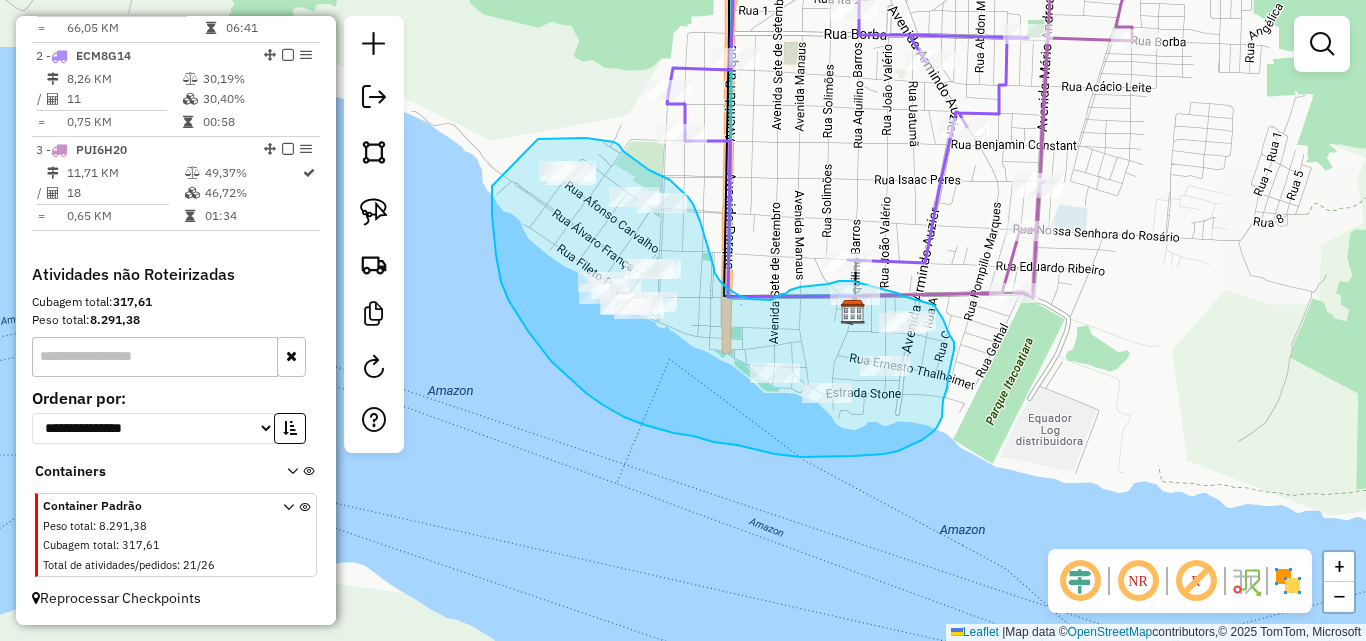 drag, startPoint x: 557, startPoint y: 138, endPoint x: 493, endPoint y: 185, distance: 79.40403 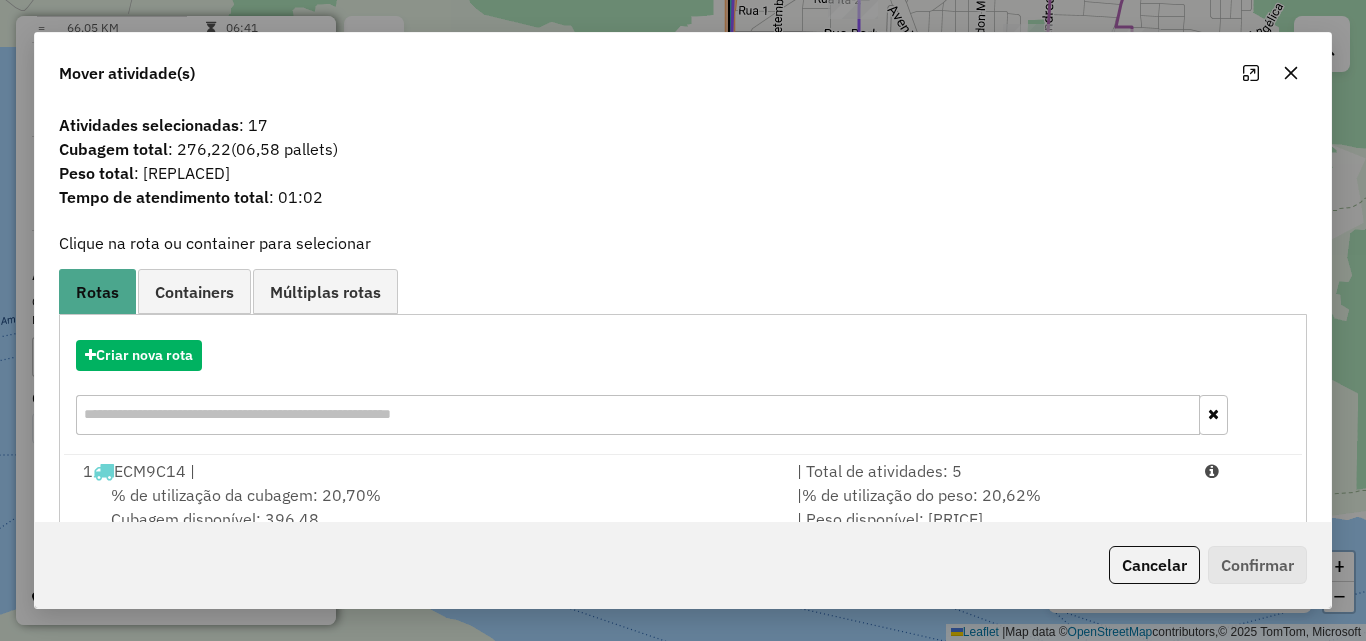 drag, startPoint x: 1295, startPoint y: 71, endPoint x: 1109, endPoint y: 84, distance: 186.45375 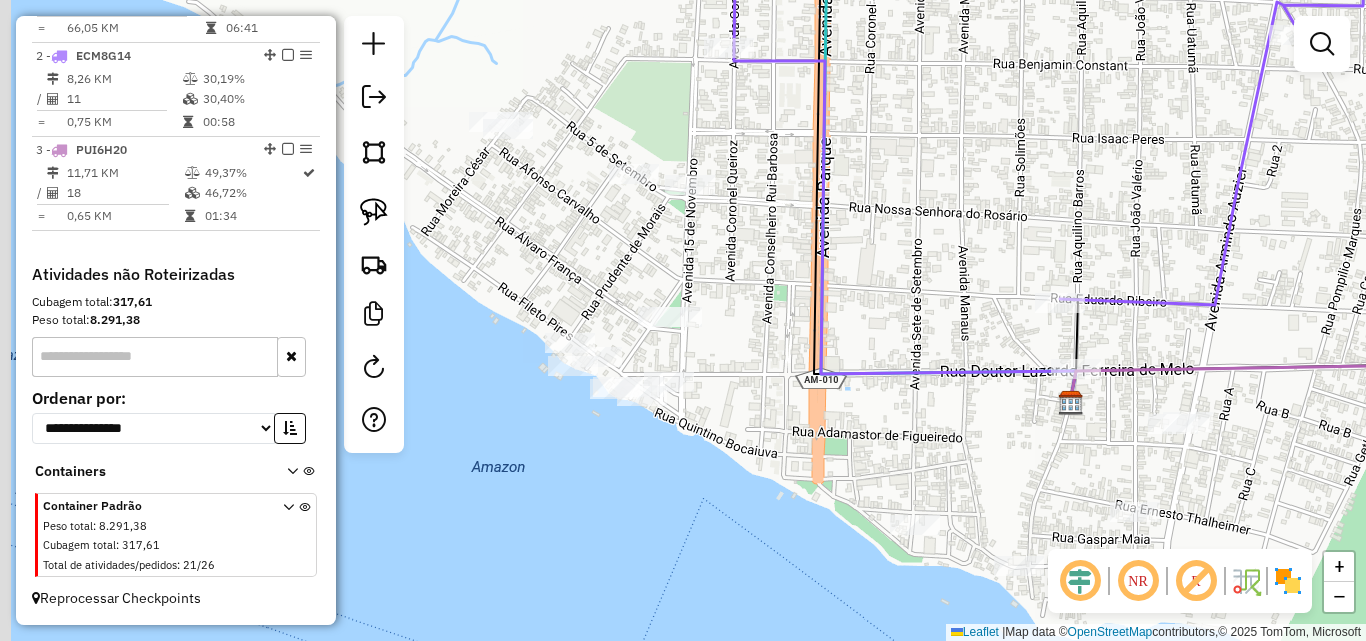 drag, startPoint x: 684, startPoint y: 224, endPoint x: 747, endPoint y: 219, distance: 63.1981 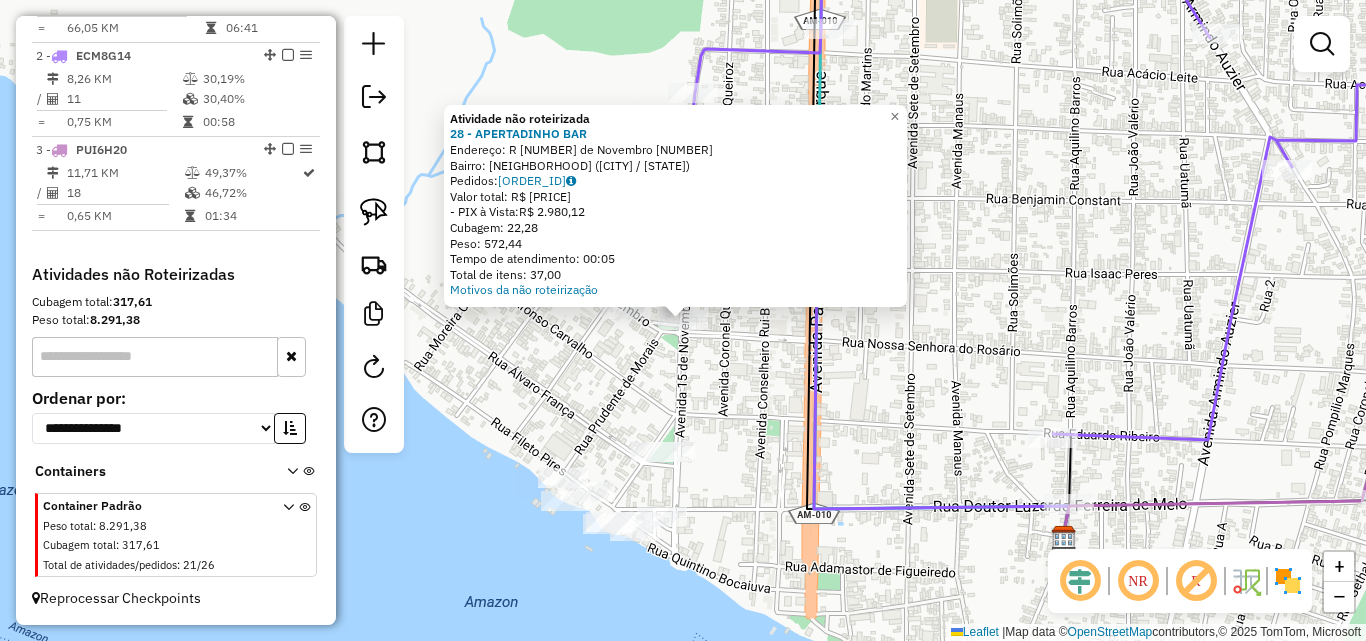click on "Atividade não roteirizada [NUMBER] - [NAME]  Endereço:  R   [NUMBER] de Novembro [NUMBER]   Bairro: [NAME] ([CITY] / [STATE])   Pedidos:  [ORDER_ID]   Valor total: [CURRENCY] [AMOUNT]   - [PAYMENT_METHOD] [PAYMENT_TYPE]: [CURRENCY] [AMOUNT]   Cubagem: [NUMBER]   Peso: [NUMBER]   Tempo de atendimento: [TIME]   Total de itens: [NUMBER]  Motivos da não roteirização × Janela de atendimento Grade de atendimento Capacidade Transportadoras Veículos Cliente Pedidos  Rotas Selecione os dias de semana para filtrar as janelas de atendimento  Seg   Ter   Qua   Qui   Sex   Sáb   Dom  Informe o período da janela de atendimento: De: Até:  Filtrar exatamente a janela do cliente  Considerar janela de atendimento padrão  Selecione os dias de semana para filtrar as grades de atendimento  Seg   Ter   Qua   Qui   Sex   Sáb   Dom   Considerar clientes sem dia de atendimento cadastrado  Clientes fora do dia de atendimento selecionado Filtrar as atividades entre os valores definidos abaixo:  Peso mínimo:   Peso máximo:   Cubagem mínima:   Cubagem máxima:   De:   Até:" 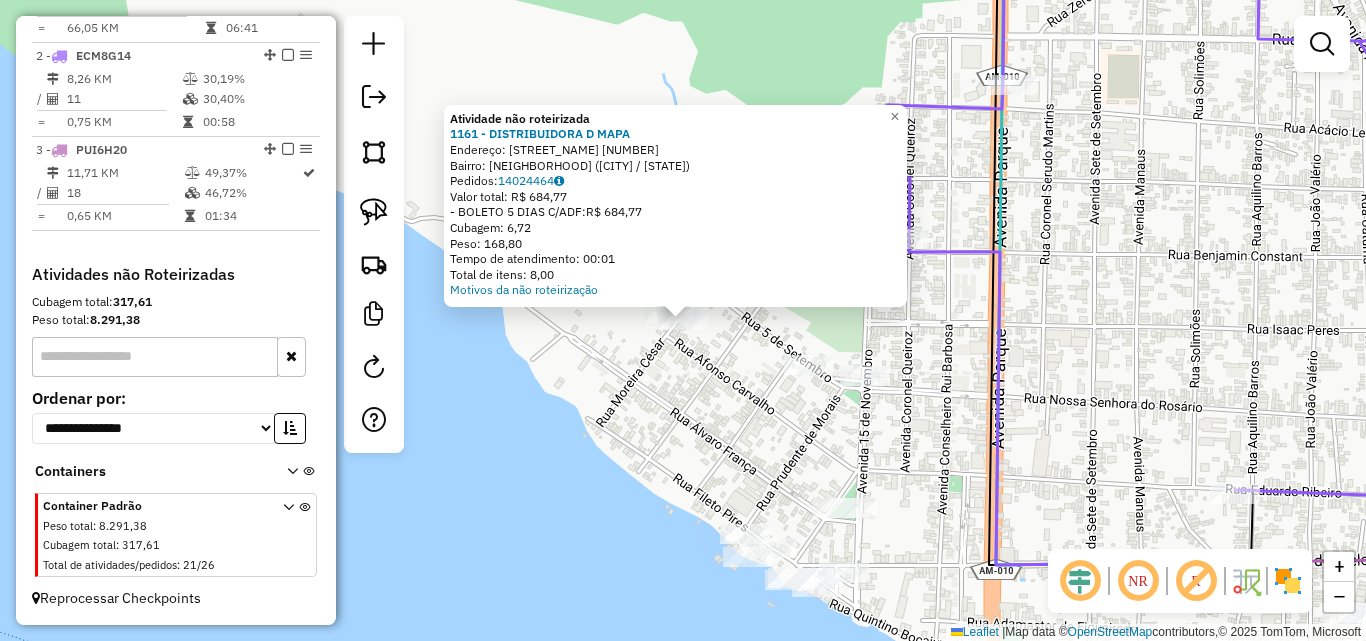click on "Atividade não roteirizada [NUMBER] - [NAME]  Endereço:  [STREET_NAME] [NUMBER]   Bairro: [NAME] ([CITY] / [STATE])   Pedidos:  [ORDER_ID]   Valor total: [CURRENCY] [AMOUNT]   - [PAYMENT_METHOD] [PAYMENT_TYPE]: [CURRENCY] [AMOUNT]   Cubagem: [NUMBER]   Peso: [NUMBER]   Tempo de atendimento: [TIME]   Total de itens: [NUMBER]  Motivos da não roteirização × Janela de atendimento Grade de atendimento Capacidade Transportadoras Veículos Cliente Pedidos  Rotas Selecione os dias de semana para filtrar as janelas de atendimento  Seg   Ter   Qua   Qui   Sex   Sáb   Dom  Informe o período da janela de atendimento: De: Até:  Filtrar exatamente a janela do cliente  Considerar janela de atendimento padrão  Selecione os dias de semana para filtrar as grades de atendimento  Seg   Ter   Qua   Qui   Sex   Sáb   Dom   Considerar clientes sem dia de atendimento cadastrado  Clientes fora do dia de atendimento selecionado Filtrar as atividades entre os valores definidos abaixo:  Peso mínimo:   Peso máximo:   Cubagem mínima:   Cubagem máxima:   De:" 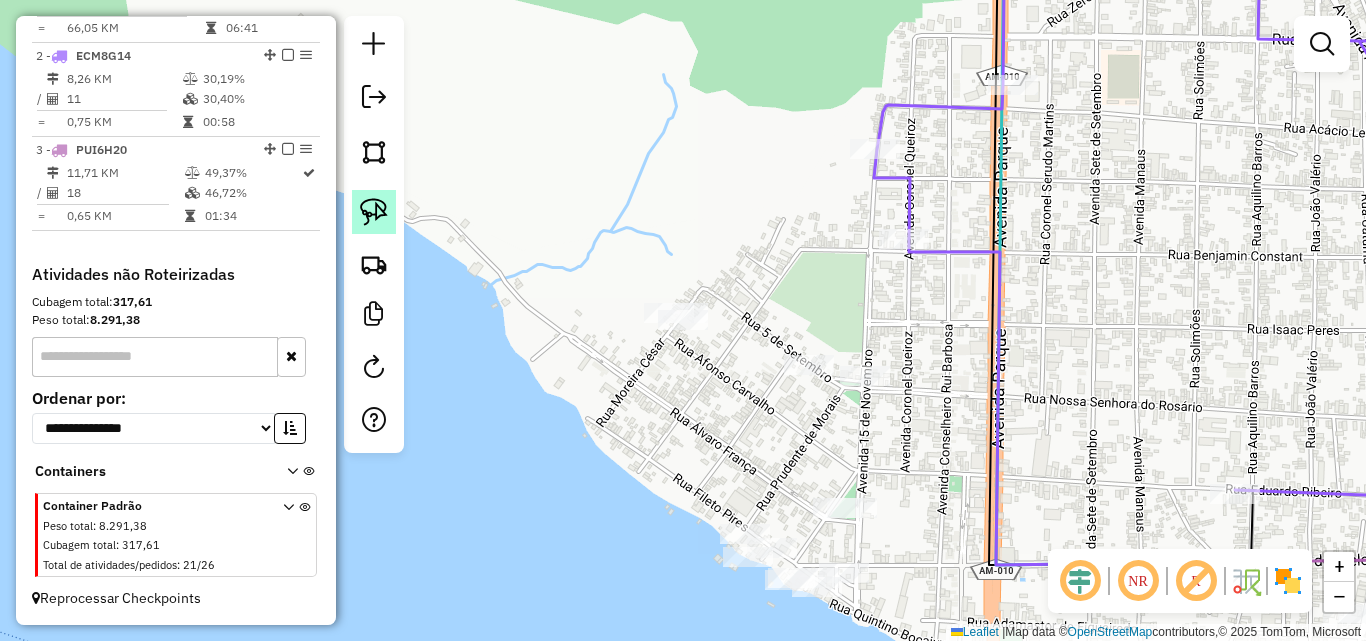 click 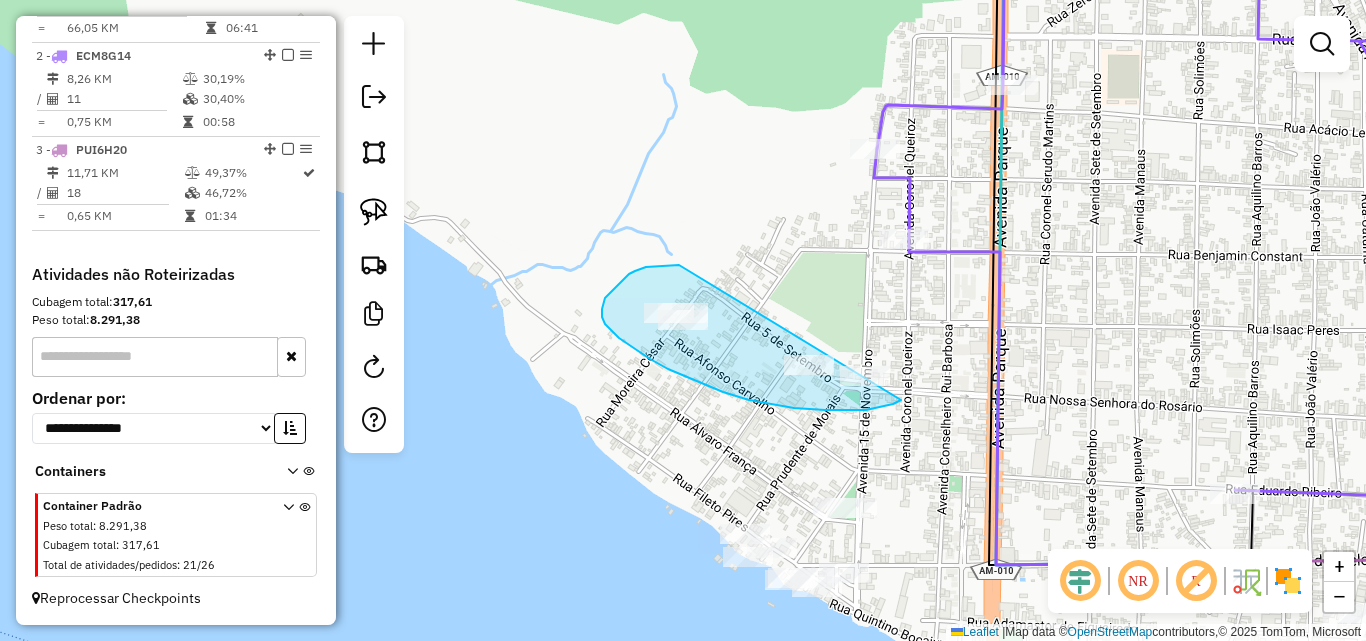 drag, startPoint x: 646, startPoint y: 267, endPoint x: 926, endPoint y: 361, distance: 295.35742 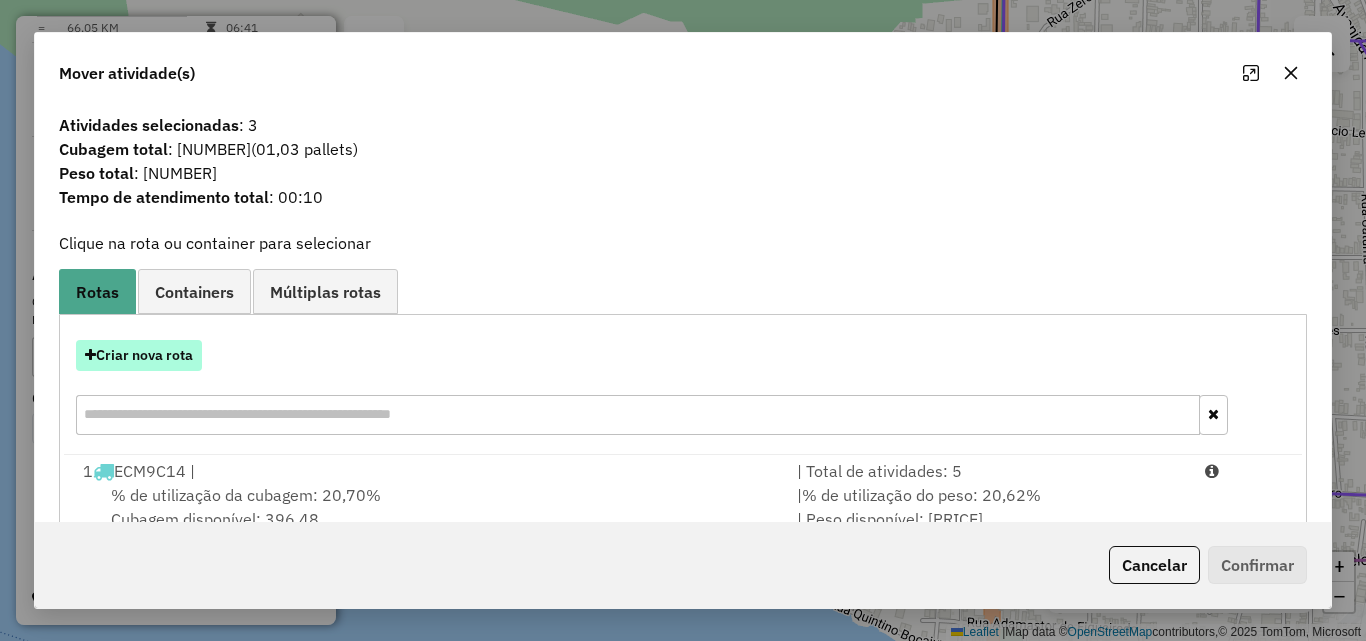 click on "Criar nova rota" at bounding box center (139, 355) 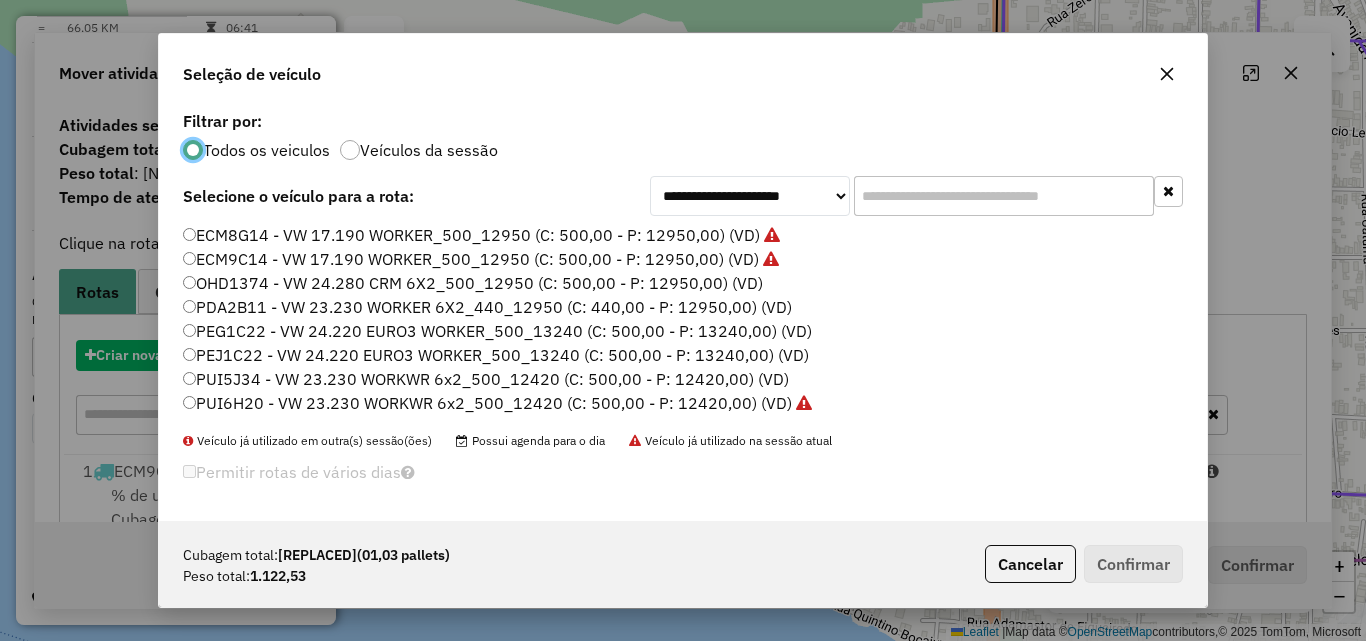 scroll, scrollTop: 11, scrollLeft: 6, axis: both 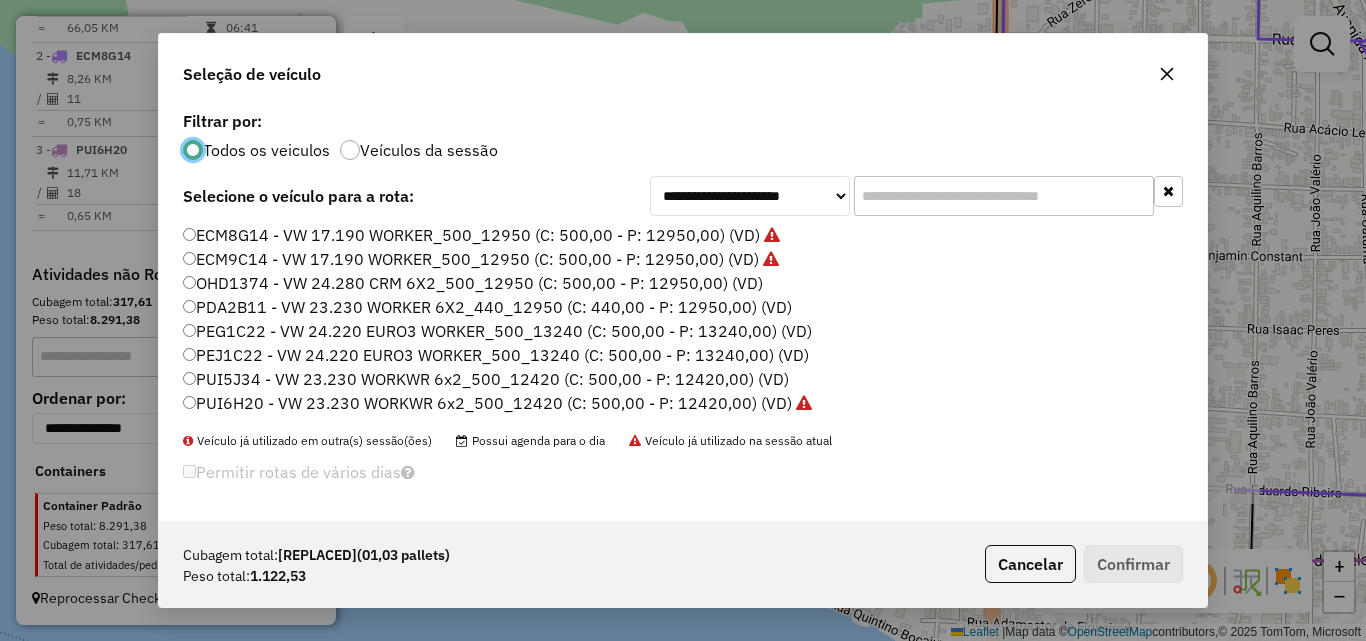 click on "ECM8G14 - VW 17.190 WORKER_500_12950 (C: 500,00 - P: 12950,00) (VD)" 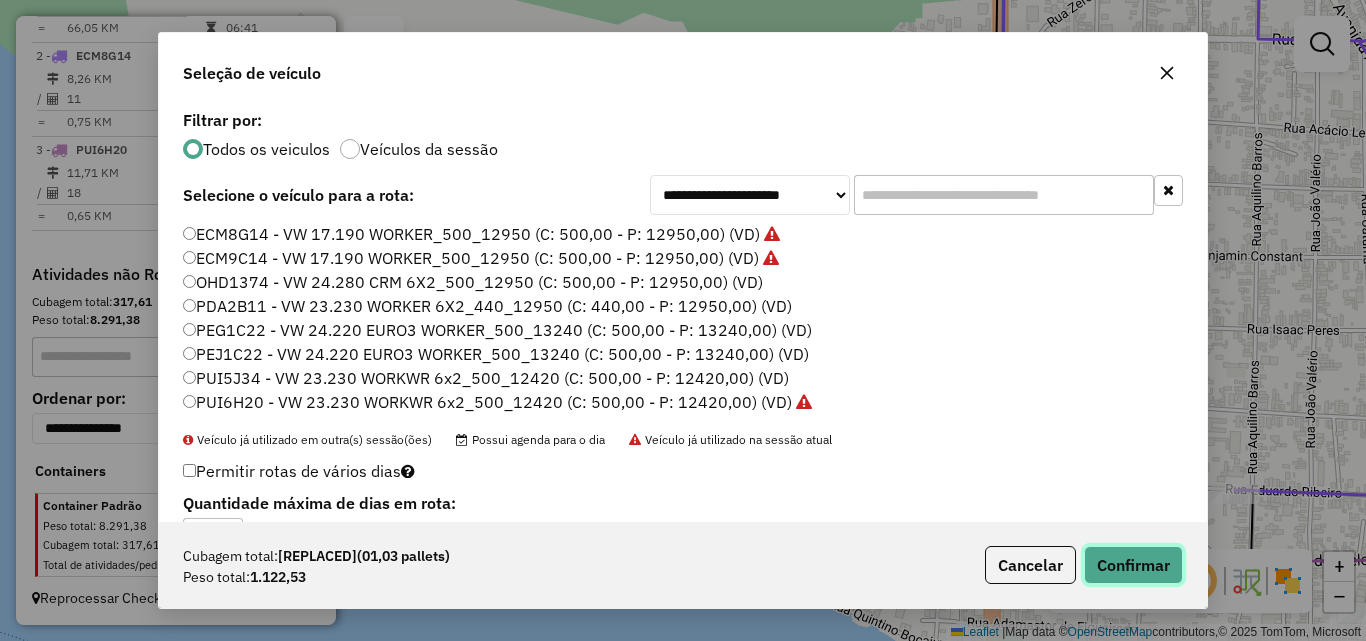 click on "Confirmar" 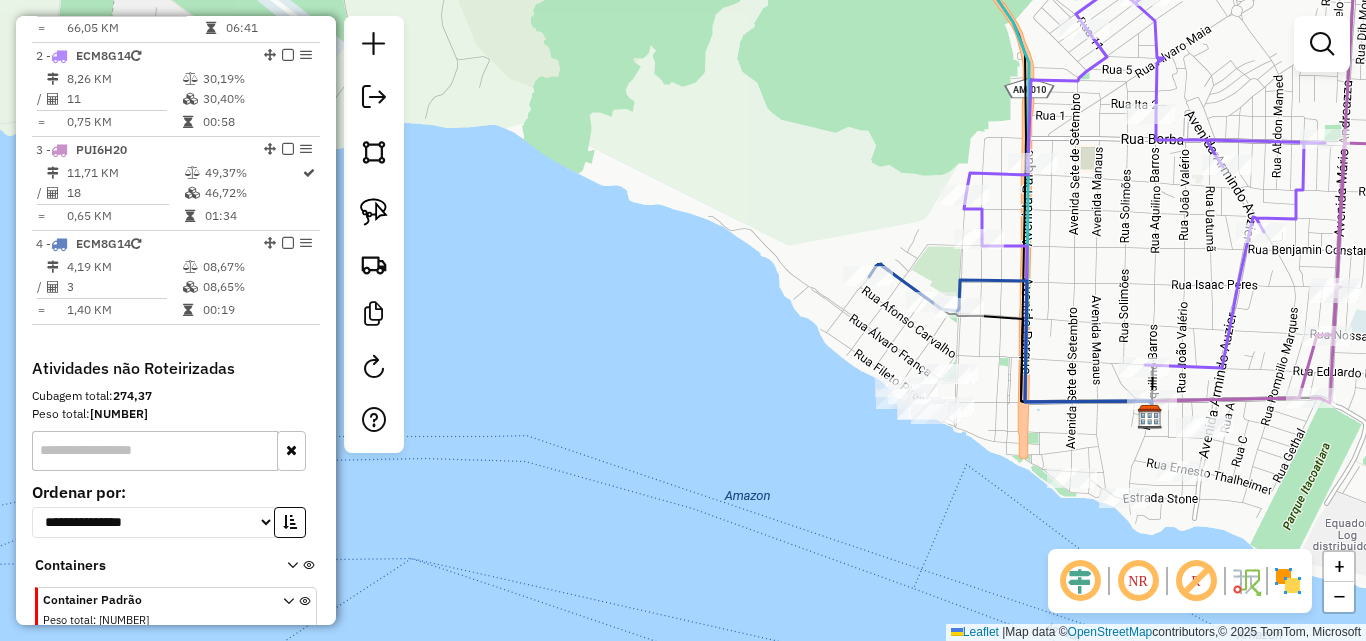 drag, startPoint x: 1129, startPoint y: 313, endPoint x: 1106, endPoint y: 280, distance: 40.22437 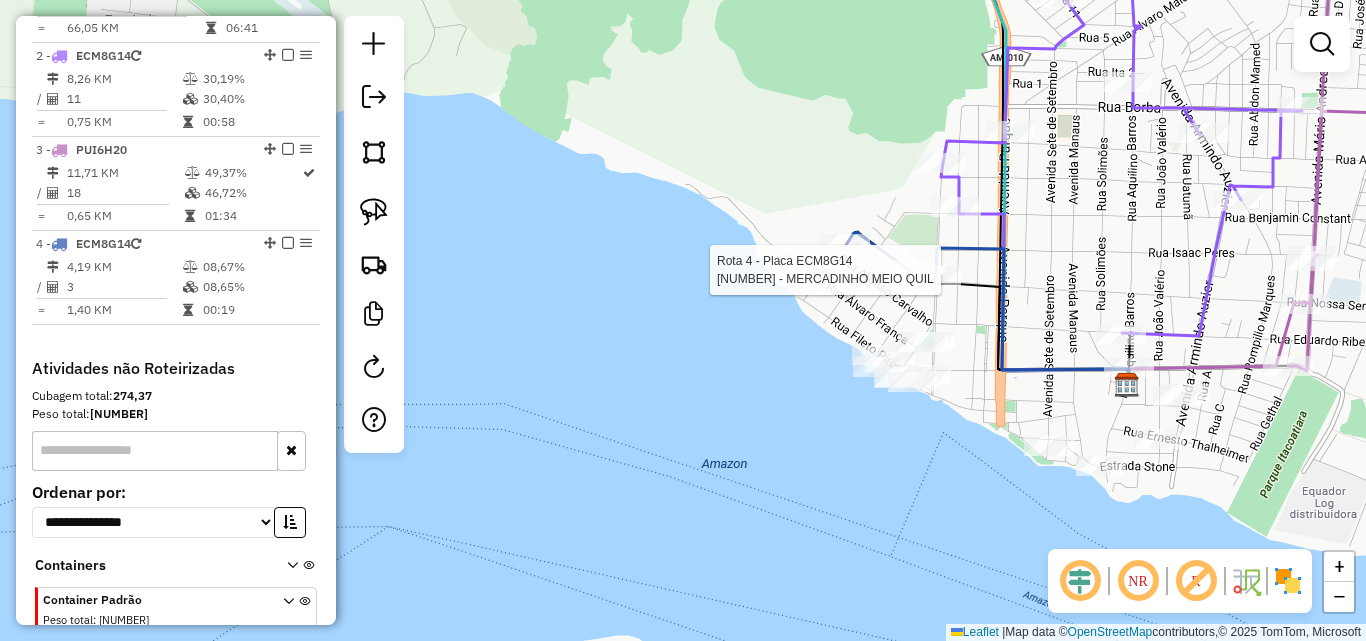 select on "**********" 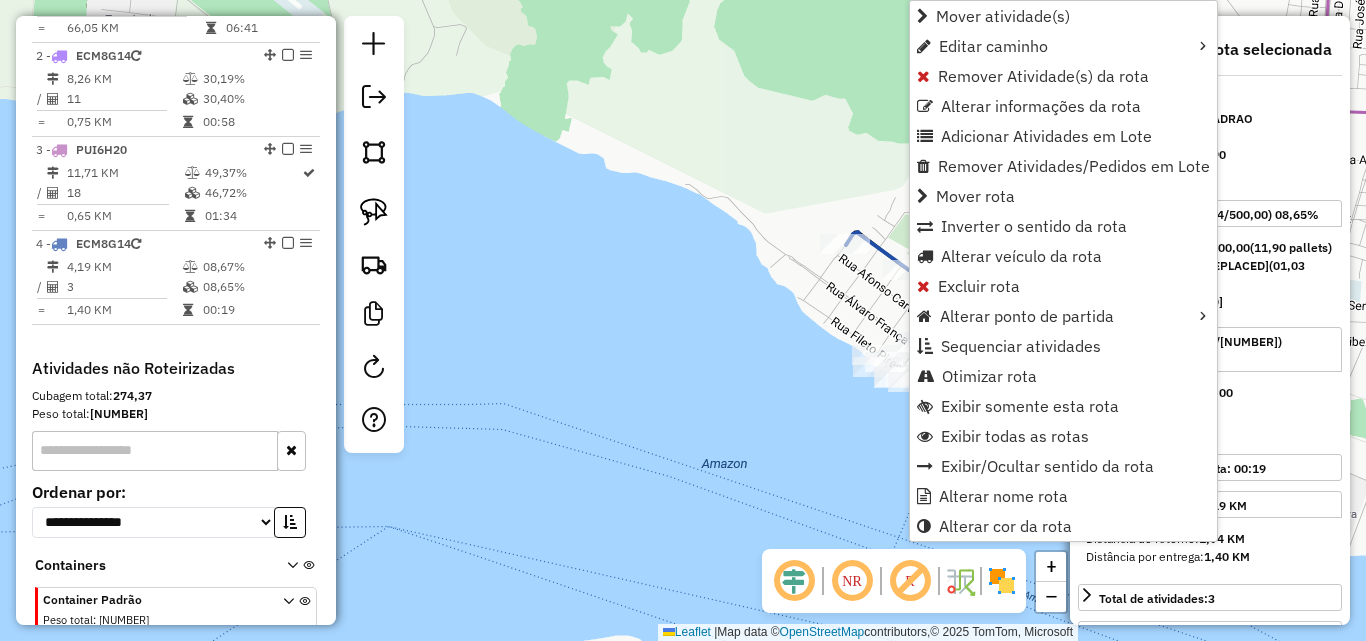 scroll, scrollTop: 935, scrollLeft: 0, axis: vertical 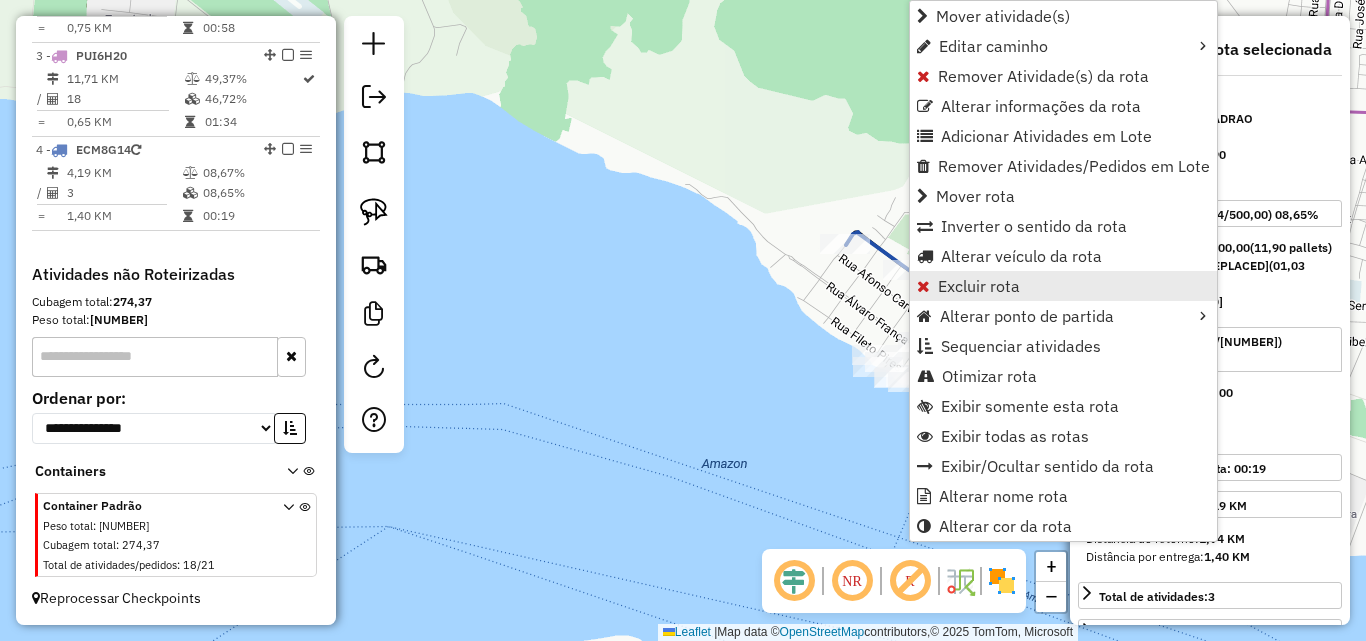 click on "Excluir rota" at bounding box center (979, 286) 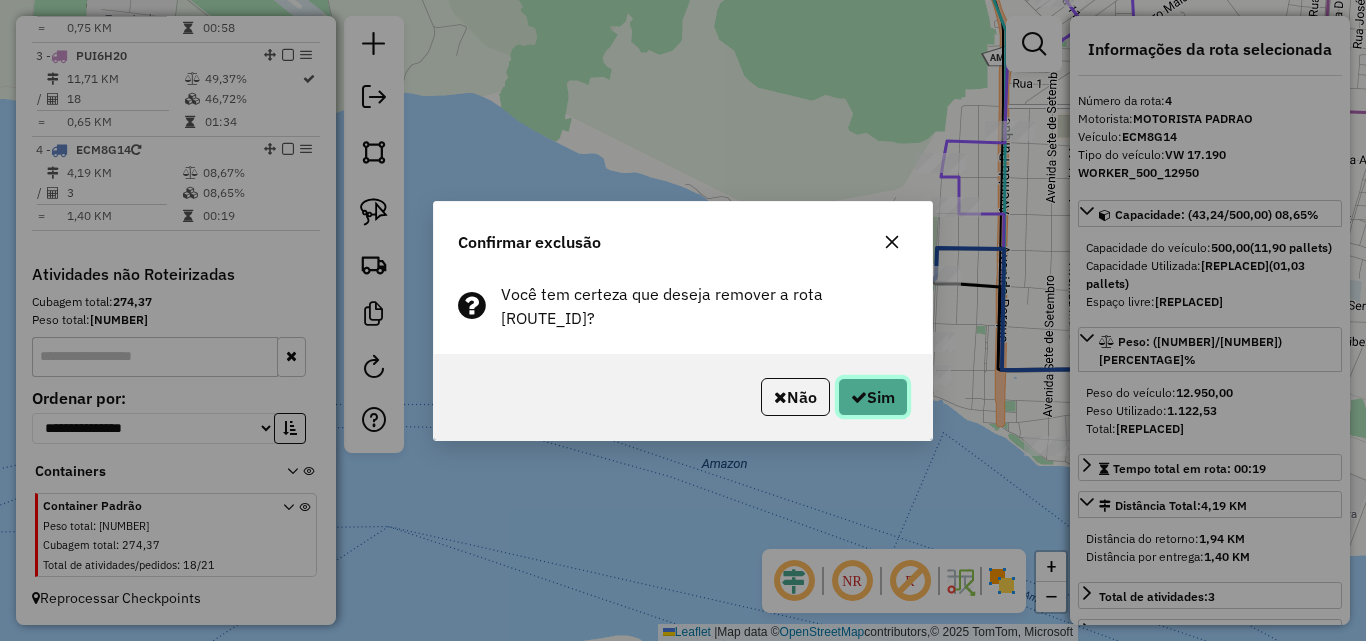 click on "Sim" 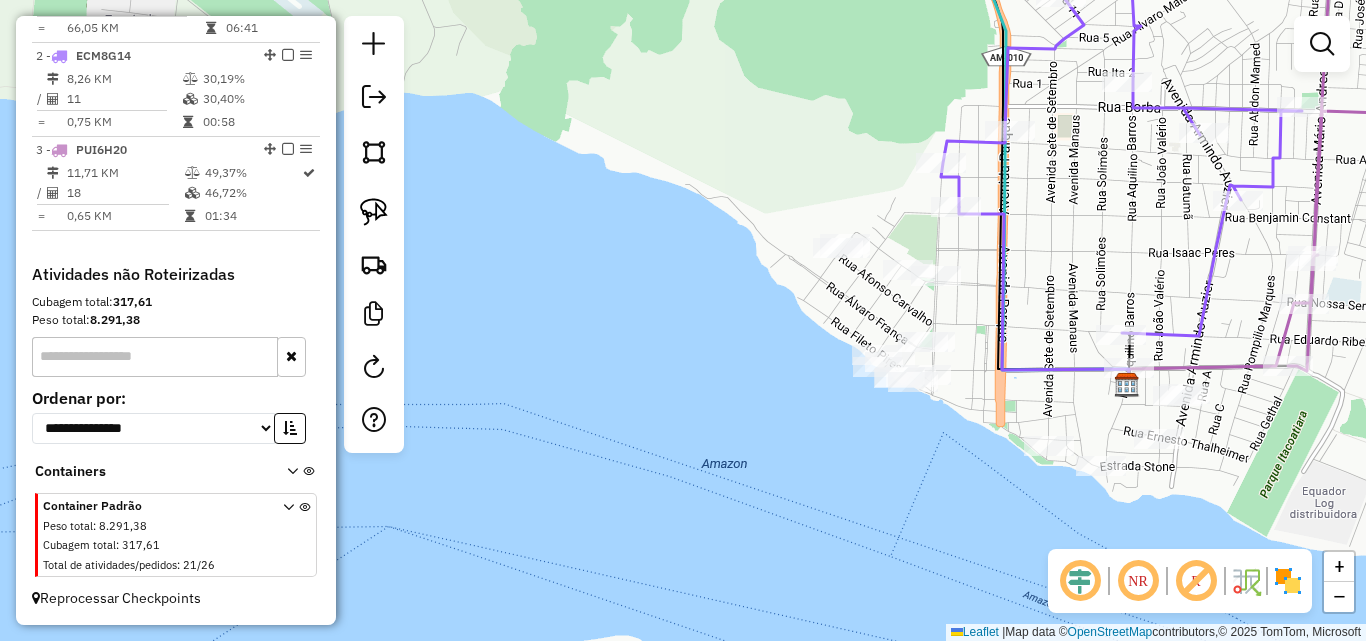 scroll, scrollTop: 741, scrollLeft: 0, axis: vertical 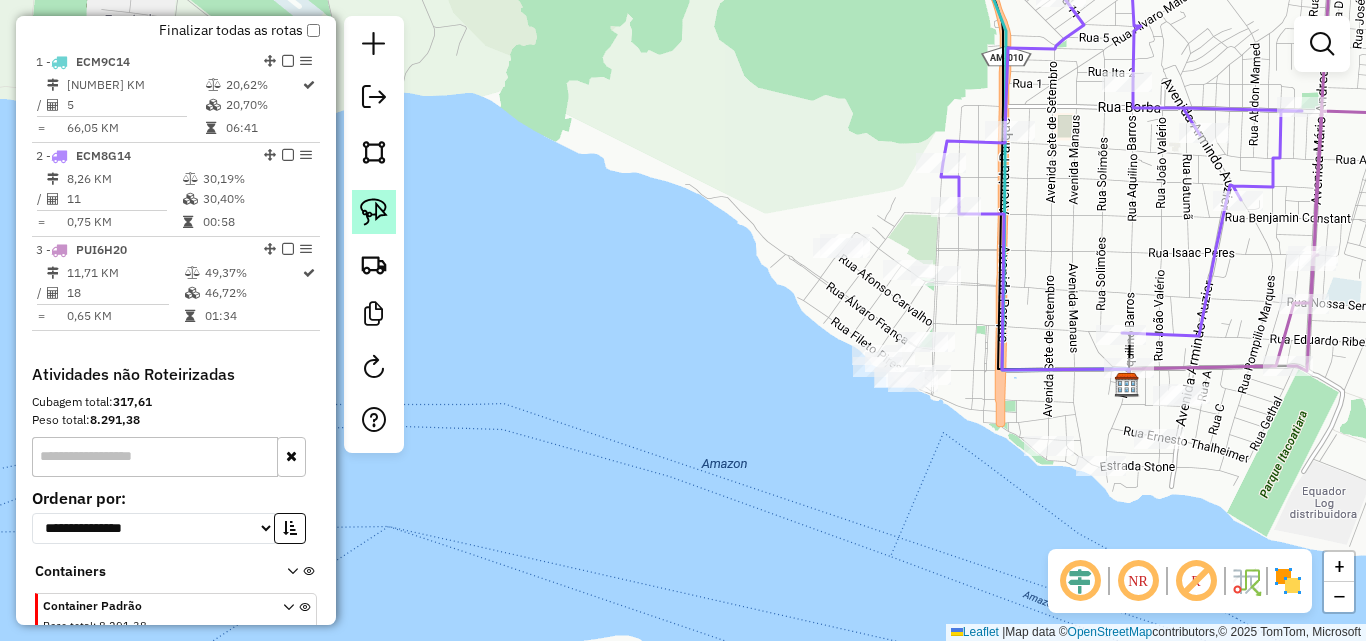 click 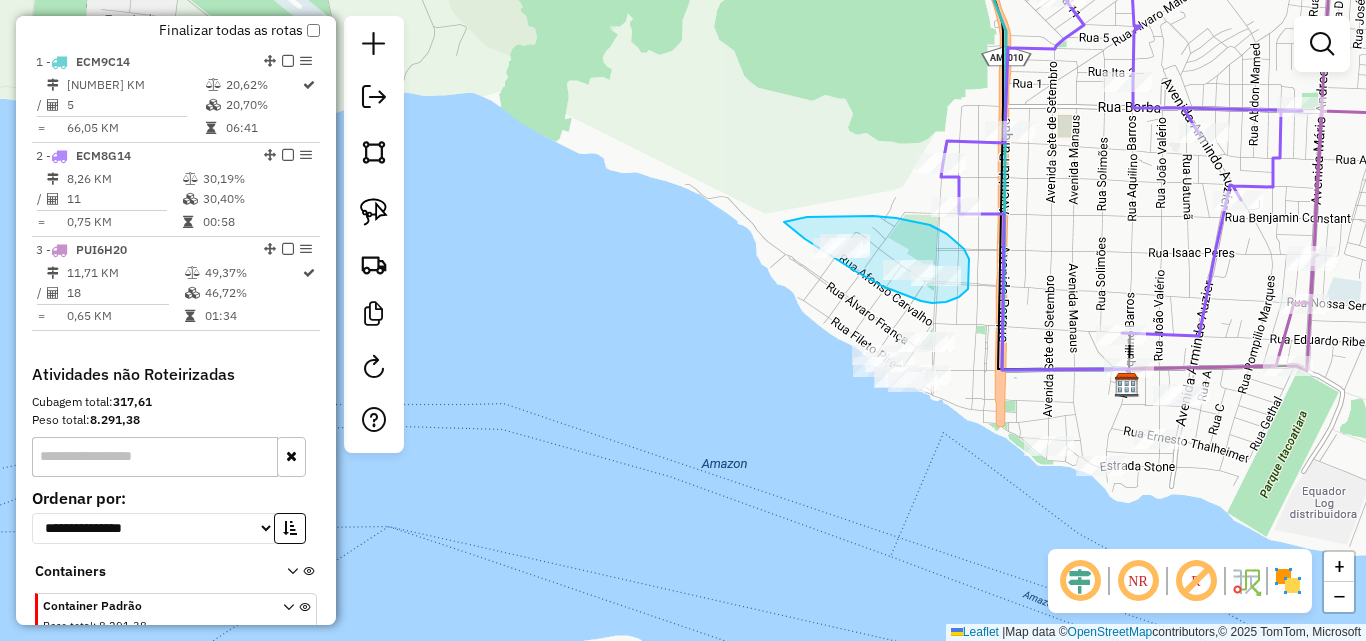 drag, startPoint x: 791, startPoint y: 221, endPoint x: 800, endPoint y: 230, distance: 12.727922 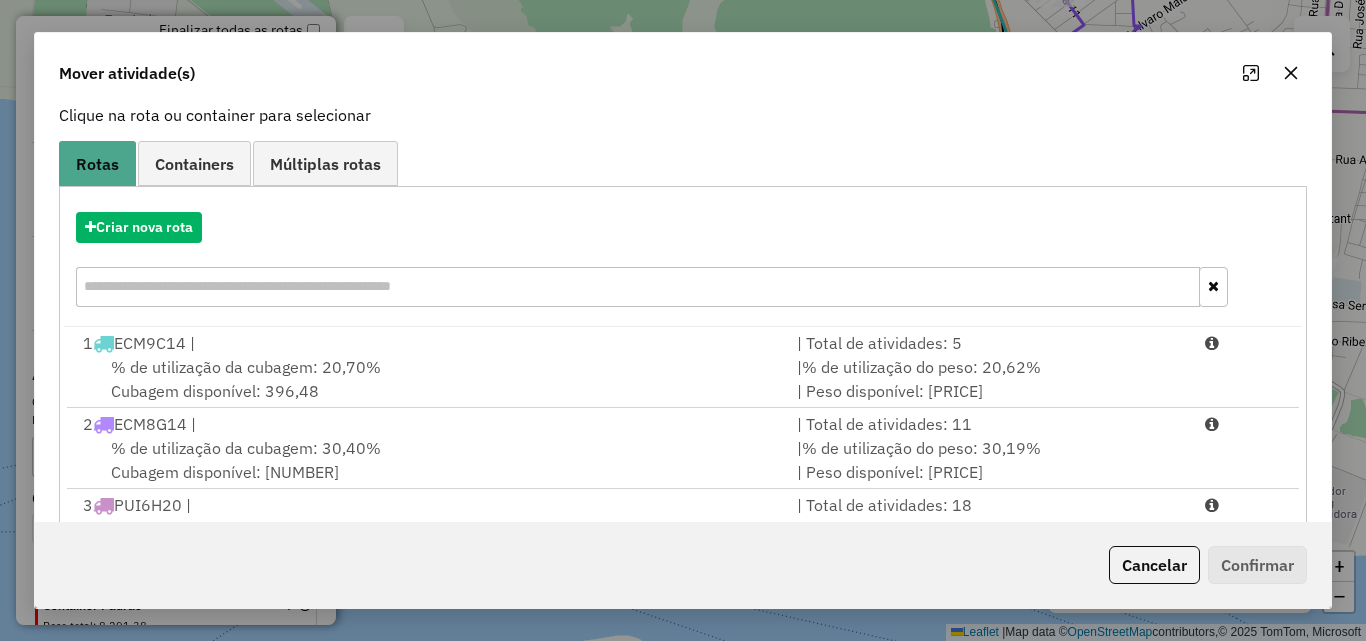 scroll, scrollTop: 210, scrollLeft: 0, axis: vertical 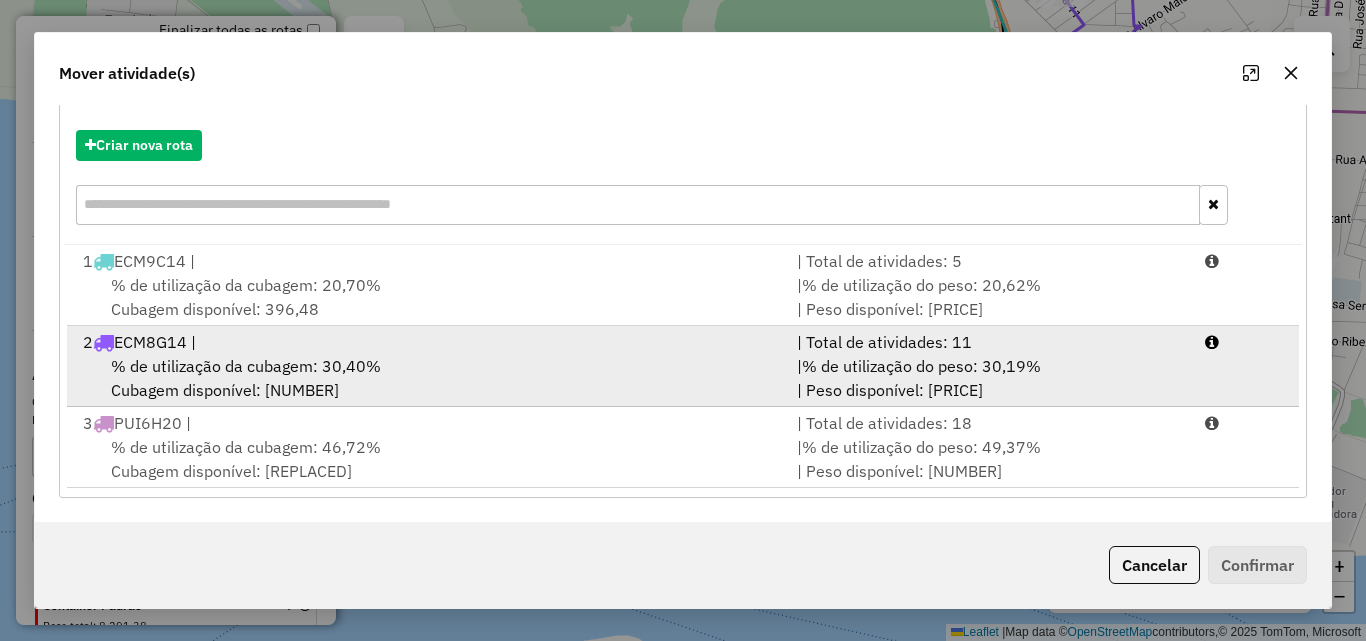 click on "% de utilização da cubagem: [REPLACED]% Cubagem disponível: [REPLACED]" at bounding box center (428, 378) 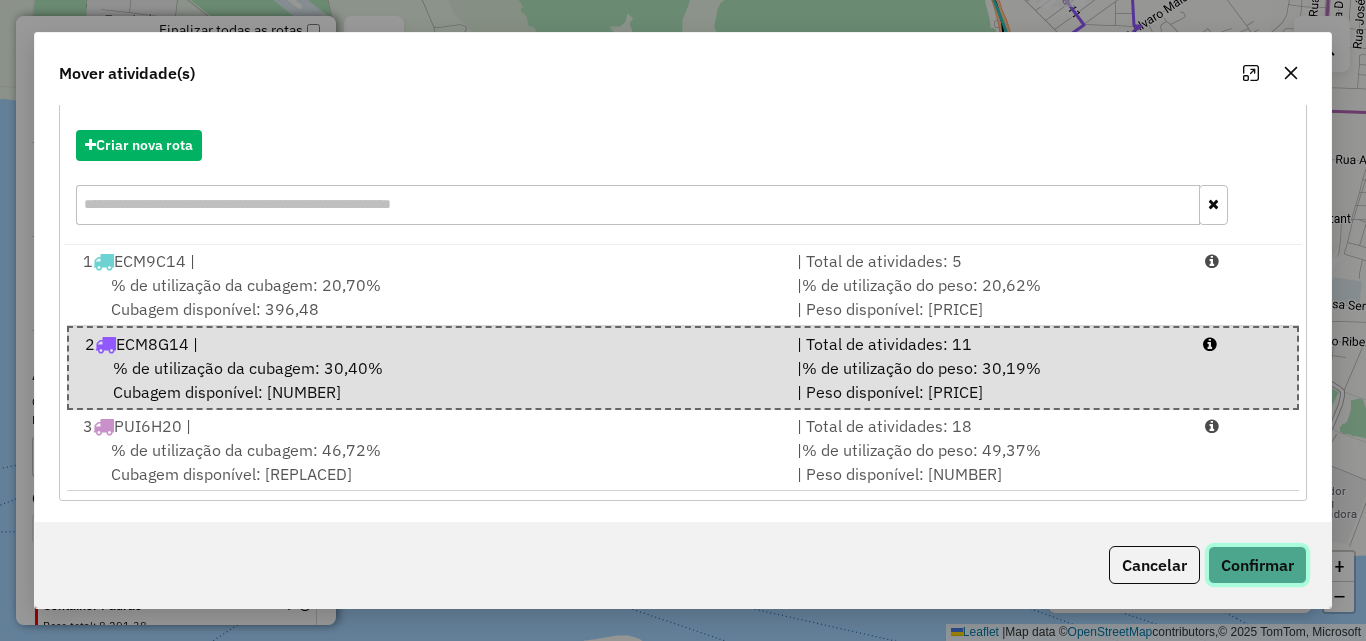 click on "Confirmar" 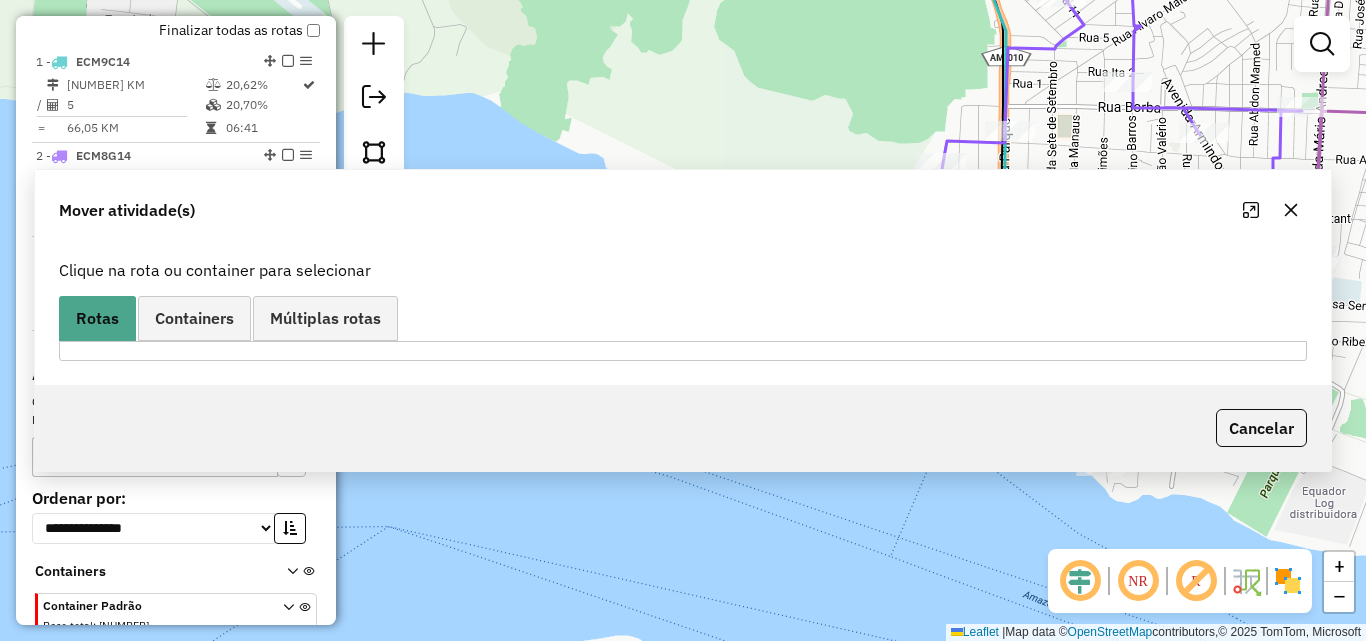 scroll, scrollTop: 0, scrollLeft: 0, axis: both 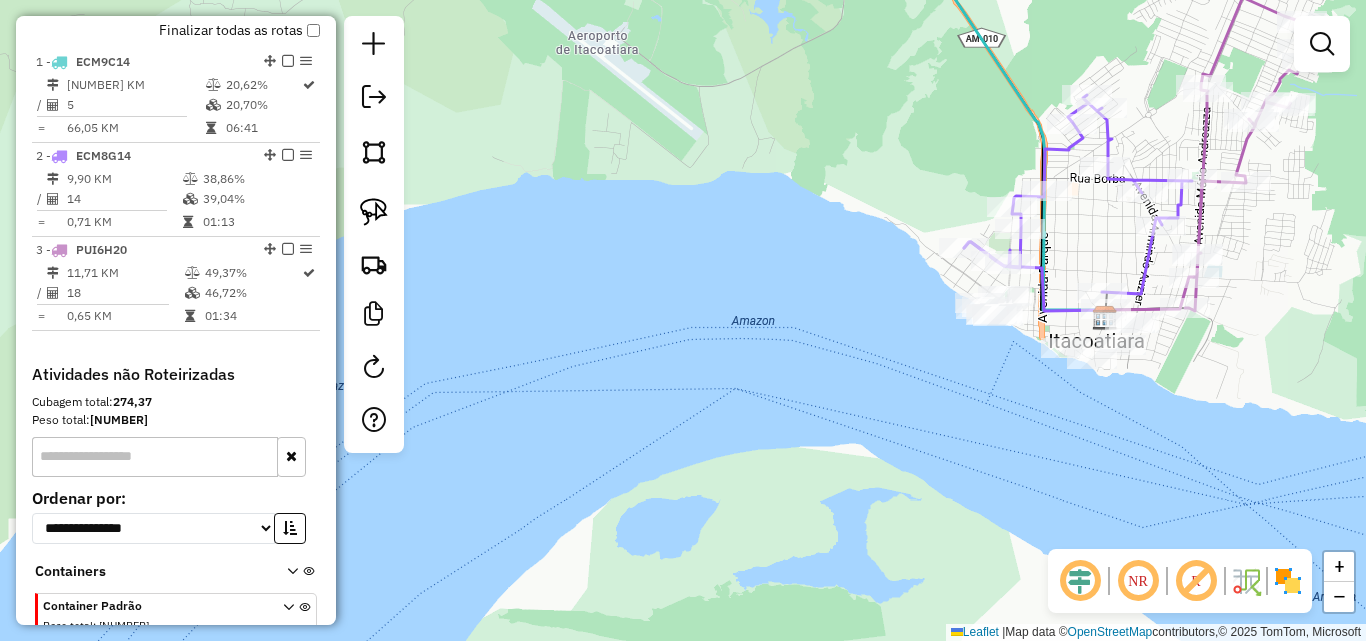 drag, startPoint x: 1090, startPoint y: 251, endPoint x: 888, endPoint y: 221, distance: 204.21558 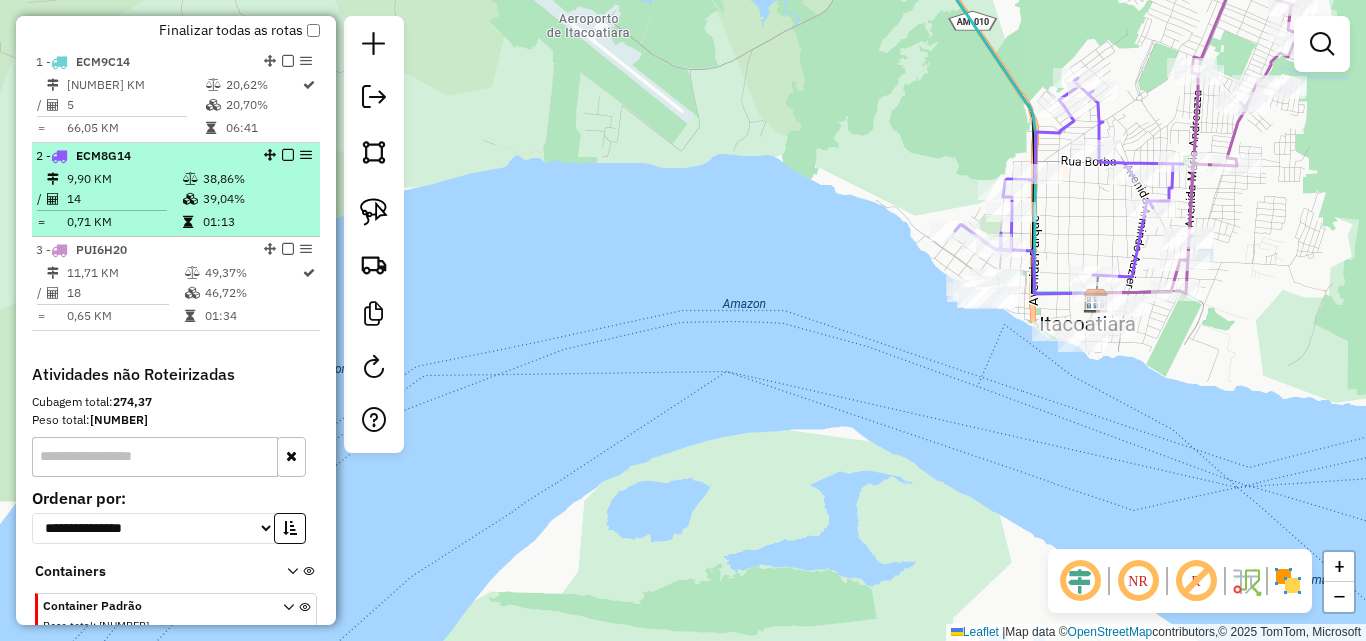 click on "9,90 KM" at bounding box center [124, 179] 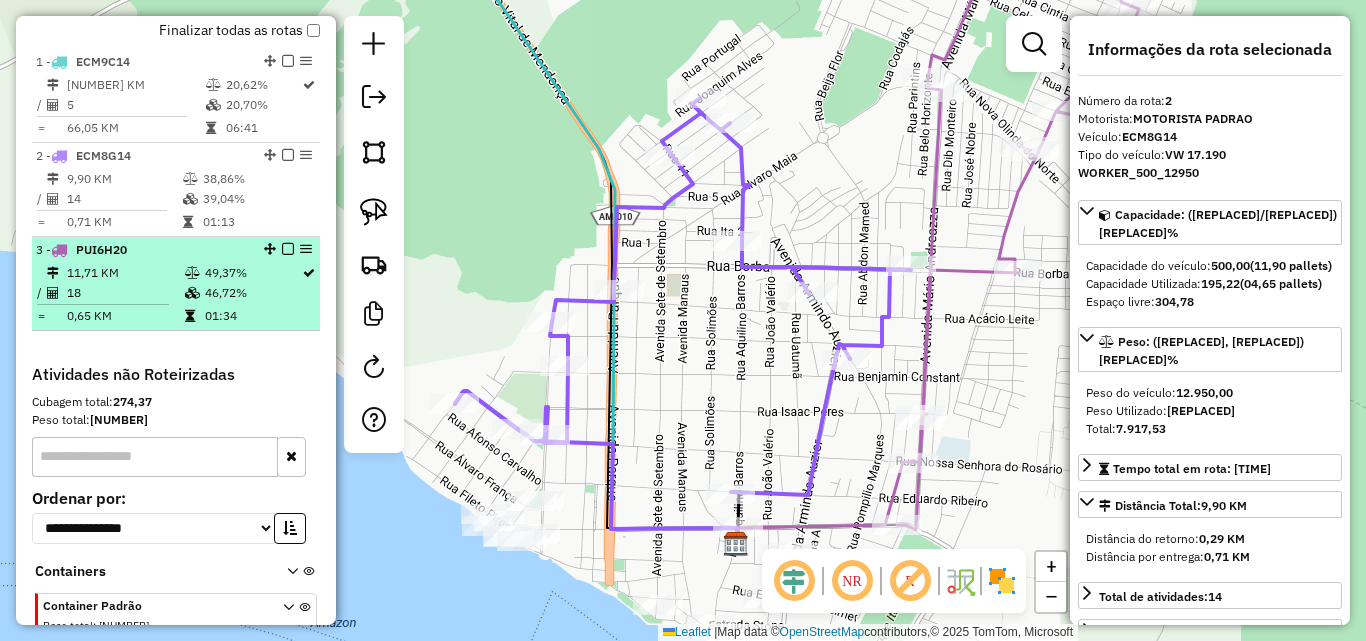 click on "18" at bounding box center [125, 293] 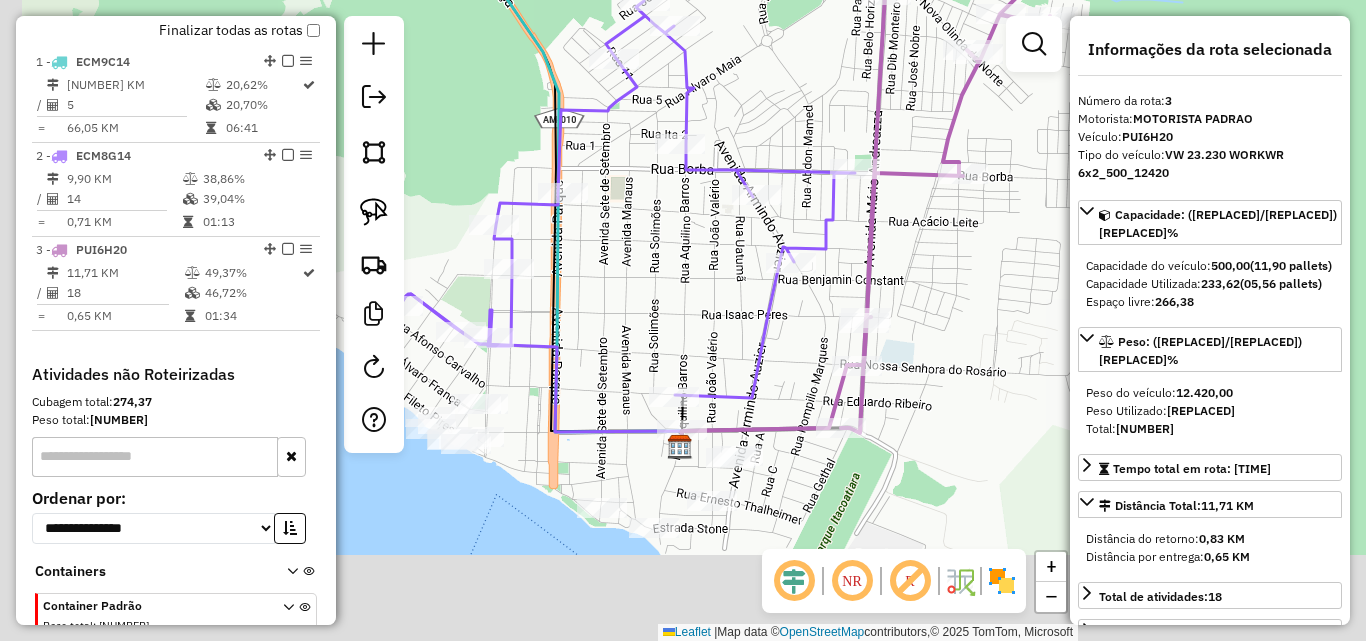 drag, startPoint x: 608, startPoint y: 446, endPoint x: 744, endPoint y: 298, distance: 200.99751 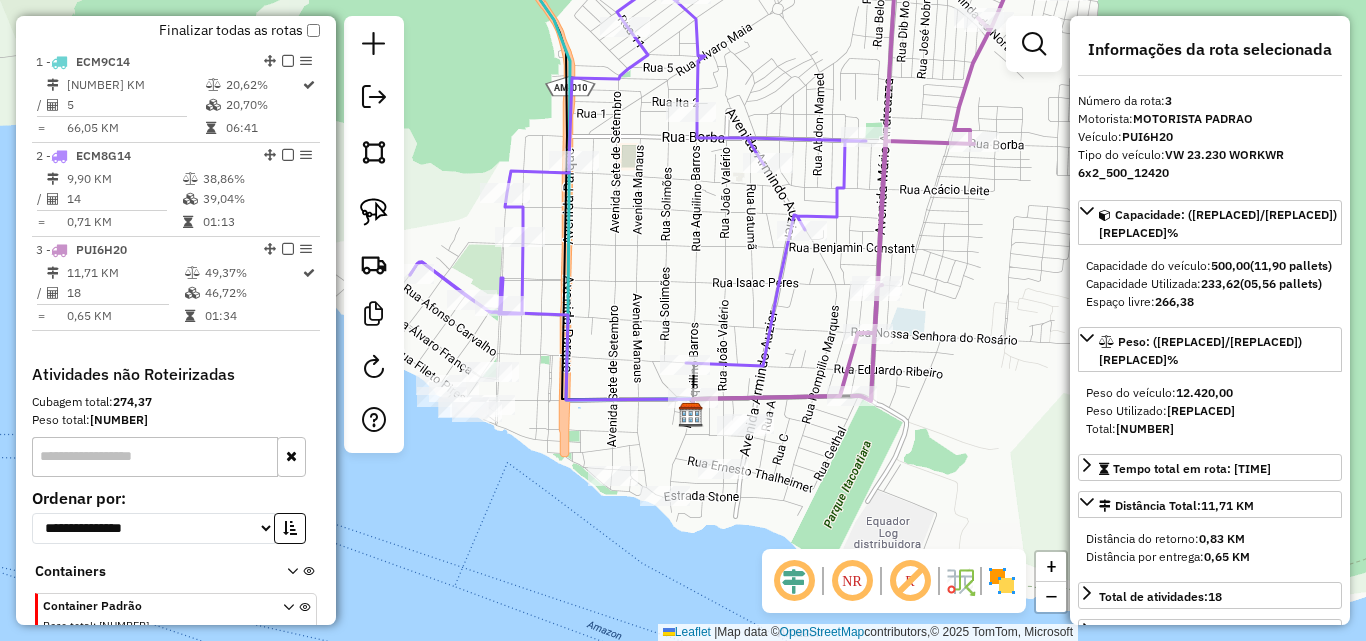 drag, startPoint x: 631, startPoint y: 269, endPoint x: 697, endPoint y: 263, distance: 66.27216 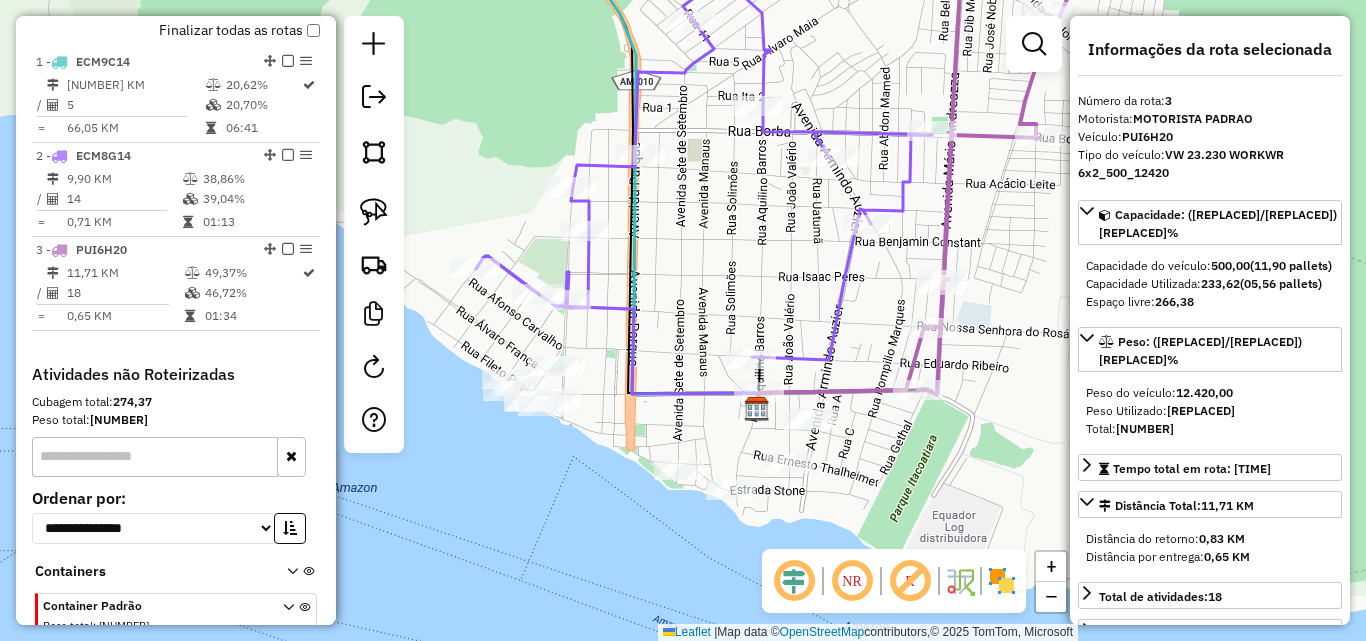 drag, startPoint x: 669, startPoint y: 310, endPoint x: 684, endPoint y: 240, distance: 71.5891 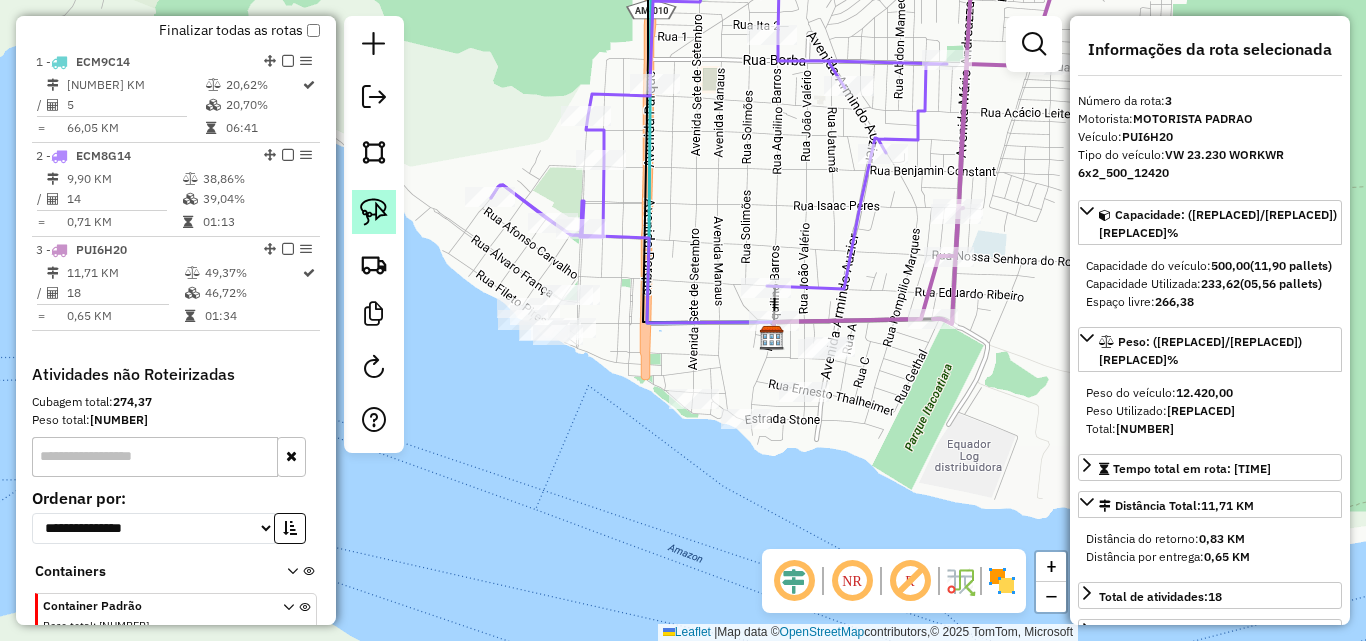 click 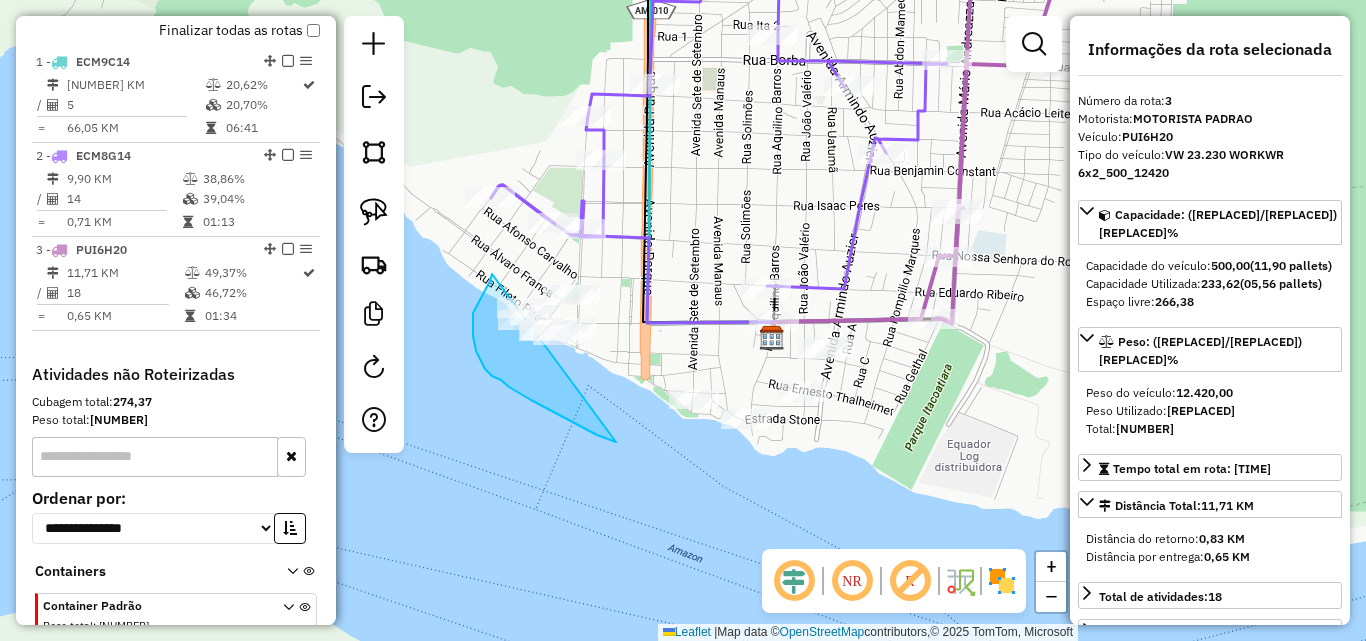 drag, startPoint x: 492, startPoint y: 274, endPoint x: 616, endPoint y: 442, distance: 208.80614 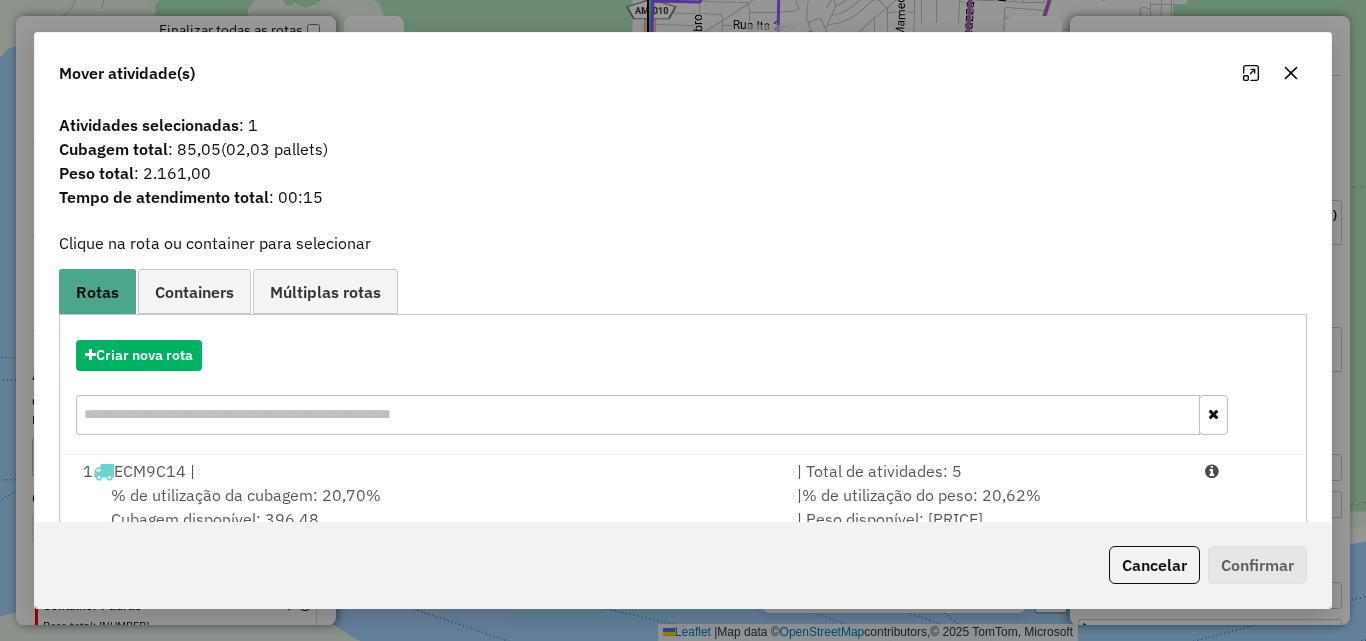 click 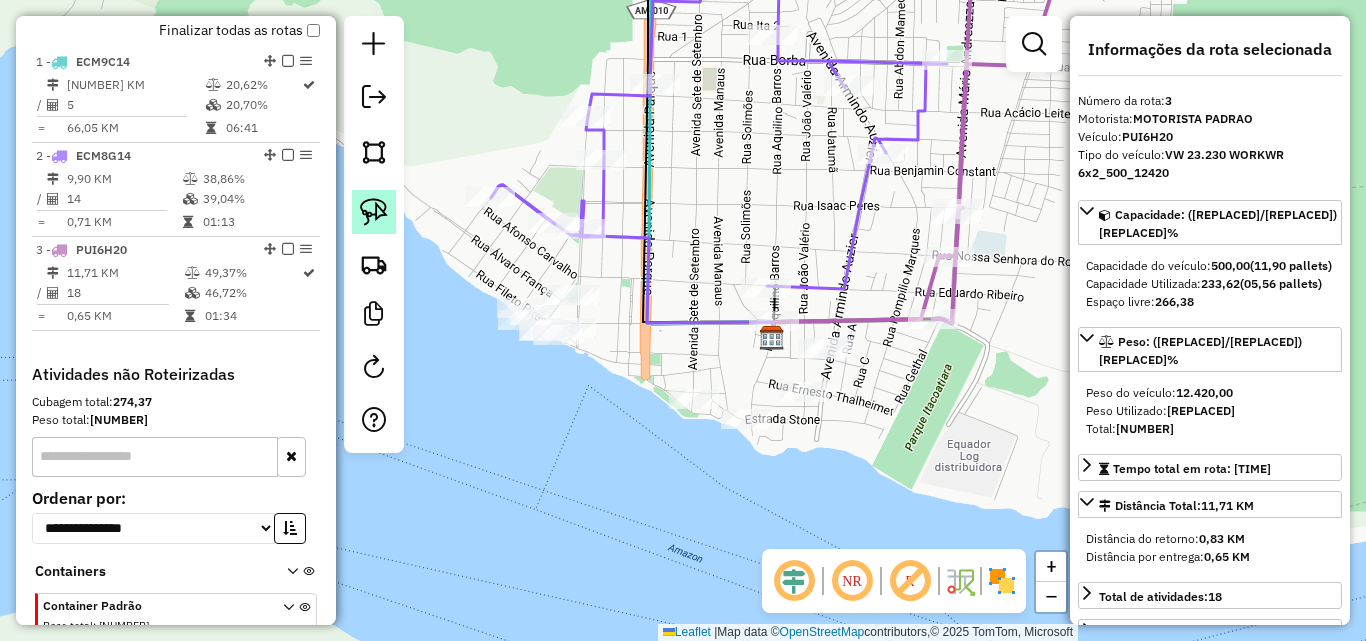 click 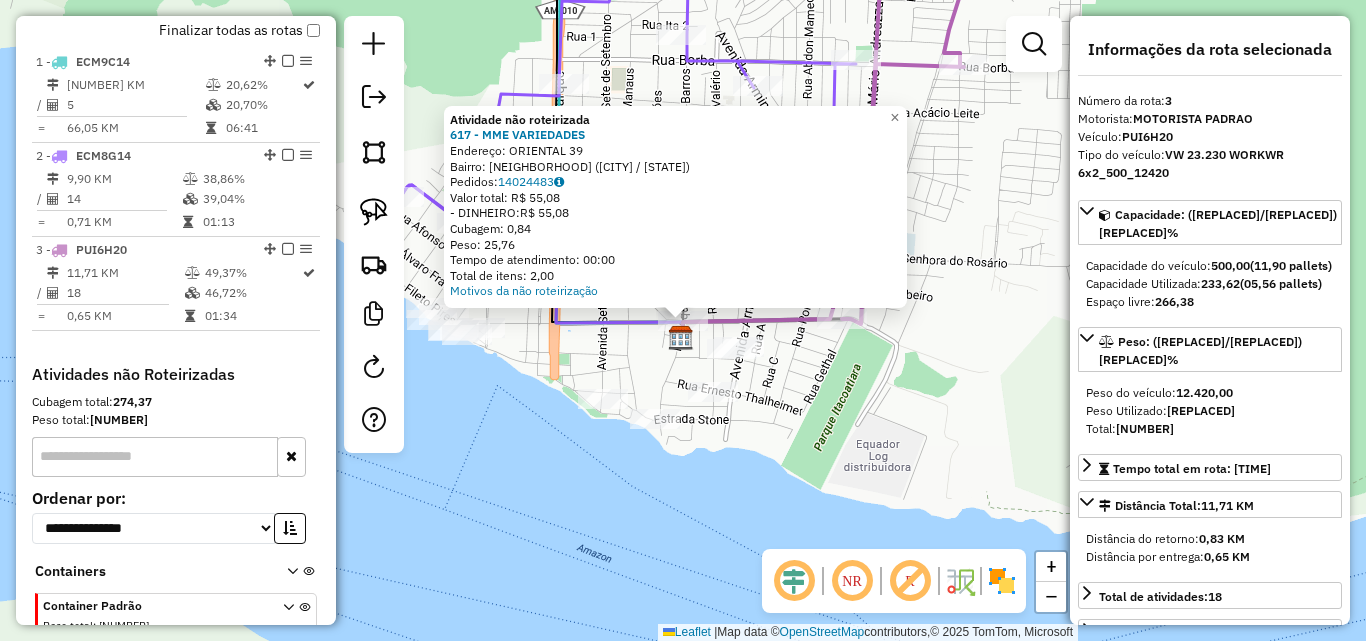 click on "Atividade não roteirizada [NUMBER] - [NAME]  Endereço:  [STREET_NAME] [NUMBER]   Bairro: [NAME] ([CITY] / [STATE])   Pedidos:  [ORDER_ID]   Valor total: [CURRENCY] [AMOUNT]   - [PAYMENT_METHOD]: [CURRENCY] [AMOUNT]   Cubagem: [NUMBER]   Peso: [NUMBER]   Tempo de atendimento: [TIME]   Total de itens: [NUMBER]  Motivos da não roteirização × Janela de atendimento Grade de atendimento Capacidade Transportadoras Veículos Cliente Pedidos  Rotas Selecione os dias de semana para filtrar as janelas de atendimento  Seg   Ter   Qua   Qui   Sex   Sáb   Dom  Informe o período da janela de atendimento: De: Até:  Filtrar exatamente a janela do cliente  Considerar janela de atendimento padrão  Selecione os dias de semana para filtrar as grades de atendimento  Seg   Ter   Qua   Qui   Sex   Sáb   Dom   Considerar clientes sem dia de atendimento cadastrado  Clientes fora do dia de atendimento selecionado Filtrar as atividades entre os valores definidos abaixo:  Peso mínimo:   Peso máximo:   Cubagem mínima:   Cubagem máxima:   De:   Até:  Nome: +" 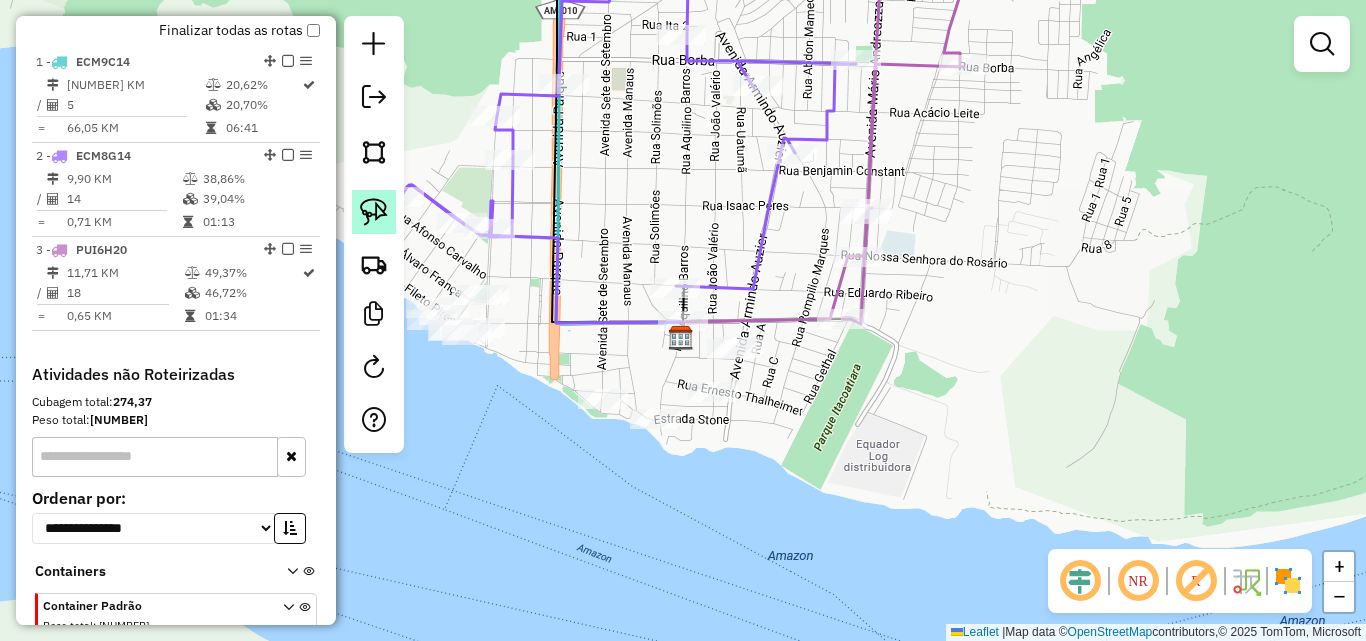 click 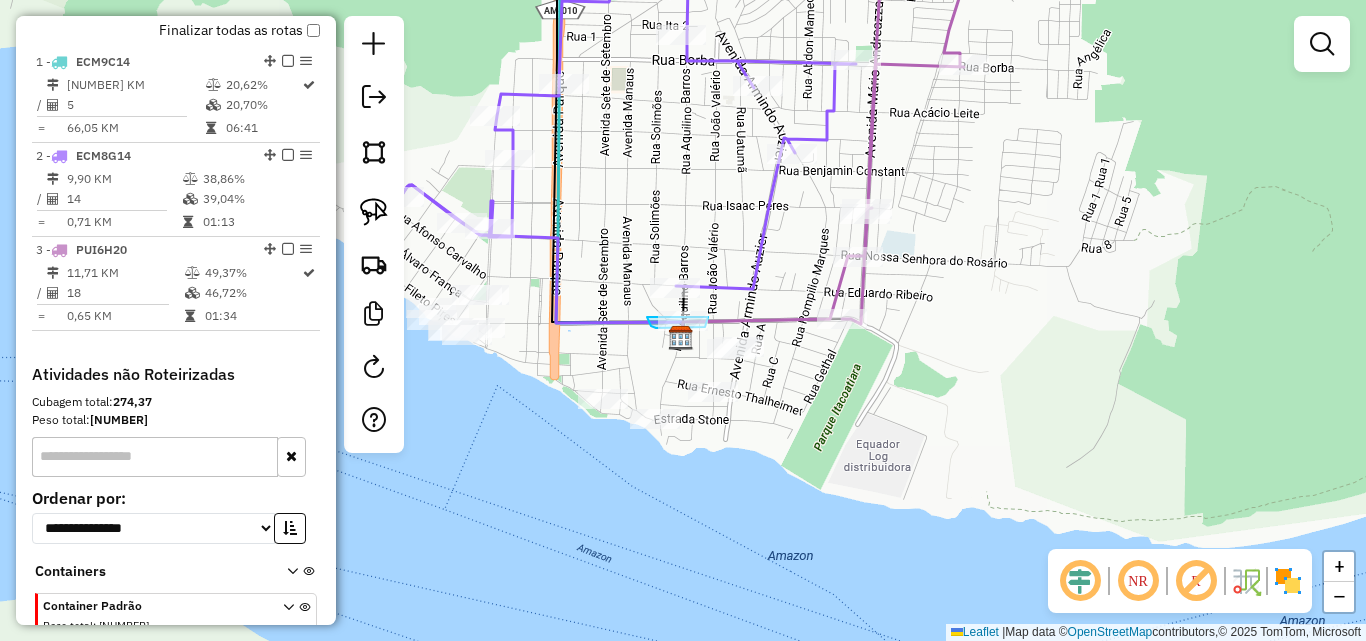 drag, startPoint x: 650, startPoint y: 324, endPoint x: 709, endPoint y: 315, distance: 59.682495 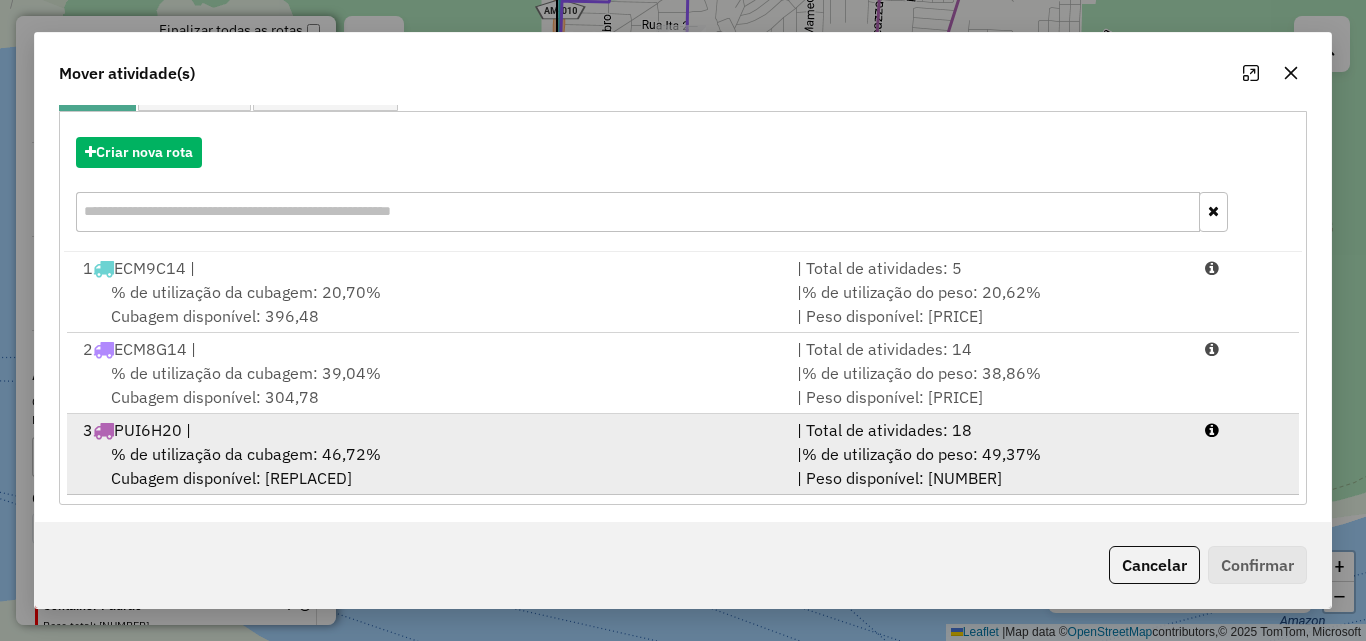 scroll, scrollTop: 210, scrollLeft: 0, axis: vertical 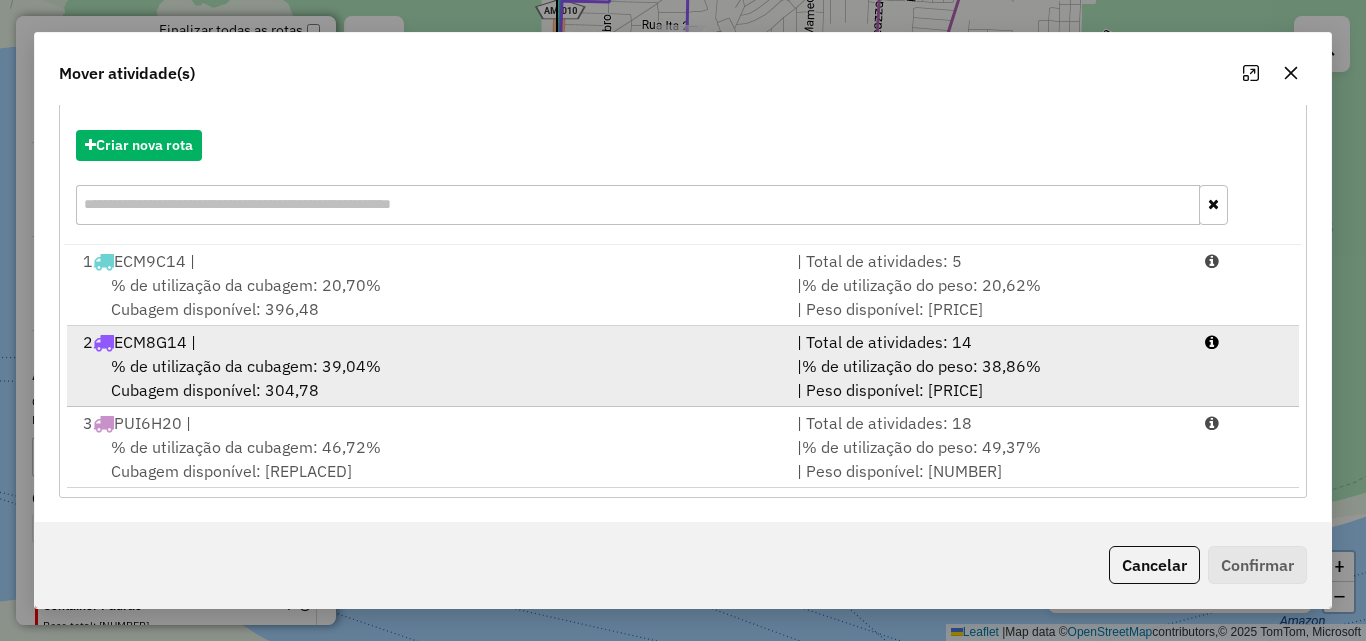 click on "% de utilização da cubagem: [PERCENTAGE]%  Cubagem disponível: [NUMBER]" at bounding box center (428, 378) 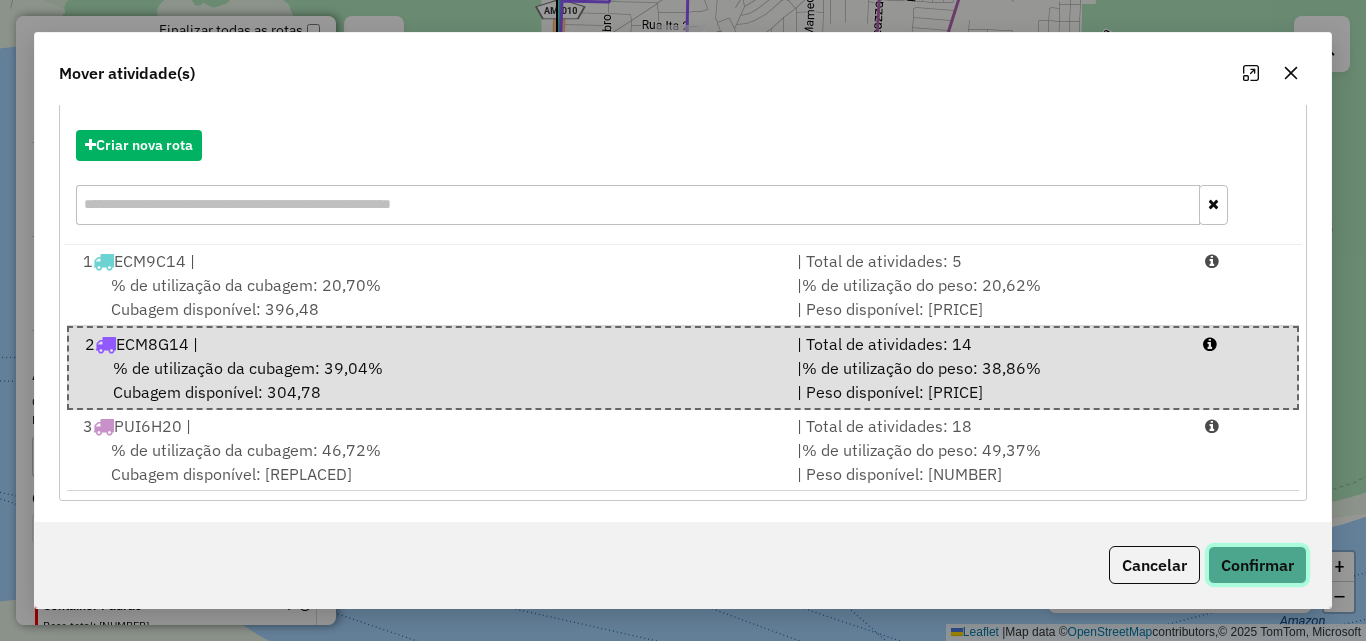 click on "Confirmar" 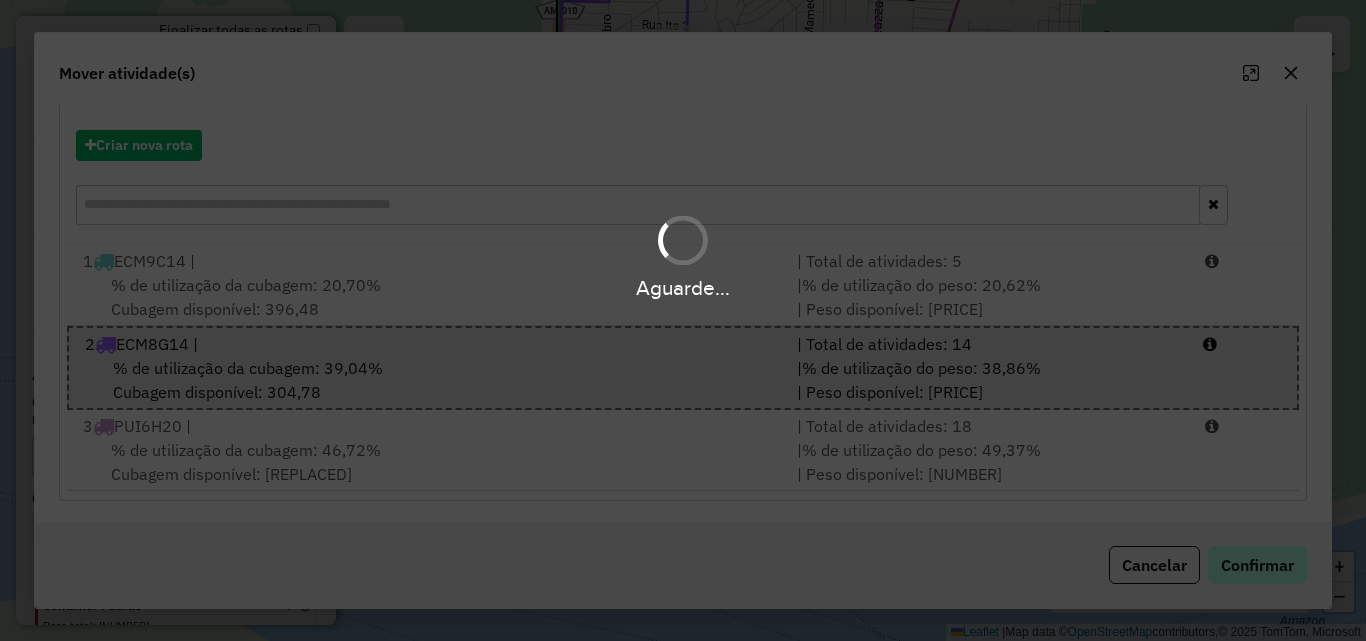 scroll, scrollTop: 0, scrollLeft: 0, axis: both 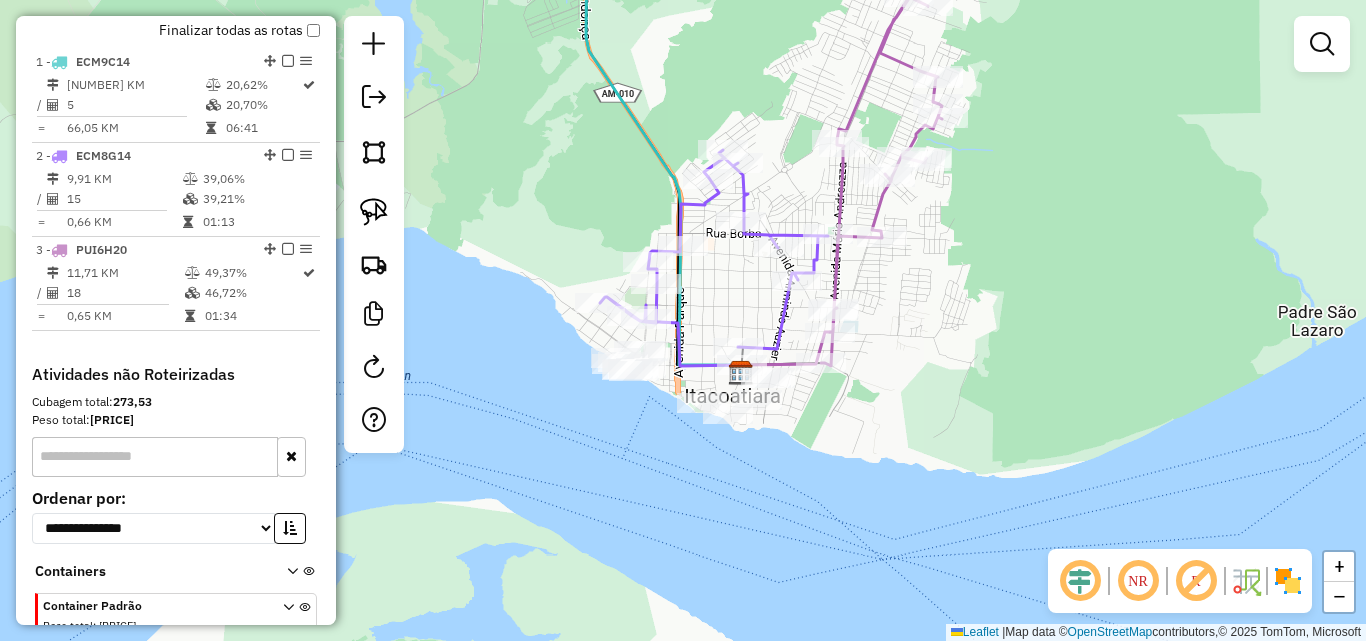drag, startPoint x: 707, startPoint y: 314, endPoint x: 721, endPoint y: 310, distance: 14.56022 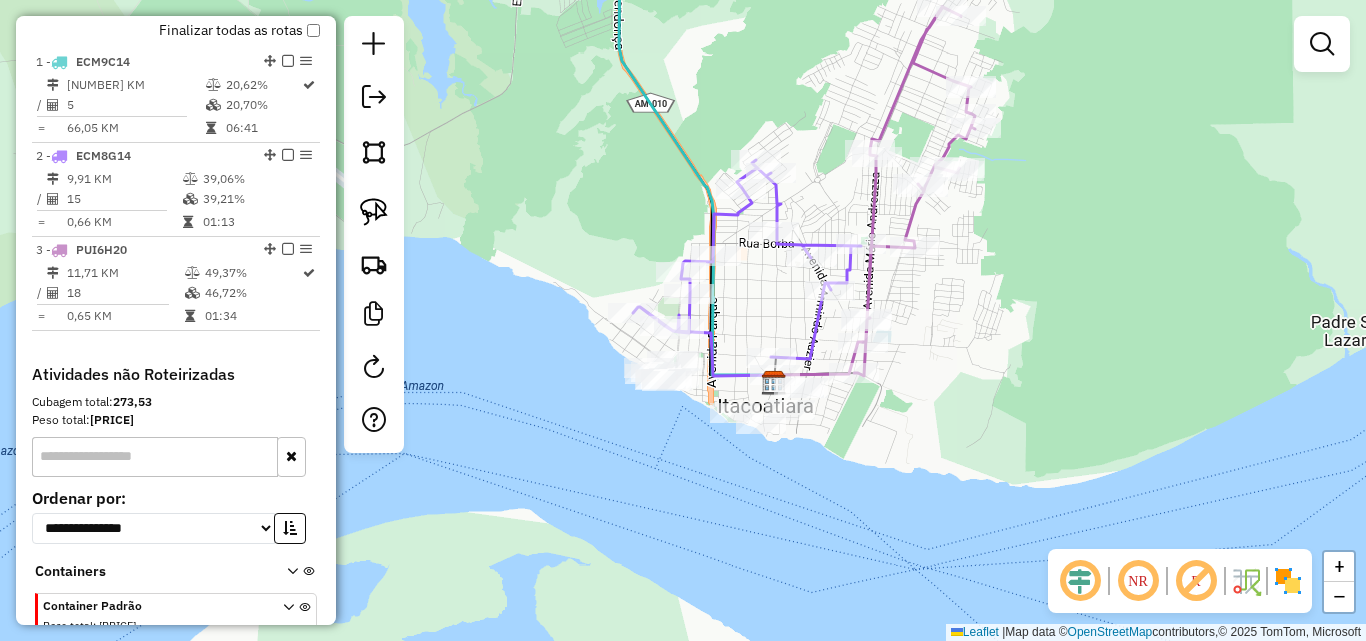 click on "Janela de atendimento Grade de atendimento Capacidade Transportadoras Veículos Cliente Pedidos  Rotas Selecione os dias de semana para filtrar as janelas de atendimento  Seg   Ter   Qua   Qui   Sex   Sáb   Dom  Informe o período da janela de atendimento: De: Até:  Filtrar exatamente a janela do cliente  Considerar janela de atendimento padrão  Selecione os dias de semana para filtrar as grades de atendimento  Seg   Ter   Qua   Qui   Sex   Sáb   Dom   Considerar clientes sem dia de atendimento cadastrado  Clientes fora do dia de atendimento selecionado Filtrar as atividades entre os valores definidos abaixo:  Peso mínimo:   Peso máximo:   Cubagem mínima:   Cubagem máxima:   De:   Até:  Filtrar as atividades entre o tempo de atendimento definido abaixo:  De:   Até:   Considerar capacidade total dos clientes não roteirizados Transportadora: Selecione um ou mais itens Tipo de veículo: Selecione um ou mais itens Veículo: Selecione um ou mais itens Motorista: Selecione um ou mais itens Nome: Rótulo:" 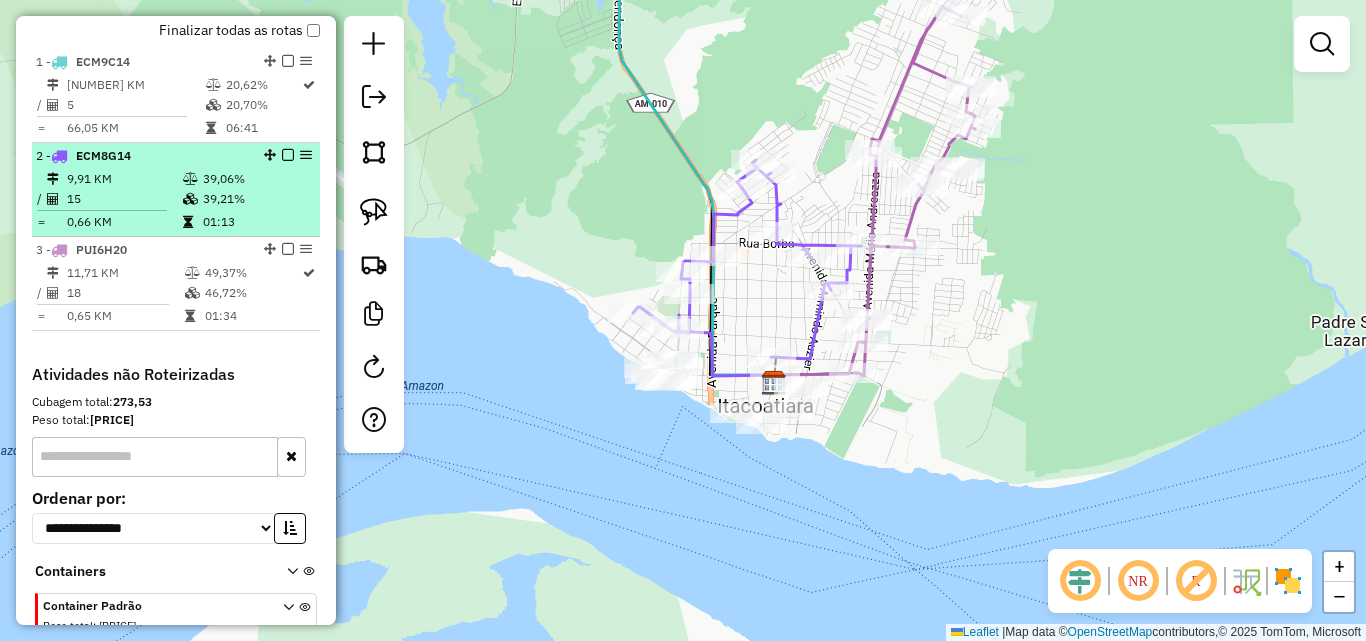 click on "9,91 KM" at bounding box center [124, 179] 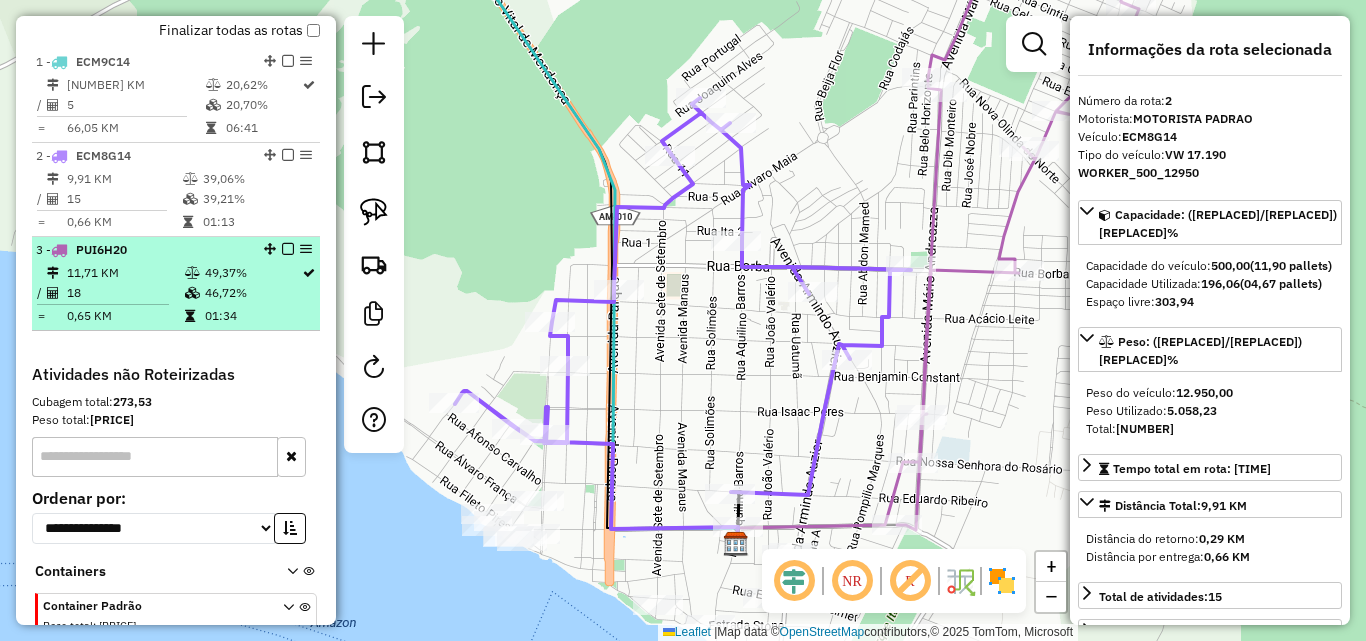 click on "18" at bounding box center [125, 293] 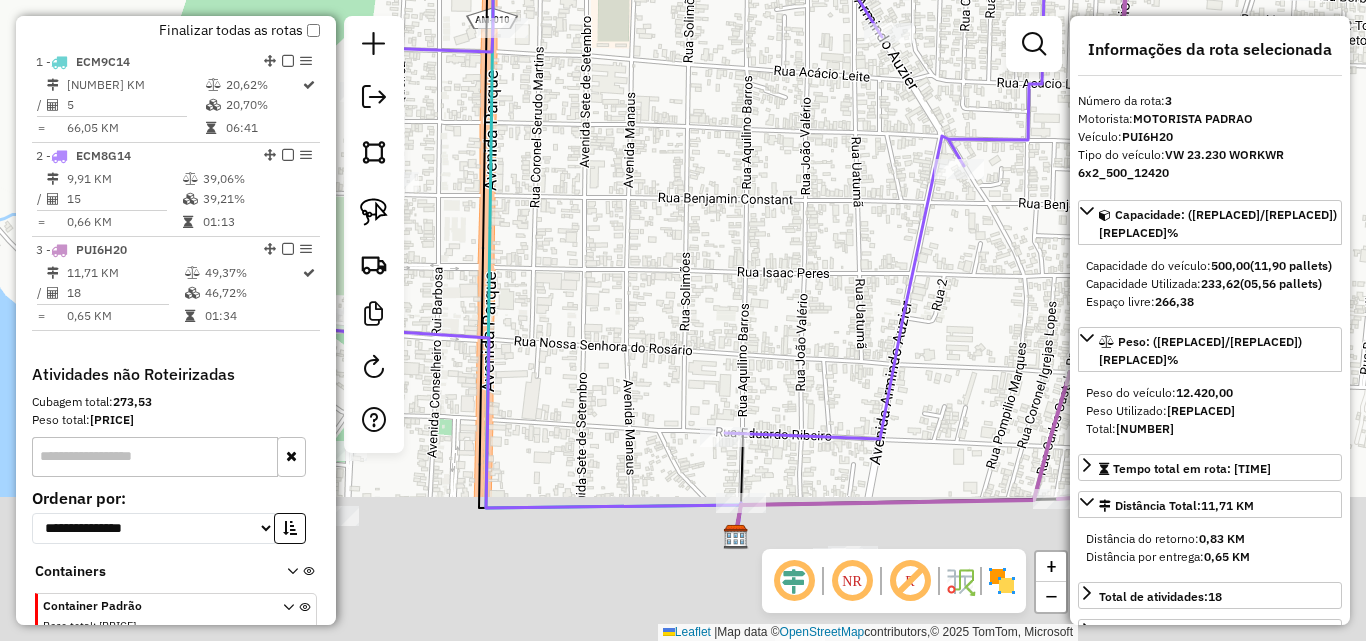 drag, startPoint x: 595, startPoint y: 461, endPoint x: 772, endPoint y: 219, distance: 299.82162 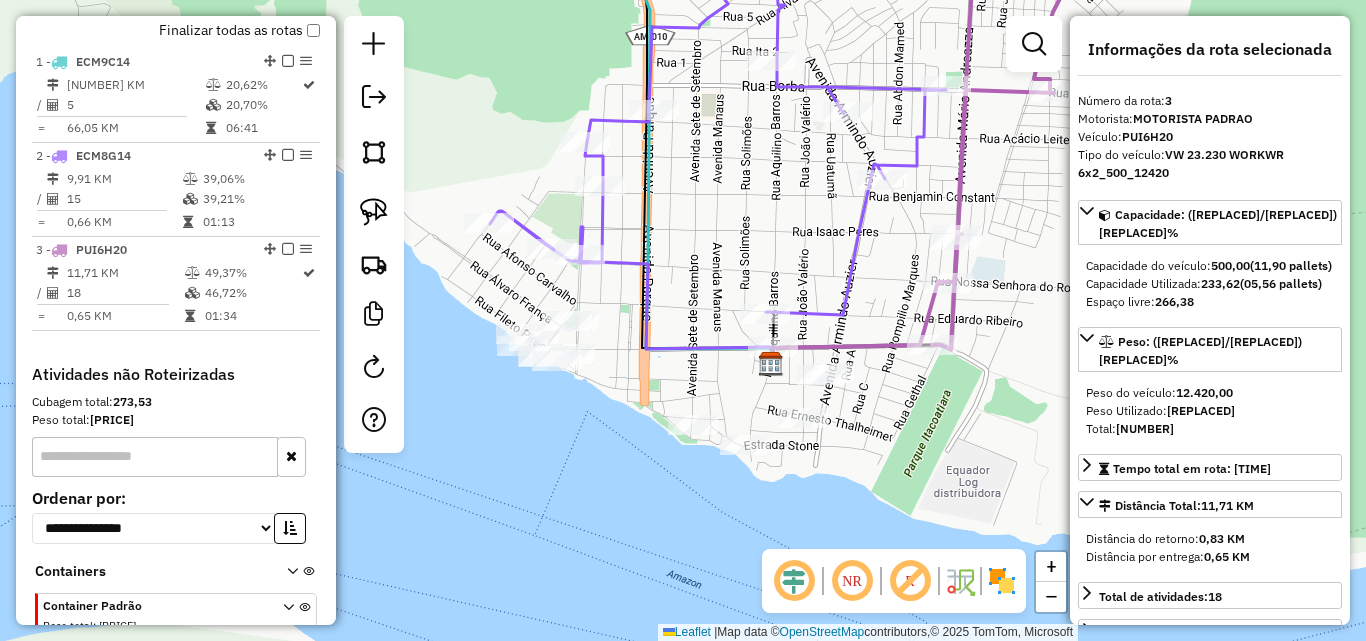 click on "Janela de atendimento Grade de atendimento Capacidade Transportadoras Veículos Cliente Pedidos  Rotas Selecione os dias de semana para filtrar as janelas de atendimento  Seg   Ter   Qua   Qui   Sex   Sáb   Dom  Informe o período da janela de atendimento: De: Até:  Filtrar exatamente a janela do cliente  Considerar janela de atendimento padrão  Selecione os dias de semana para filtrar as grades de atendimento  Seg   Ter   Qua   Qui   Sex   Sáb   Dom   Considerar clientes sem dia de atendimento cadastrado  Clientes fora do dia de atendimento selecionado Filtrar as atividades entre os valores definidos abaixo:  Peso mínimo:   Peso máximo:   Cubagem mínima:   Cubagem máxima:   De:   Até:  Filtrar as atividades entre o tempo de atendimento definido abaixo:  De:   Até:   Considerar capacidade total dos clientes não roteirizados Transportadora: Selecione um ou mais itens Tipo de veículo: Selecione um ou mais itens Veículo: Selecione um ou mais itens Motorista: Selecione um ou mais itens Nome: Rótulo:" 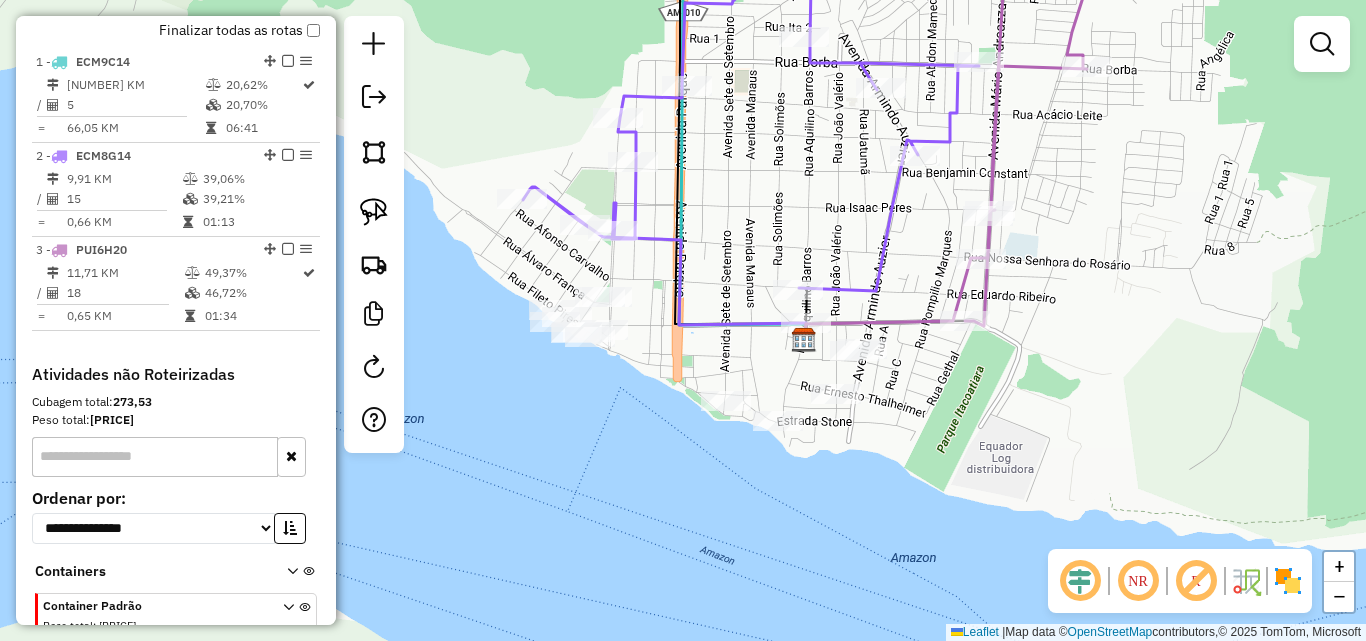 drag, startPoint x: 683, startPoint y: 312, endPoint x: 713, endPoint y: 289, distance: 37.802116 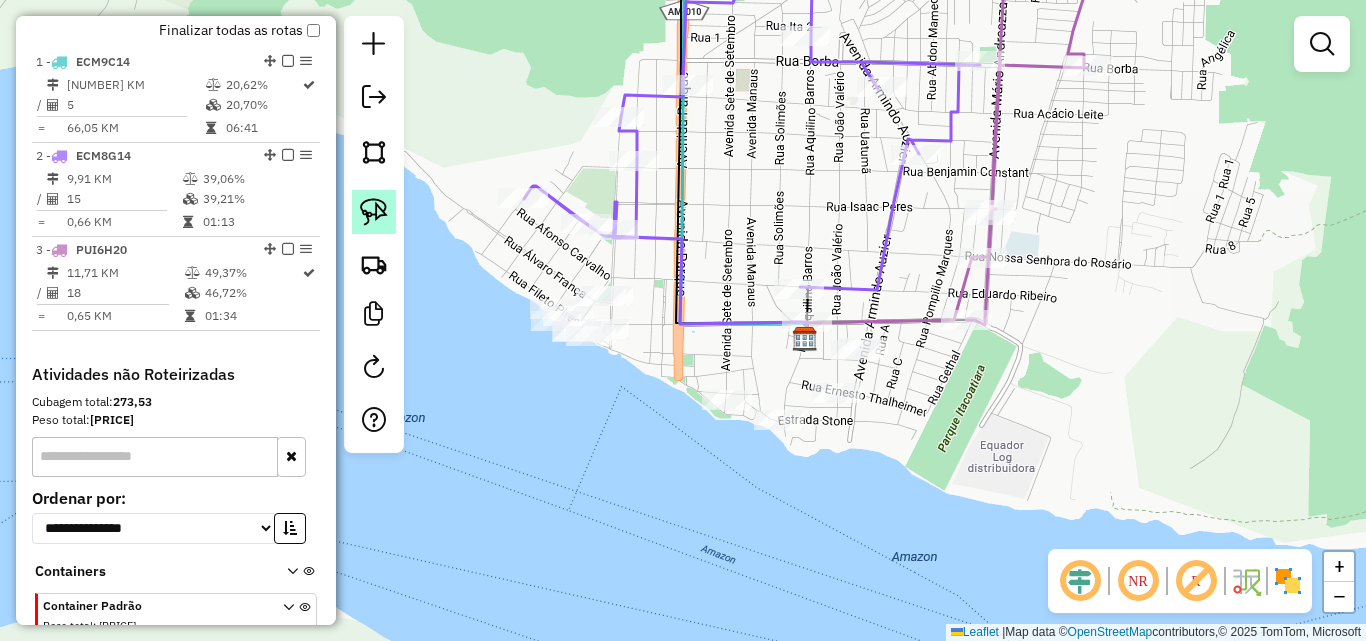 click 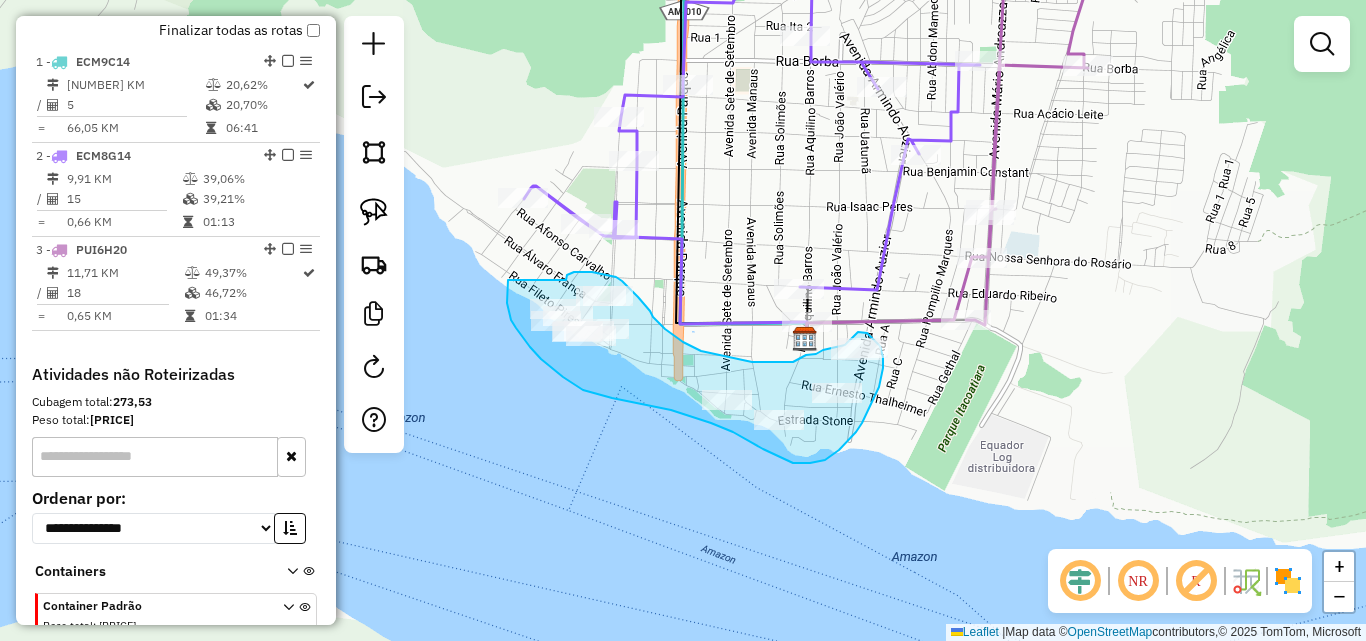 drag, startPoint x: 566, startPoint y: 277, endPoint x: 508, endPoint y: 280, distance: 58.077534 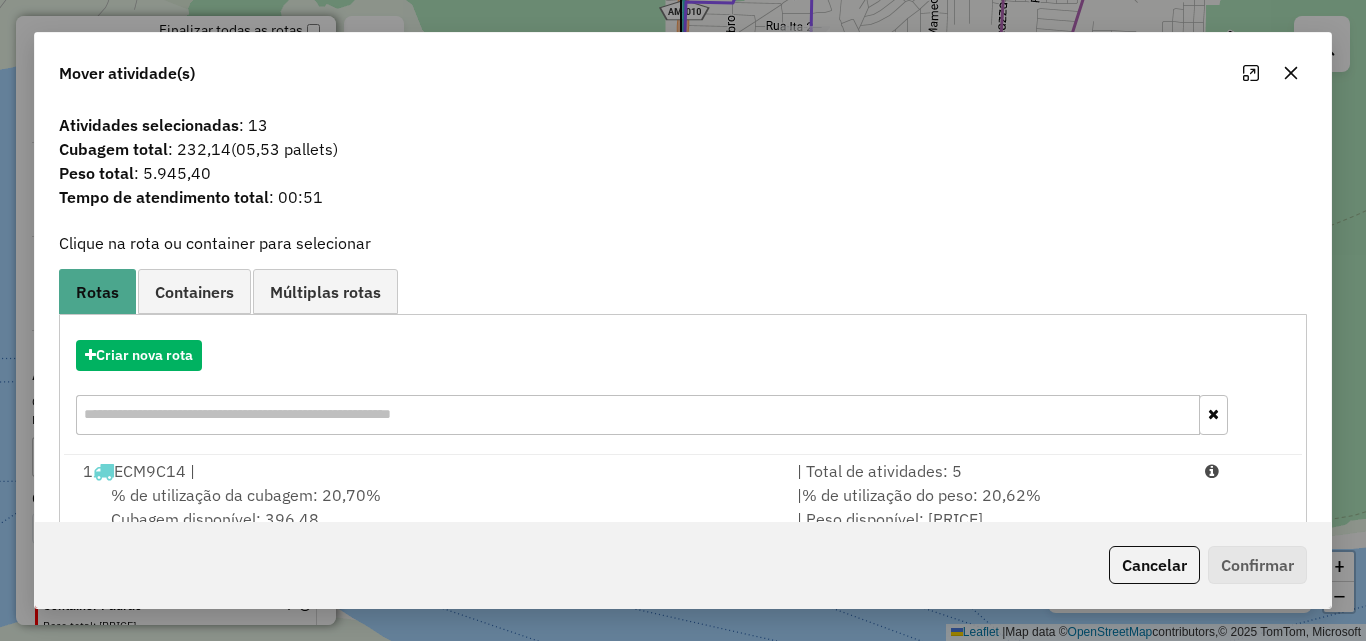 click 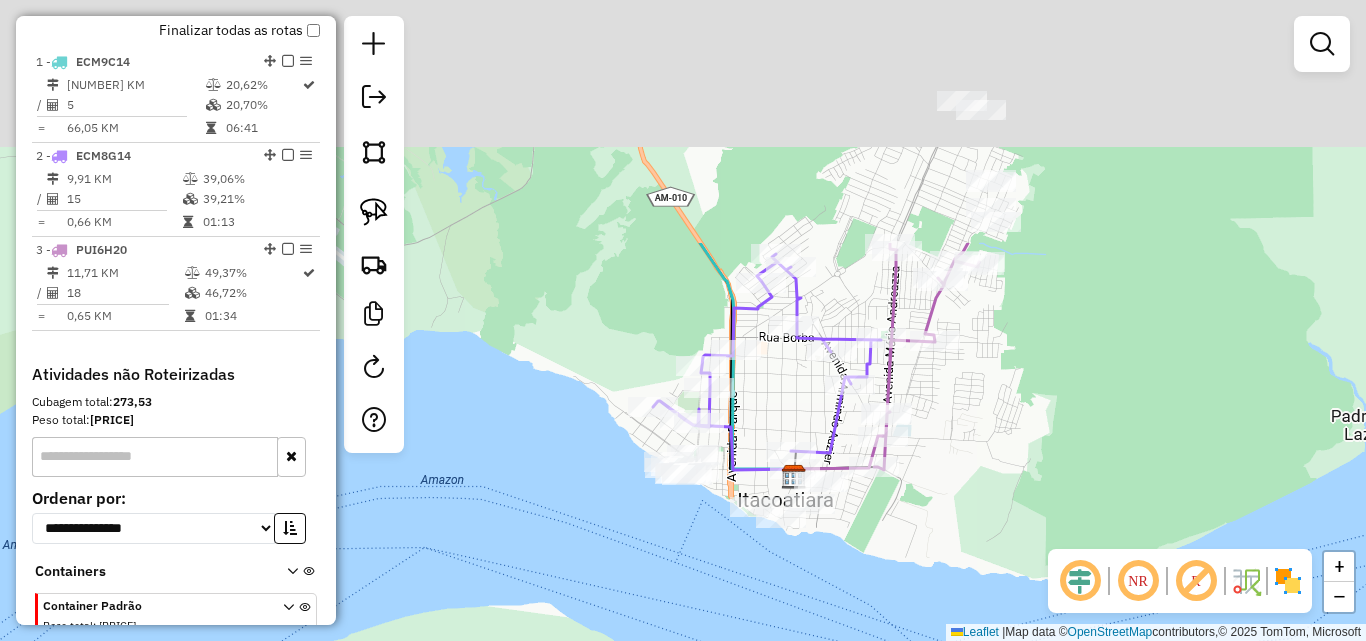 drag, startPoint x: 943, startPoint y: 484, endPoint x: 924, endPoint y: 519, distance: 39.824615 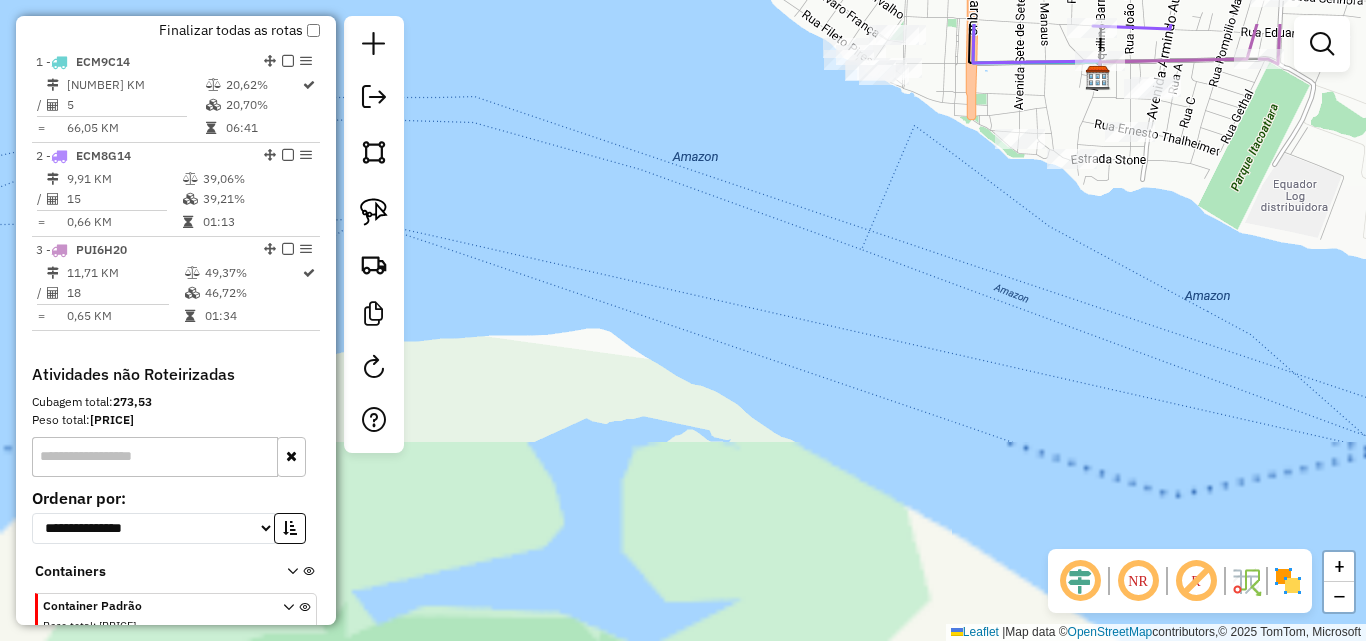 drag, startPoint x: 1026, startPoint y: 381, endPoint x: 734, endPoint y: 521, distance: 323.82712 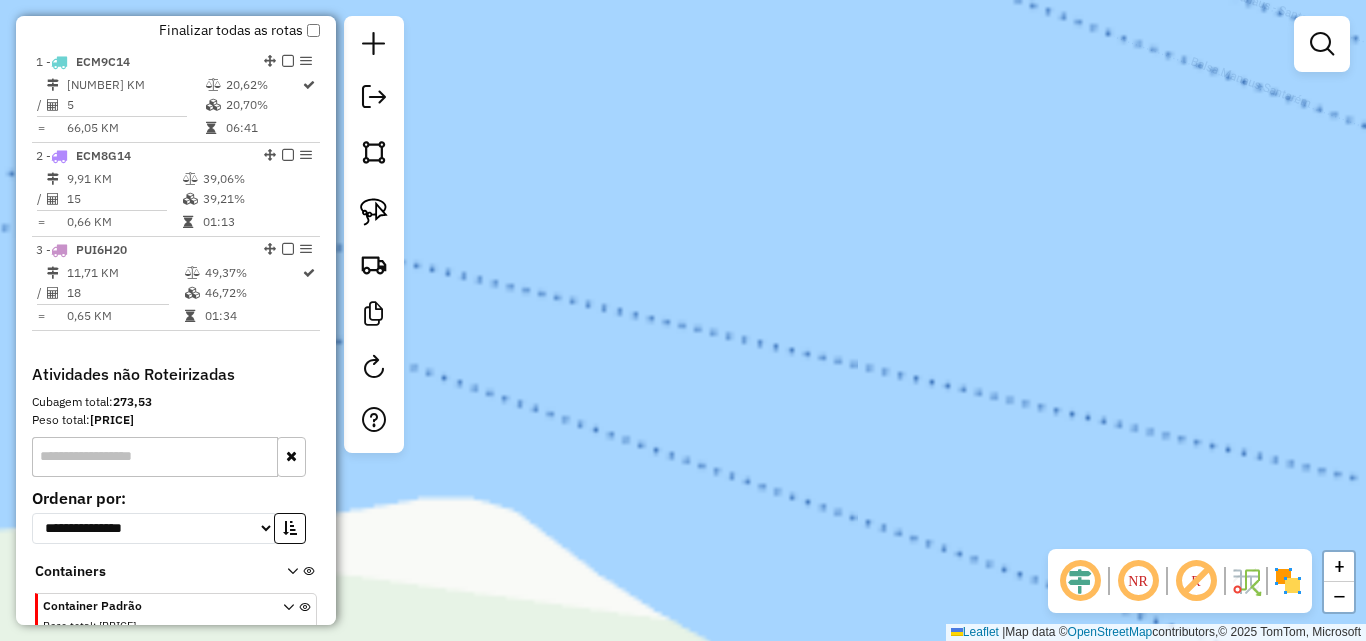 drag, startPoint x: 1006, startPoint y: 202, endPoint x: 693, endPoint y: 486, distance: 422.6405 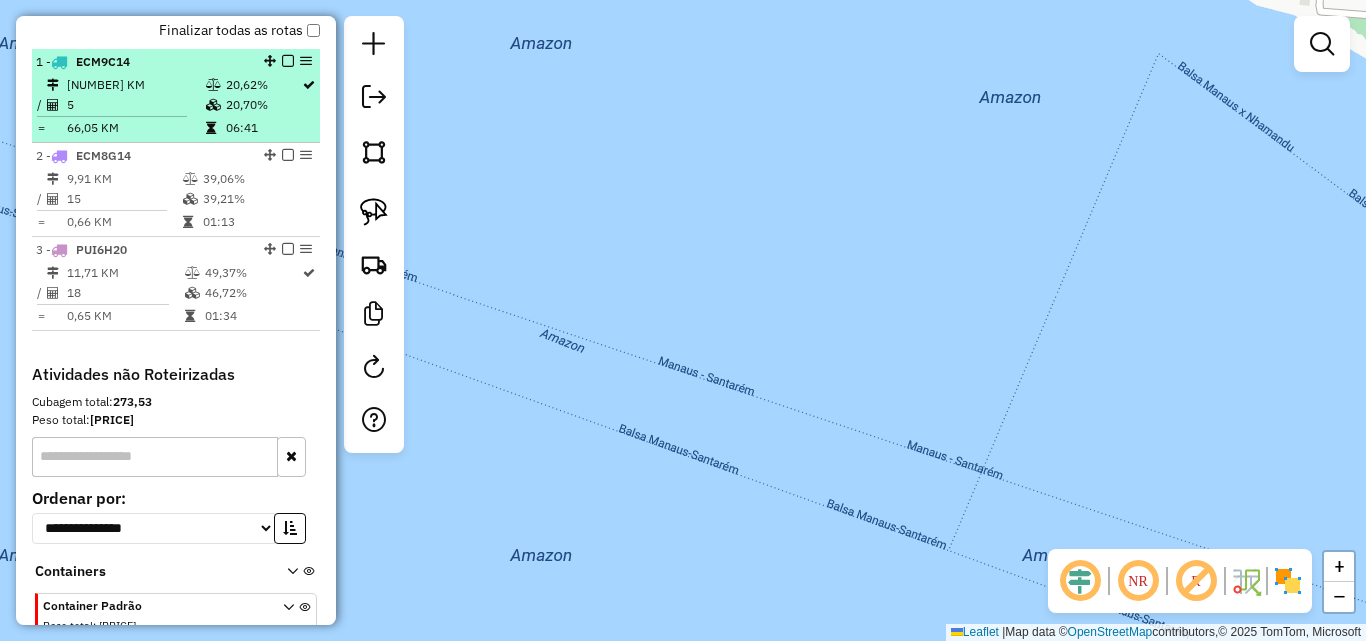 click on "5" at bounding box center (135, 105) 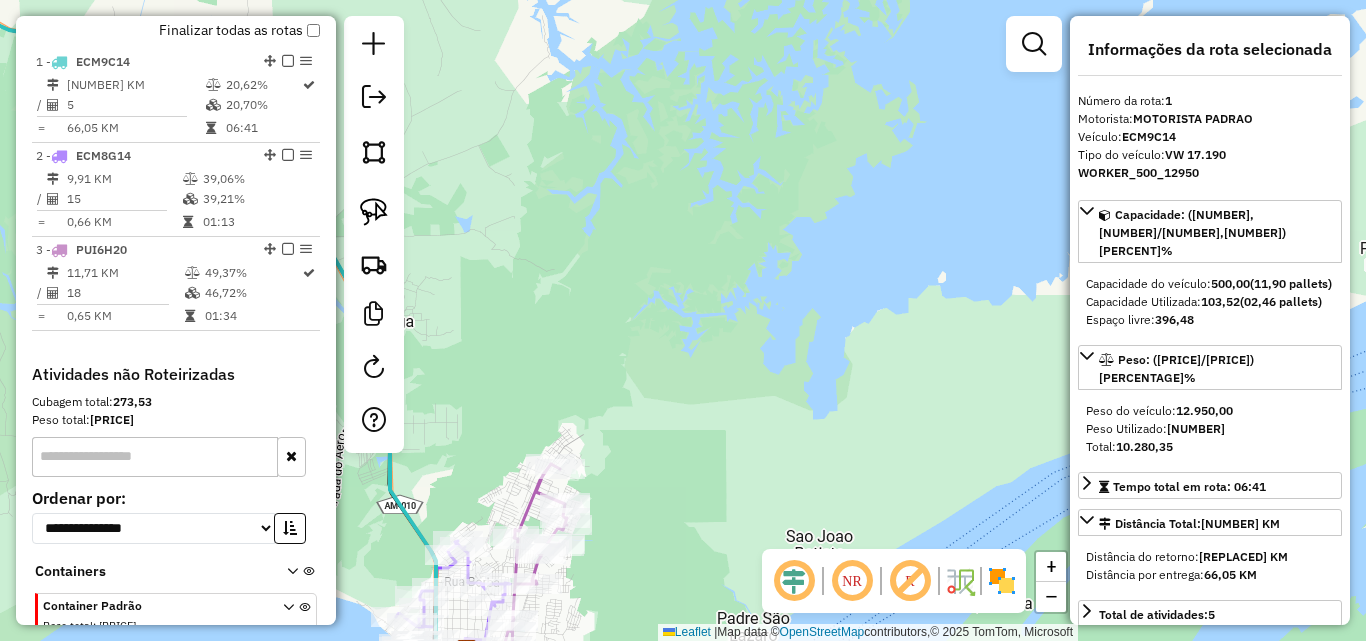 drag, startPoint x: 697, startPoint y: 508, endPoint x: 775, endPoint y: 315, distance: 208.1658 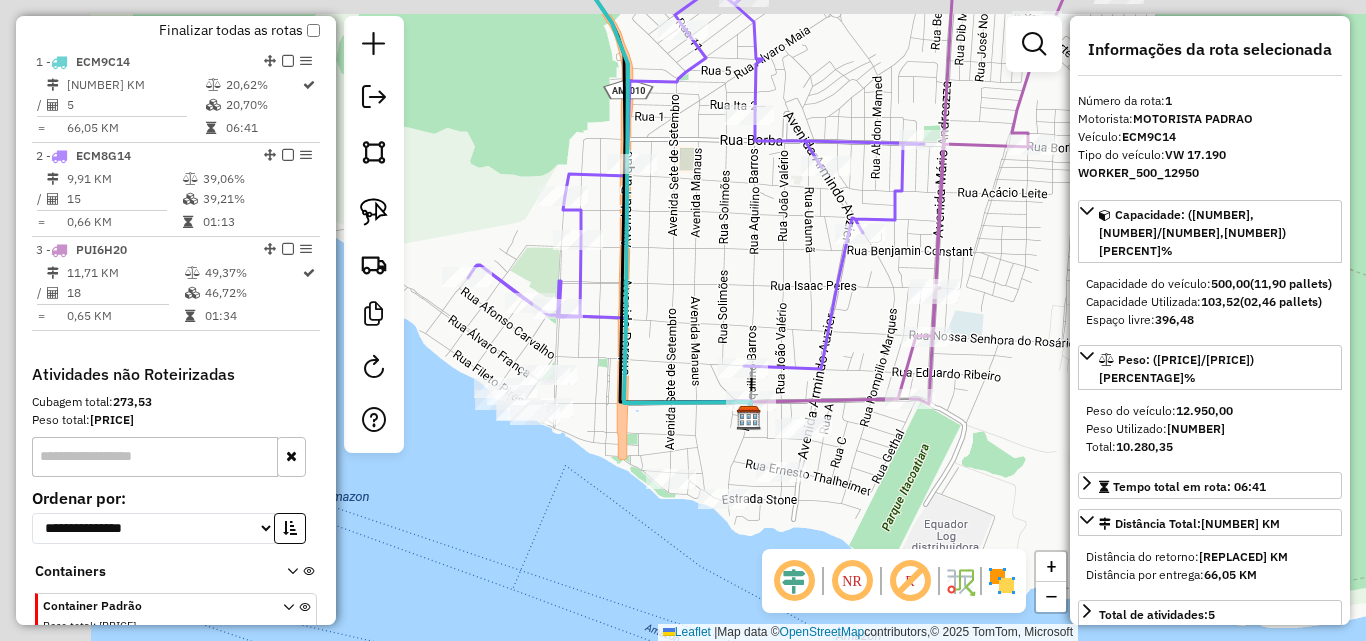 drag, startPoint x: 568, startPoint y: 510, endPoint x: 786, endPoint y: 496, distance: 218.44908 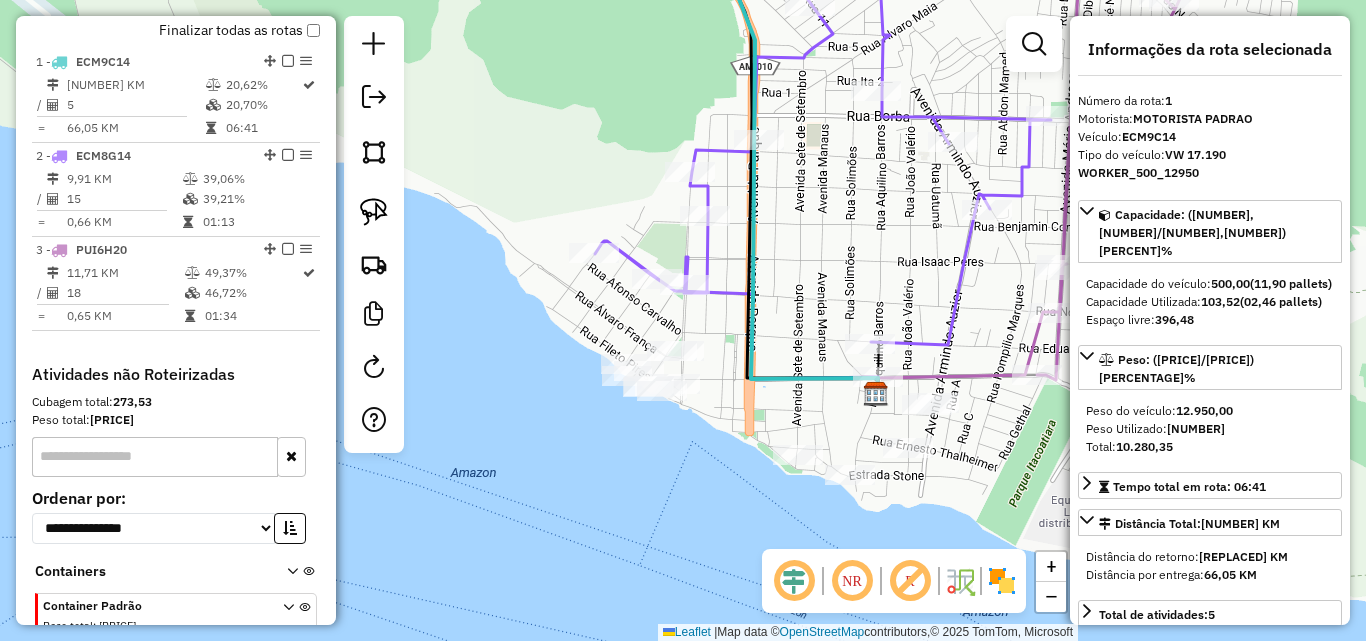 drag, startPoint x: 680, startPoint y: 476, endPoint x: 724, endPoint y: 452, distance: 50.119858 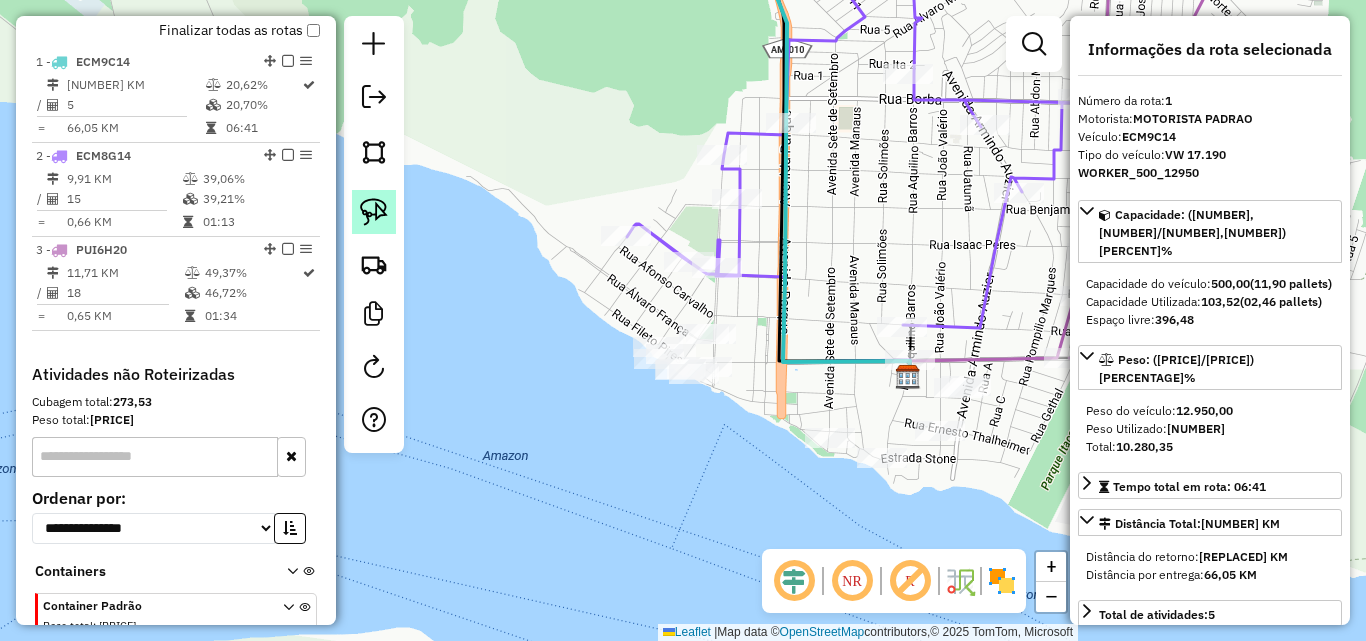 click 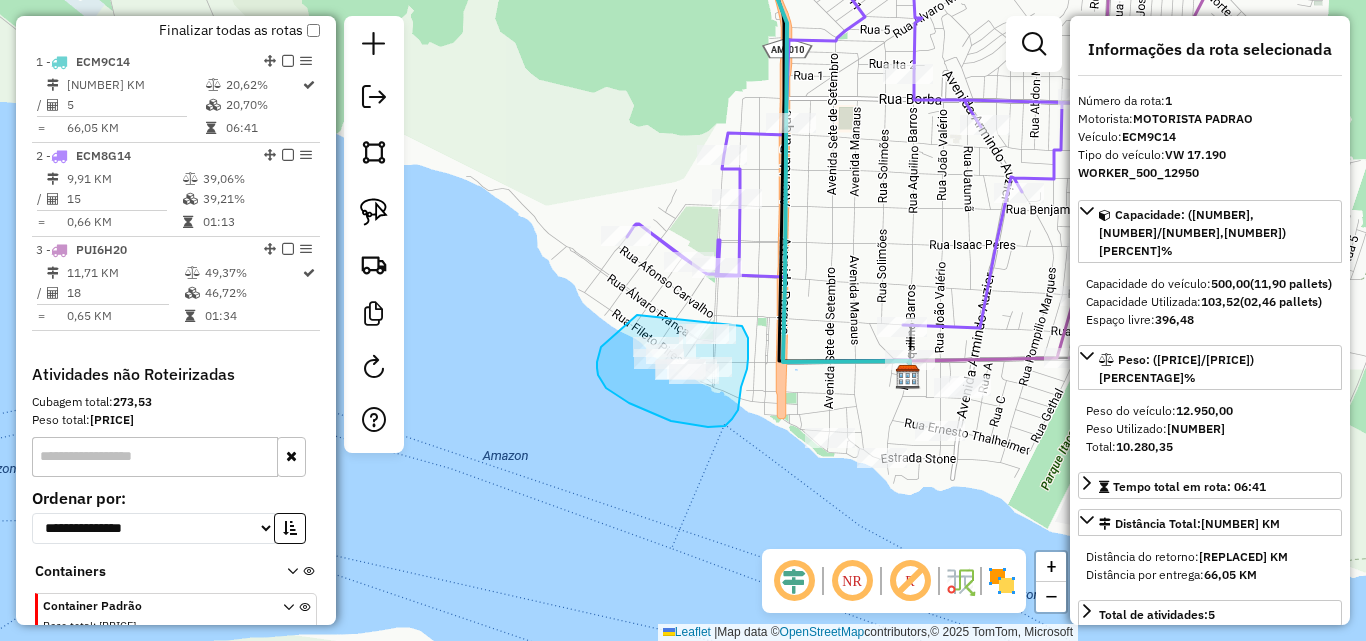 drag, startPoint x: 637, startPoint y: 315, endPoint x: 741, endPoint y: 320, distance: 104.120125 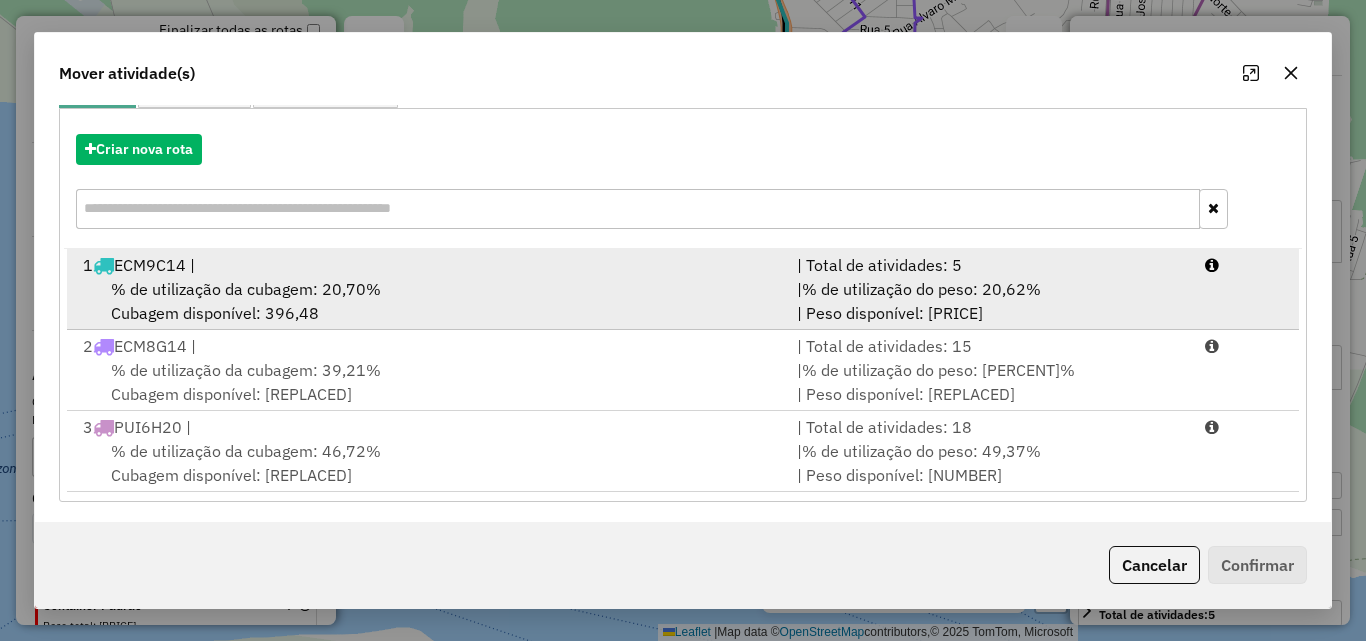 scroll, scrollTop: 210, scrollLeft: 0, axis: vertical 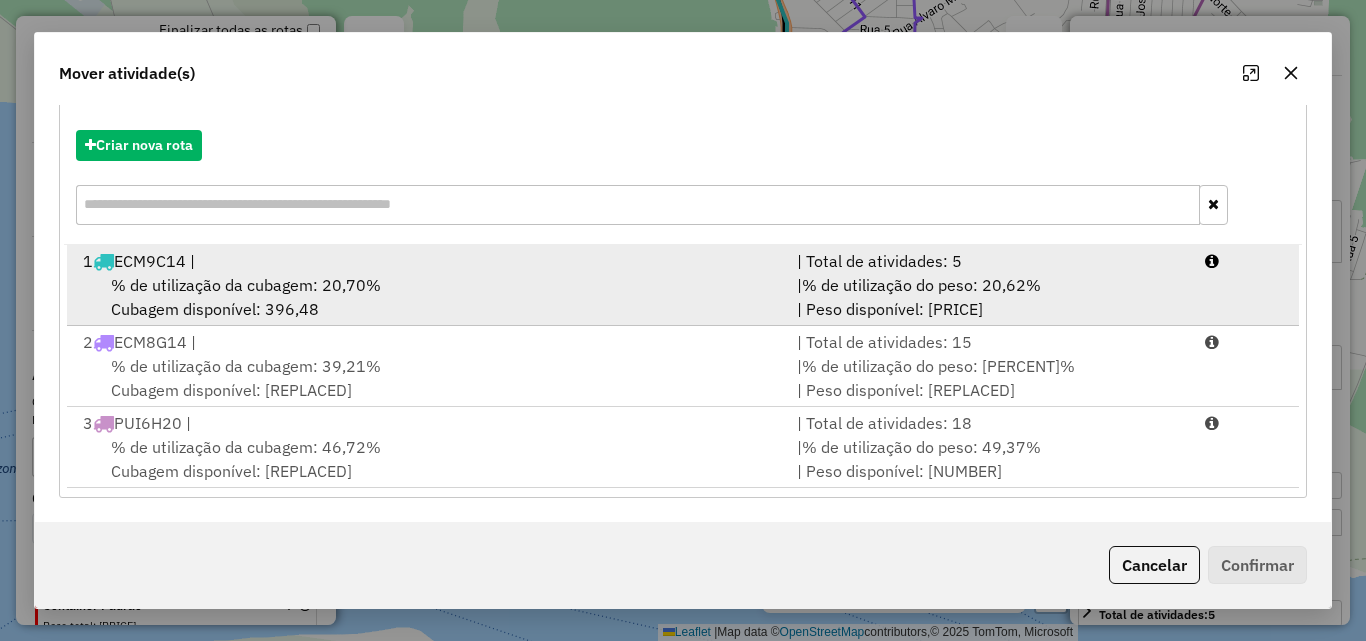 click on "% de utilização da cubagem: [PERCENT]%  Cubagem disponível: [NUMBER]" at bounding box center [428, 297] 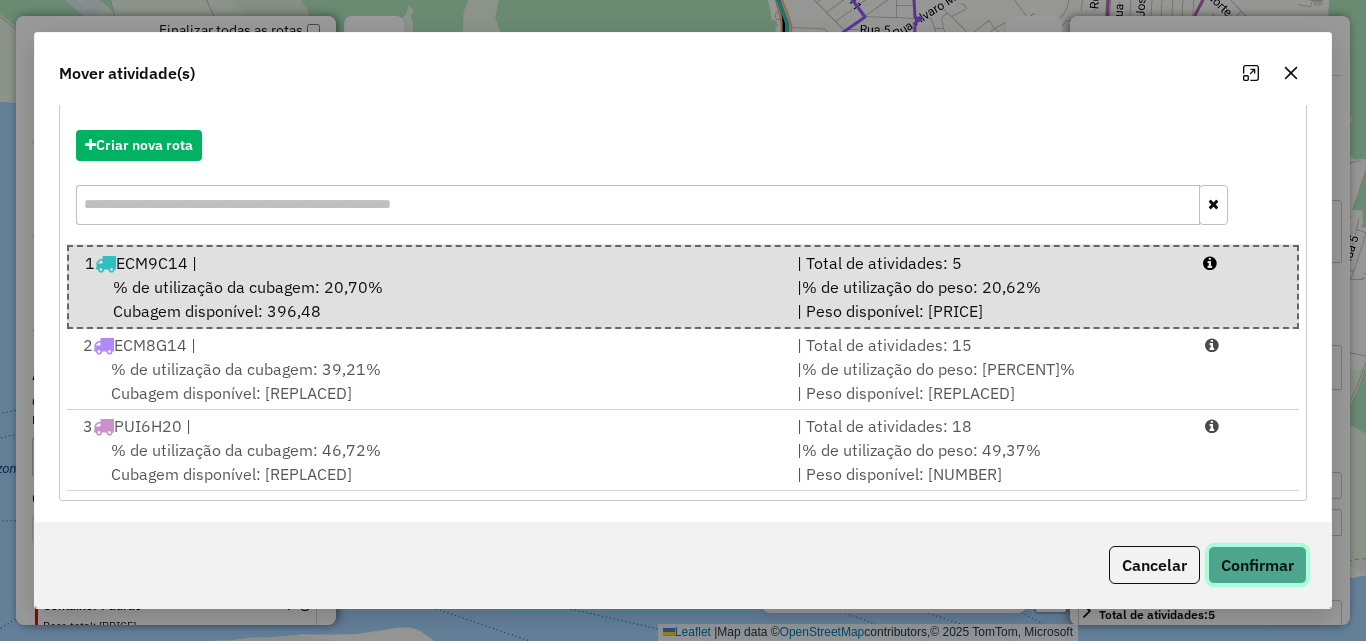 click on "Confirmar" 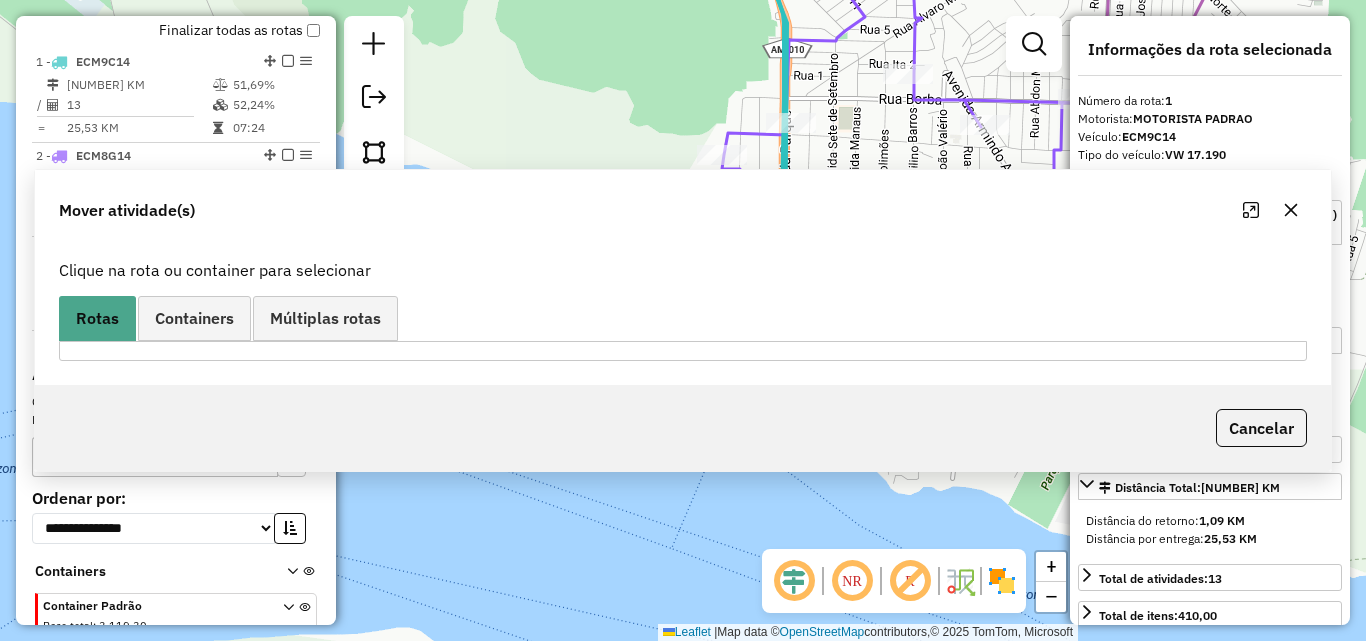scroll, scrollTop: 0, scrollLeft: 0, axis: both 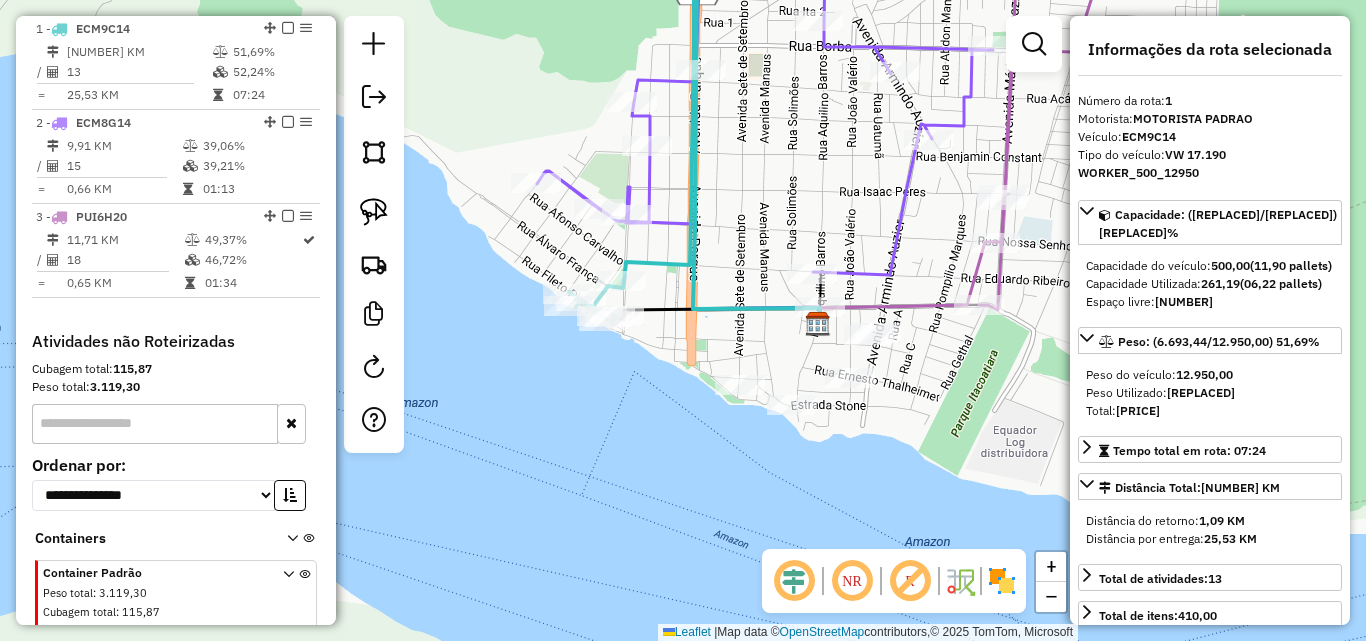 drag, startPoint x: 820, startPoint y: 390, endPoint x: 718, endPoint y: 328, distance: 119.36499 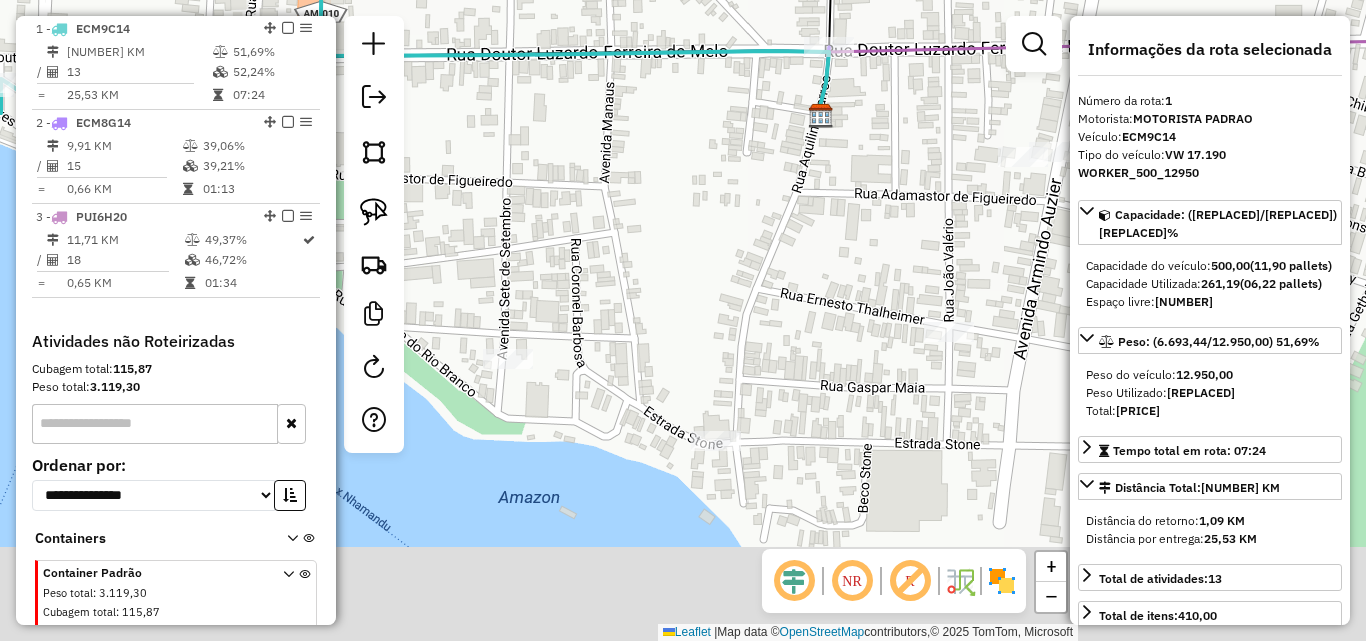 drag, startPoint x: 849, startPoint y: 354, endPoint x: 719, endPoint y: 183, distance: 214.80457 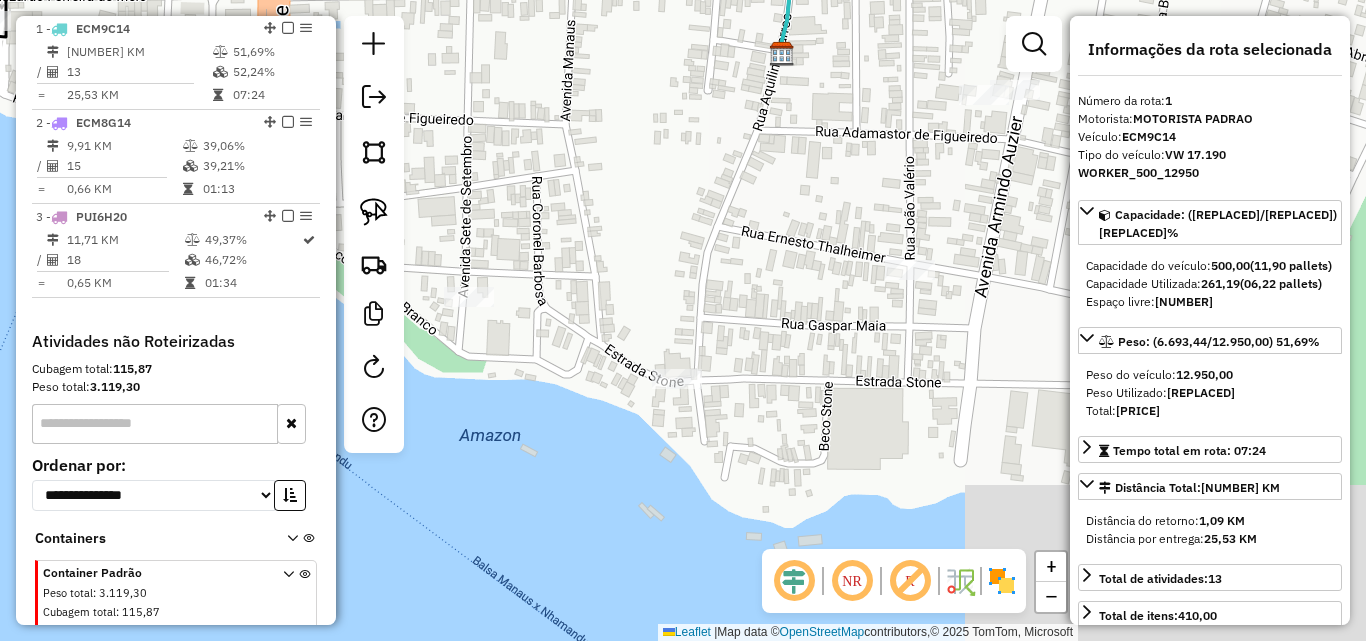 click on "Janela de atendimento Grade de atendimento Capacidade Transportadoras Veículos Cliente Pedidos  Rotas Selecione os dias de semana para filtrar as janelas de atendimento  Seg   Ter   Qua   Qui   Sex   Sáb   Dom  Informe o período da janela de atendimento: De: Até:  Filtrar exatamente a janela do cliente  Considerar janela de atendimento padrão  Selecione os dias de semana para filtrar as grades de atendimento  Seg   Ter   Qua   Qui   Sex   Sáb   Dom   Considerar clientes sem dia de atendimento cadastrado  Clientes fora do dia de atendimento selecionado Filtrar as atividades entre os valores definidos abaixo:  Peso mínimo:   Peso máximo:   Cubagem mínima:   Cubagem máxima:   De:   Até:  Filtrar as atividades entre o tempo de atendimento definido abaixo:  De:   Até:   Considerar capacidade total dos clientes não roteirizados Transportadora: Selecione um ou mais itens Tipo de veículo: Selecione um ou mais itens Veículo: Selecione um ou mais itens Motorista: Selecione um ou mais itens Nome: Rótulo:" 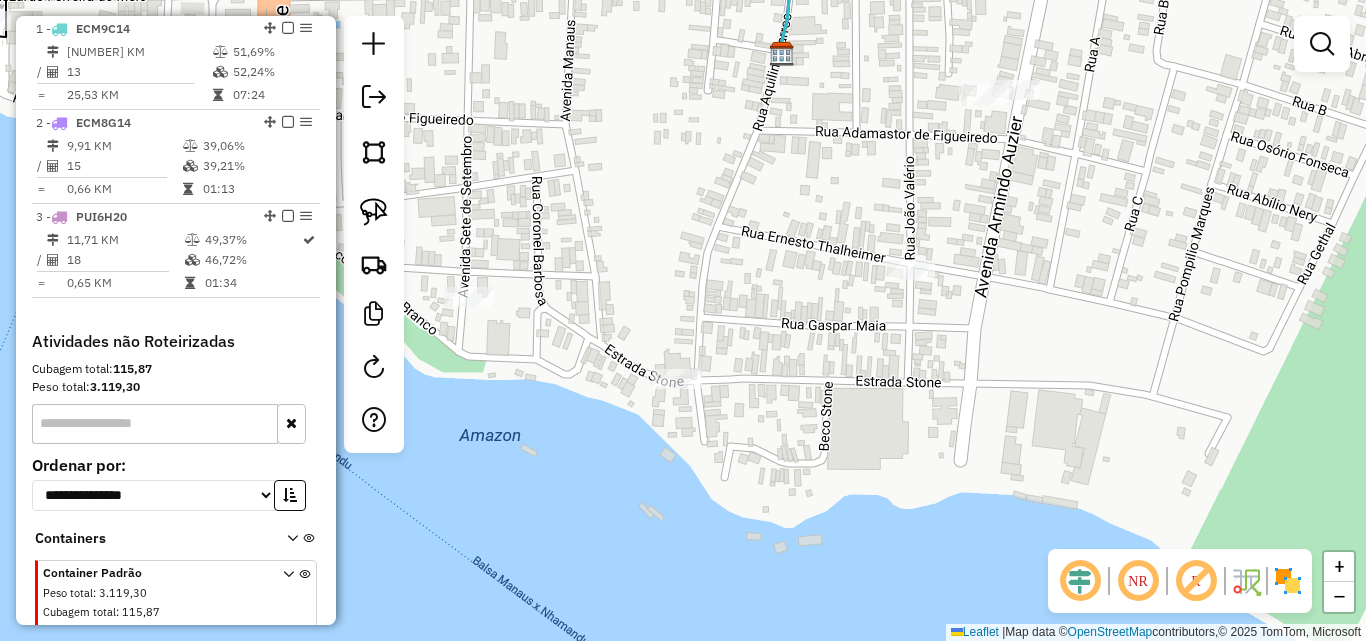 click 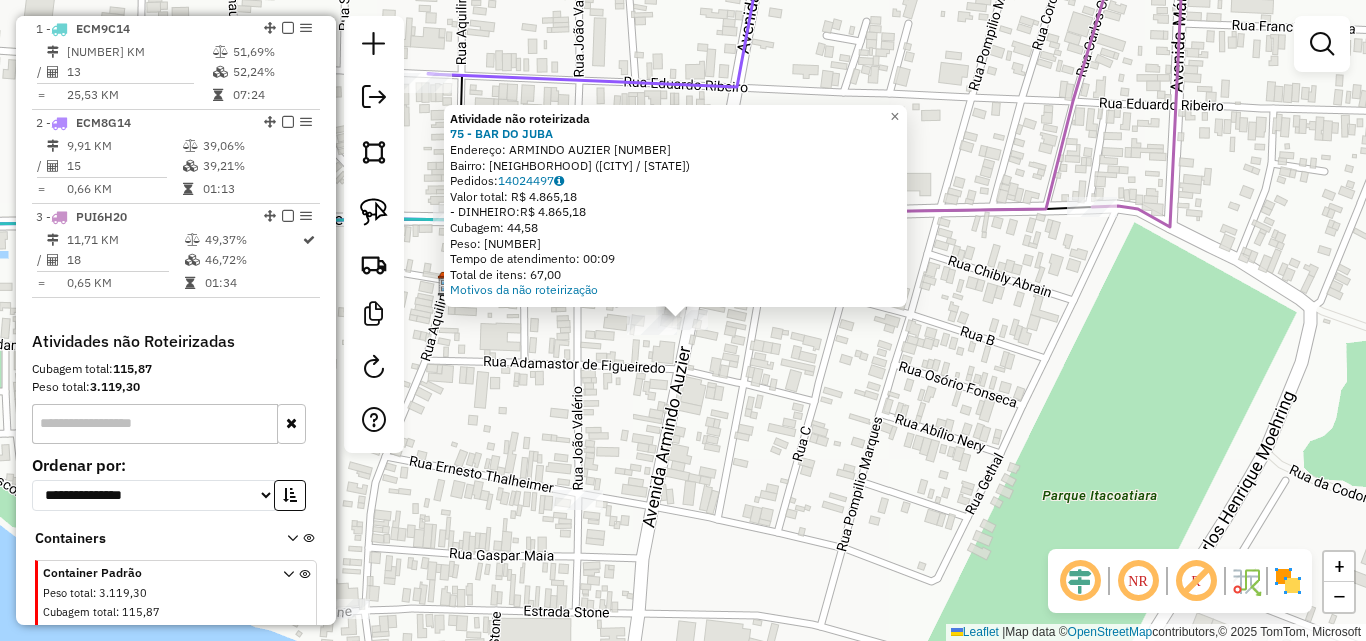 click on "Atividade não roteirizada 75 - BAR DO JUBA Endereço: [STREET_NAME] [NUMBER] Bairro: [NEIGHBORHOOD] ([CITY] / [STATE]) Pedidos: [ORDER_ID] Valor total: R$ [PRICE] - DINHEIRO: R$ [PRICE] Cubagem: [REPLACED] Peso: [REPLACED] Tempo de atendimento: [TIME] Total de itens: [REPLACED] Motivos da não roteirização × Janela de atendimento Grade de atendimento Capacidade Transportadoras Veículos Cliente Pedidos Rotas Selecione os dias de semana para filtrar as janelas de atendimento Seg Ter Qua Qui Sex Sáb Dom Informe o período da janela de atendimento: De: Até: Filtrar exatamente a janela do cliente Considerar janela de atendimento padrão Selecione os dias de semana para filtrar as grades de atendimento Seg Ter Qua Qui Sex Sáb Dom Considerar clientes sem dia de atendimento cadastrado Clientes fora do dia de atendimento selecionado Filtrar as atividades entre os valores definidos abaixo: Peso mínimo: Peso máximo: Cubagem mínima: Cubagem máxima: De: Até: De: +" 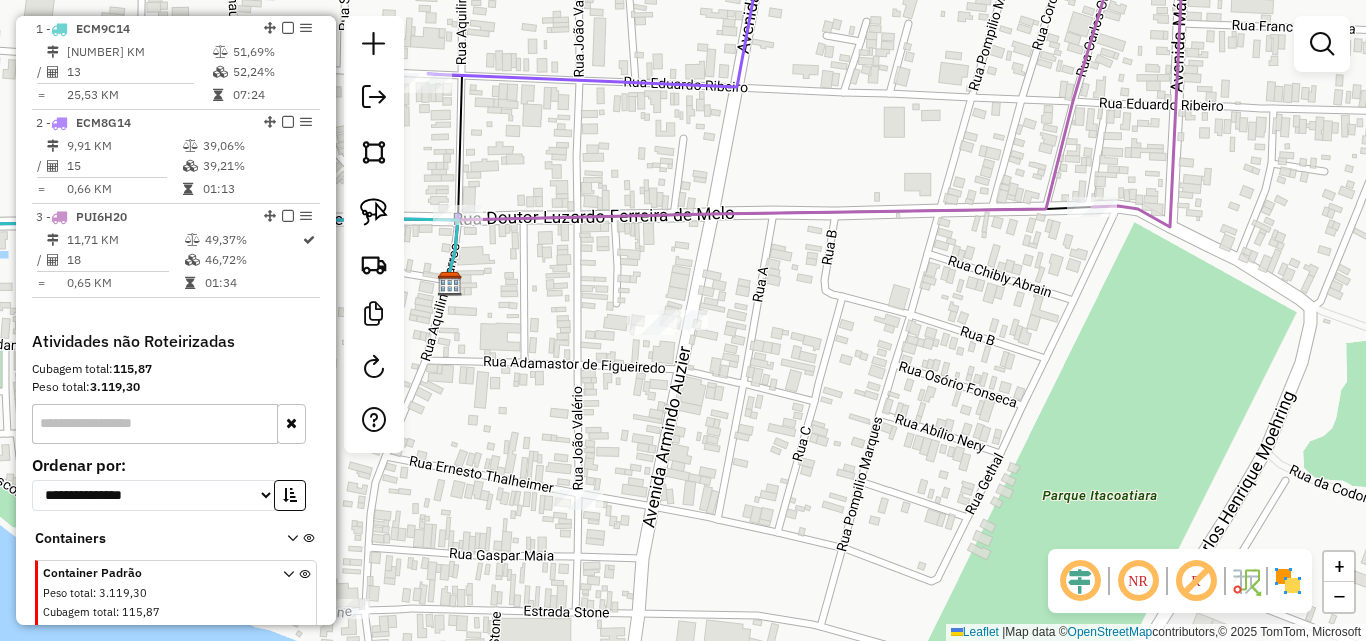 click on "Janela de atendimento Grade de atendimento Capacidade Transportadoras Veículos Cliente Pedidos  Rotas Selecione os dias de semana para filtrar as janelas de atendimento  Seg   Ter   Qua   Qui   Sex   Sáb   Dom  Informe o período da janela de atendimento: De: Até:  Filtrar exatamente a janela do cliente  Considerar janela de atendimento padrão  Selecione os dias de semana para filtrar as grades de atendimento  Seg   Ter   Qua   Qui   Sex   Sáb   Dom   Considerar clientes sem dia de atendimento cadastrado  Clientes fora do dia de atendimento selecionado Filtrar as atividades entre os valores definidos abaixo:  Peso mínimo:   Peso máximo:   Cubagem mínima:   Cubagem máxima:   De:   Até:  Filtrar as atividades entre o tempo de atendimento definido abaixo:  De:   Até:   Considerar capacidade total dos clientes não roteirizados Transportadora: Selecione um ou mais itens Tipo de veículo: Selecione um ou mais itens Veículo: Selecione um ou mais itens Motorista: Selecione um ou mais itens Nome: Rótulo:" 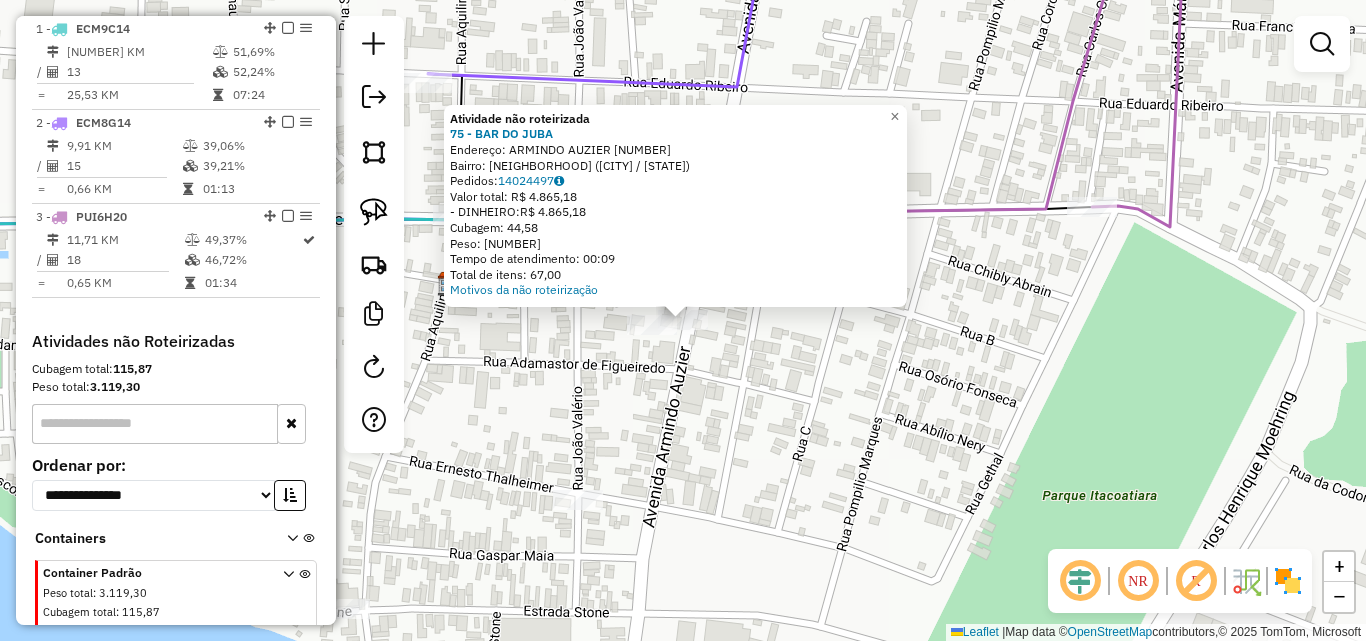 click on "Atividade não roteirizada 75 - BAR DO JUBA Endereço: [STREET_NAME] [NUMBER] Bairro: [NEIGHBORHOOD] ([CITY] / [STATE]) Pedidos: [ORDER_ID] Valor total: R$ [PRICE] - DINHEIRO: R$ [PRICE] Cubagem: [REPLACED] Peso: [REPLACED] Tempo de atendimento: [TIME] Total de itens: [REPLACED] Motivos da não roteirização × Janela de atendimento Grade de atendimento Capacidade Transportadoras Veículos Cliente Pedidos Rotas Selecione os dias de semana para filtrar as janelas de atendimento Seg Ter Qua Qui Sex Sáb Dom Informe o período da janela de atendimento: De: Até: Filtrar exatamente a janela do cliente Considerar janela de atendimento padrão Selecione os dias de semana para filtrar as grades de atendimento Seg Ter Qua Qui Sex Sáb Dom Considerar clientes sem dia de atendimento cadastrado Clientes fora do dia de atendimento selecionado Filtrar as atividades entre os valores definidos abaixo: Peso mínimo: Peso máximo: Cubagem mínima: Cubagem máxima: De: Até: De: +" 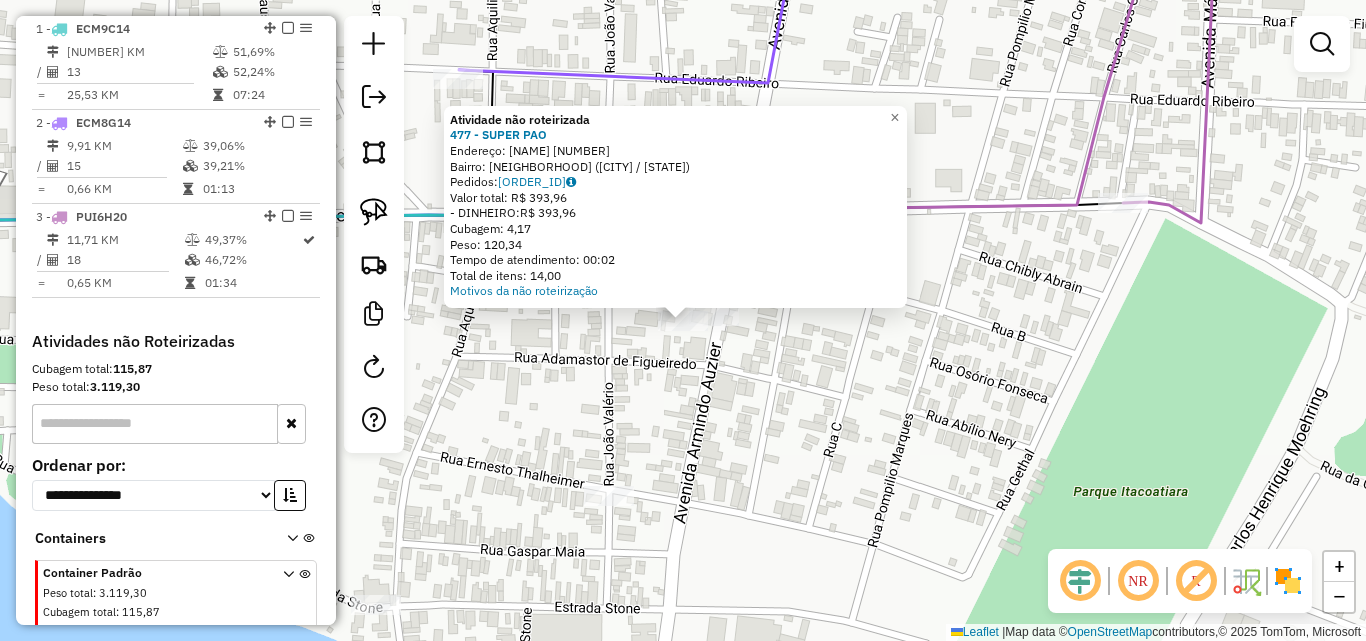 drag, startPoint x: 704, startPoint y: 432, endPoint x: 714, endPoint y: 428, distance: 10.770329 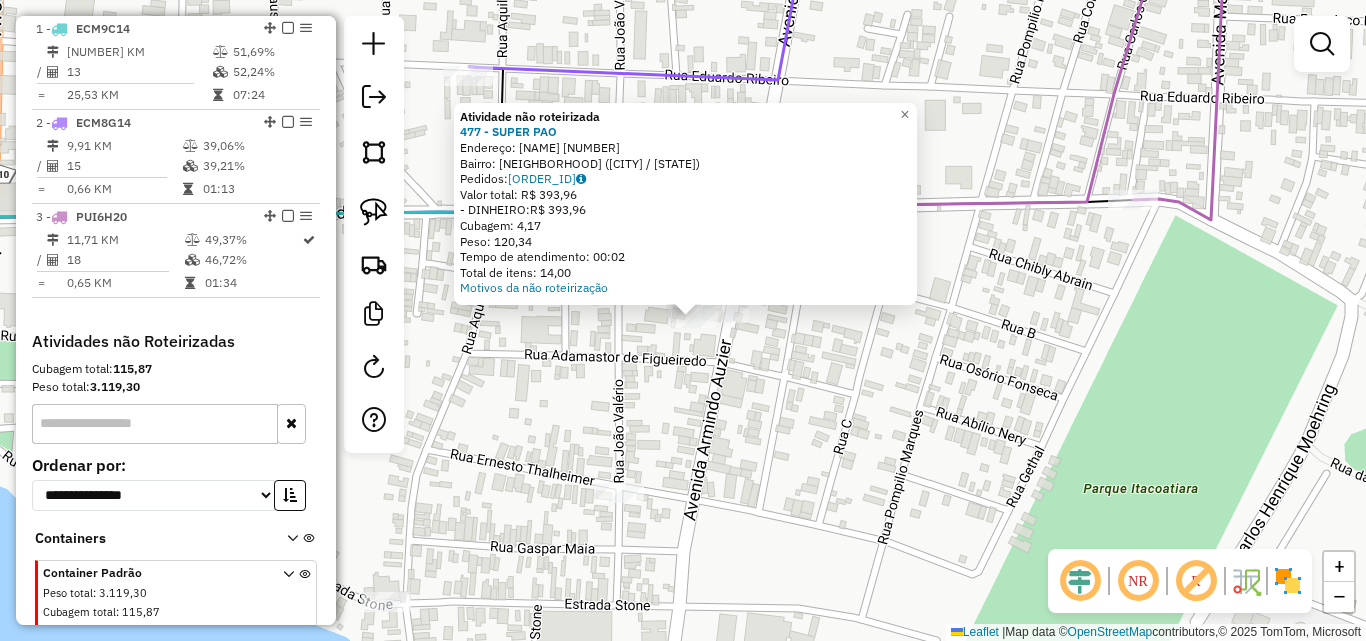 click on "Atividade não roteirizada 477 - SUPER PAO  Endereço:  [NUMBER] [STREET]   Bairro: [NEIGHBORHOOD] ([CITY] / [STATE])   Pedidos:  [ORDER_ID]   Valor total: R$ 393,96   - DINHEIRO:  R$ 393,96   Cubagem: 4,17   Peso: 120,34   Tempo de atendimento: 00:02   Total de itens: 14,00  Motivos da não roteirização × Janela de atendimento Grade de atendimento Capacidade Transportadoras Veículos Cliente Pedidos  Rotas Selecione os dias de semana para filtrar as janelas de atendimento  Seg   Ter   Qua   Qui   Sex   Sáb   Dom  Informe o período da janela de atendimento: De: Até:  Filtrar exatamente a janela do cliente  Considerar janela de atendimento padrão  Selecione os dias de semana para filtrar as grades de atendimento  Seg   Ter   Qua   Qui   Sex   Sáb   Dom   Considerar clientes sem dia de atendimento cadastrado  Clientes fora do dia de atendimento selecionado Filtrar as atividades entre os valores definidos abaixo:  Peso mínimo:   Peso máximo:   Cubagem mínima:   Cubagem máxima:   De:   Até:  +" 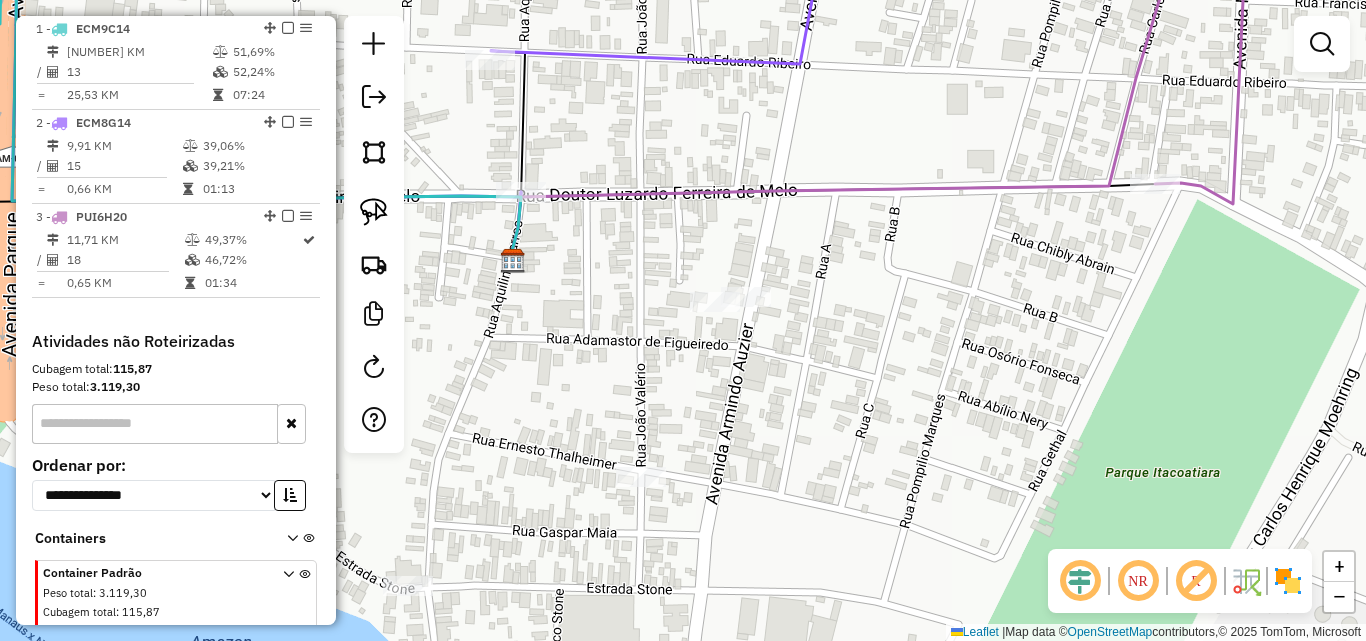 drag, startPoint x: 717, startPoint y: 430, endPoint x: 885, endPoint y: 307, distance: 208.21384 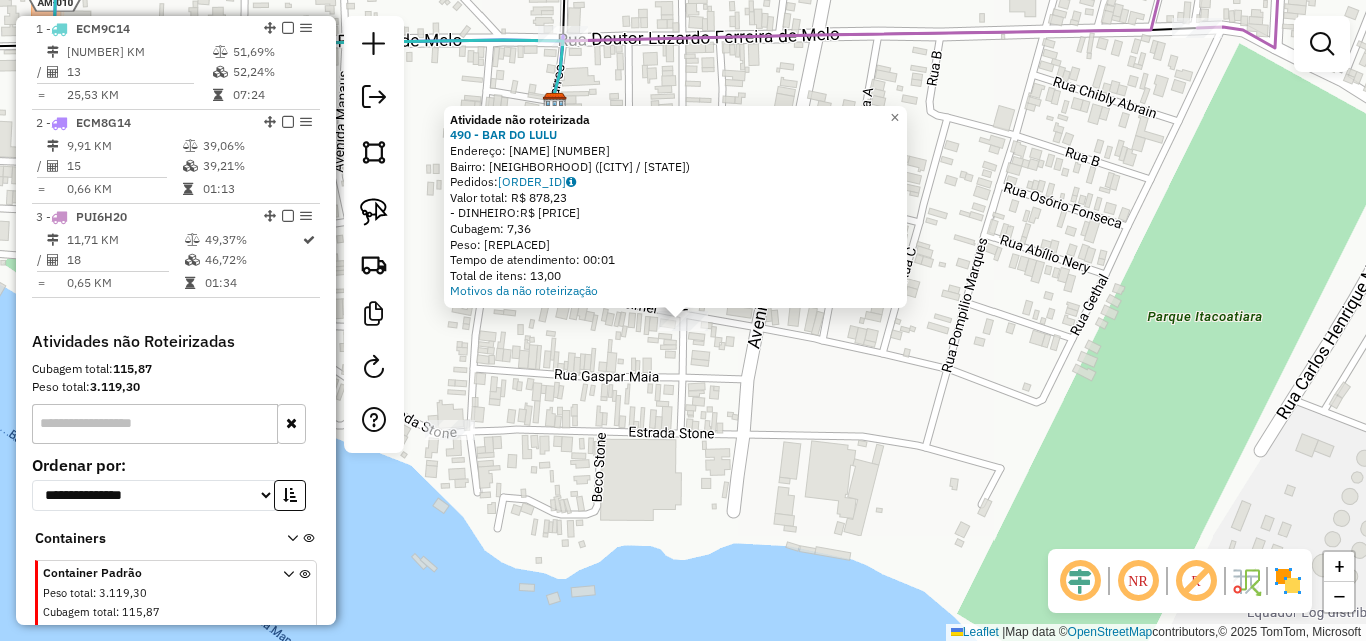 click on "Atividade não roteirizada [NUMBER] - [NAME]  Endereço: [NAME] [NUMBER]   Bairro: [NAME] ([CITY] / [STATE])   Pedidos: [NUMBER]   Valor total: R$ [PRICE]   - DINHEIRO: R$ [PRICE]   Cubagem: [NUMBER]   Peso: [NUMBER]   Tempo de atendimento: [TIME]   Total de itens: [NUMBER]  Motivos da não roteirização × Janela de atendimento Grade de atendimento Capacidade Transportadoras Veículos Cliente Pedidos  Rotas Selecione os dias de semana para filtrar as janelas de atendimento  Seg   Ter   Qua   Qui   Sex   Sáb   Dom  Informe o período da janela de atendimento: De: Até:  Filtrar exatamente a janela do cliente  Considerar janela de atendimento padrão  Selecione os dias de semana para filtrar as grades de atendimento  Seg   Ter   Qua   Qui   Sex   Sáb   Dom   Considerar clientes sem dia de atendimento cadastrado  Clientes fora do dia de atendimento selecionado Filtrar as atividades entre os valores definidos abaixo:  Peso mínimo:   Peso máximo:   Cubagem mínima:   Cubagem máxima:   De:   Até:   De:  Nome:" 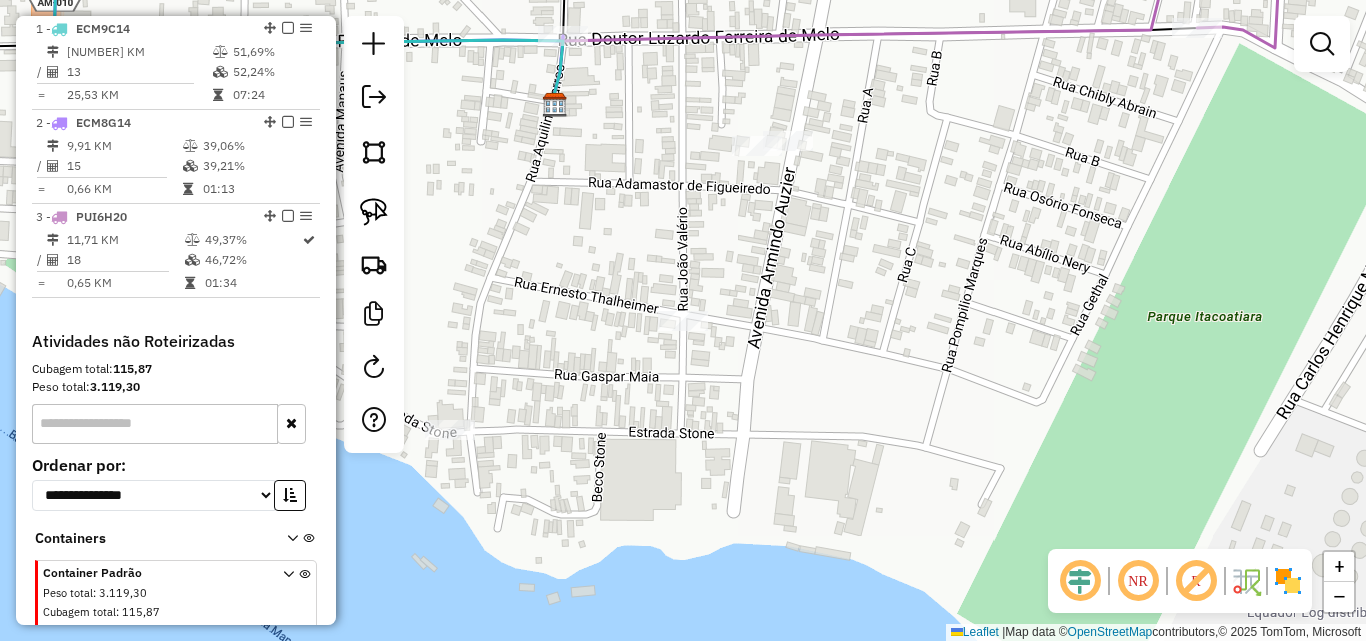 drag, startPoint x: 671, startPoint y: 442, endPoint x: 949, endPoint y: 445, distance: 278.01617 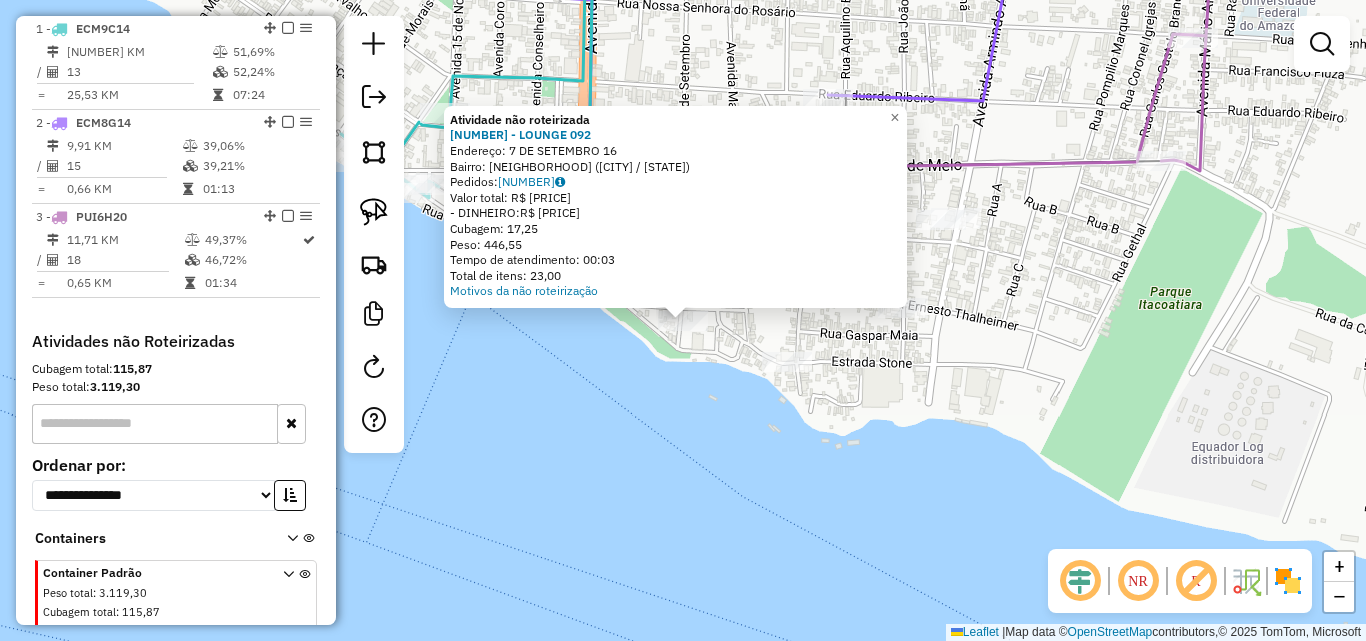 click on "Atividade não roteirizada 549 - LOUNGE 092  Endereço:  [NUMBER] DE SETEMBRO [NUMBER]   Bairro: CENTRO ([CITY] / [STATE])   Pedidos:  [ORDER_ID]   Valor total: R$ [NUMBER]   - DINHEIRO:  R$ [NUMBER]   Cubagem: [NUMBER]   Peso: [NUMBER]   Tempo de atendimento: [TIME]   Total de itens: [NUMBER]  Motivos da não roteirização × Janela de atendimento Grade de atendimento Capacidade Transportadoras Veículos Cliente Pedidos  Rotas Selecione os dias de semana para filtrar as janelas de atendimento  Seg   Ter   Qua   Qui   Sex   Sáb   Dom  Informe o período da janela de atendimento: De: Até:  Filtrar exatamente a janela do cliente  Considerar janela de atendimento padrão  Selecione os dias de semana para filtrar as grades de atendimento  Seg   Ter   Qua   Qui   Sex   Sáb   Dom   Considerar clientes sem dia de atendimento cadastrado  Clientes fora do dia de atendimento selecionado Filtrar as atividades entre os valores definidos abaixo:  Peso mínimo:   Peso máximo:   Cubagem mínima:   Cubagem máxima:   De:   Até:   De:   Até:" 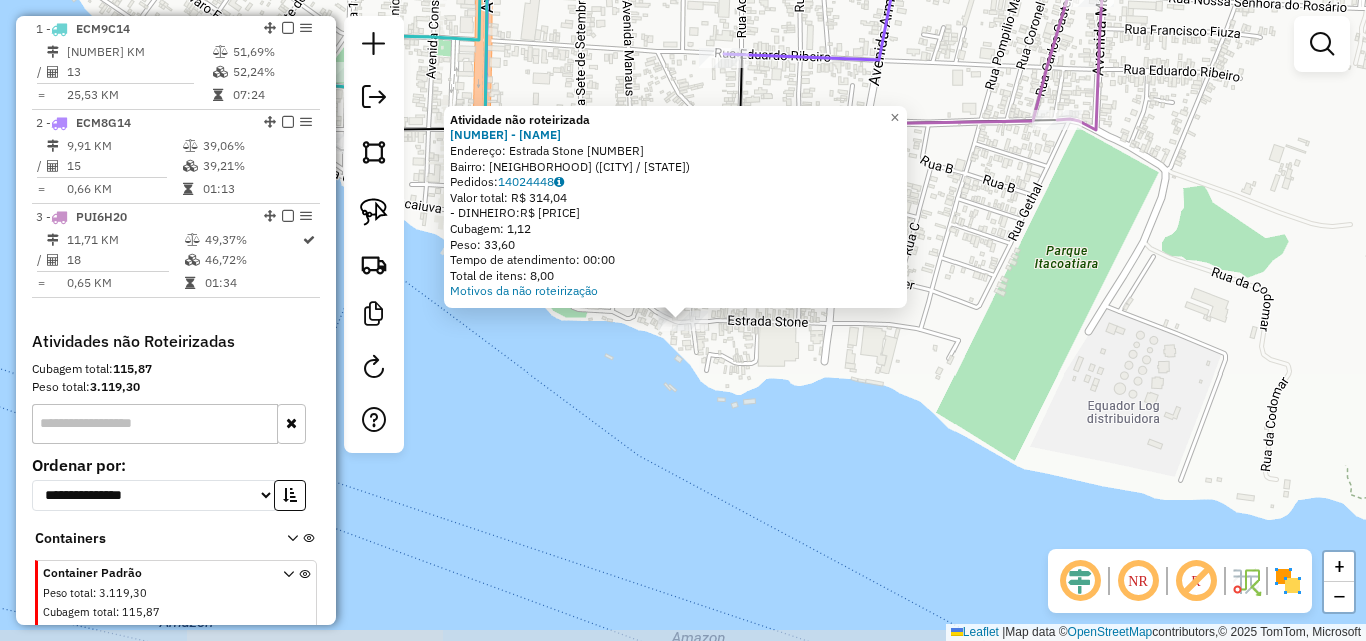 click on "Atividade não roteirizada 593 - PADARIA SAO LUCAS  Endereço:  Estrada Stone [NUMBER]   Bairro: JAUARI I ([CITY] / [STATE])   Pedidos:  [ORDER_ID]   Valor total: R$ [NUMBER]   - DINHEIRO:  R$ [NUMBER]   Cubagem: [NUMBER]   Peso: [NUMBER]   Tempo de atendimento: [TIME]   Total de itens: [NUMBER]  Motivos da não roteirização × Janela de atendimento Grade de atendimento Capacidade Transportadoras Veículos Cliente Pedidos  Rotas Selecione os dias de semana para filtrar as janelas de atendimento  Seg   Ter   Qua   Qui   Sex   Sáb   Dom  Informe o período da janela de atendimento: De: Até:  Filtrar exatamente a janela do cliente  Considerar janela de atendimento padrão  Selecione os dias de semana para filtrar as grades de atendimento  Seg   Ter   Qua   Qui   Sex   Sáb   Dom   Considerar clientes sem dia de atendimento cadastrado  Clientes fora do dia de atendimento selecionado Filtrar as atividades entre os valores definidos abaixo:  Peso mínimo:   Peso máximo:   Cubagem mínima:   Cubagem máxima:   De:   Até:   De:   Até:" 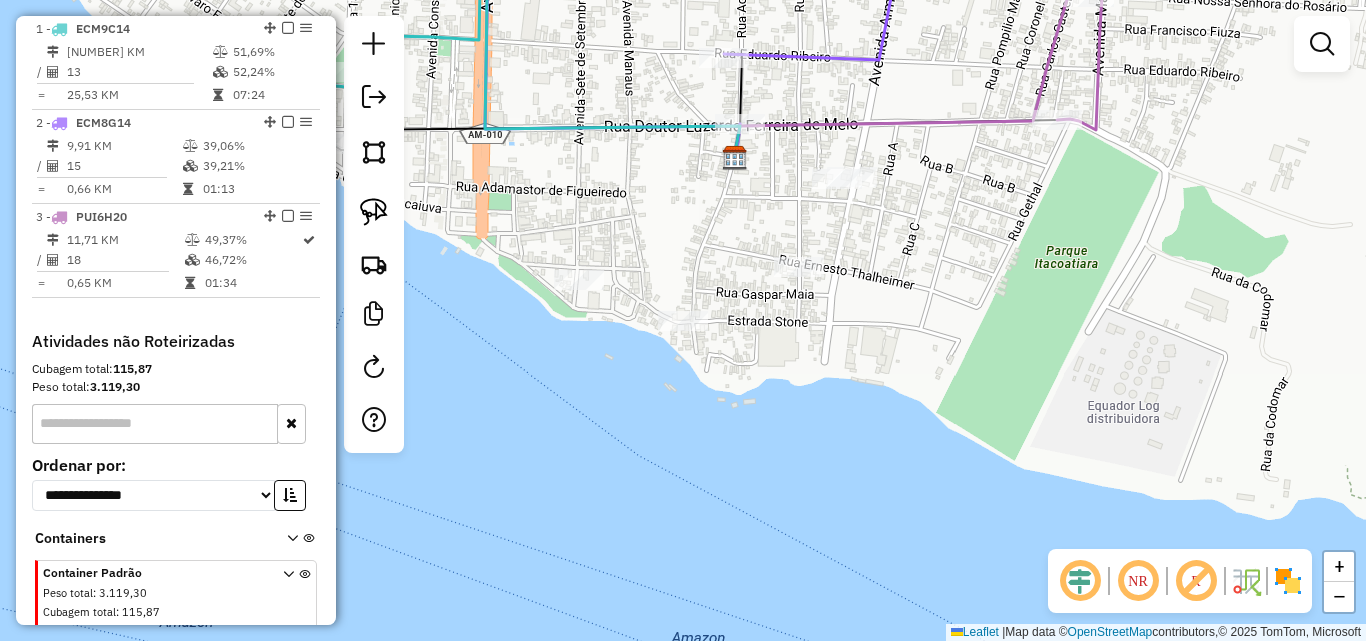 click 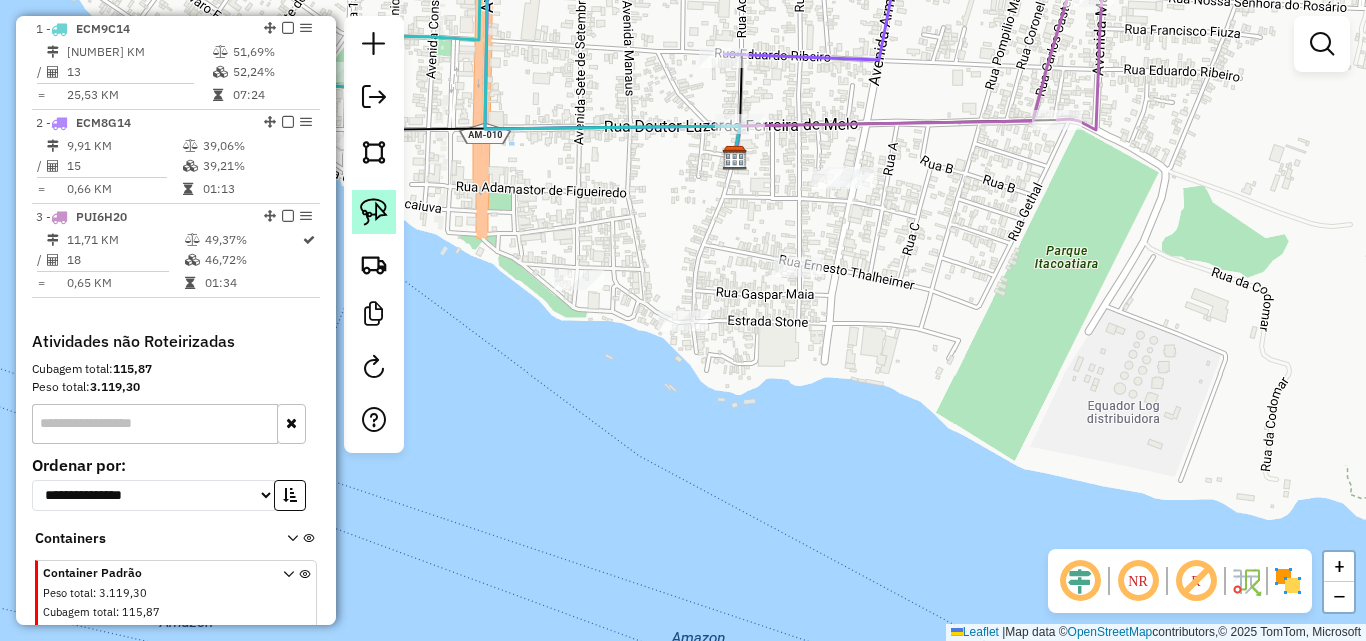 drag, startPoint x: 342, startPoint y: 208, endPoint x: 366, endPoint y: 212, distance: 24.33105 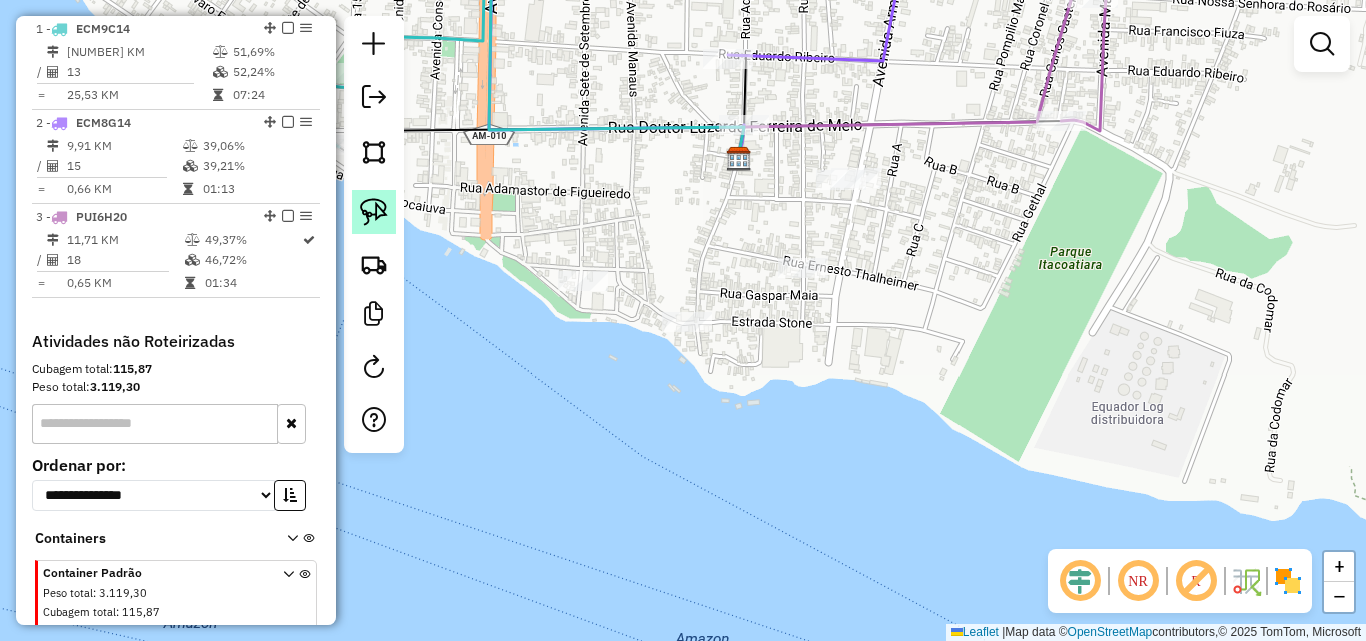 click 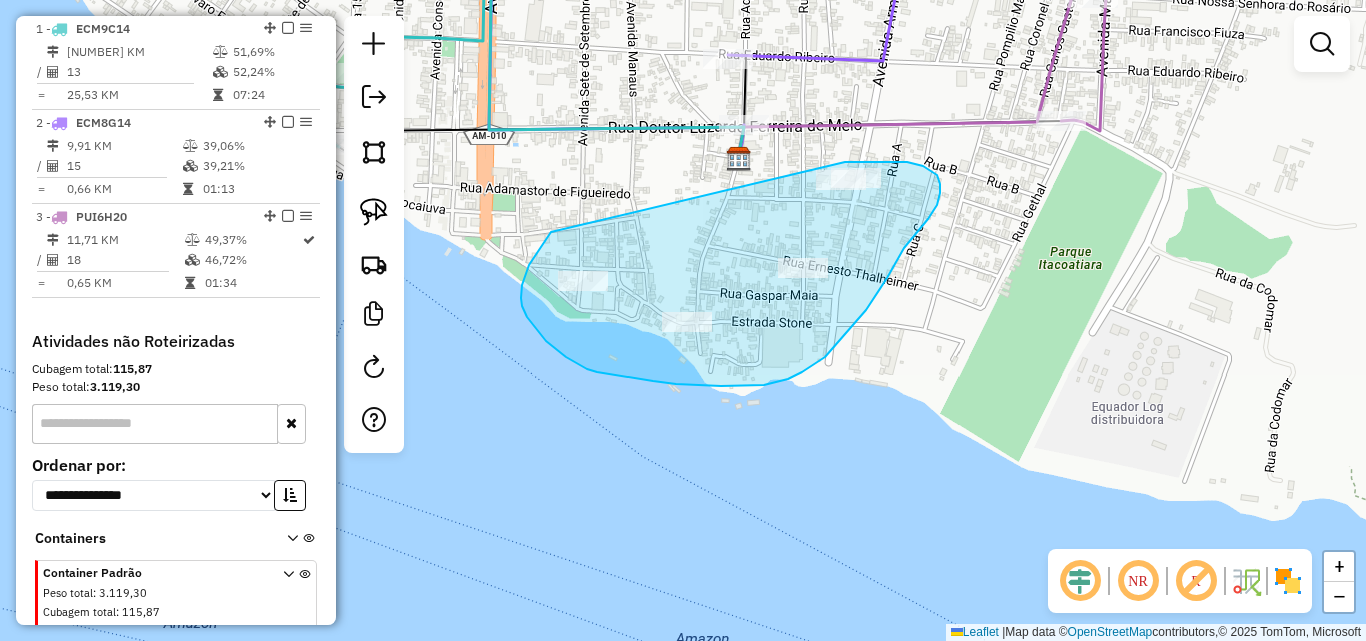 drag, startPoint x: 551, startPoint y: 232, endPoint x: 845, endPoint y: 162, distance: 302.21848 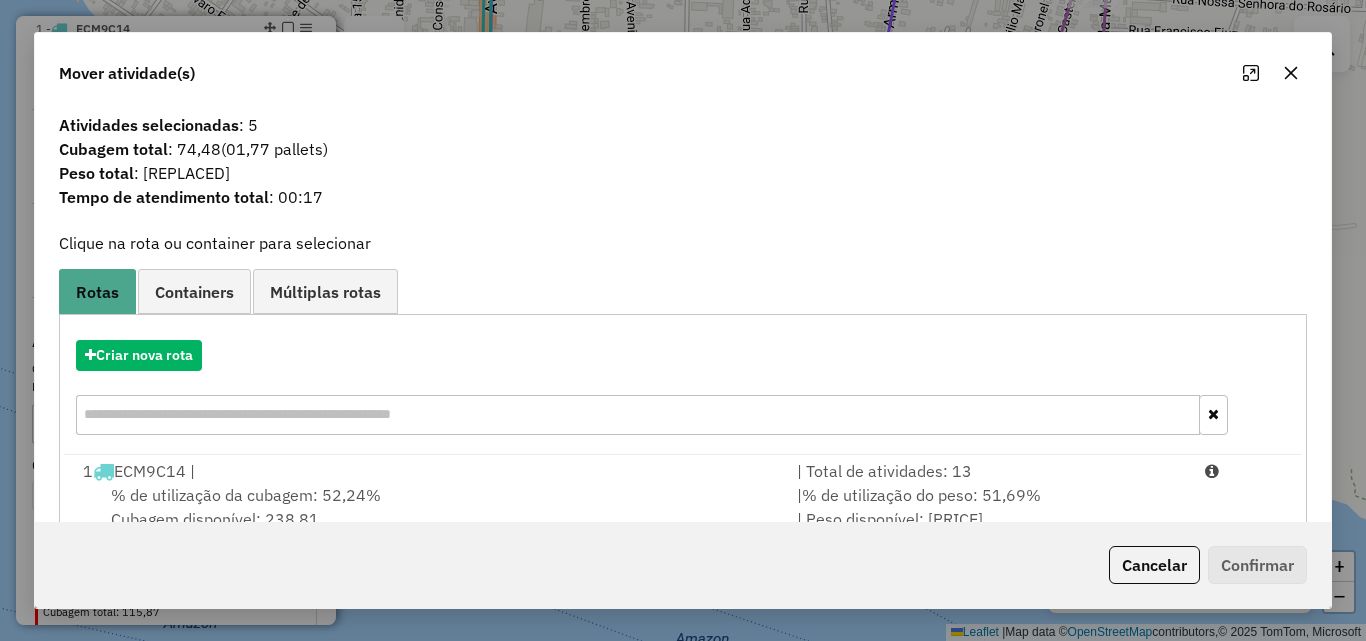 click 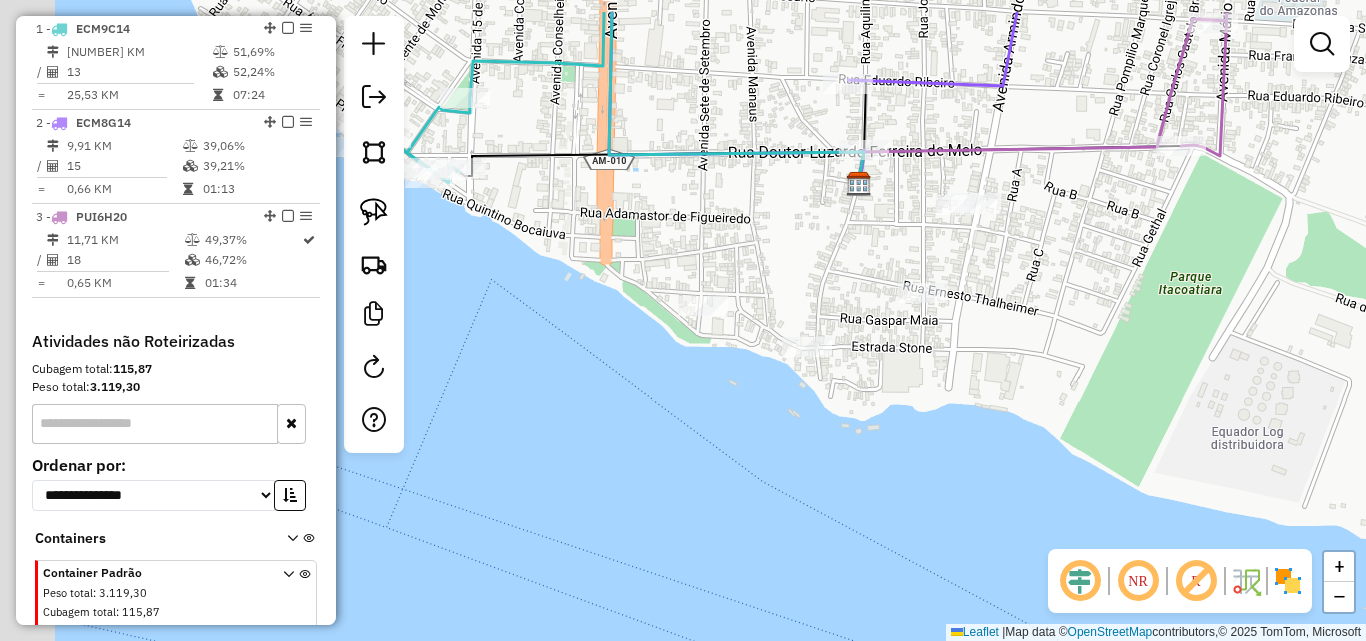 drag, startPoint x: 524, startPoint y: 154, endPoint x: 660, endPoint y: 230, distance: 155.79474 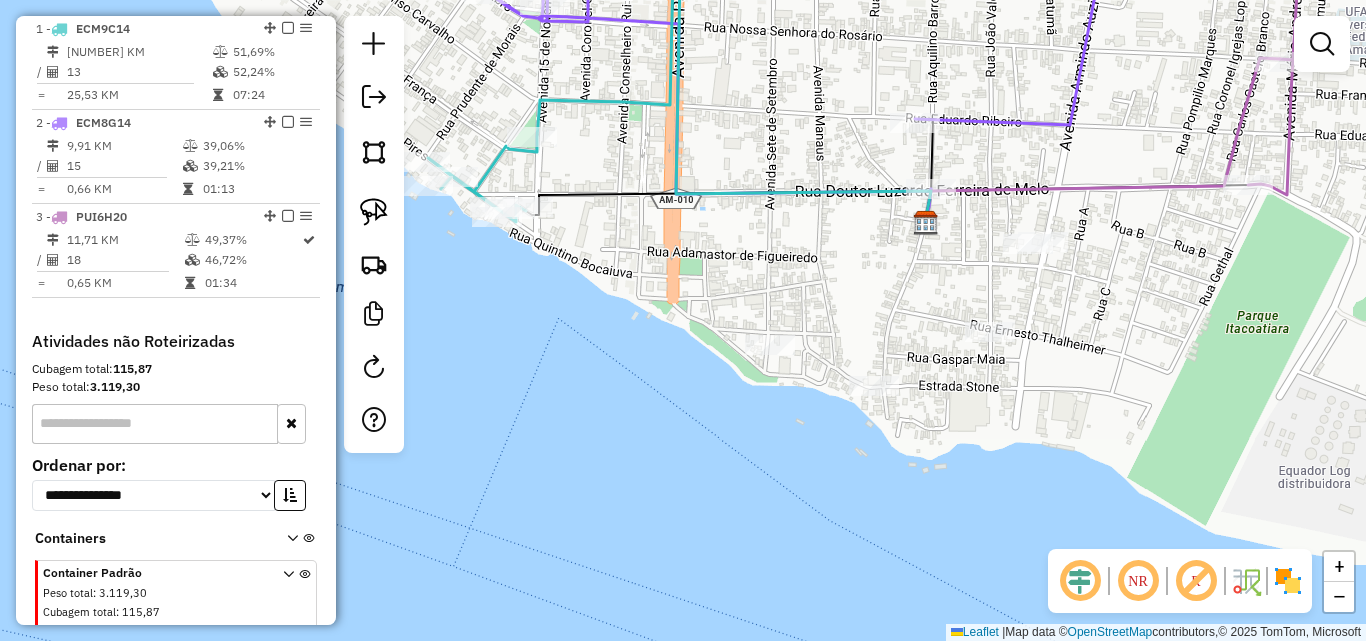 drag, startPoint x: 565, startPoint y: 221, endPoint x: 666, endPoint y: 276, distance: 115.00435 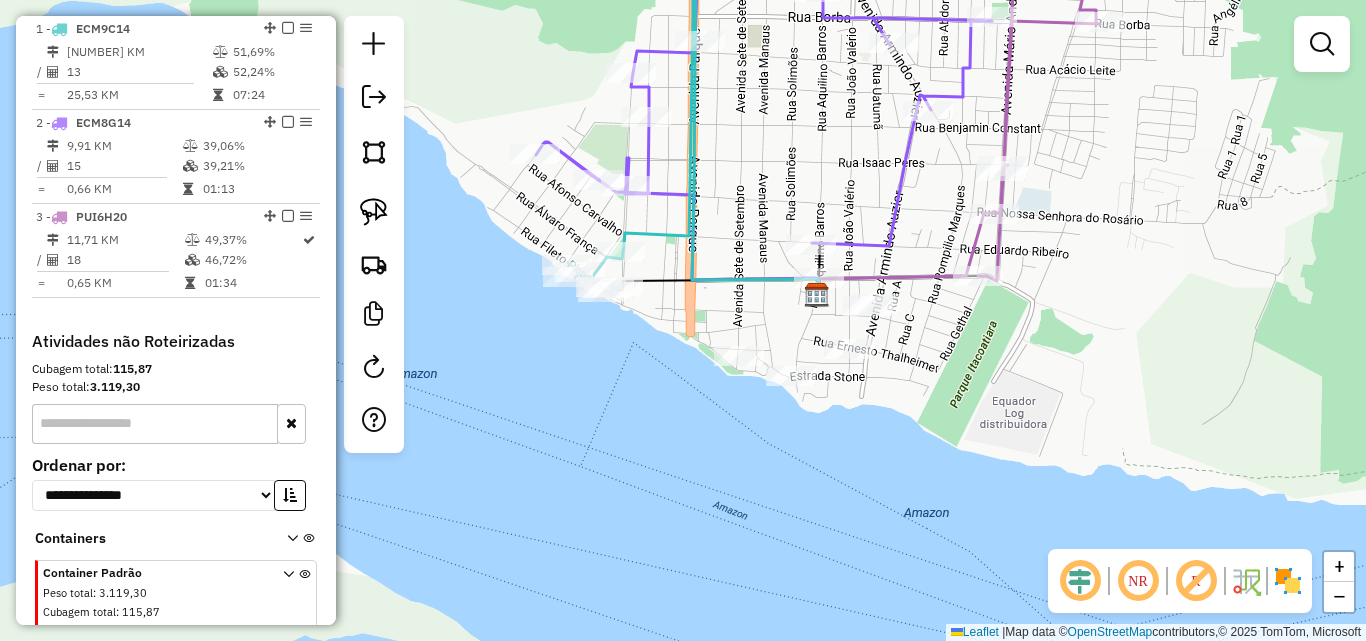 drag, startPoint x: 973, startPoint y: 346, endPoint x: 806, endPoint y: 312, distance: 170.42593 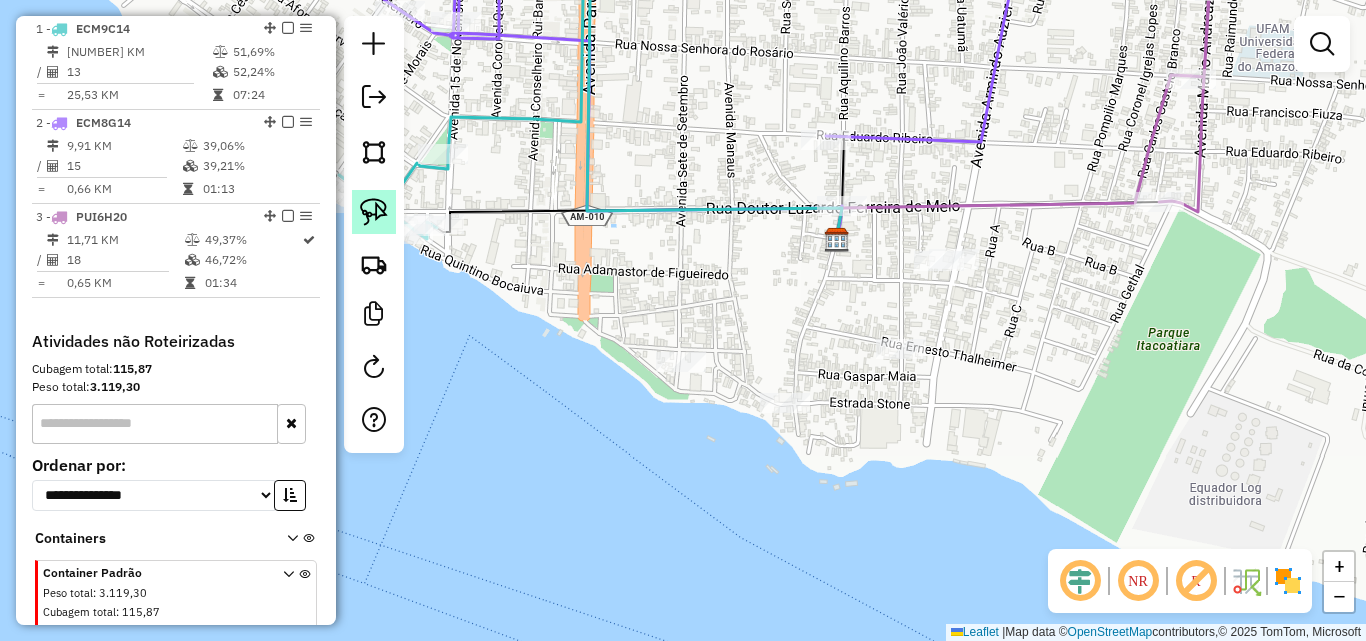 click 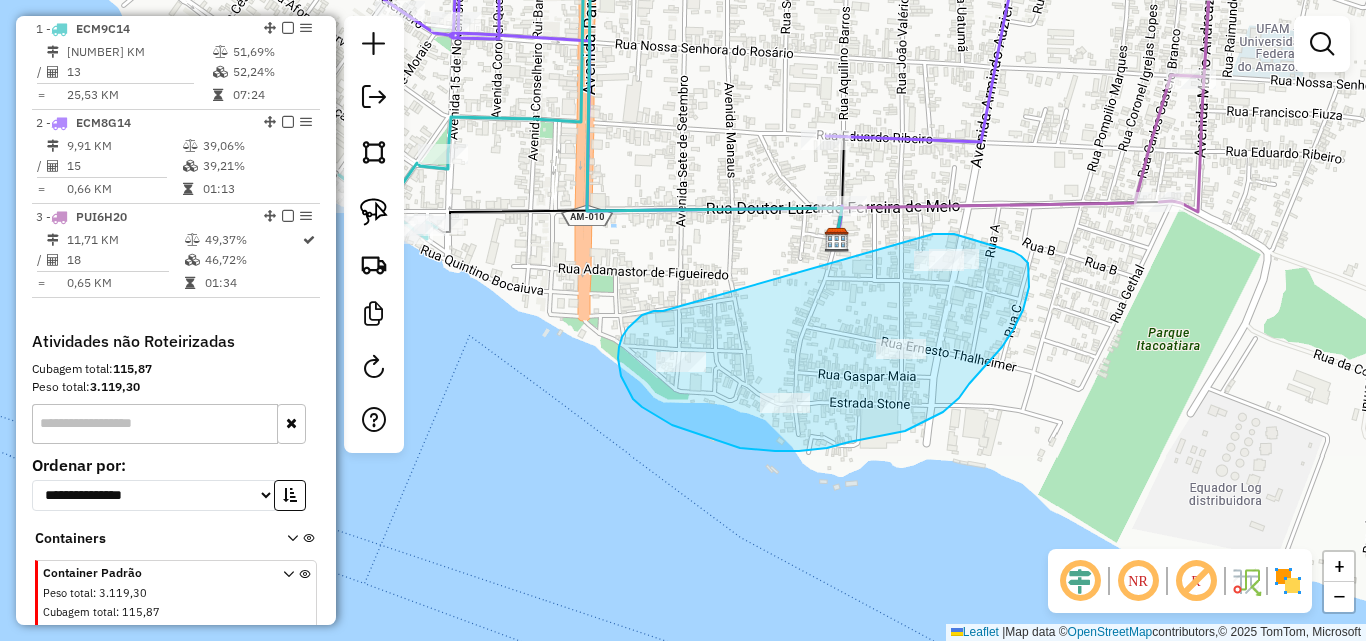 drag, startPoint x: 663, startPoint y: 311, endPoint x: 925, endPoint y: 236, distance: 272.5234 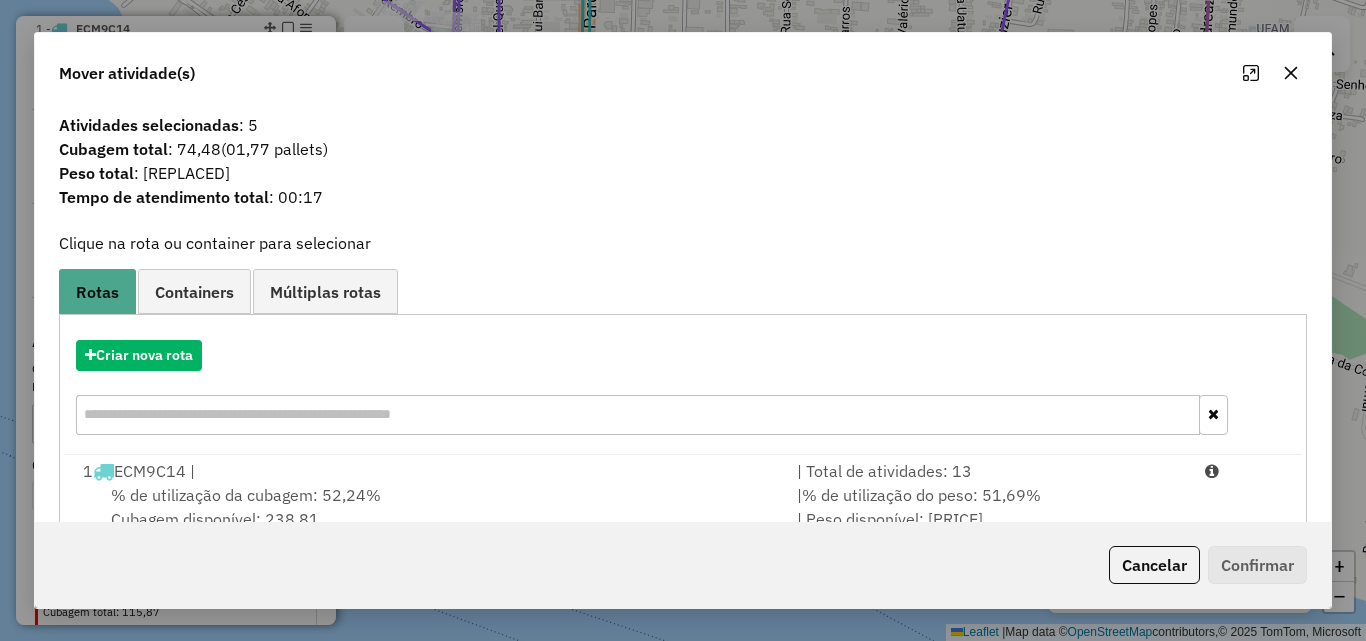 click 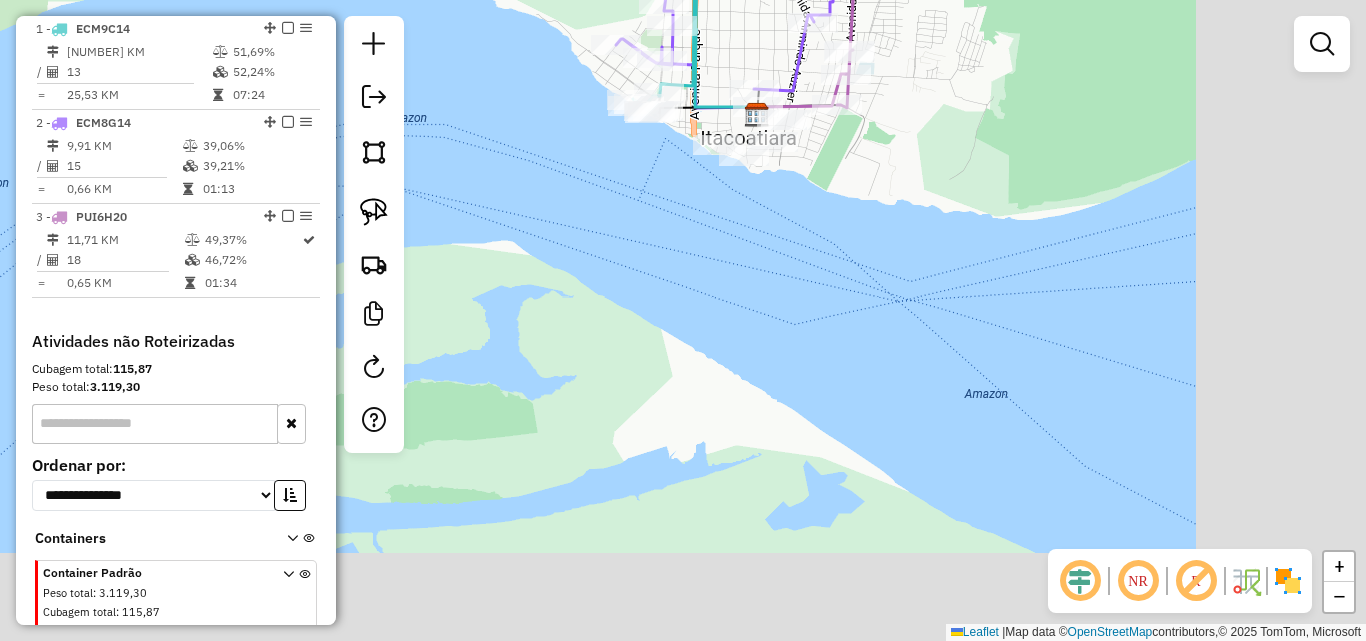 drag, startPoint x: 1047, startPoint y: 403, endPoint x: 799, endPoint y: 186, distance: 329.53452 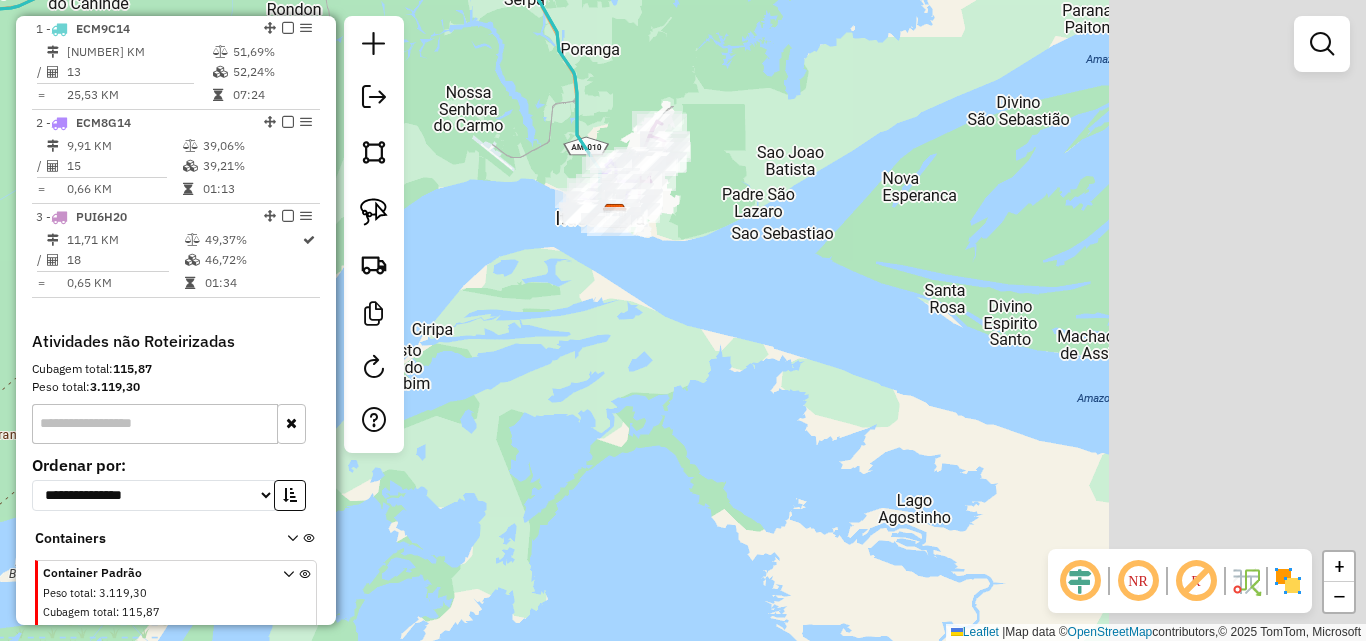 drag, startPoint x: 1086, startPoint y: 287, endPoint x: 711, endPoint y: 258, distance: 376.11966 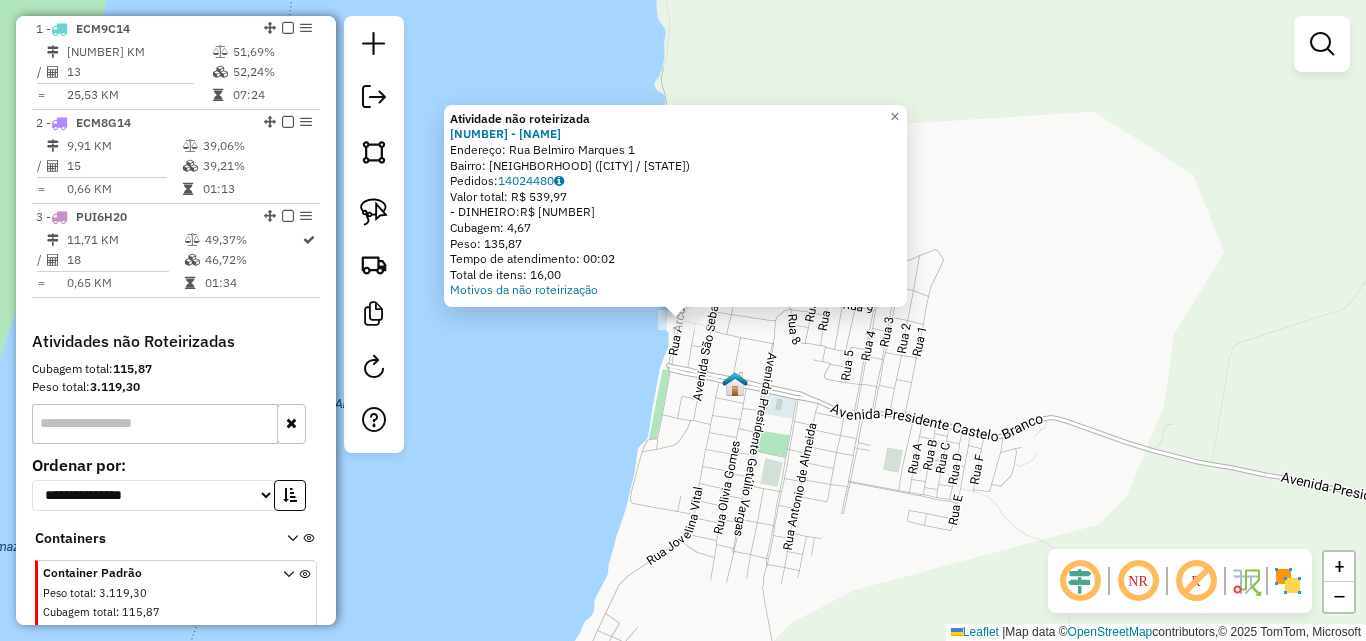 click on "Atividade não roteirizada [NUMBER] - [NAME]  Endereço: [NAME] [NUMBER]   Bairro: [NAME] ([CITY] / [STATE])   Pedidos: [NUMBER]   Valor total: R$ [PRICE]   - DINHEIRO: R$ [PRICE]   Cubagem: [NUMBER]   Peso: [NUMBER]   Tempo de atendimento: [TIME]   Total de itens: [NUMBER]  Motivos da não roteirização × Janela de atendimento Grade de atendimento Capacidade Transportadoras Veículos Cliente Pedidos  Rotas Selecione os dias de semana para filtrar as janelas de atendimento  Seg   Ter   Qua   Qui   Sex   Sáb   Dom  Informe o período da janela de atendimento: De: Até:  Filtrar exatamente a janela do cliente  Considerar janela de atendimento padrão  Selecione os dias de semana para filtrar as grades de atendimento  Seg   Ter   Qua   Qui   Sex   Sáb   Dom   Considerar clientes sem dia de atendimento cadastrado  Clientes fora do dia de atendimento selecionado Filtrar as atividades entre os valores definidos abaixo:  Peso mínimo:   Peso máximo:   Cubagem mínima:   Cubagem máxima:   De:   Até:  +" 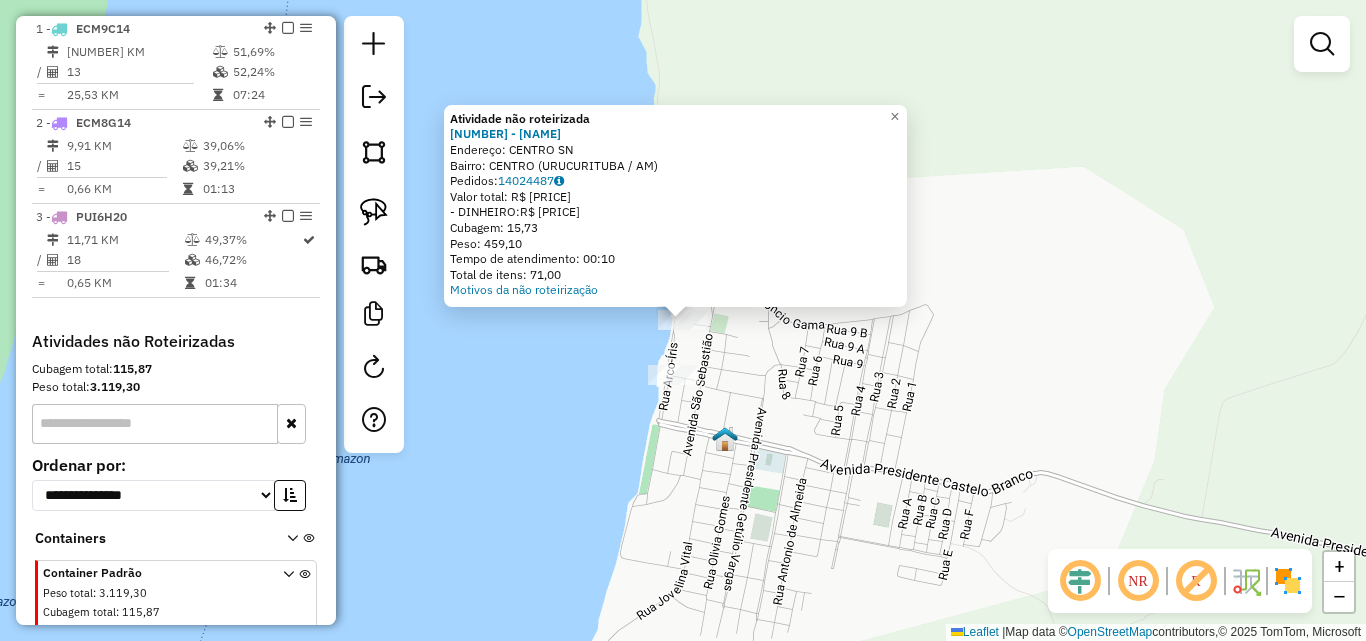 click on "Atividade não roteirizada 316 - G H DISTRIBUIDORA  Endereço:  [STREET_NAME]   Bairro: [NEIGHBORHOOD] ([CITY] / [STATE])   Pedidos:  [ORDER_ID]   Valor total: R$ 2.081,16   - DINHEIRO:  R$ 2.081,16   Cubagem: 15,73   Peso: 459,10   Tempo de atendimento: 00:10   Total de itens: 71,00  Motivos da não roteirização × Janela de atendimento Grade de atendimento Capacidade Transportadoras Veículos Cliente Pedidos  Rotas Selecione os dias de semana para filtrar as janelas de atendimento  Seg   Ter   Qua   Qui   Sex   Sáb   Dom  Informe o período da janela de atendimento: De: Até:  Filtrar exatamente a janela do cliente  Considerar janela de atendimento padrão  Selecione os dias de semana para filtrar as grades de atendimento  Seg   Ter   Qua   Qui   Sex   Sáb   Dom   Considerar clientes sem dia de atendimento cadastrado  Clientes fora do dia de atendimento selecionado Filtrar as atividades entre os valores definidos abaixo:  Peso mínimo:   Peso máximo:   Cubagem mínima:   Cubagem máxima:   De:   Até:   De:   Até:" 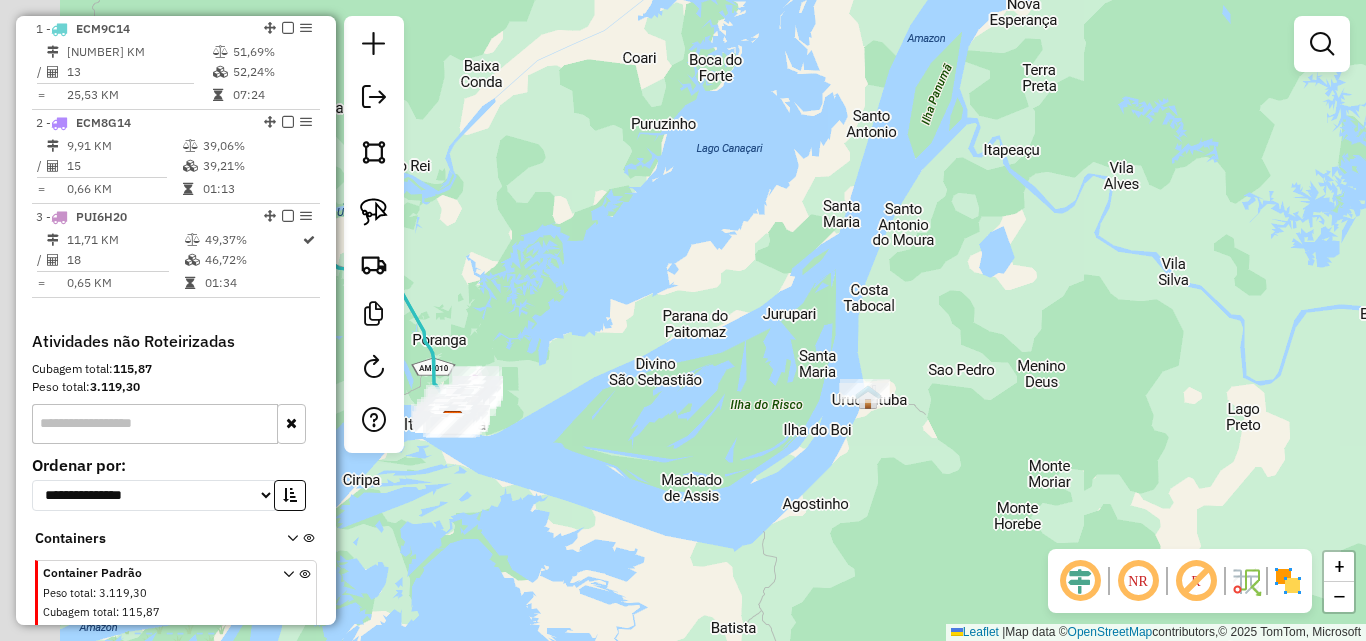 drag, startPoint x: 506, startPoint y: 498, endPoint x: 801, endPoint y: 435, distance: 301.65213 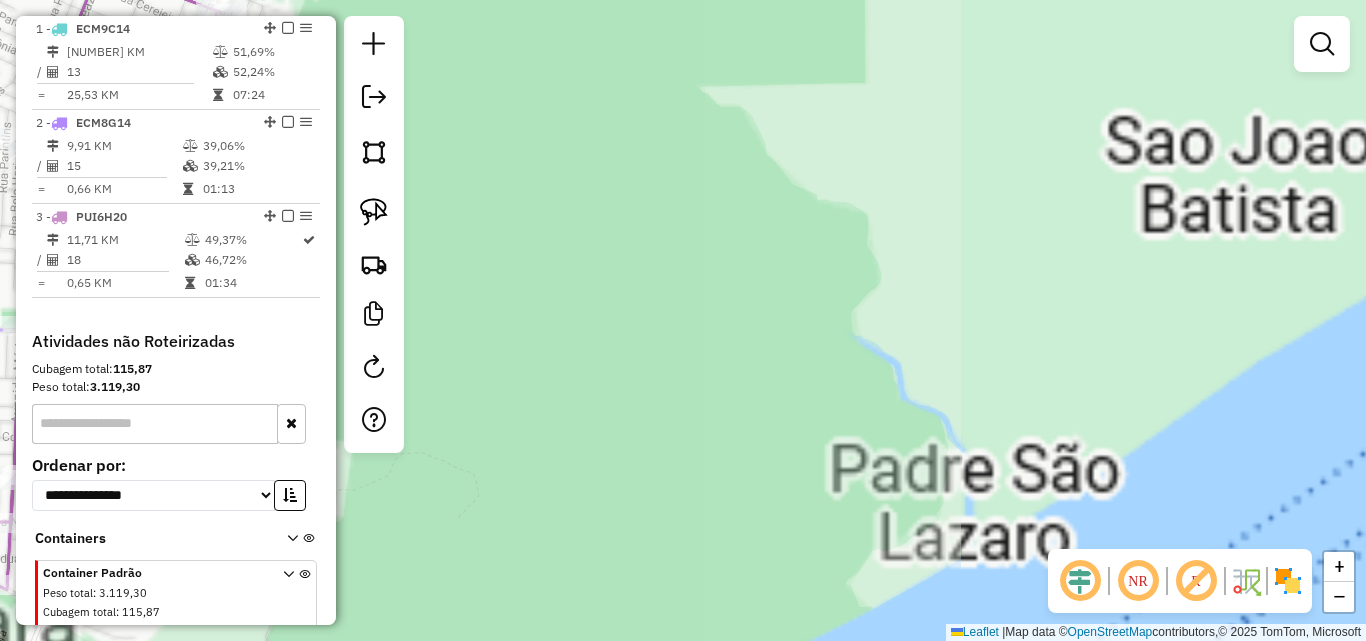 drag, startPoint x: 544, startPoint y: 453, endPoint x: 857, endPoint y: 303, distance: 347.08646 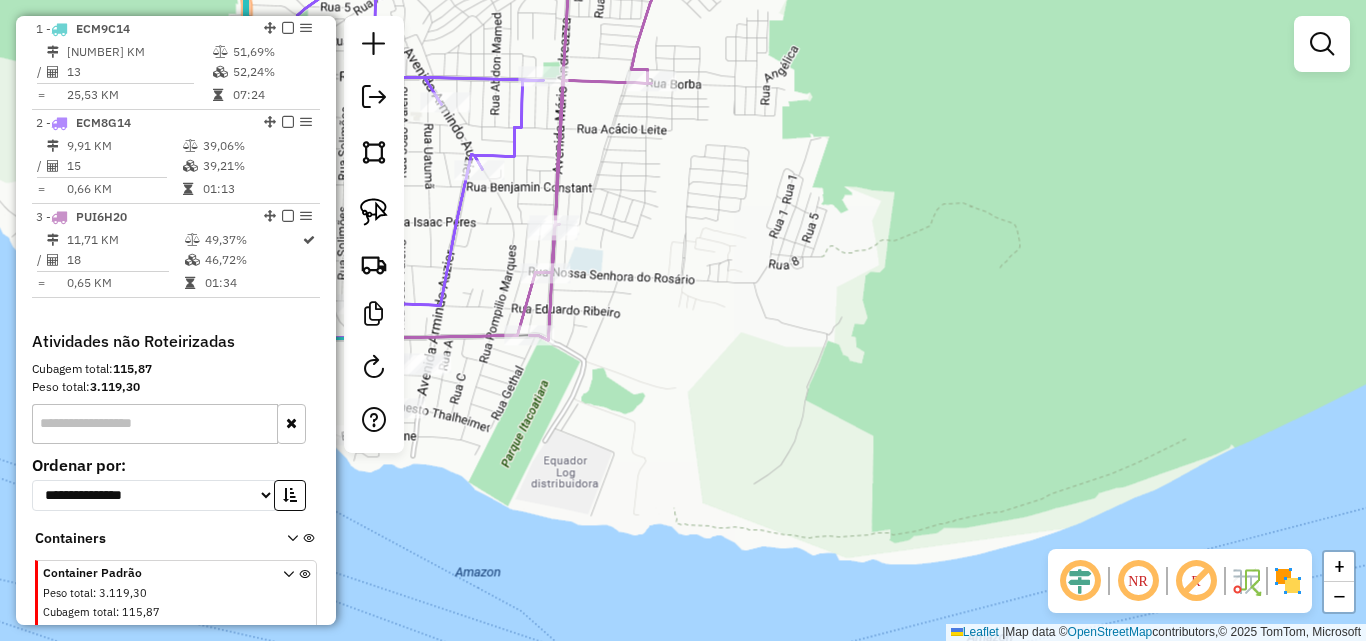 drag, startPoint x: 577, startPoint y: 428, endPoint x: 740, endPoint y: 358, distance: 177.39503 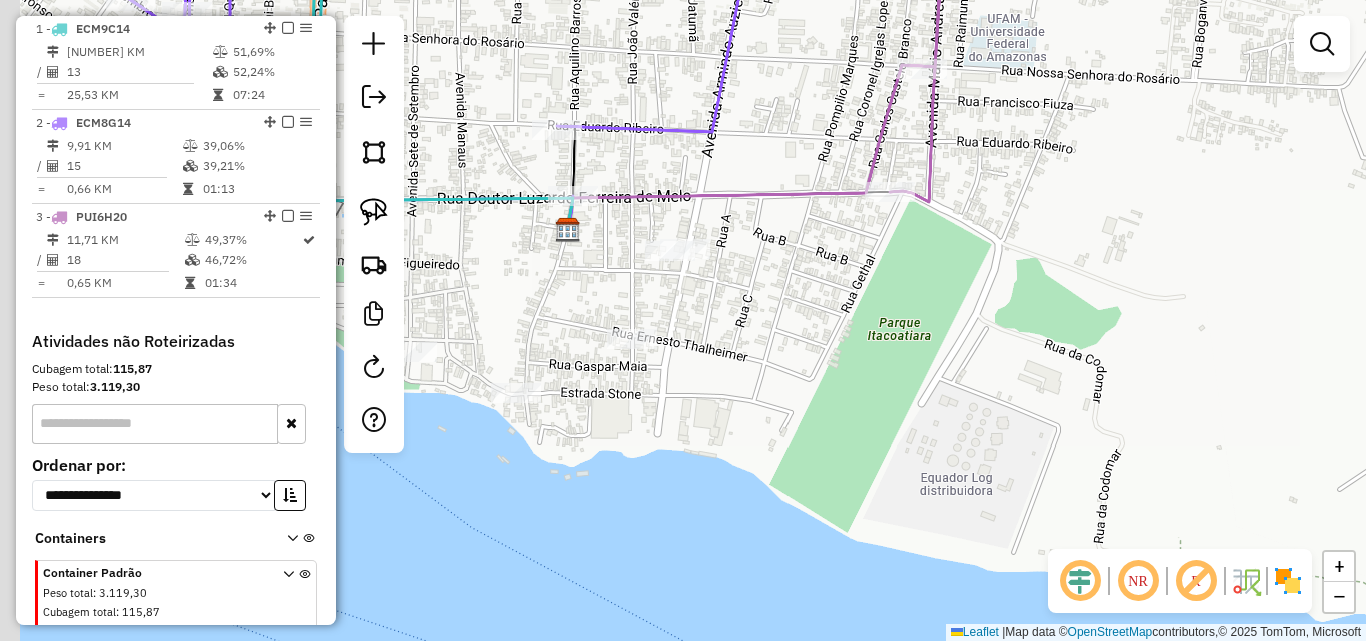 drag, startPoint x: 581, startPoint y: 361, endPoint x: 766, endPoint y: 370, distance: 185.2188 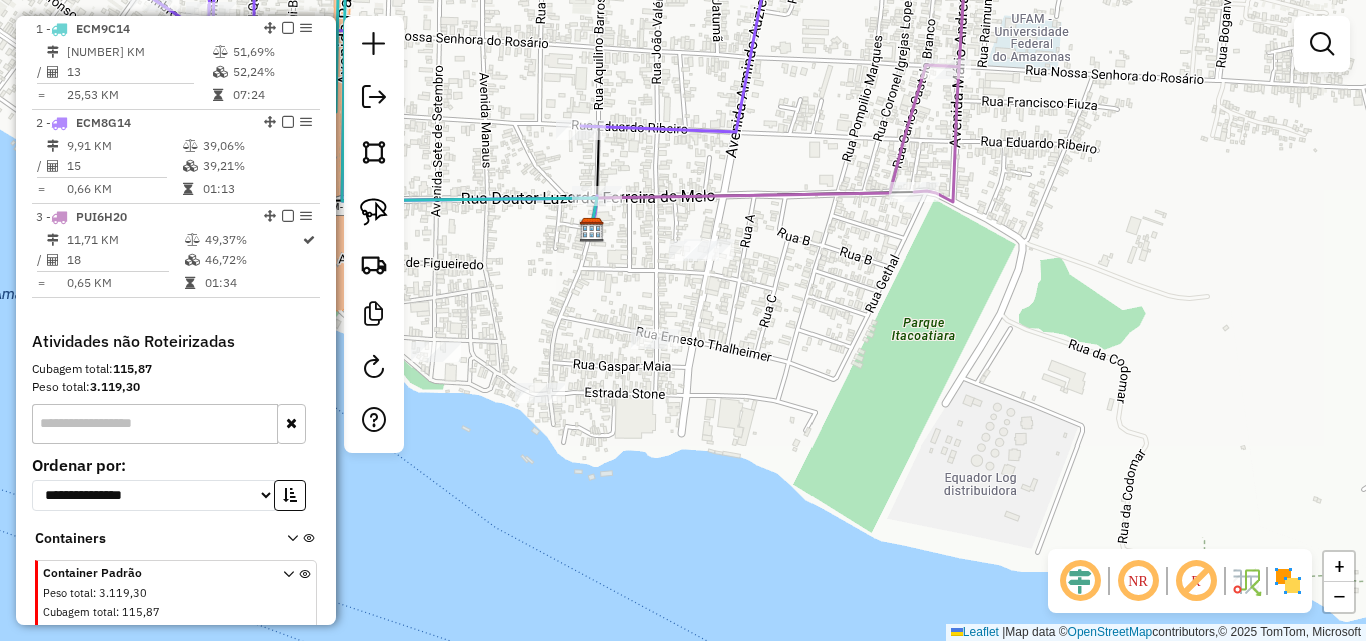 drag, startPoint x: 728, startPoint y: 302, endPoint x: 789, endPoint y: 291, distance: 61.983868 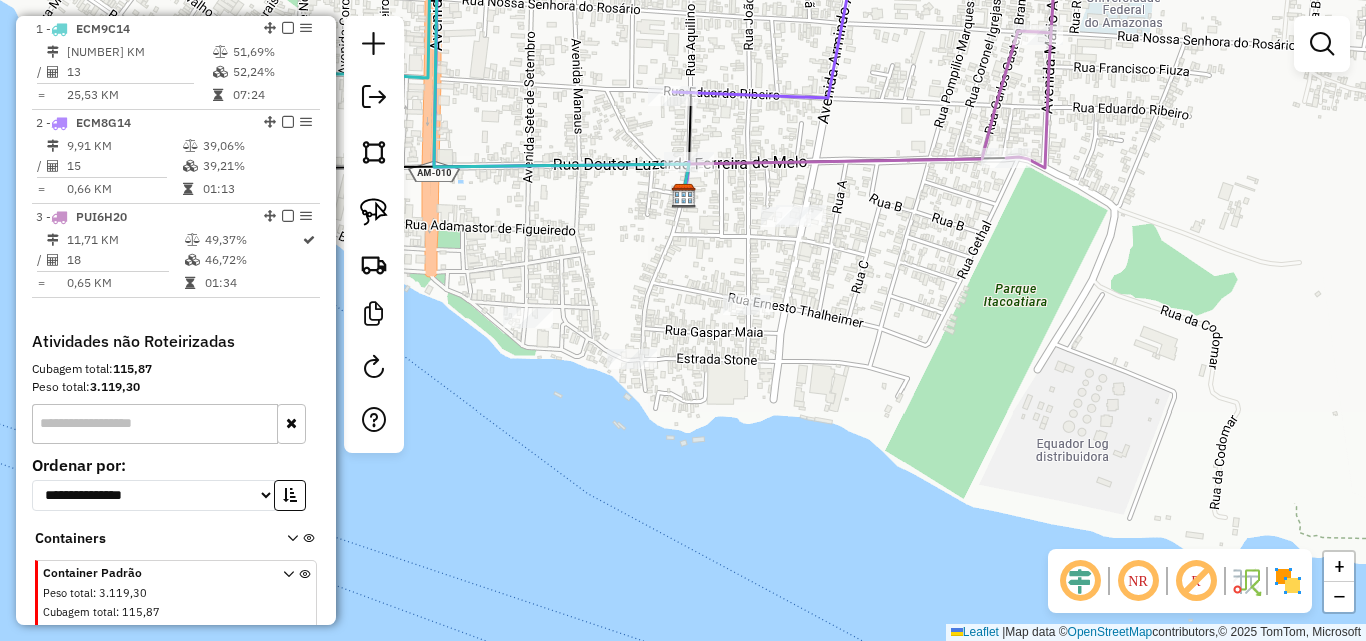drag, startPoint x: 581, startPoint y: 280, endPoint x: 632, endPoint y: 254, distance: 57.245087 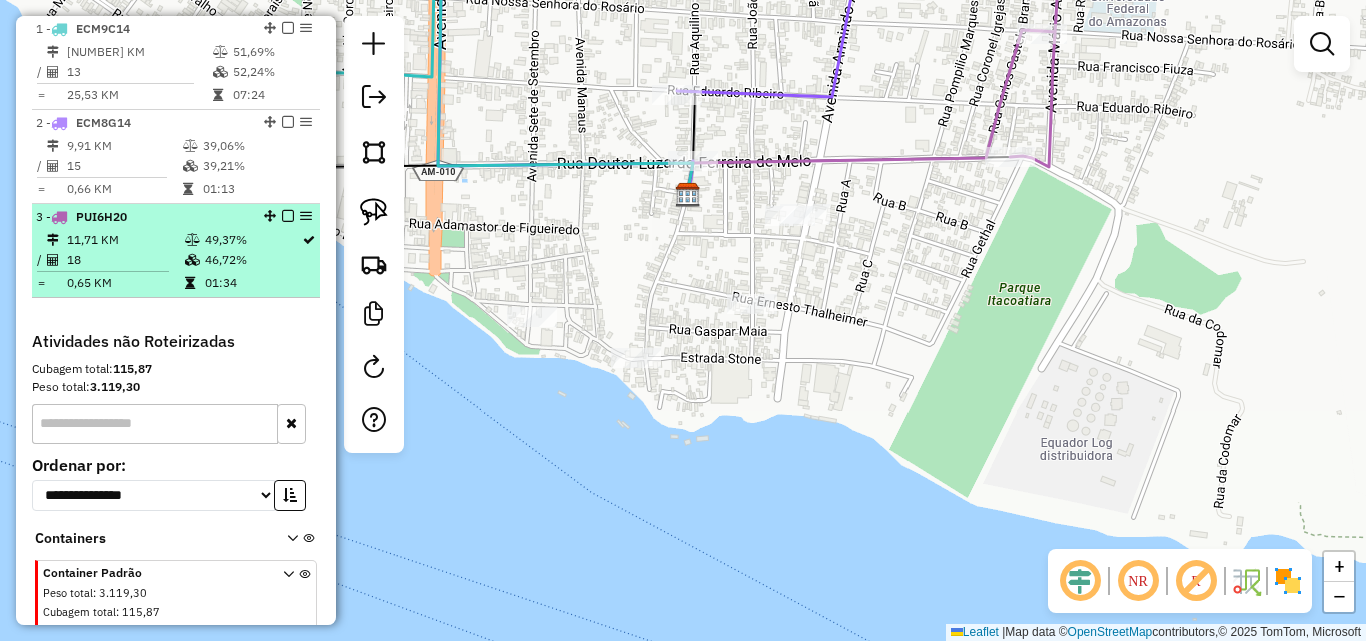 click on "11,71 KM" at bounding box center [125, 240] 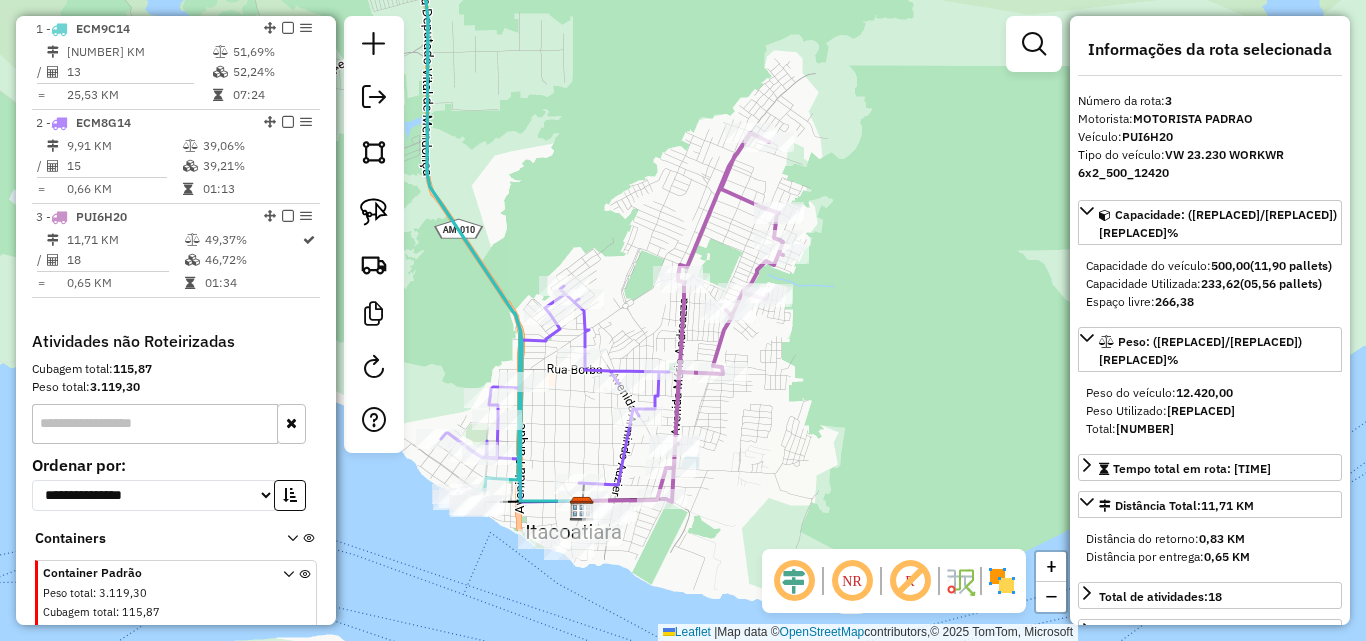 drag, startPoint x: 784, startPoint y: 405, endPoint x: 794, endPoint y: 260, distance: 145.34442 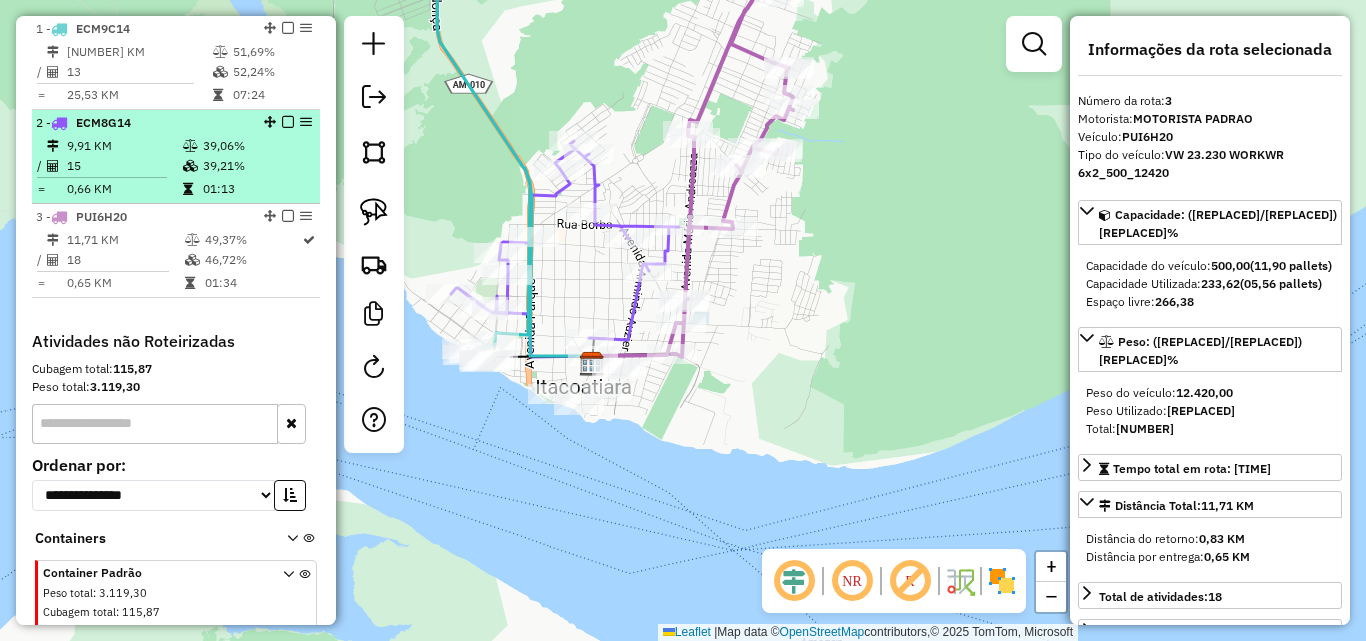 click on "15" at bounding box center (124, 166) 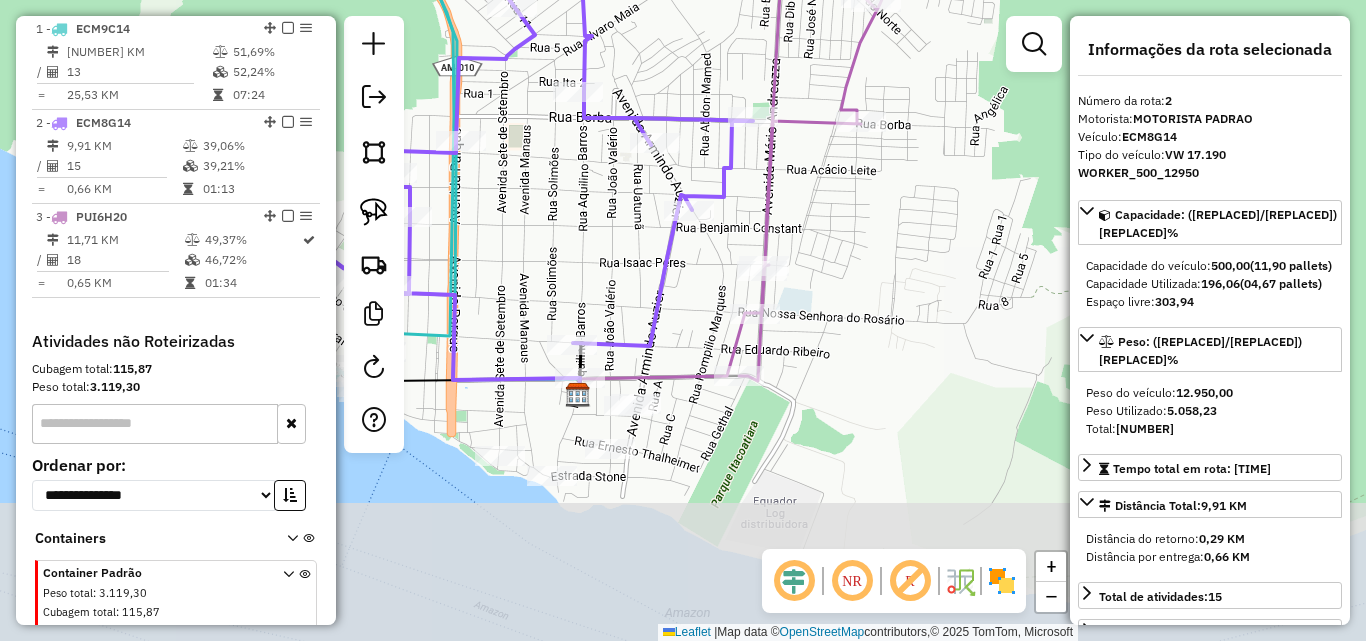 drag, startPoint x: 714, startPoint y: 402, endPoint x: 552, endPoint y: 251, distance: 221.46106 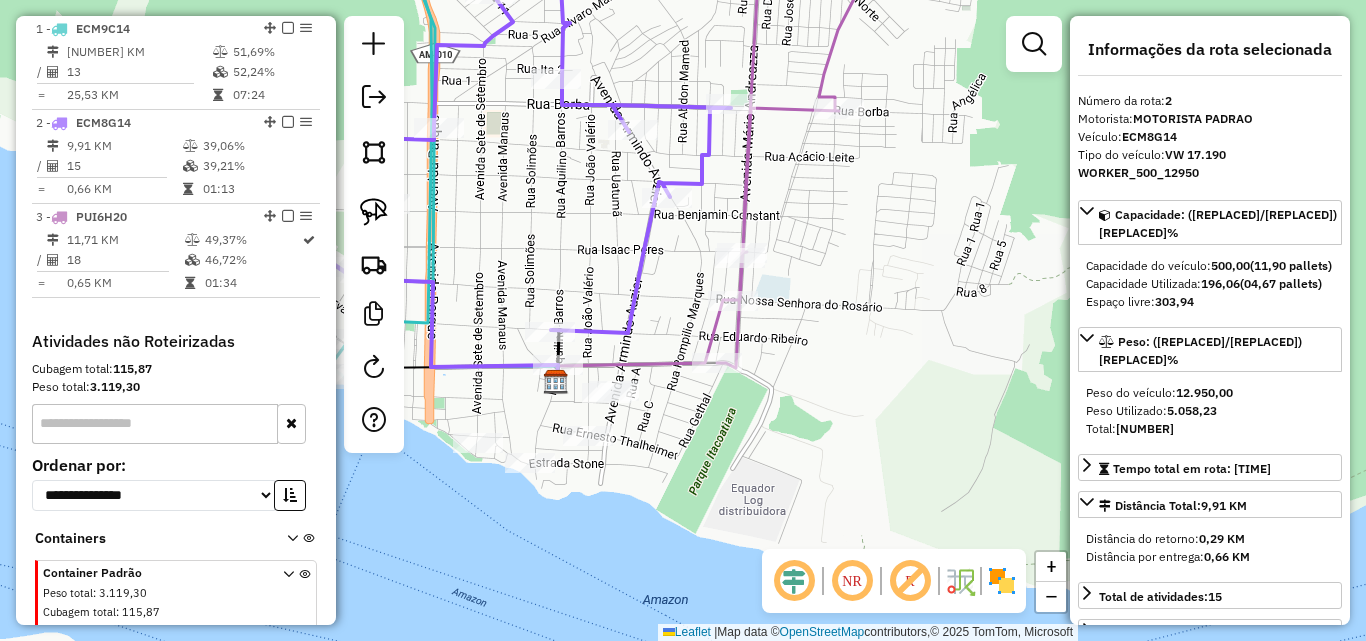 drag, startPoint x: 627, startPoint y: 265, endPoint x: 601, endPoint y: 243, distance: 34.058773 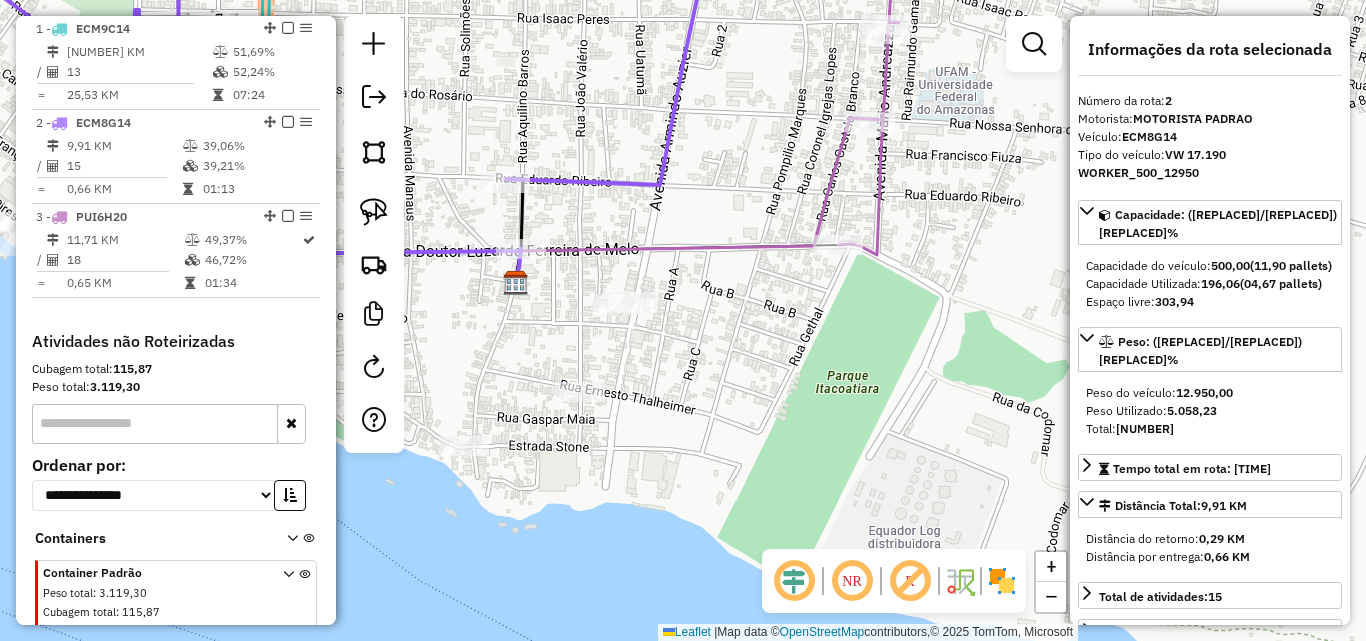 drag, startPoint x: 689, startPoint y: 430, endPoint x: 680, endPoint y: 344, distance: 86.46965 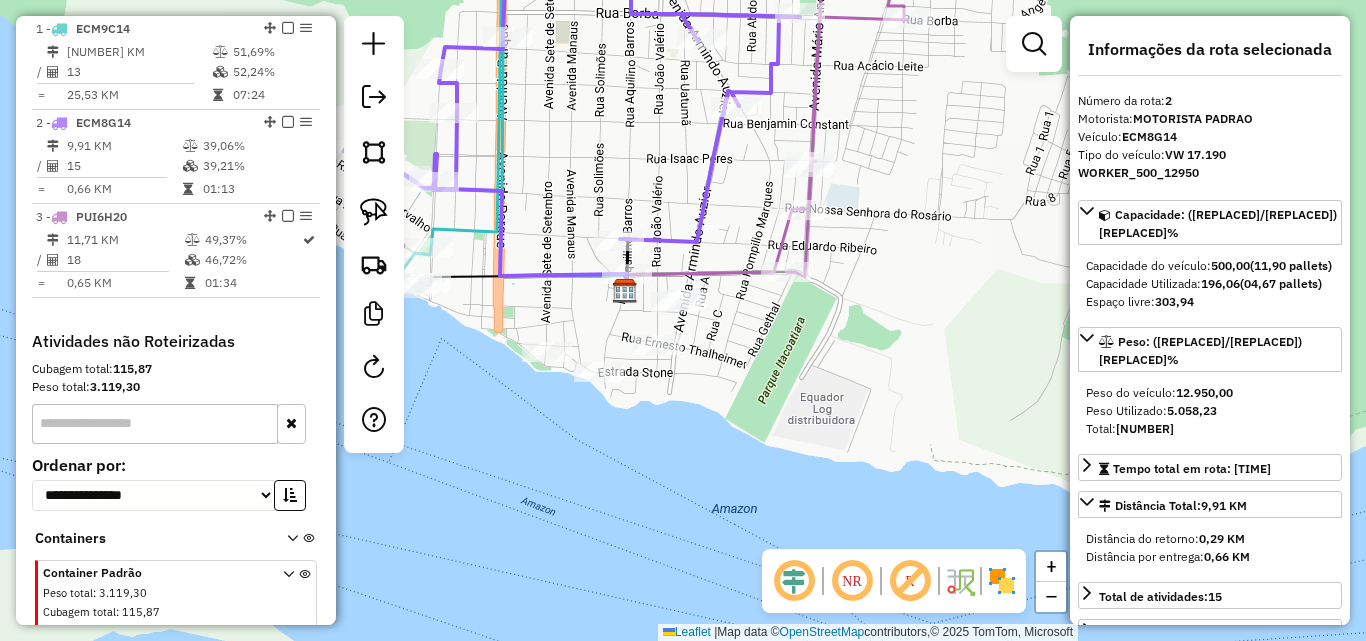 drag, startPoint x: 712, startPoint y: 370, endPoint x: 739, endPoint y: 349, distance: 34.20526 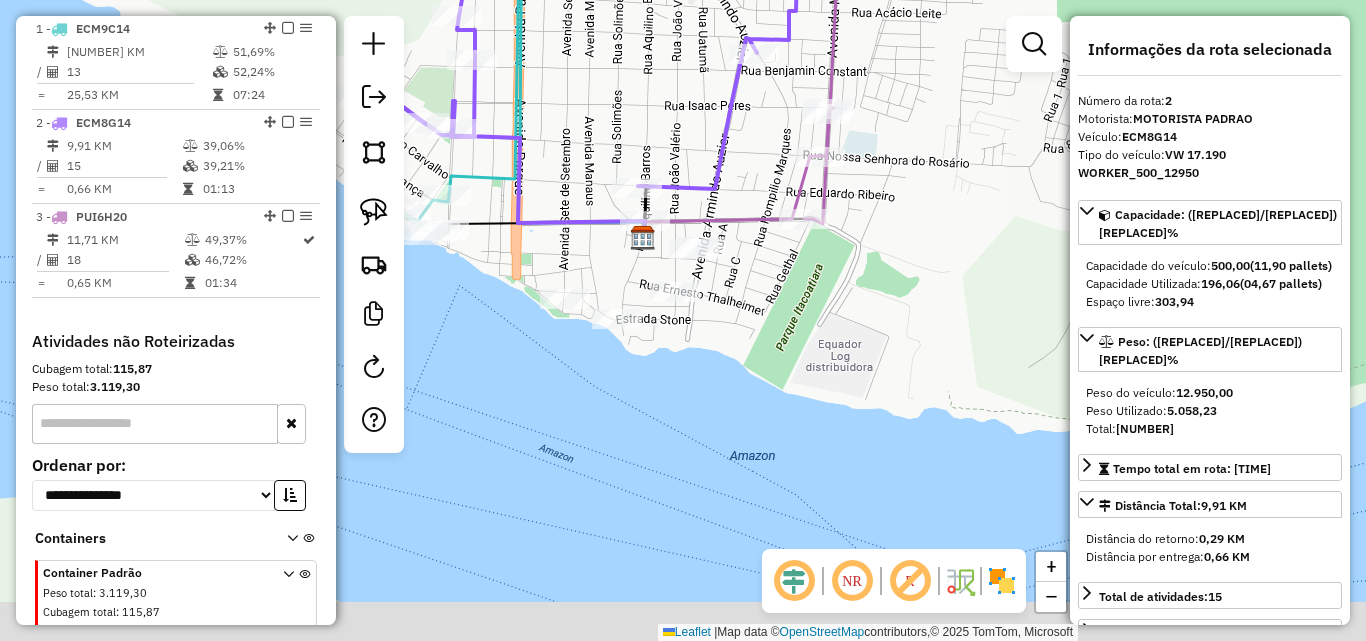 drag, startPoint x: 591, startPoint y: 322, endPoint x: 609, endPoint y: 269, distance: 55.97321 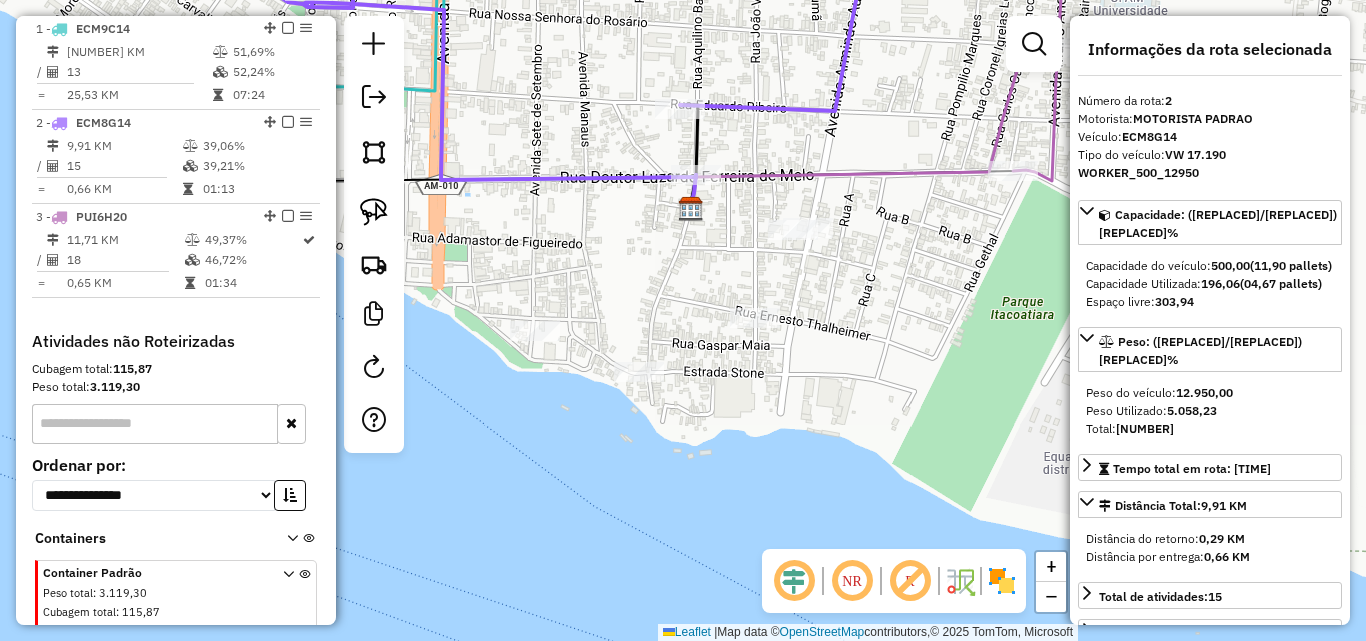drag, startPoint x: 670, startPoint y: 288, endPoint x: 701, endPoint y: 285, distance: 31.144823 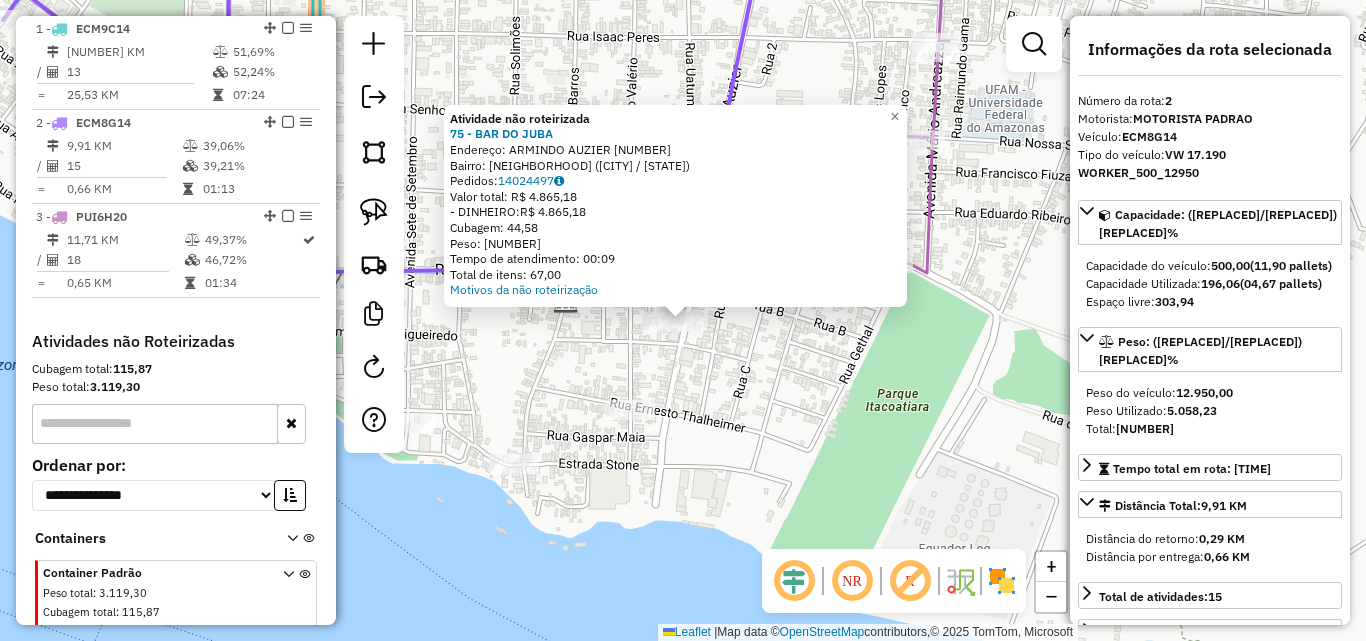 click on "Atividade não roteirizada 75 - BAR DO JUBA Endereço: [STREET_NAME] [NUMBER] Bairro: [NEIGHBORHOOD] ([CITY] / [STATE]) Pedidos: [ORDER_ID] Valor total: R$ [PRICE] - DINHEIRO: R$ [PRICE] Cubagem: [REPLACED] Peso: [REPLACED] Tempo de atendimento: [TIME] Total de itens: [REPLACED] Motivos da não roteirização × Janela de atendimento Grade de atendimento Capacidade Transportadoras Veículos Cliente Pedidos Rotas Selecione os dias de semana para filtrar as janelas de atendimento Seg Ter Qua Qui Sex Sáb Dom Informe o período da janela de atendimento: De: Até: Filtrar exatamente a janela do cliente Considerar janela de atendimento padrão Selecione os dias de semana para filtrar as grades de atendimento Seg Ter Qua Qui Sex Sáb Dom Considerar clientes sem dia de atendimento cadastrado Clientes fora do dia de atendimento selecionado Filtrar as atividades entre os valores definidos abaixo: Peso mínimo: Peso máximo: Cubagem mínima: Cubagem máxima: De: Até: De: +" 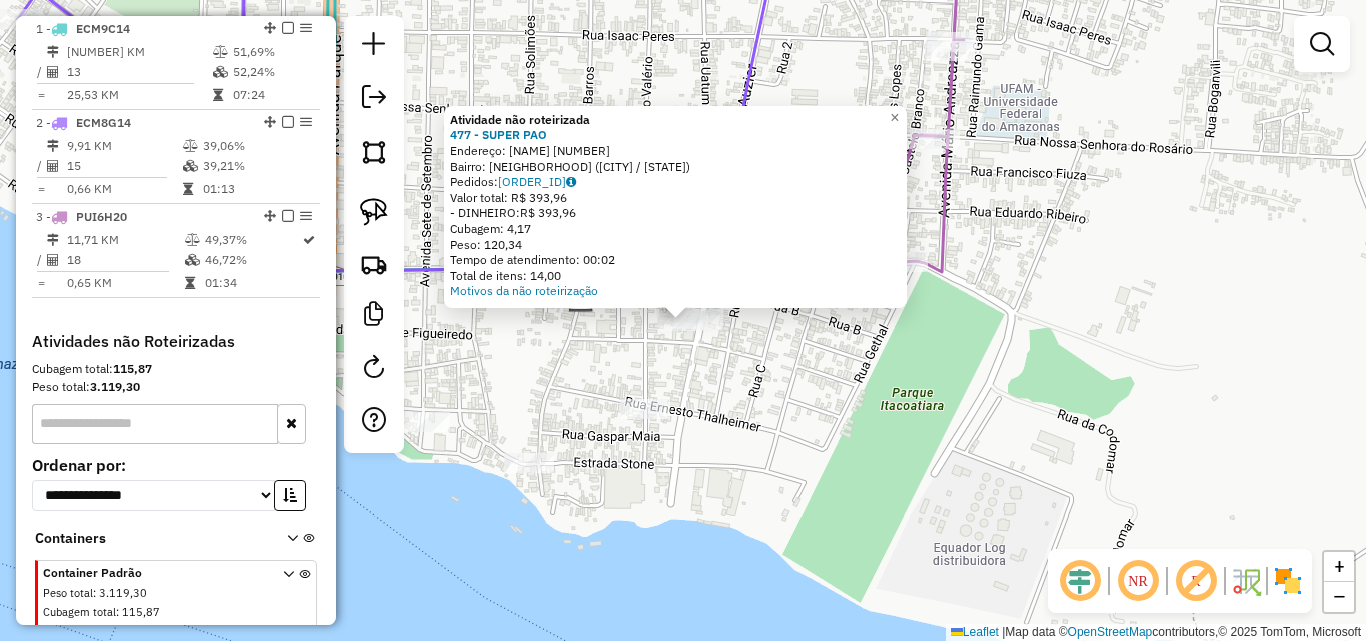 click on "Atividade não roteirizada 477 - SUPER PAO  Endereço:  [NUMBER] [STREET]   Bairro: [NEIGHBORHOOD] ([CITY] / [STATE])   Pedidos:  [ORDER_ID]   Valor total: R$ 393,96   - DINHEIRO:  R$ 393,96   Cubagem: 4,17   Peso: 120,34   Tempo de atendimento: 00:02   Total de itens: 14,00  Motivos da não roteirização × Janela de atendimento Grade de atendimento Capacidade Transportadoras Veículos Cliente Pedidos  Rotas Selecione os dias de semana para filtrar as janelas de atendimento  Seg   Ter   Qua   Qui   Sex   Sáb   Dom  Informe o período da janela de atendimento: De: Até:  Filtrar exatamente a janela do cliente  Considerar janela de atendimento padrão  Selecione os dias de semana para filtrar as grades de atendimento  Seg   Ter   Qua   Qui   Sex   Sáb   Dom   Considerar clientes sem dia de atendimento cadastrado  Clientes fora do dia de atendimento selecionado Filtrar as atividades entre os valores definidos abaixo:  Peso mínimo:   Peso máximo:   Cubagem mínima:   Cubagem máxima:   De:   Até:  +" 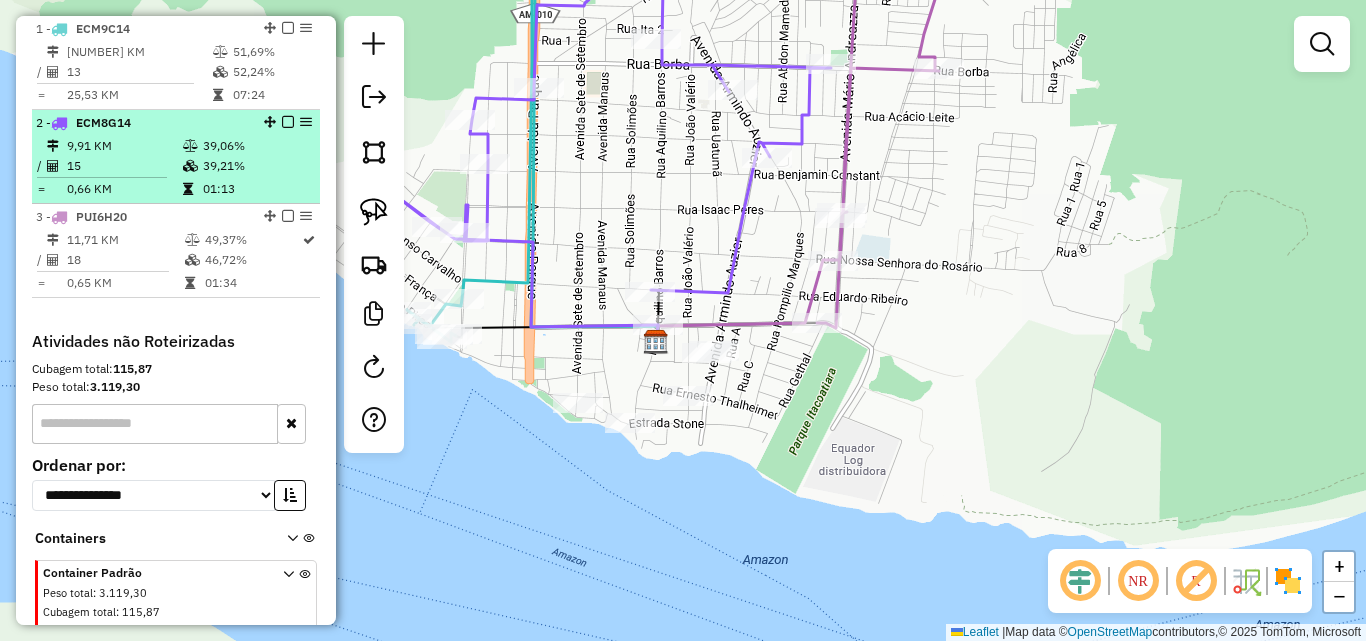 click on "0,66 KM" at bounding box center [124, 189] 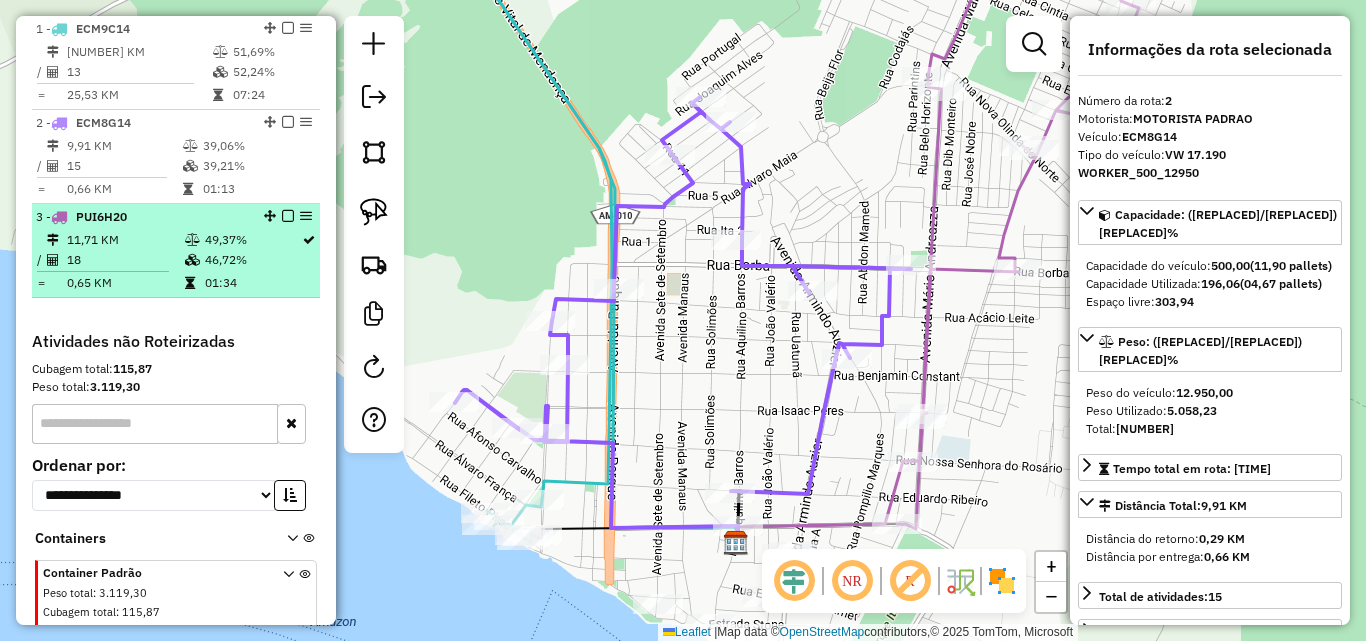 click on "11,71 KM" at bounding box center [125, 240] 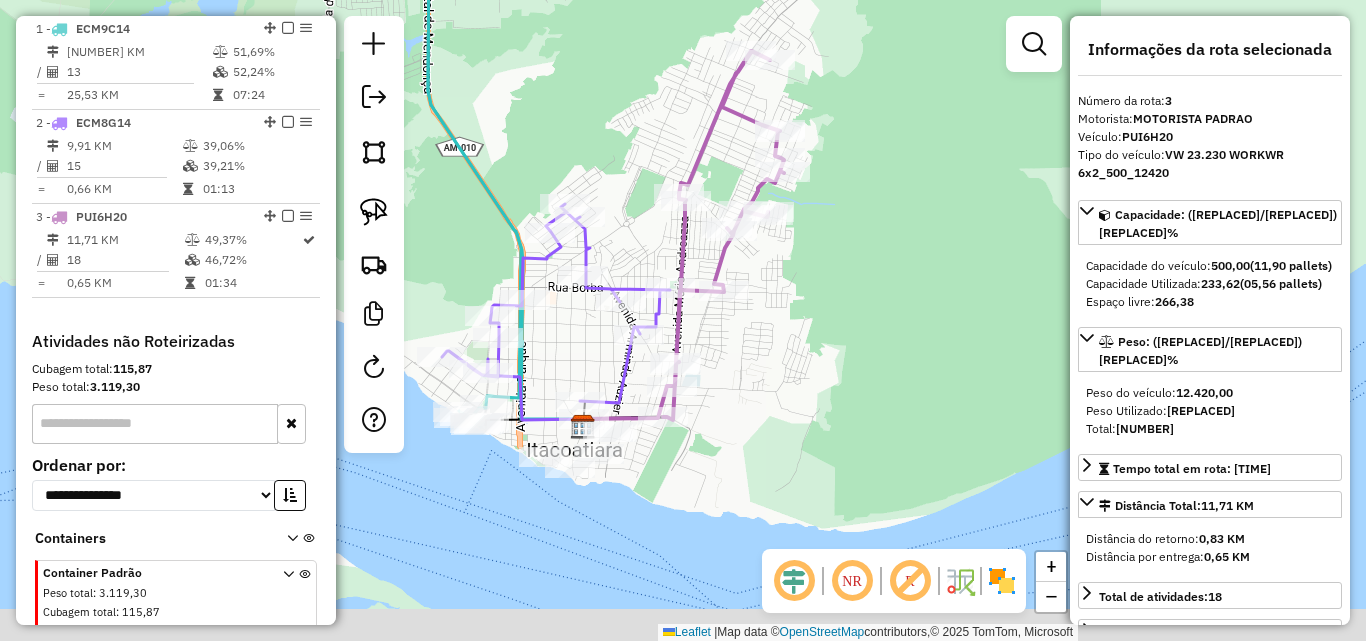 drag, startPoint x: 563, startPoint y: 428, endPoint x: 562, endPoint y: 188, distance: 240.00209 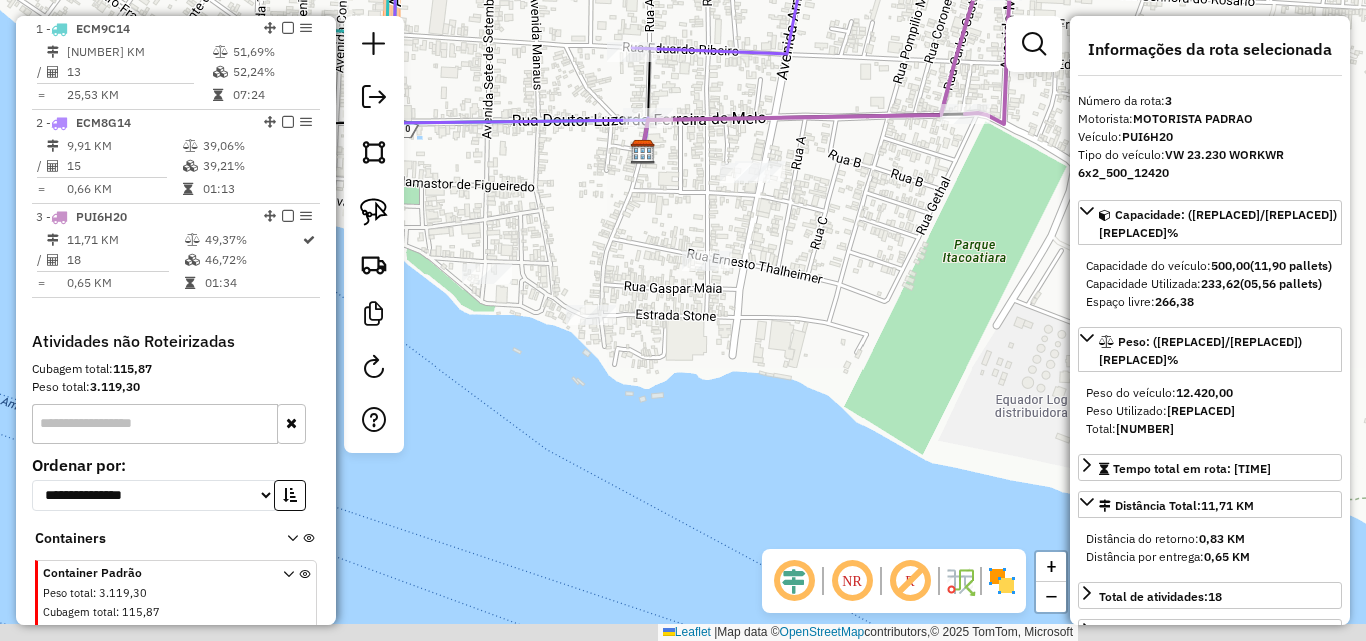 drag, startPoint x: 593, startPoint y: 276, endPoint x: 627, endPoint y: 244, distance: 46.69047 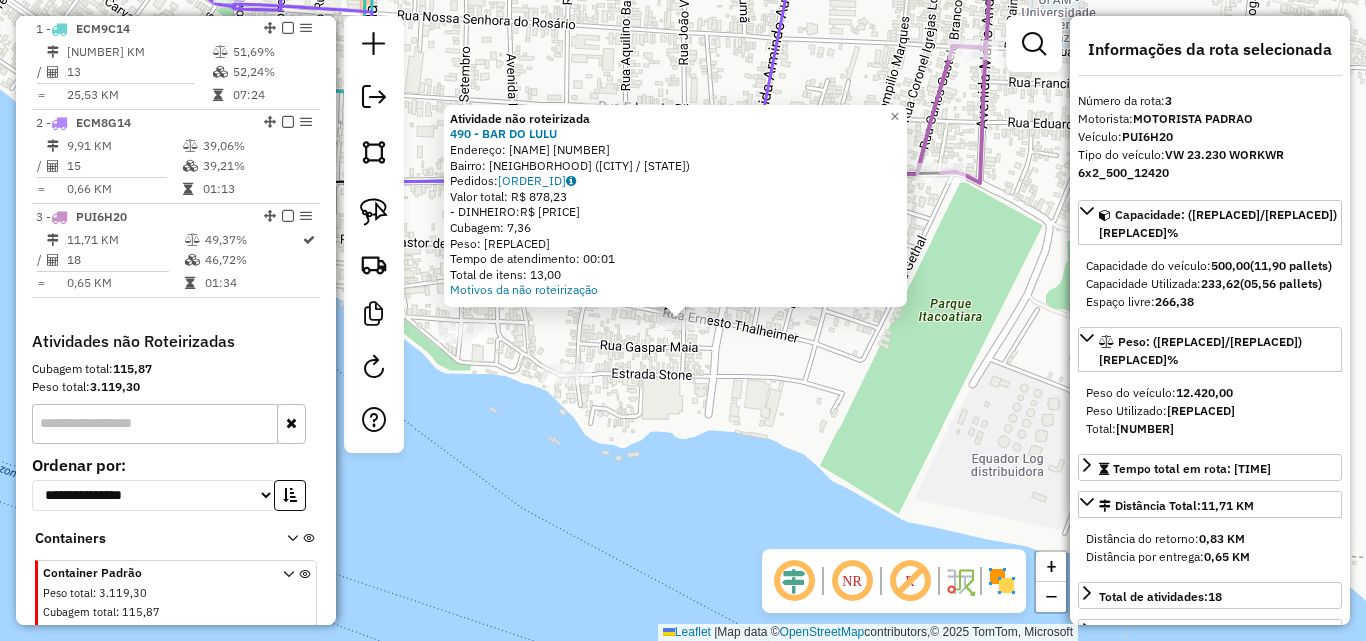 click on "Atividade não roteirizada [NUMBER] - [NAME]  Endereço: [NAME] [NUMBER]   Bairro: [NAME] ([CITY] / [STATE])   Pedidos: [NUMBER]   Valor total: R$ [PRICE]   - DINHEIRO: R$ [PRICE]   Cubagem: [NUMBER]   Peso: [NUMBER]   Tempo de atendimento: [TIME]   Total de itens: [NUMBER]  Motivos da não roteirização × Janela de atendimento Grade de atendimento Capacidade Transportadoras Veículos Cliente Pedidos  Rotas Selecione os dias de semana para filtrar as janelas de atendimento  Seg   Ter   Qua   Qui   Sex   Sáb   Dom  Informe o período da janela de atendimento: De: Até:  Filtrar exatamente a janela do cliente  Considerar janela de atendimento padrão  Selecione os dias de semana para filtrar as grades de atendimento  Seg   Ter   Qua   Qui   Sex   Sáb   Dom   Considerar clientes sem dia de atendimento cadastrado  Clientes fora do dia de atendimento selecionado Filtrar as atividades entre os valores definidos abaixo:  Peso mínimo:   Peso máximo:   Cubagem mínima:   Cubagem máxima:   De:   Até:   De:  Nome:" 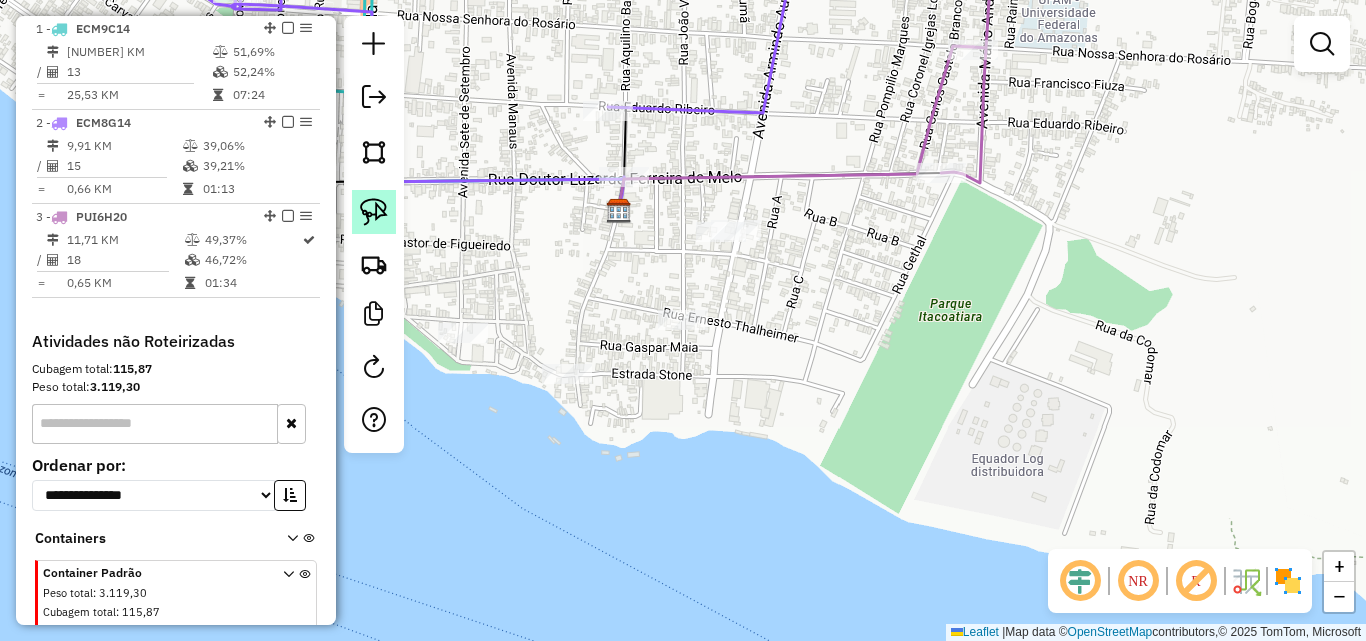 click 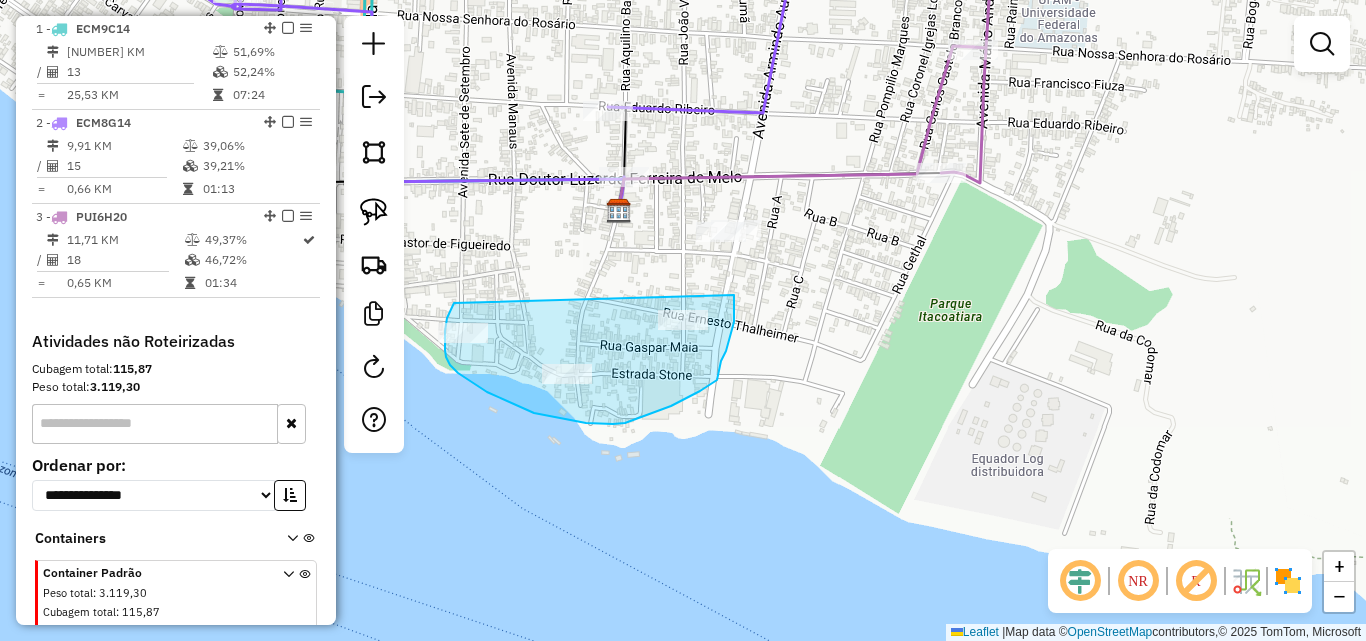 drag, startPoint x: 454, startPoint y: 303, endPoint x: 724, endPoint y: 274, distance: 271.55295 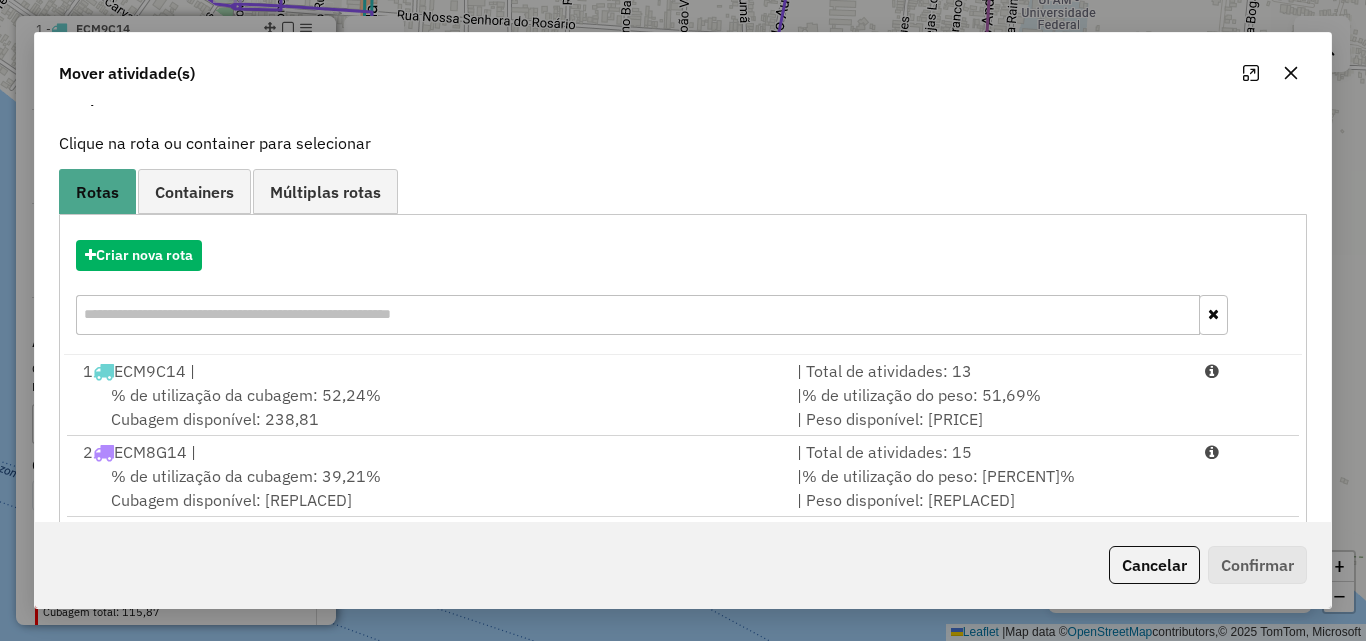 scroll, scrollTop: 210, scrollLeft: 0, axis: vertical 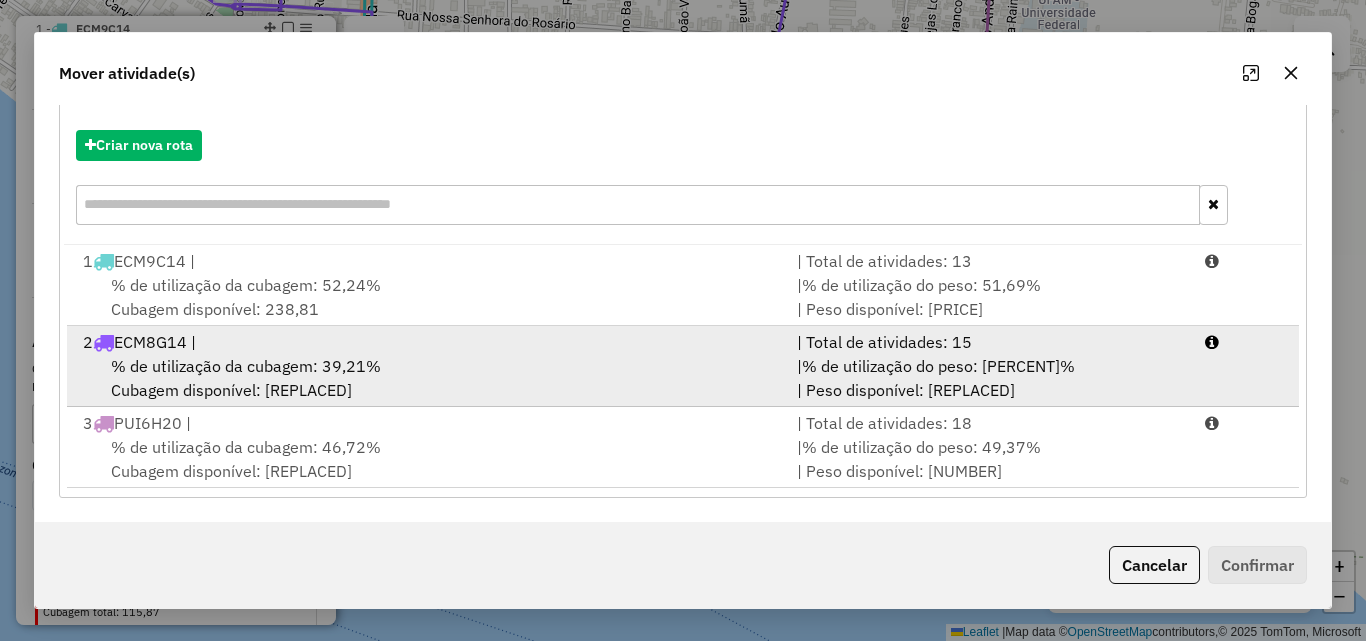 click on "% de utilização da cubagem: 39,21%" at bounding box center [246, 366] 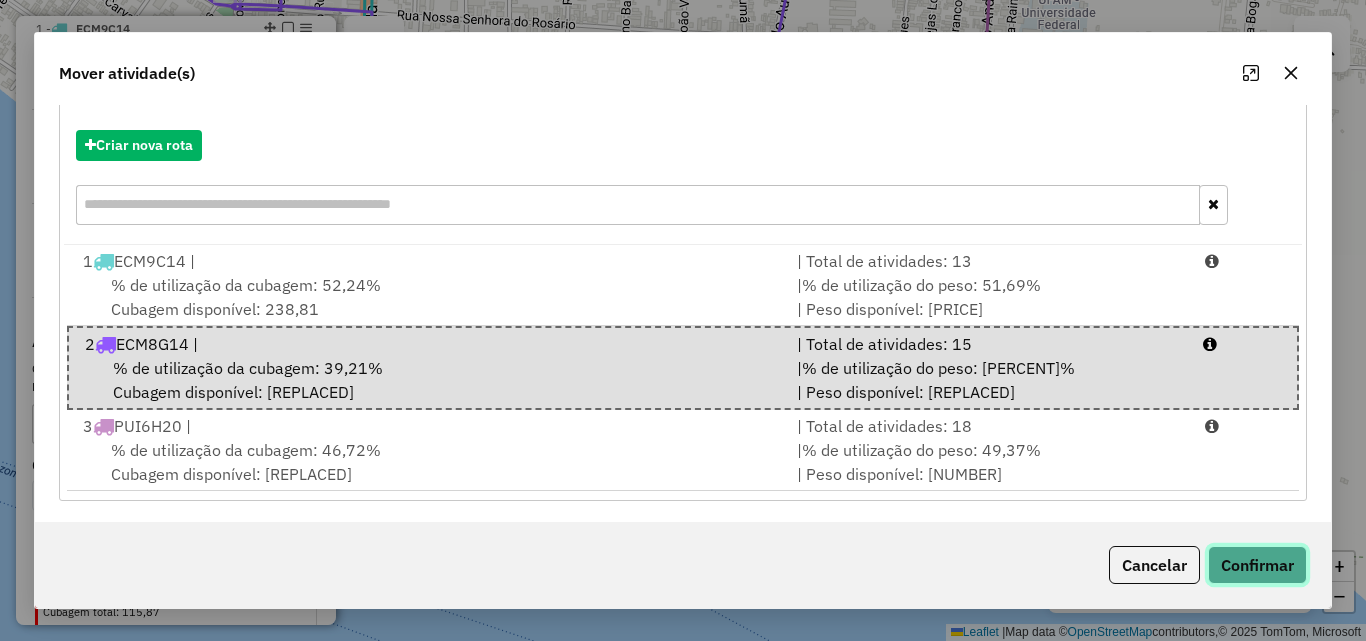 click on "Confirmar" 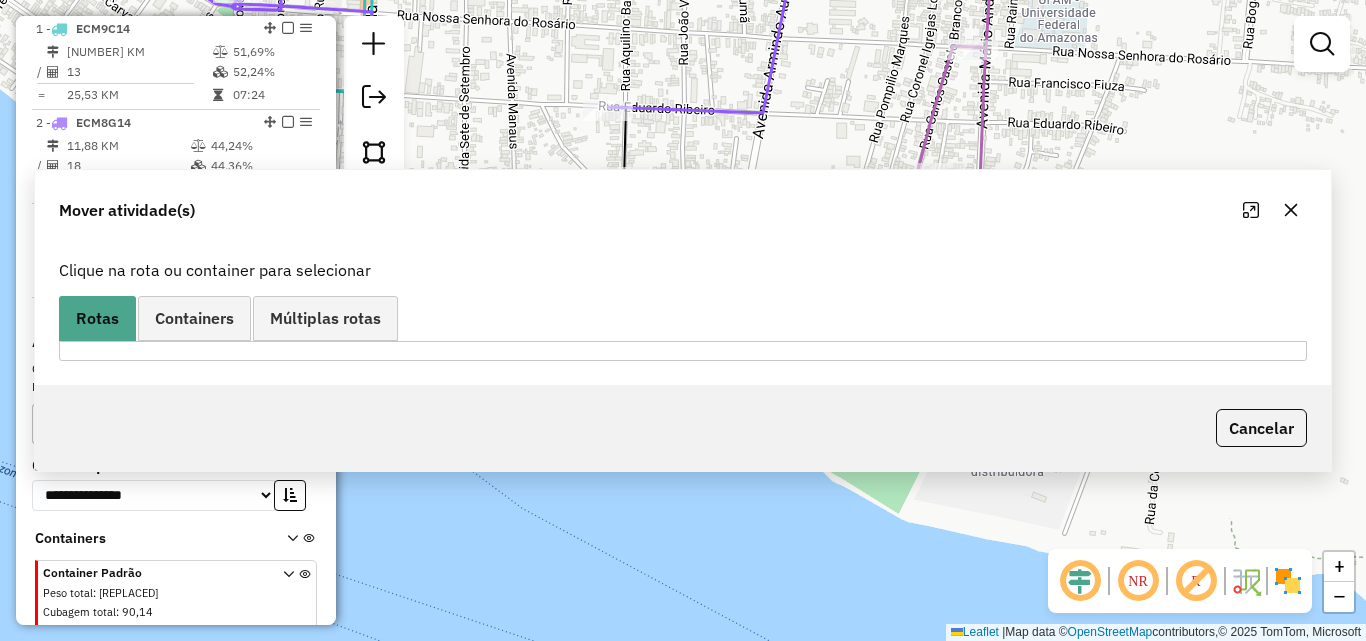 scroll, scrollTop: 0, scrollLeft: 0, axis: both 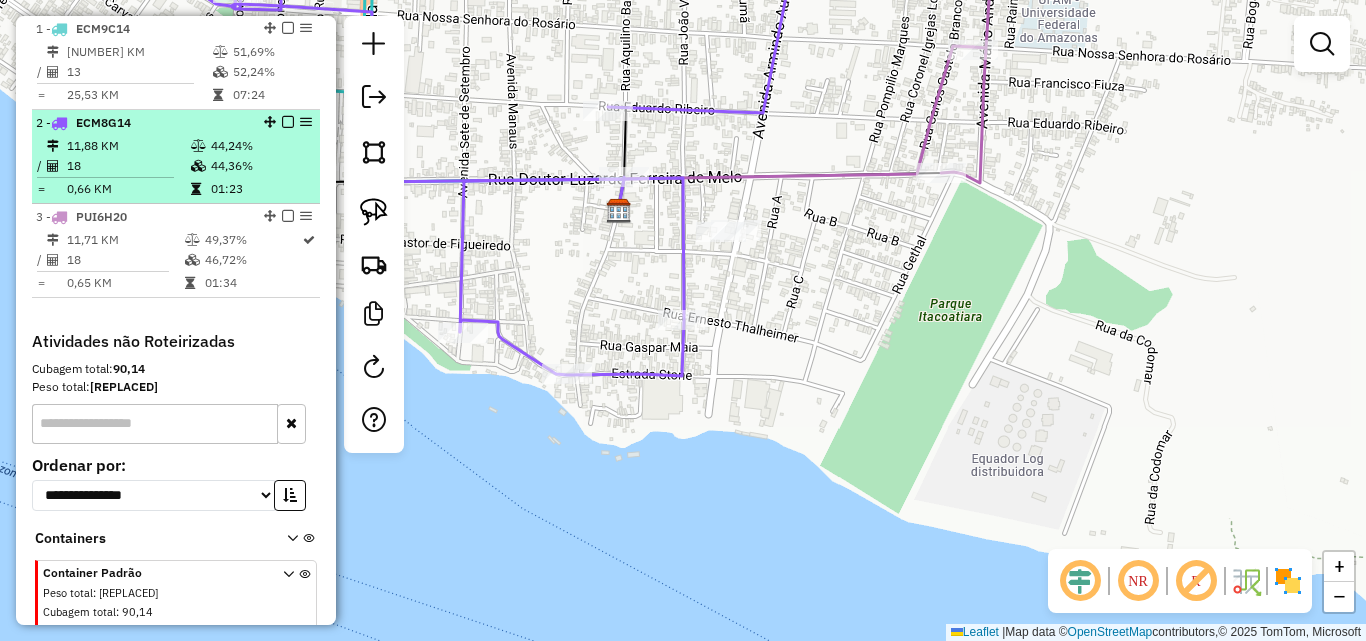 click on "18" at bounding box center [128, 166] 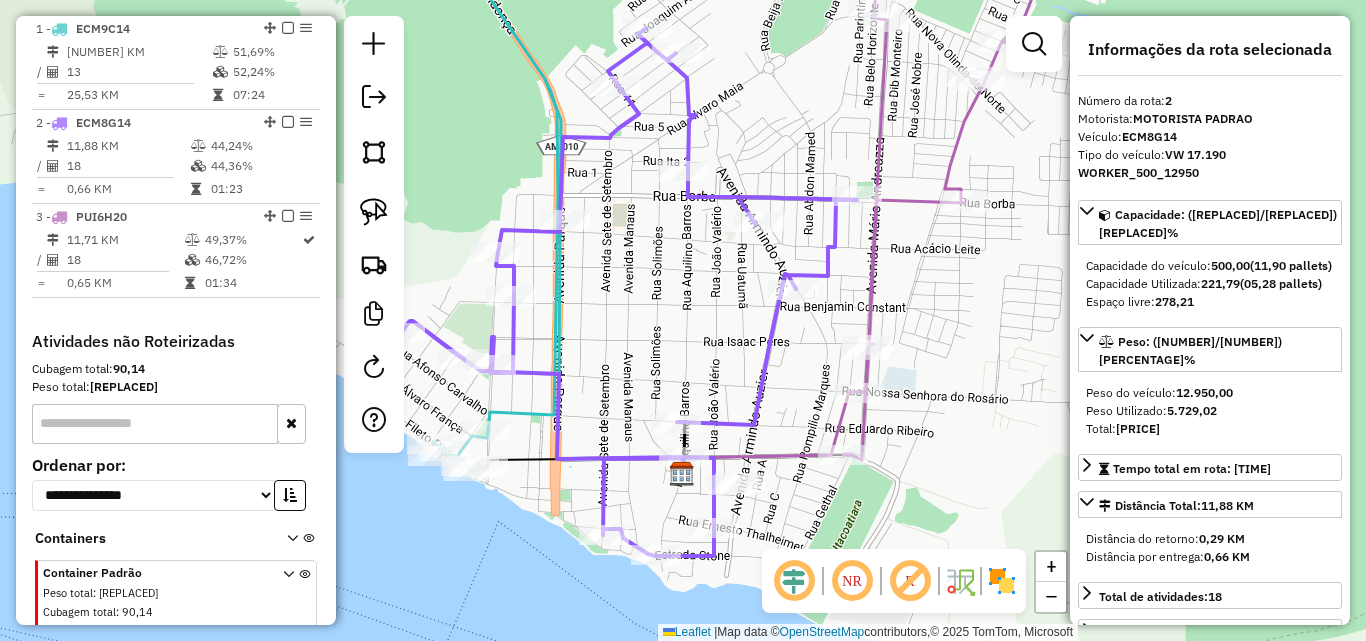 drag, startPoint x: 802, startPoint y: 419, endPoint x: 720, endPoint y: 370, distance: 95.524864 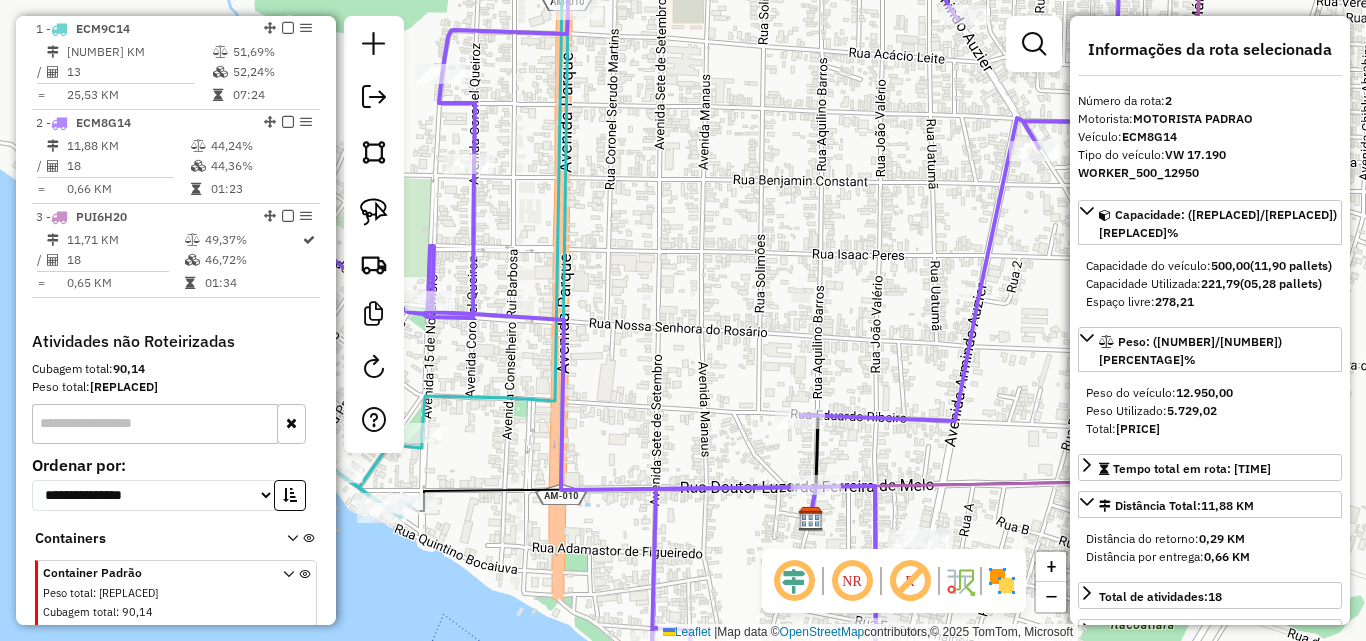 drag, startPoint x: 660, startPoint y: 411, endPoint x: 629, endPoint y: 261, distance: 153.16985 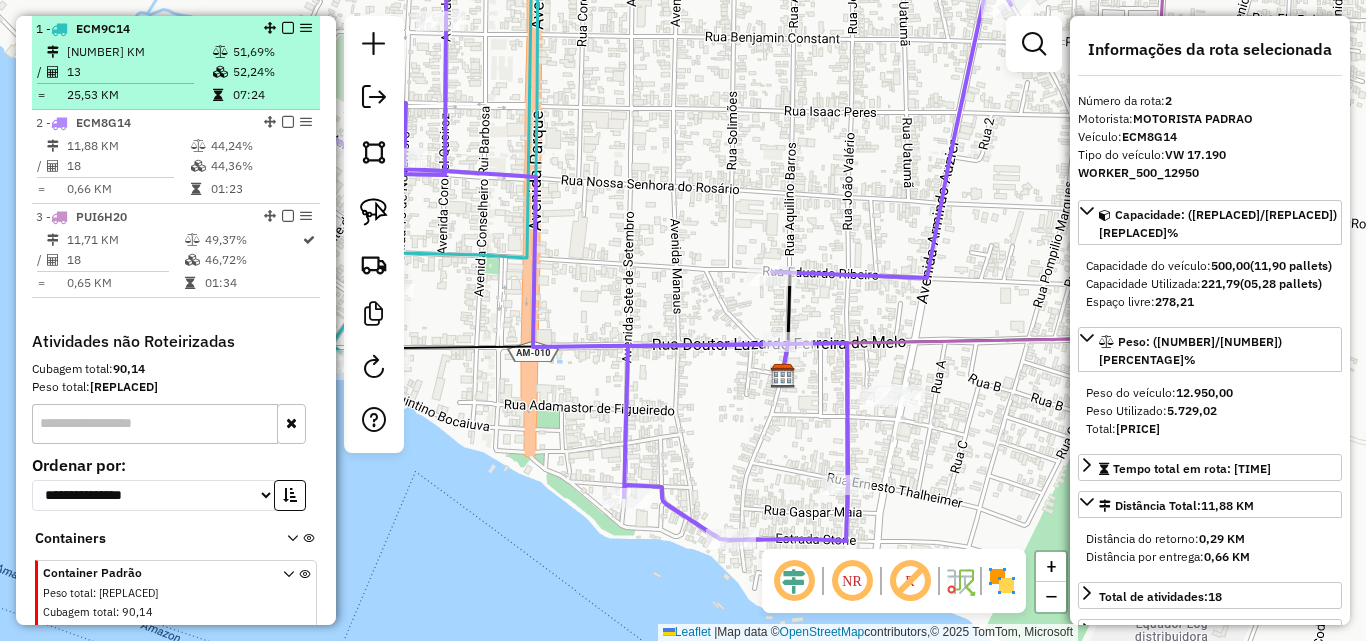 click on "13" at bounding box center [139, 72] 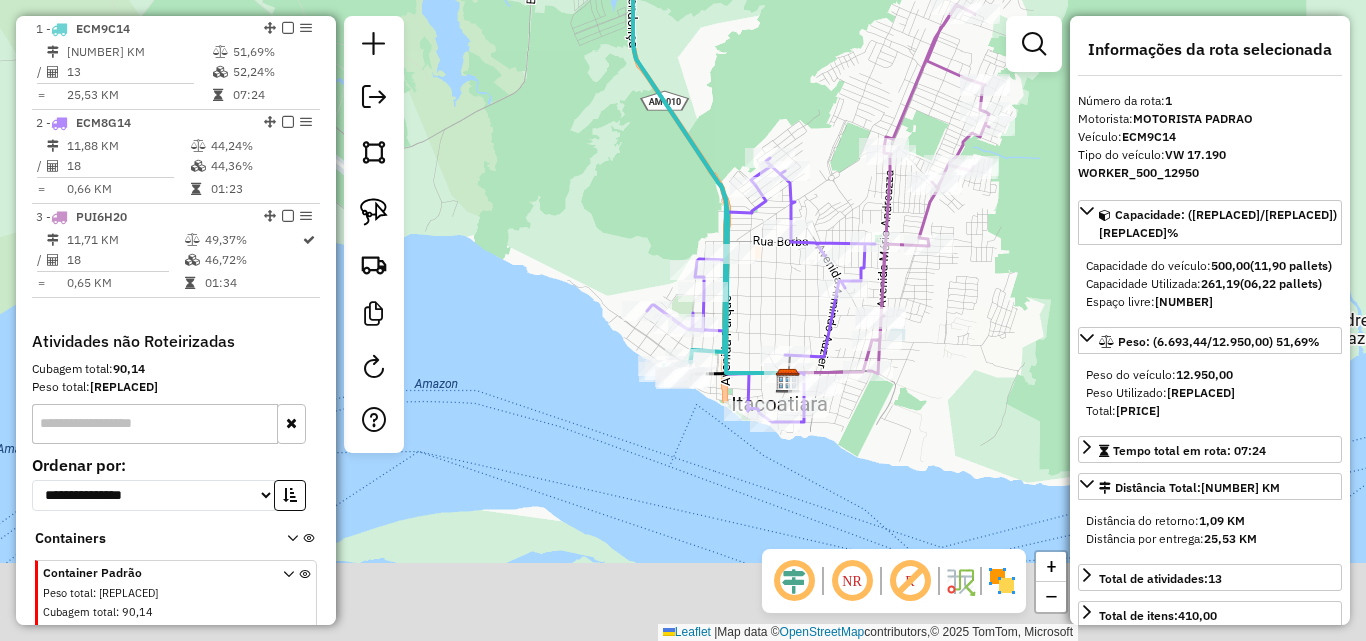 drag, startPoint x: 656, startPoint y: 441, endPoint x: 596, endPoint y: 237, distance: 212.64055 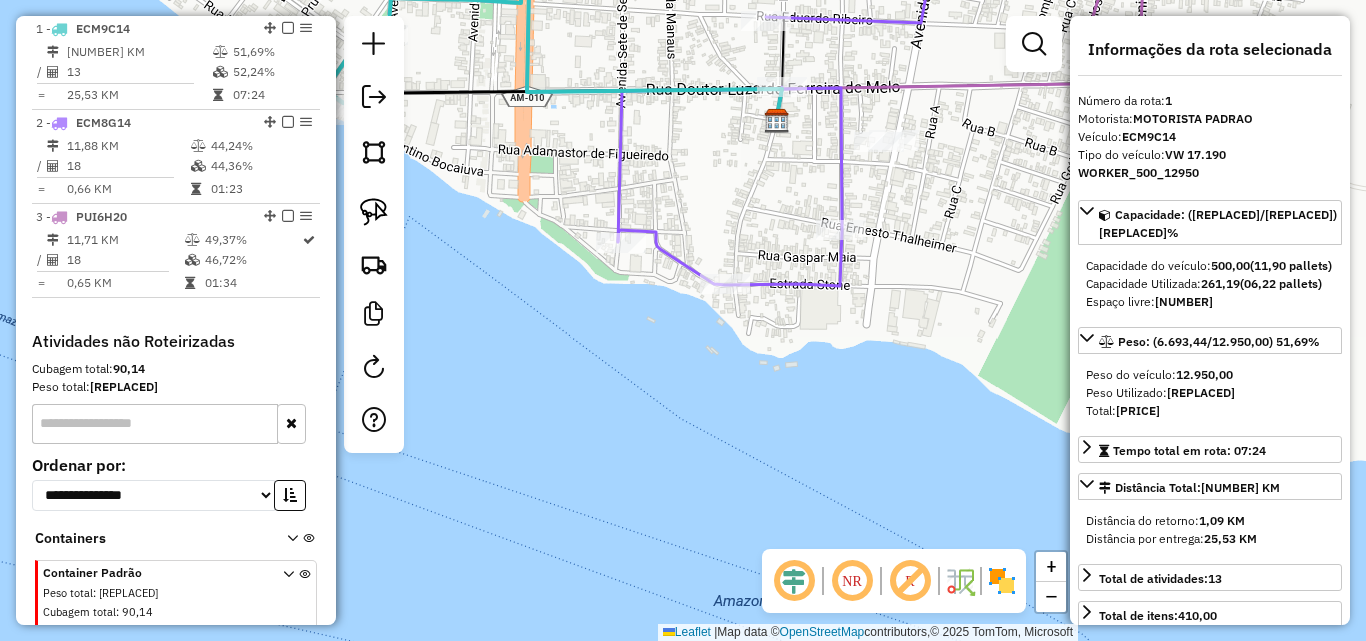 drag, startPoint x: 653, startPoint y: 337, endPoint x: 714, endPoint y: 322, distance: 62.817196 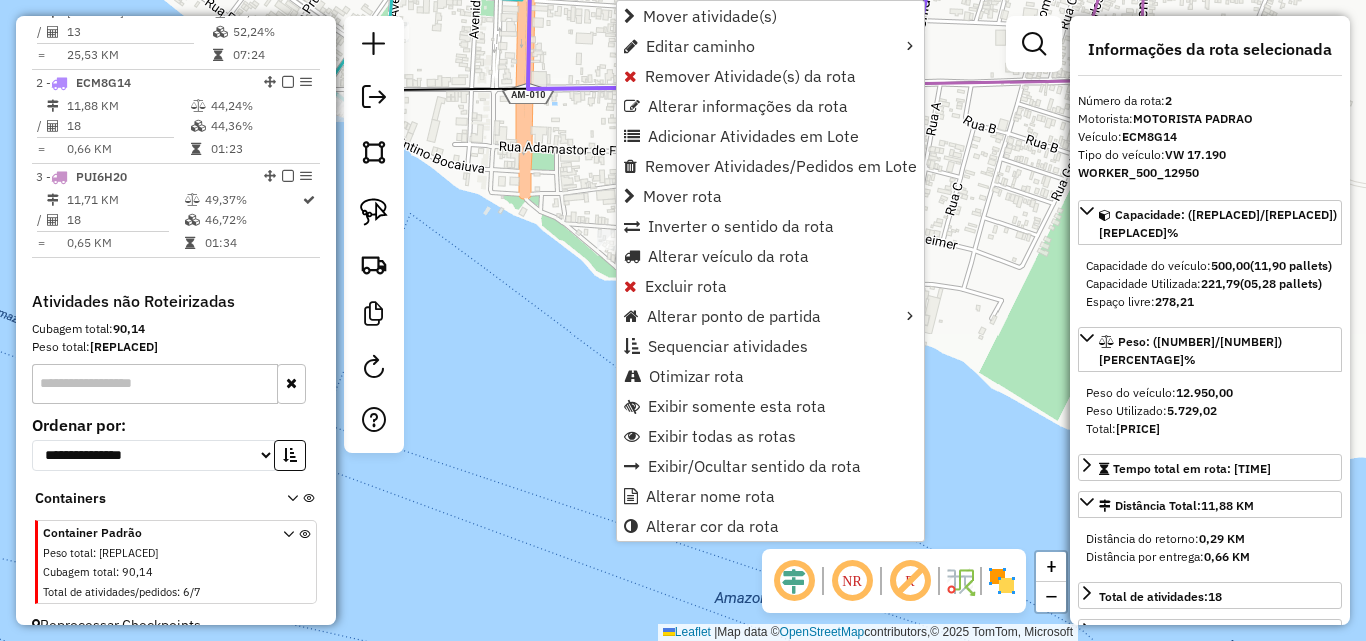 scroll, scrollTop: 841, scrollLeft: 0, axis: vertical 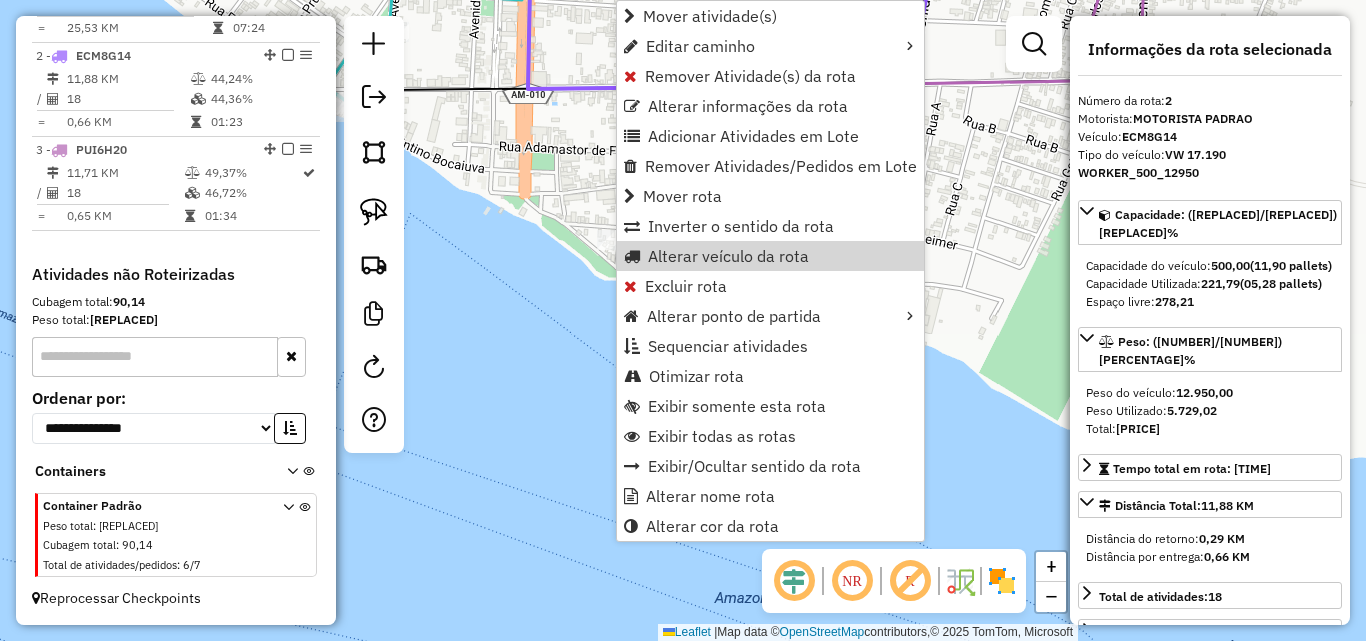 click on "Janela de atendimento Grade de atendimento Capacidade Transportadoras Veículos Cliente Pedidos  Rotas Selecione os dias de semana para filtrar as janelas de atendimento  Seg   Ter   Qua   Qui   Sex   Sáb   Dom  Informe o período da janela de atendimento: De: Até:  Filtrar exatamente a janela do cliente  Considerar janela de atendimento padrão  Selecione os dias de semana para filtrar as grades de atendimento  Seg   Ter   Qua   Qui   Sex   Sáb   Dom   Considerar clientes sem dia de atendimento cadastrado  Clientes fora do dia de atendimento selecionado Filtrar as atividades entre os valores definidos abaixo:  Peso mínimo:   Peso máximo:   Cubagem mínima:   Cubagem máxima:   De:   Até:  Filtrar as atividades entre o tempo de atendimento definido abaixo:  De:   Até:   Considerar capacidade total dos clientes não roteirizados Transportadora: Selecione um ou mais itens Tipo de veículo: Selecione um ou mais itens Veículo: Selecione um ou mais itens Motorista: Selecione um ou mais itens Nome: Rótulo:" 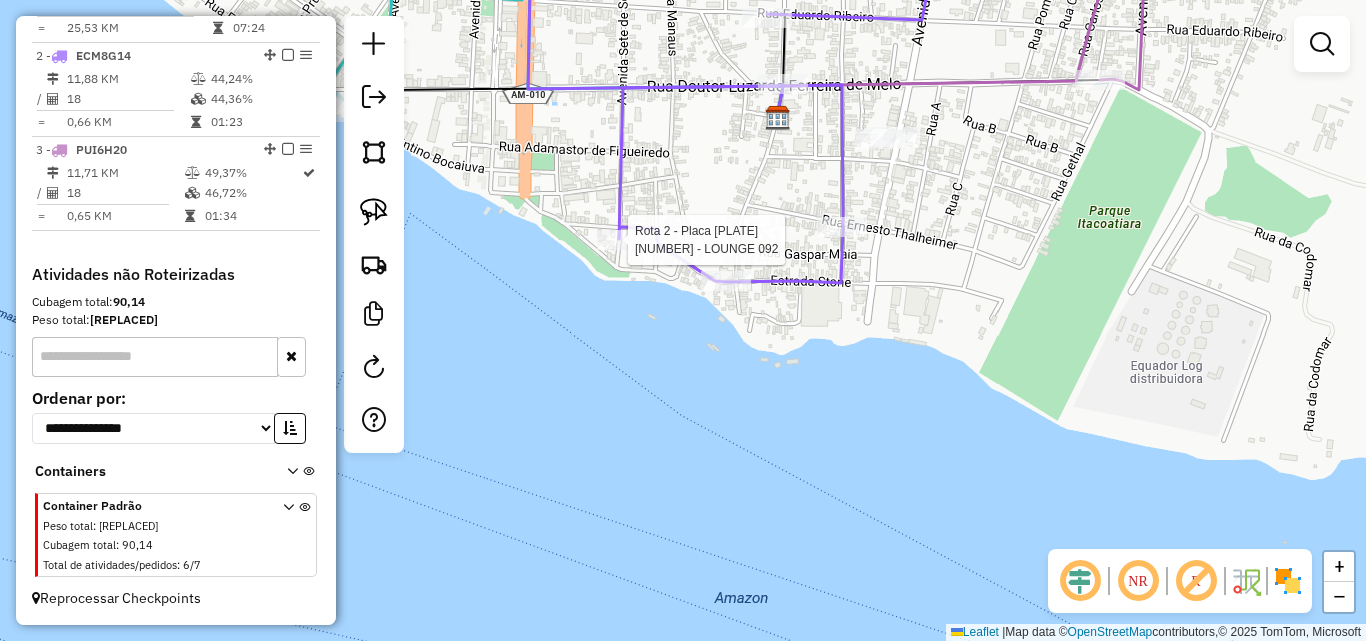 select on "**********" 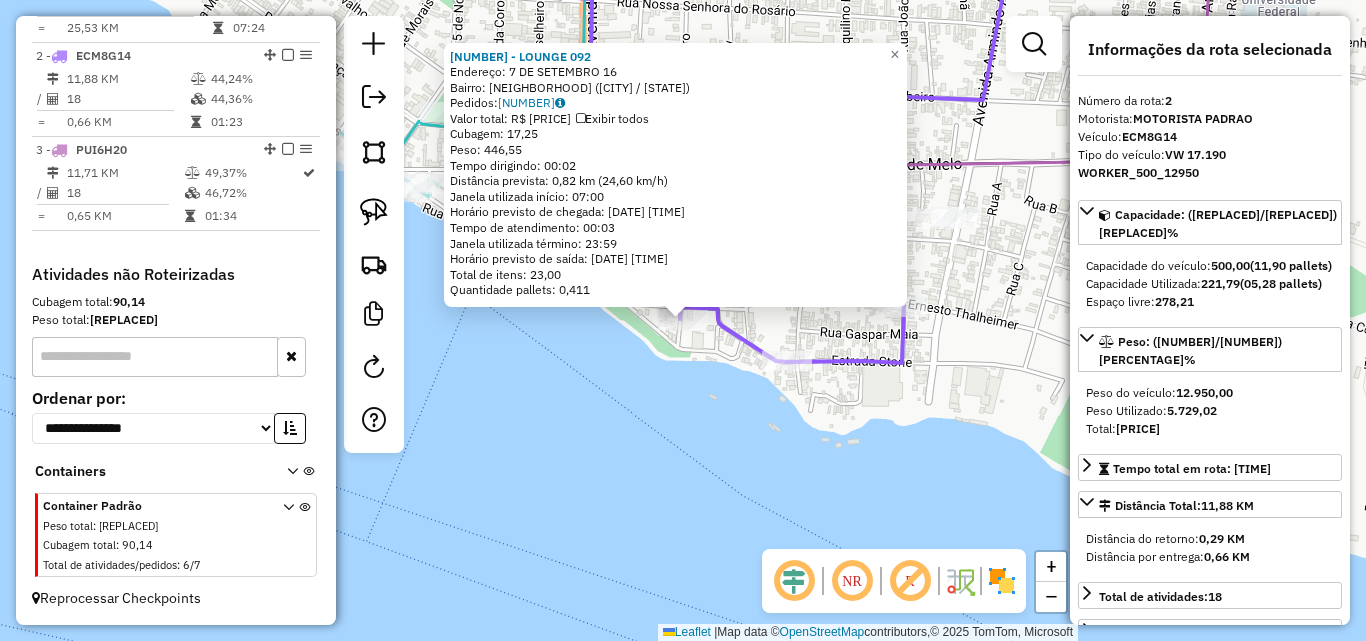 click on "[NUMBER] - LOUNGE 092 Endereço: [DAY] DE [MONTH] [NUMBER] Bairro: [NEIGHBORHOOD] ([CITY] / [STATE]) Pedidos: [ORDER_ID] Valor total: R$ [PRICE] Exibir todos Cubagem: [REPLACED] Peso: [REPLACED] Tempo dirigindo: [TIME] Distância prevista: [REPLACED] km ([REPLACED] km/h) Janela utilizada início: [TIME] Horário previsto de chegada: [DATE] [TIME] Tempo de atendimento: [TIME] Janela utilizada término: [TIME] Horário previsto de saída: [DATE] [TIME] Total de itens: [REPLACED] Quantidade pallets: [REPLACED] × Janela de atendimento Grade de atendimento Capacidade Transportadoras Veículos Cliente Pedidos Rotas Selecione os dias de semana para filtrar as janelas de atendimento Seg Ter Qua Qui Sex Sáb Dom Informe o período da janela de atendimento: De: Até: Filtrar exatamente a janela do cliente Considerar janela de atendimento padrão Selecione os dias de semana para filtrar as grades de atendimento Seg Ter Qua Qui Sex Sáb Dom Considerar clientes sem dia de atendimento cadastrado De: De:" 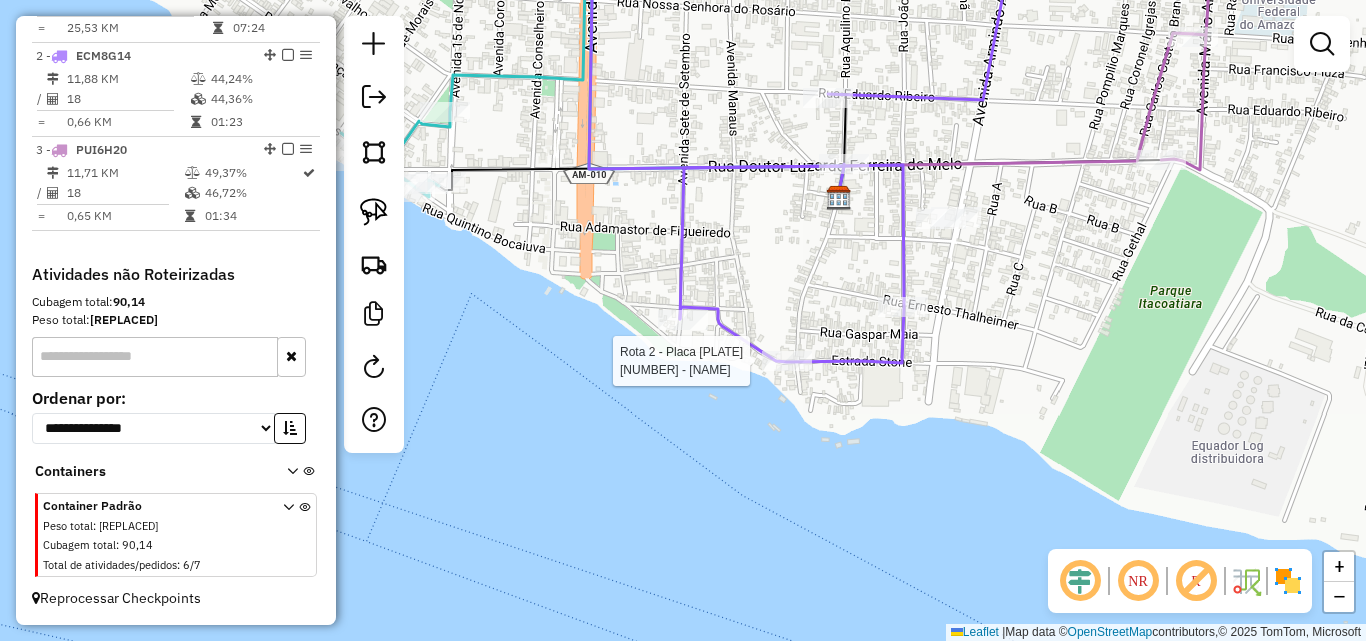 select on "**********" 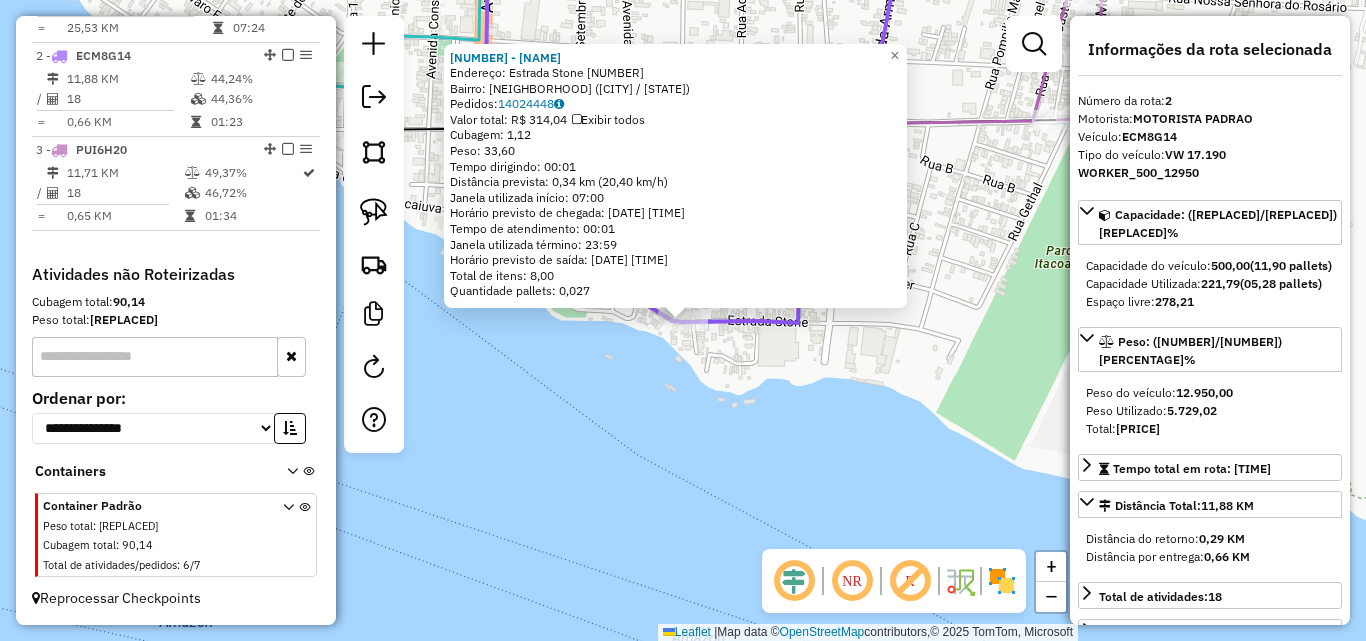 click on "593 - PADARIA SAO LUCAS  Endereço:  Estrada Stone [NUMBER]   Bairro: JAUARI I ([CITY] / [STATE])   Pedidos:  [ORDER_ID]   Valor total: R$ [NUMBER]   Exibir todos   Cubagem: [NUMBER]  Peso: [NUMBER]  Tempo dirigindo: [TIME]   Distância prevista: [NUMBER] km ([NUMBER] km/h)   Janela utilizada início: [TIME]   Horário previsto de chegada: [DATE] [TIME]   Tempo de atendimento: [TIME]   Janela utilizada término: [TIME]   Horário previsto de saída: [DATE] [TIME]   Total de itens: [NUMBER]   Quantidade pallets: [NUMBER]  × Janela de atendimento Grade de atendimento Capacidade Transportadoras Veículos Cliente Pedidos  Rotas Selecione os dias de semana para filtrar as janelas de atendimento  Seg   Ter   Qua   Qui   Sex   Sáb   Dom  Informe o período da janela de atendimento: De: Até:  Filtrar exatamente a janela do cliente  Considerar janela de atendimento padrão  Selecione os dias de semana para filtrar as grades de atendimento  Seg   Ter   Qua   Qui   Sex   Sáb   Dom   Considerar clientes sem dia de atendimento cadastrado  Clientes fora do dia de atendimento selecionado Filtrar as atividades entre os valores definidos abaixo:  Peso mínimo:   Peso máximo:   Cubagem mínima:   Cubagem máxima:   De:   Até:   De:  De:  +" 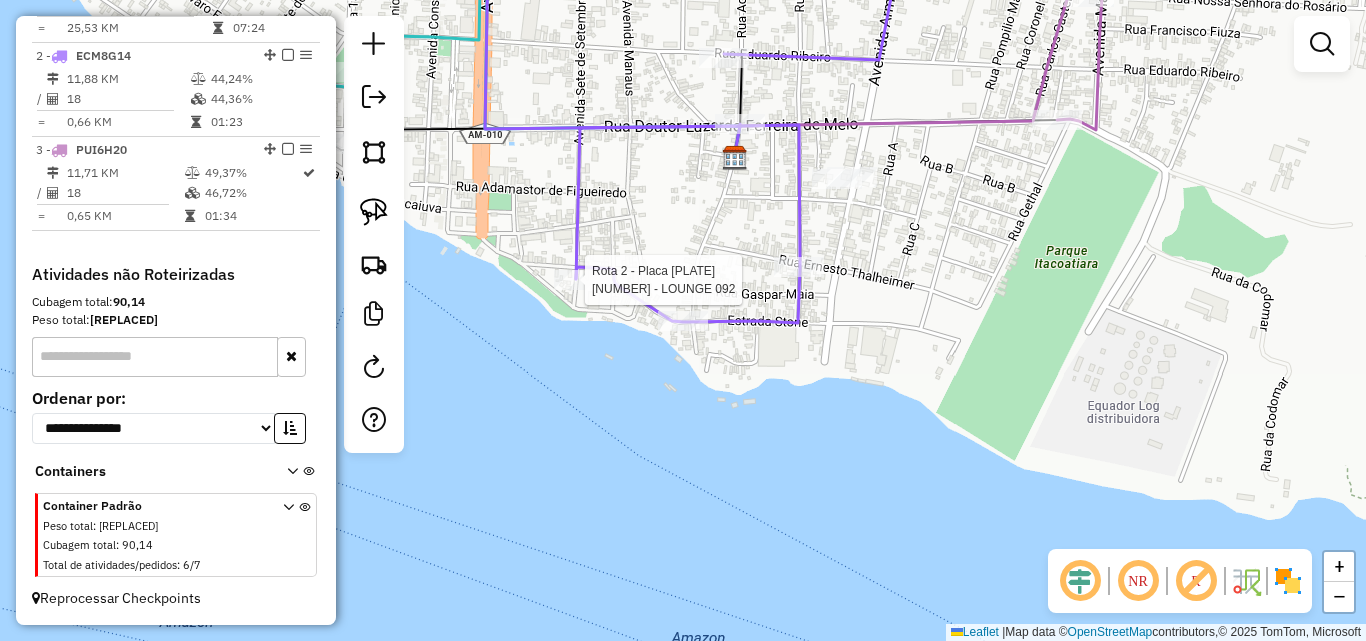 select on "**********" 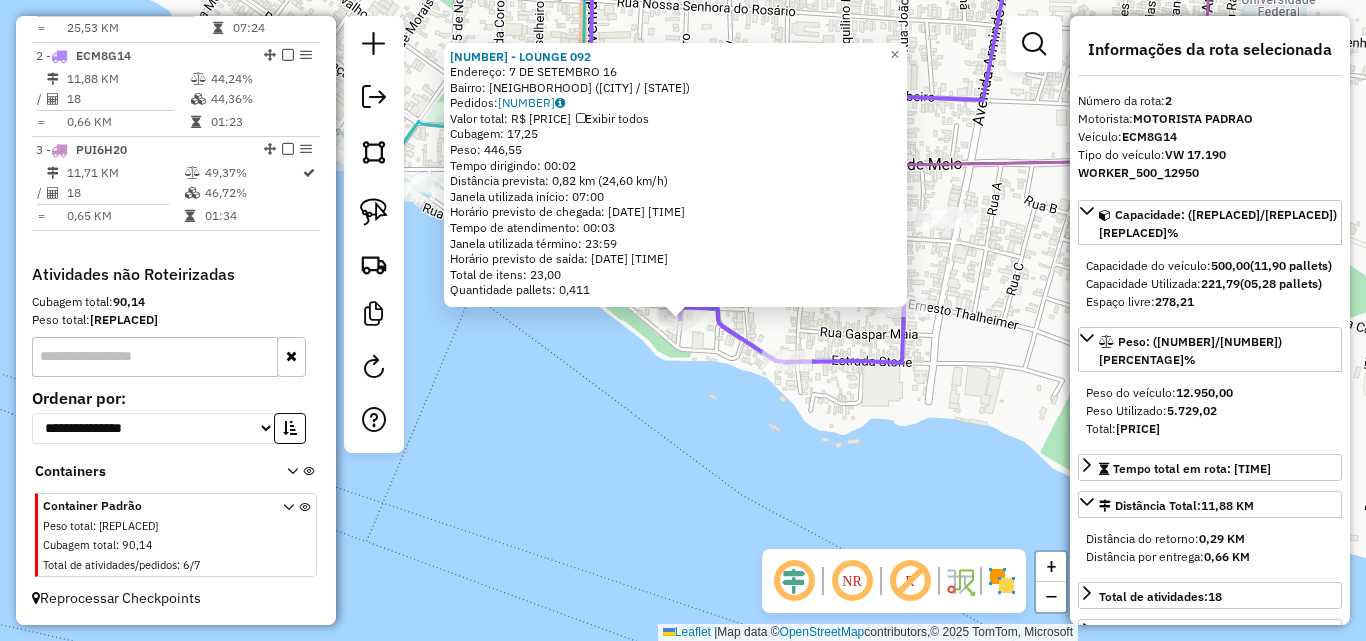 click on "[NUMBER] - LOUNGE 092 Endereço: [DAY] DE [MONTH] [NUMBER] Bairro: [NEIGHBORHOOD] ([CITY] / [STATE]) Pedidos: [ORDER_ID] Valor total: R$ [PRICE] Exibir todos Cubagem: [REPLACED] Peso: [REPLACED] Tempo dirigindo: [TIME] Distância prevista: [REPLACED] km ([REPLACED] km/h) Janela utilizada início: [TIME] Horário previsto de chegada: [DATE] [TIME] Tempo de atendimento: [TIME] Janela utilizada término: [TIME] Horário previsto de saída: [DATE] [TIME] Total de itens: [REPLACED] Quantidade pallets: [REPLACED] × Janela de atendimento Grade de atendimento Capacidade Transportadoras Veículos Cliente Pedidos Rotas Selecione os dias de semana para filtrar as janelas de atendimento Seg Ter Qua Qui Sex Sáb Dom Informe o período da janela de atendimento: De: Até: Filtrar exatamente a janela do cliente Considerar janela de atendimento padrão Selecione os dias de semana para filtrar as grades de atendimento Seg Ter Qua Qui Sex Sáb Dom Considerar clientes sem dia de atendimento cadastrado De: De:" 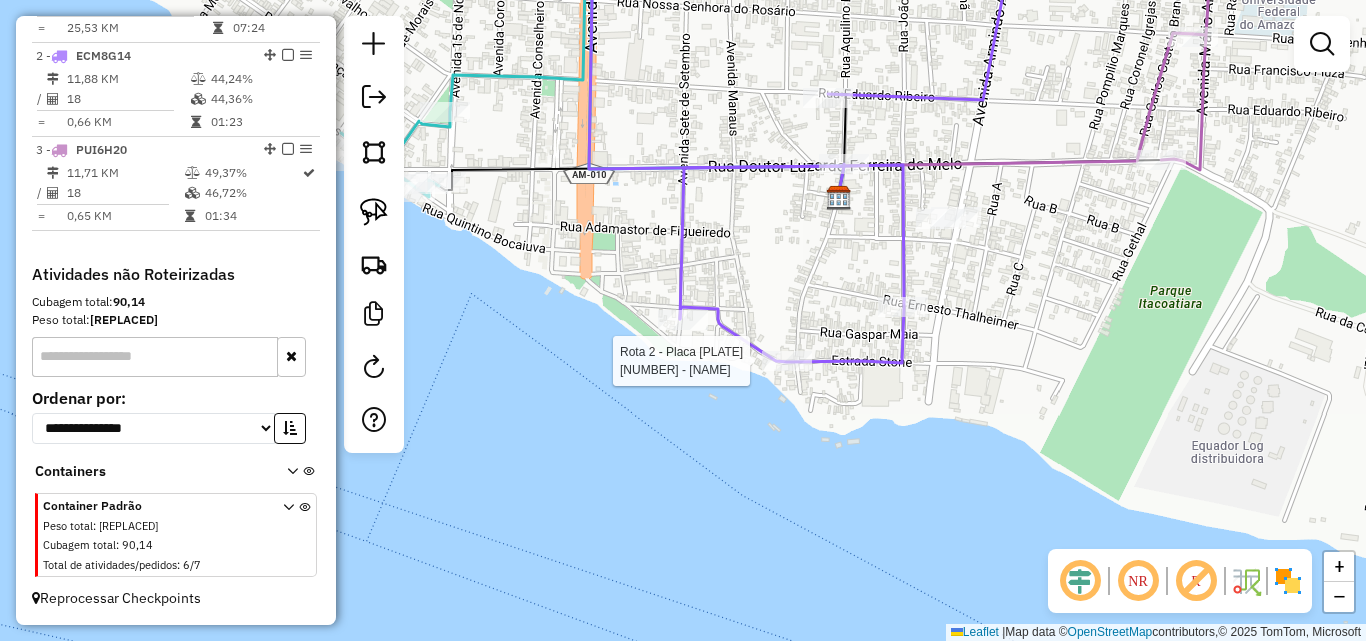 select on "**********" 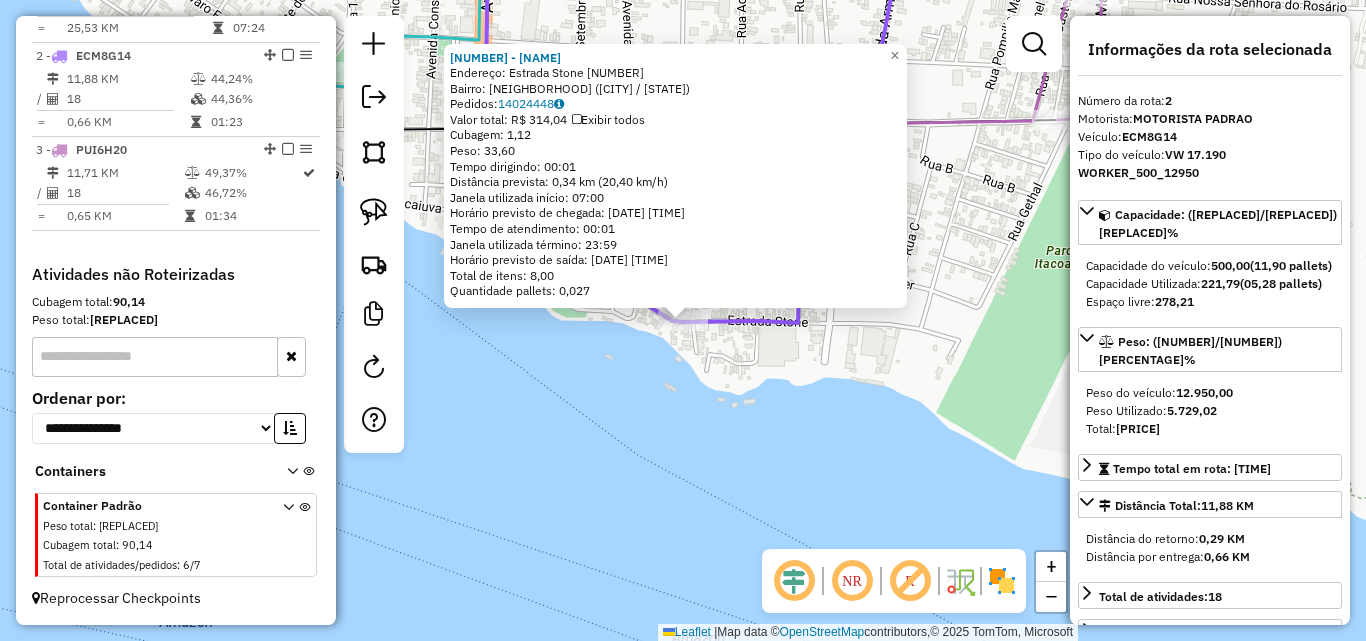 click on "593 - PADARIA SAO LUCAS  Endereço:  Estrada Stone [NUMBER]   Bairro: JAUARI I ([CITY] / [STATE])   Pedidos:  [ORDER_ID]   Valor total: R$ [NUMBER]   Exibir todos   Cubagem: [NUMBER]  Peso: [NUMBER]  Tempo dirigindo: [TIME]   Distância prevista: [NUMBER] km ([NUMBER] km/h)   Janela utilizada início: [TIME]   Horário previsto de chegada: [DATE] [TIME]   Tempo de atendimento: [TIME]   Janela utilizada término: [TIME]   Horário previsto de saída: [DATE] [TIME]   Total de itens: [NUMBER]   Quantidade pallets: [NUMBER]  × Janela de atendimento Grade de atendimento Capacidade Transportadoras Veículos Cliente Pedidos  Rotas Selecione os dias de semana para filtrar as janelas de atendimento  Seg   Ter   Qua   Qui   Sex   Sáb   Dom  Informe o período da janela de atendimento: De: Até:  Filtrar exatamente a janela do cliente  Considerar janela de atendimento padrão  Selecione os dias de semana para filtrar as grades de atendimento  Seg   Ter   Qua   Qui   Sex   Sáb   Dom   Considerar clientes sem dia de atendimento cadastrado  Clientes fora do dia de atendimento selecionado Filtrar as atividades entre os valores definidos abaixo:  Peso mínimo:   Peso máximo:   Cubagem mínima:   Cubagem máxima:   De:   Até:   De:  De:  +" 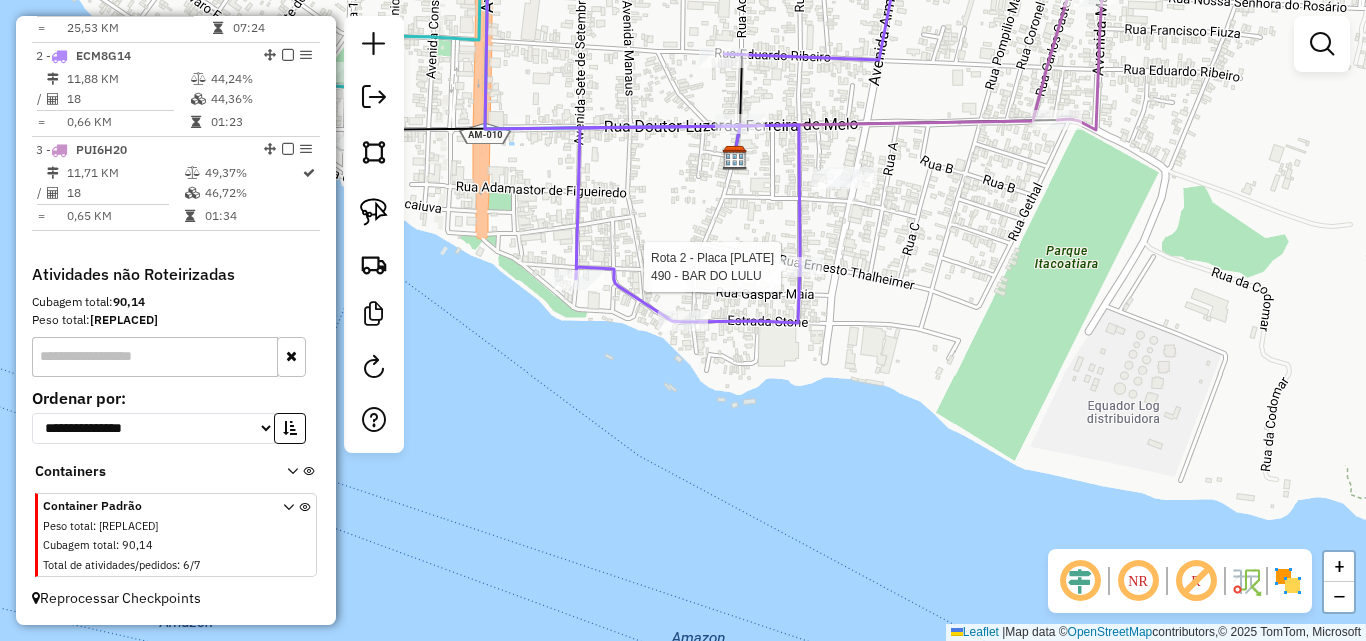 select on "**********" 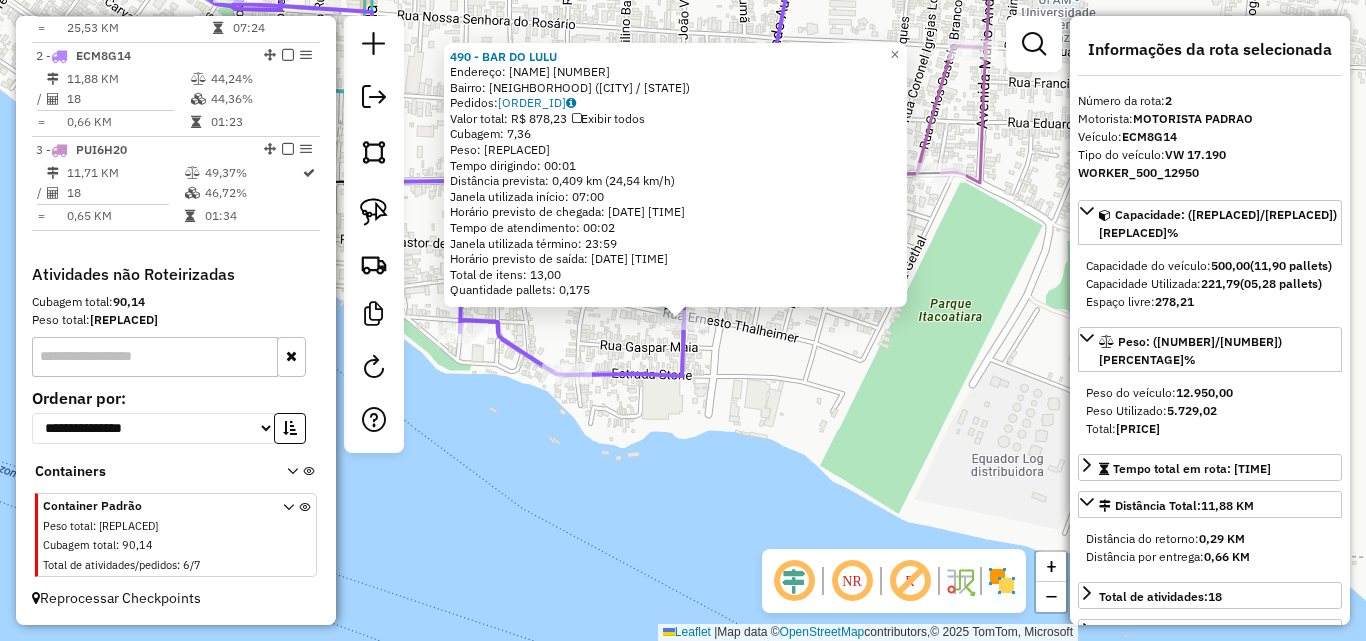 click on "[NUMBER] - [NAME]  Endereço: [NAME] [NUMBER]   Bairro: [NAME] ([CITY] / [STATE])   Pedidos: [NUMBER]   Valor total: R$ [PRICE]   Exibir todos   Cubagem: [NUMBER]  Peso: [NUMBER]  Tempo dirigindo: [TIME]   Distância prevista: [NUMBER] km ([NUMBER] km/h)   Janela utilizada início: [TIME]   Horário previsto de chegada: [DATE] [TIME]   Tempo de atendimento: [TIME]   Janela utilizada término: [TIME]   Horário previsto de saída: [DATE] [TIME]   Total de itens: [NUMBER]   Quantidade pallets: [NUMBER]  × Janela de atendimento Grade de atendimento Capacidade Transportadoras Veículos Cliente Pedidos  Rotas Selecione os dias de semana para filtrar as janelas de atendimento  Seg   Ter   Qua   Qui   Sex   Sáb   Dom  Informe o período da janela de atendimento: De: Até:  Filtrar exatamente a janela do cliente  Considerar janela de atendimento padrão  Selecione os dias de semana para filtrar as grades de atendimento  Seg   Ter   Qua   Qui   Sex   Sáb   Dom   Considerar clientes sem dia de atendimento cadastrado  De:  +" 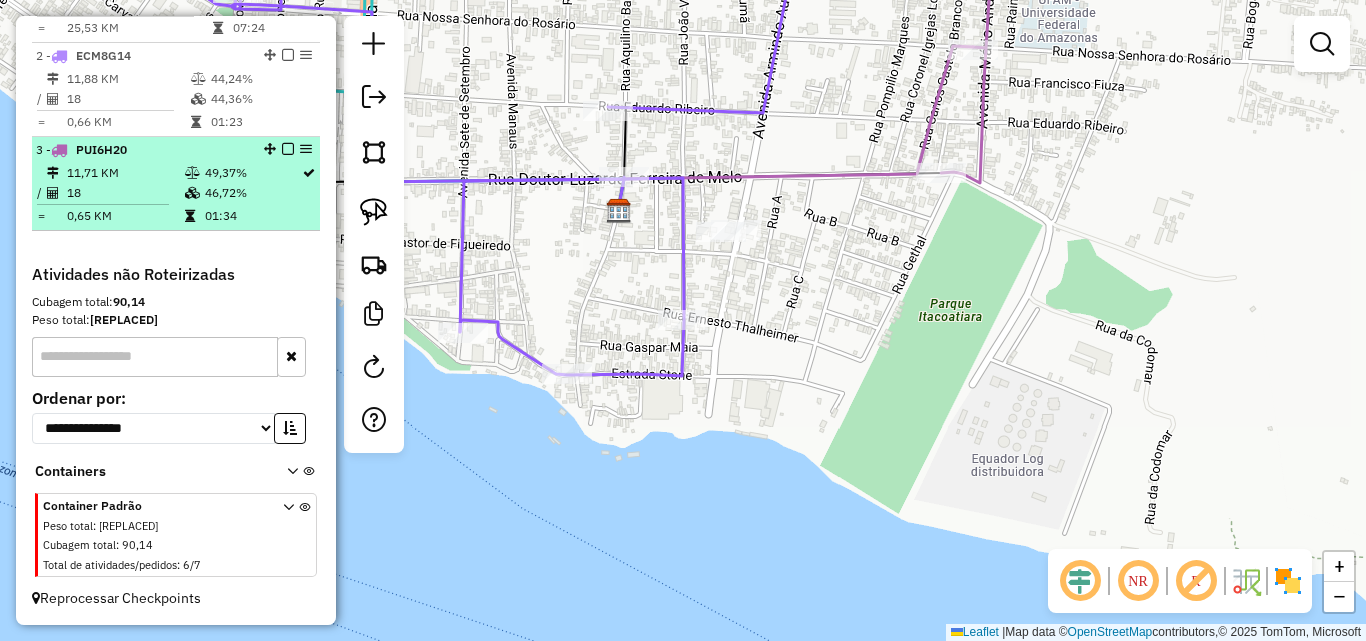 click on "11,71 KM" at bounding box center (125, 173) 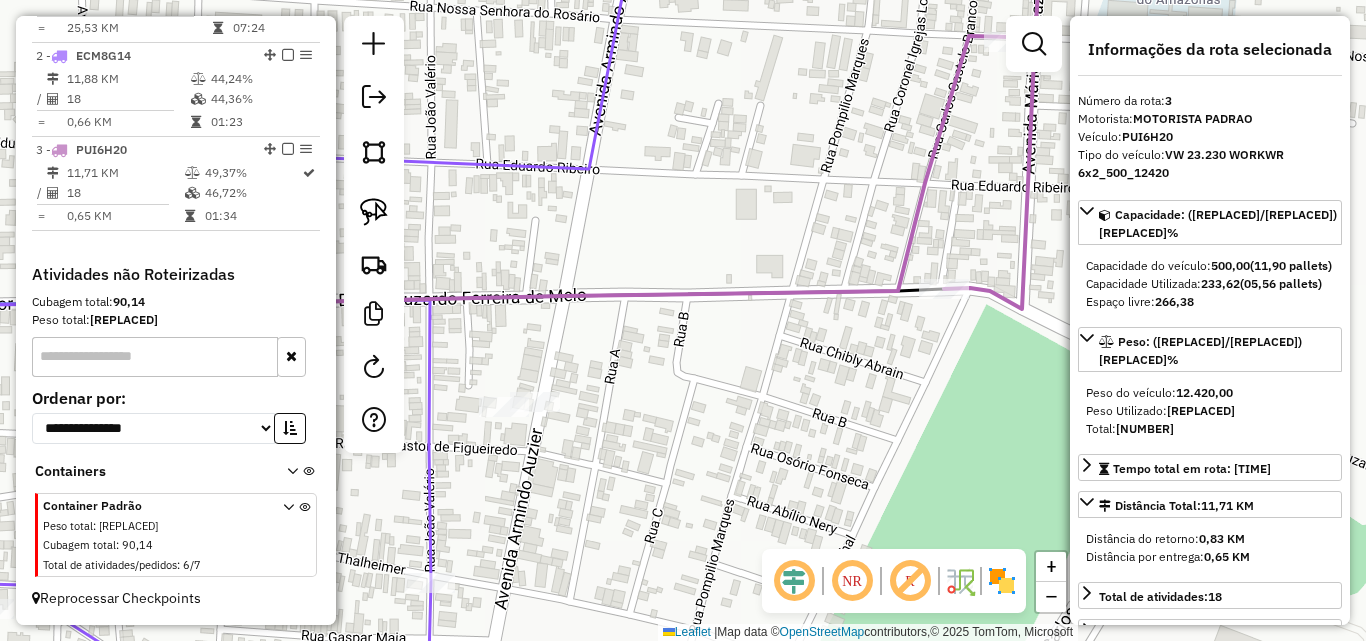 drag, startPoint x: 587, startPoint y: 463, endPoint x: 674, endPoint y: 471, distance: 87.36704 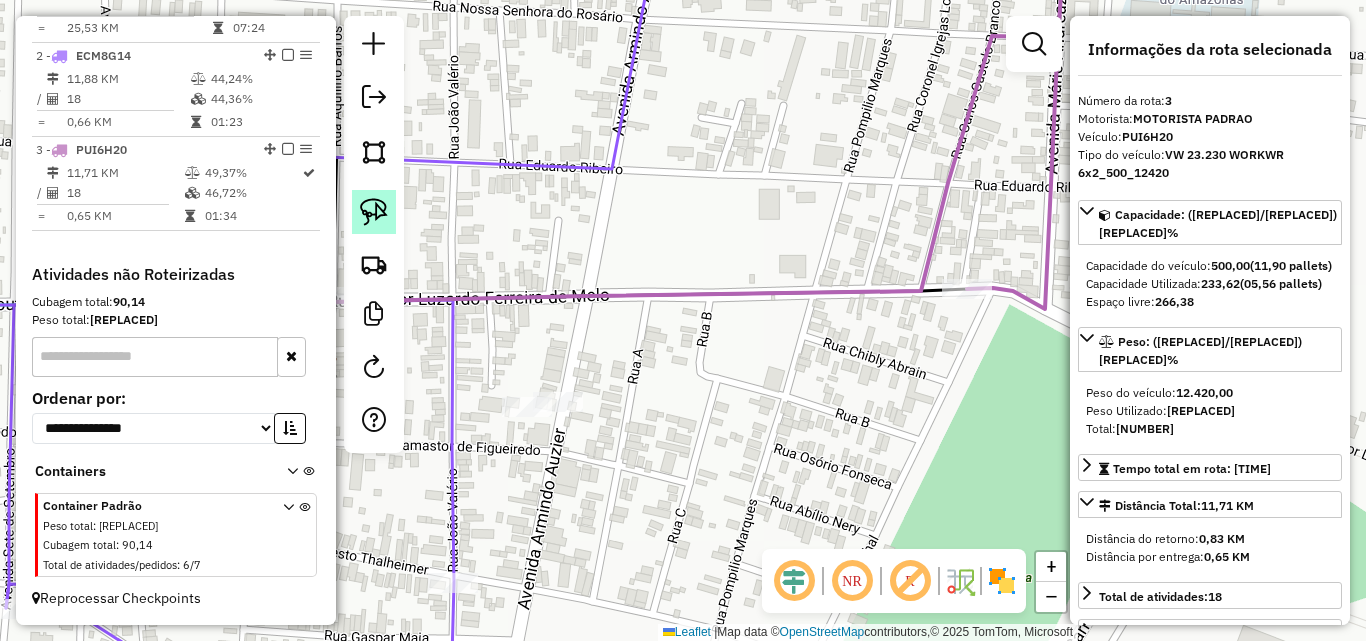 click 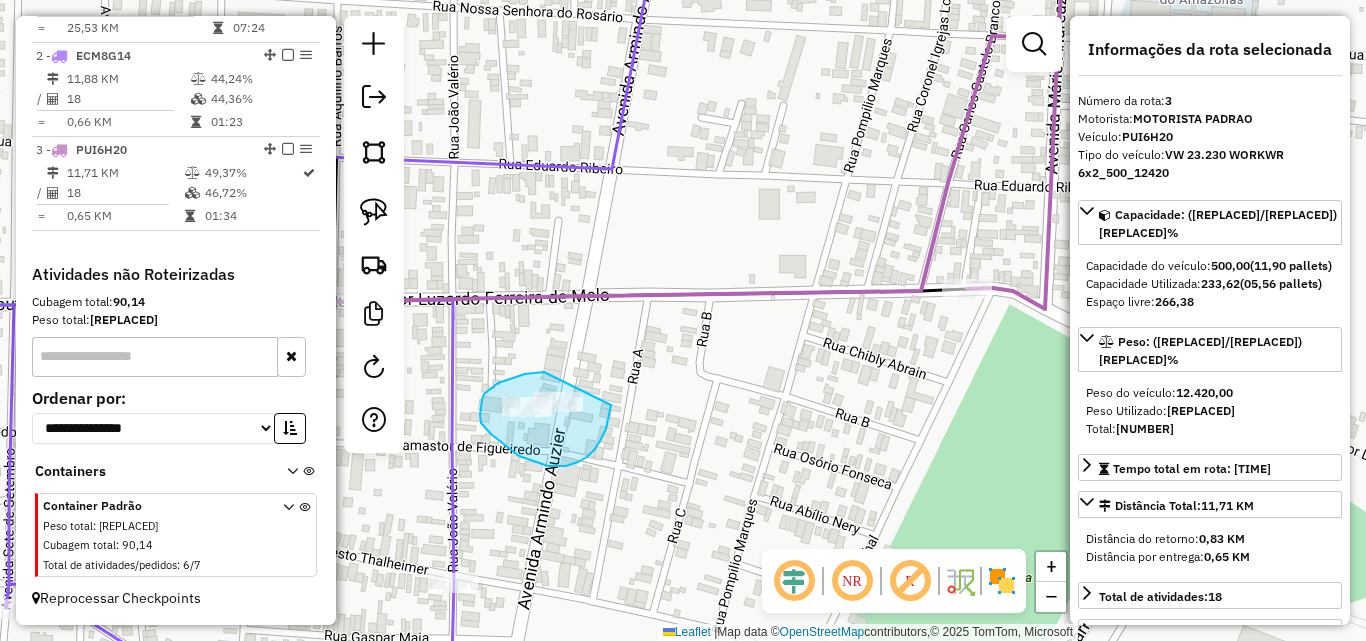 drag, startPoint x: 544, startPoint y: 372, endPoint x: 611, endPoint y: 403, distance: 73.82411 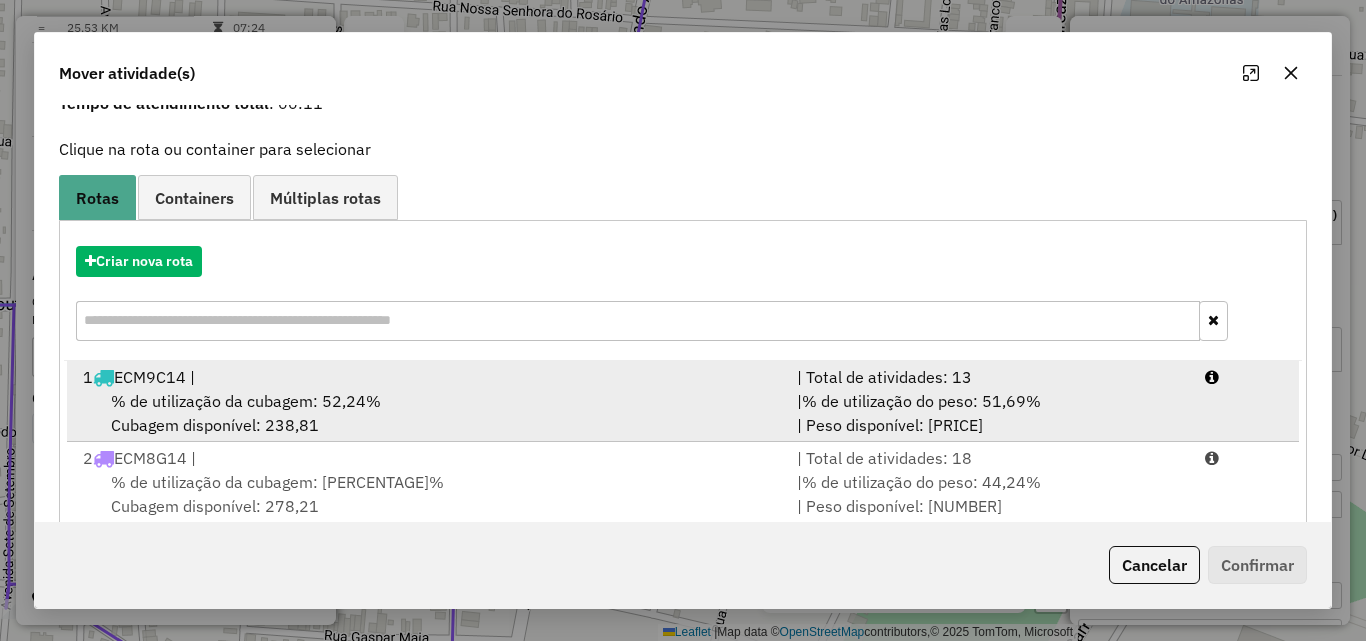 scroll, scrollTop: 210, scrollLeft: 0, axis: vertical 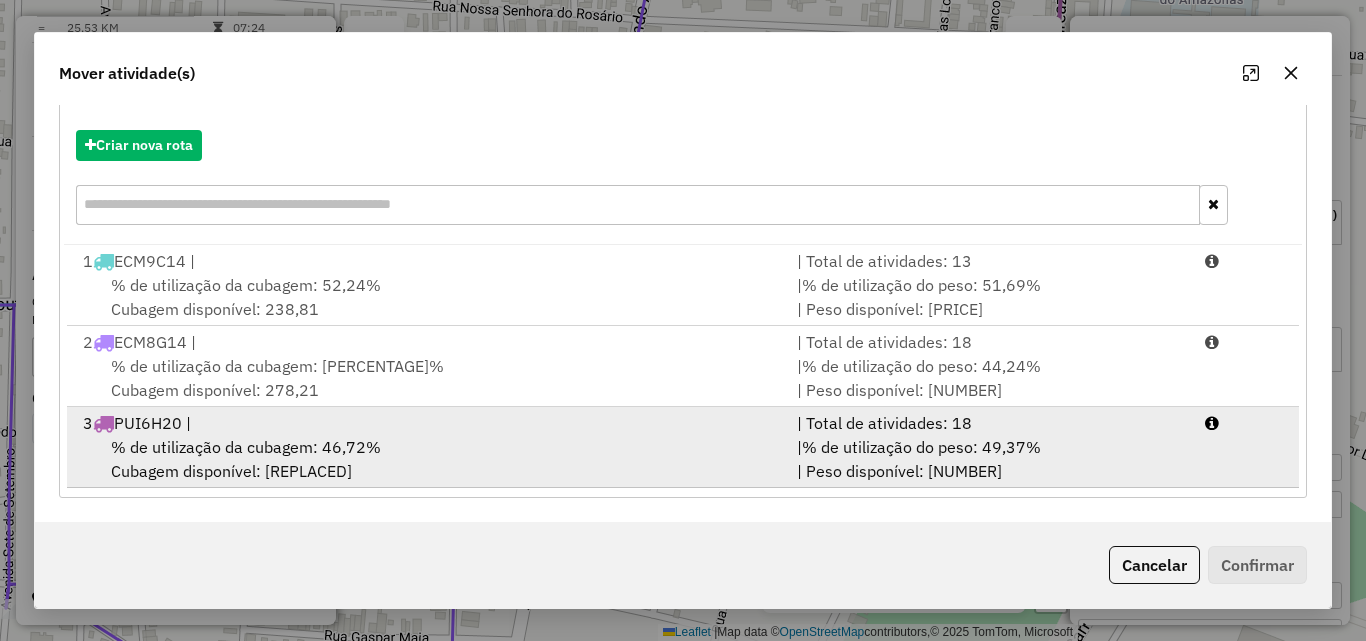 click on "% de utilização da cubagem: 46,72%" at bounding box center [246, 447] 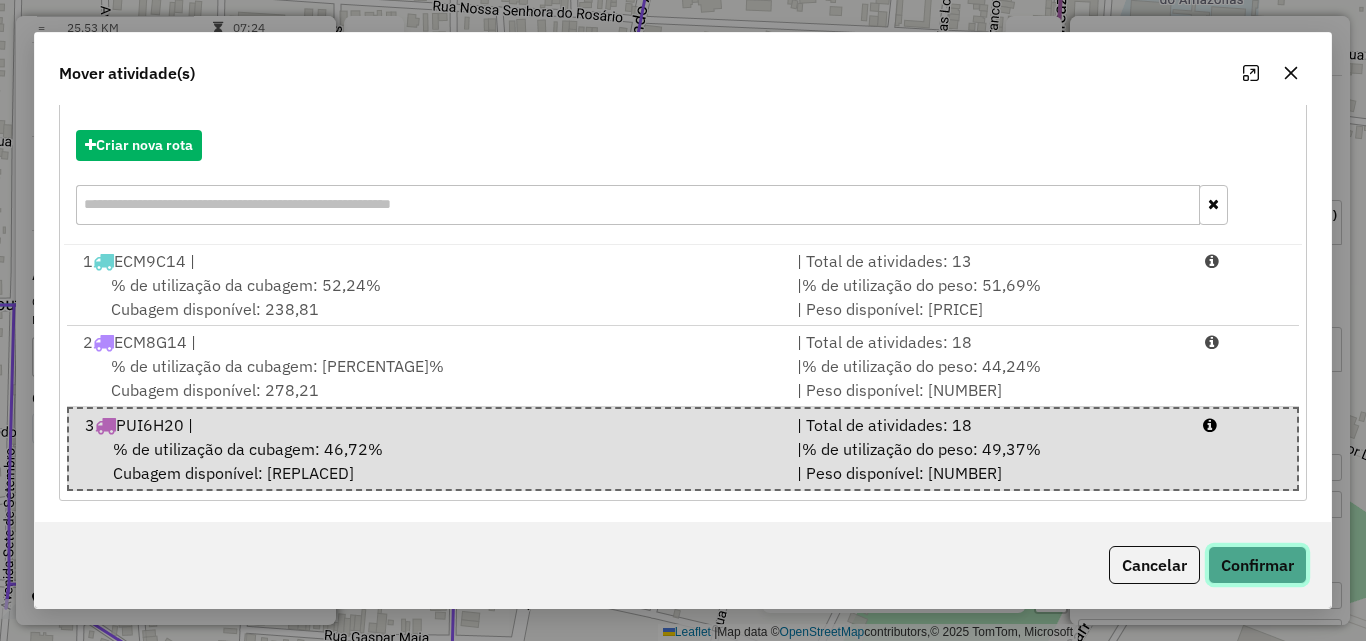 click on "Confirmar" 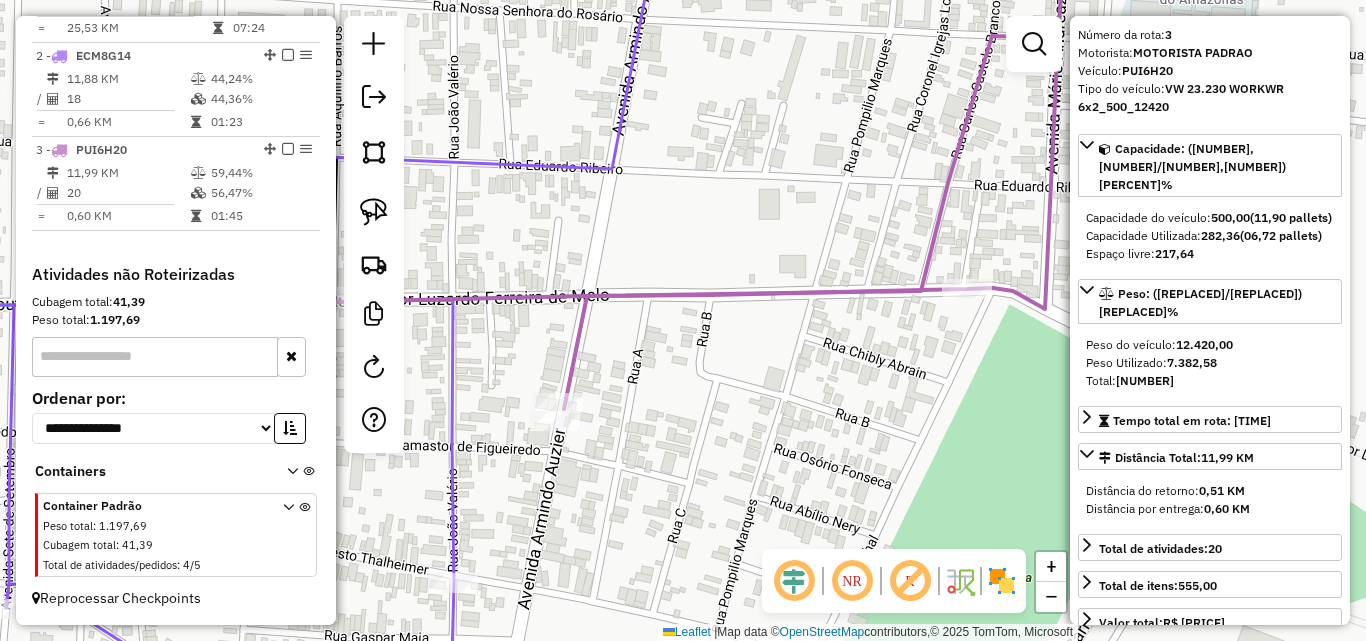 scroll, scrollTop: 100, scrollLeft: 0, axis: vertical 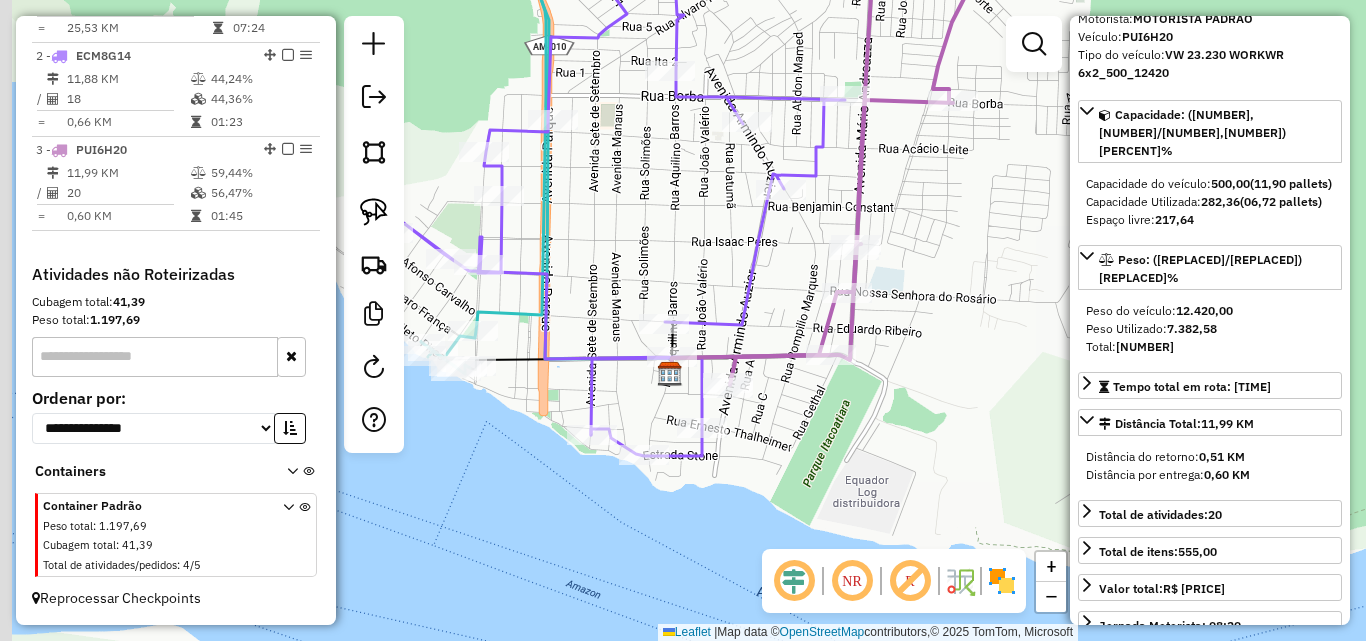 drag, startPoint x: 767, startPoint y: 415, endPoint x: 792, endPoint y: 410, distance: 25.495098 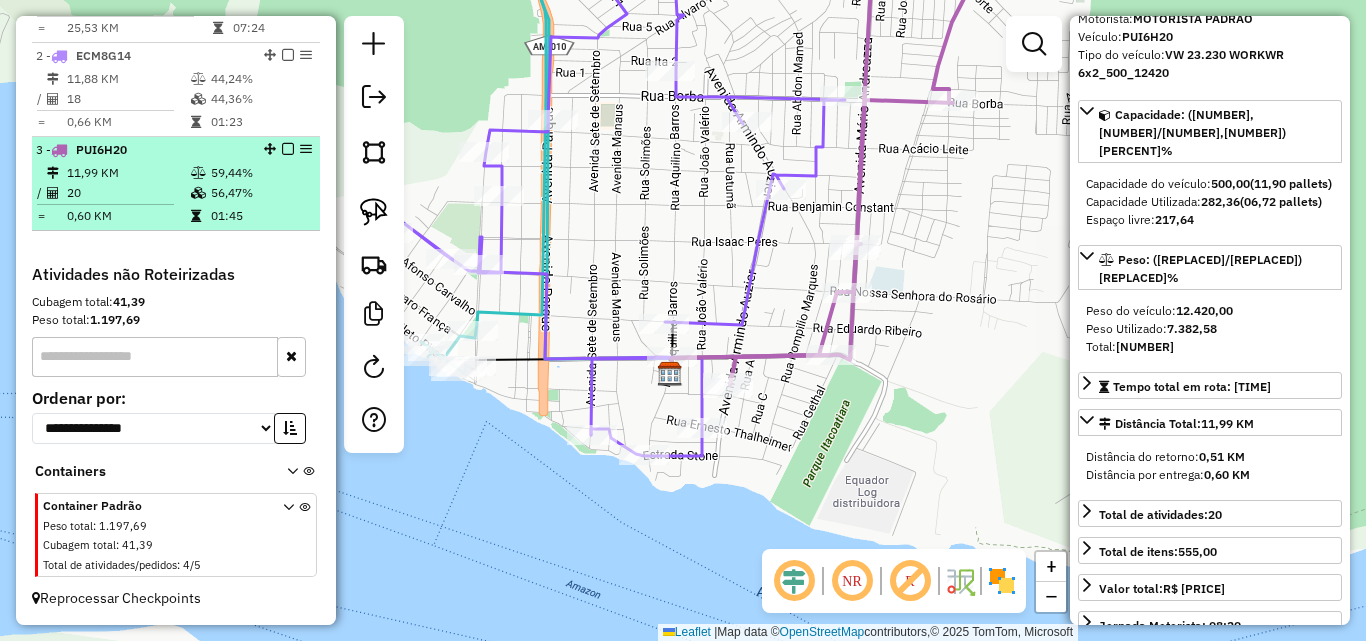 click on "11,99 KM" at bounding box center (128, 173) 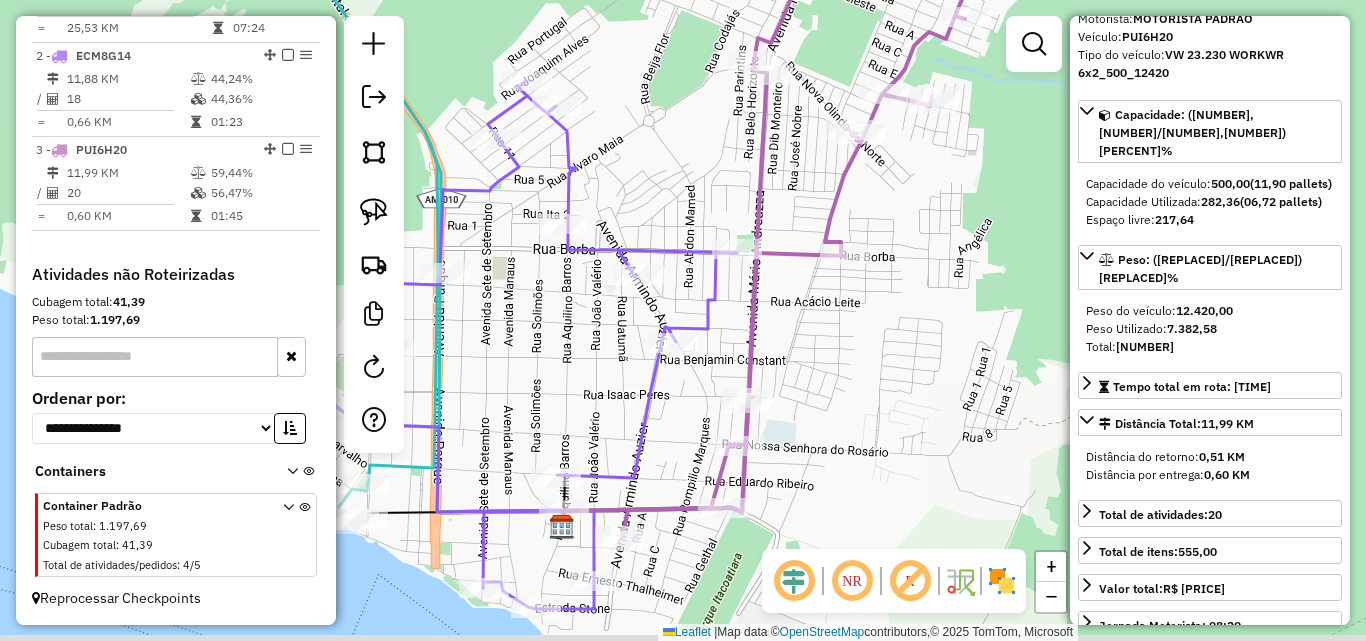 drag, startPoint x: 590, startPoint y: 407, endPoint x: 637, endPoint y: 332, distance: 88.50989 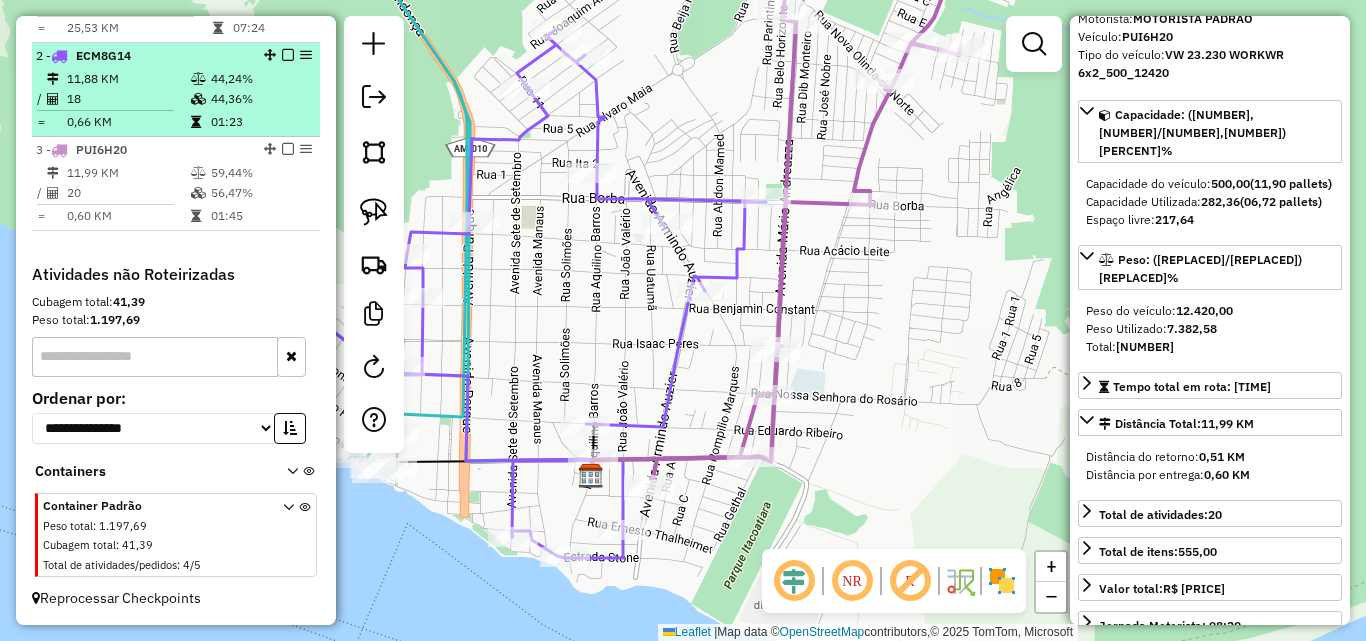click on "18" at bounding box center (128, 99) 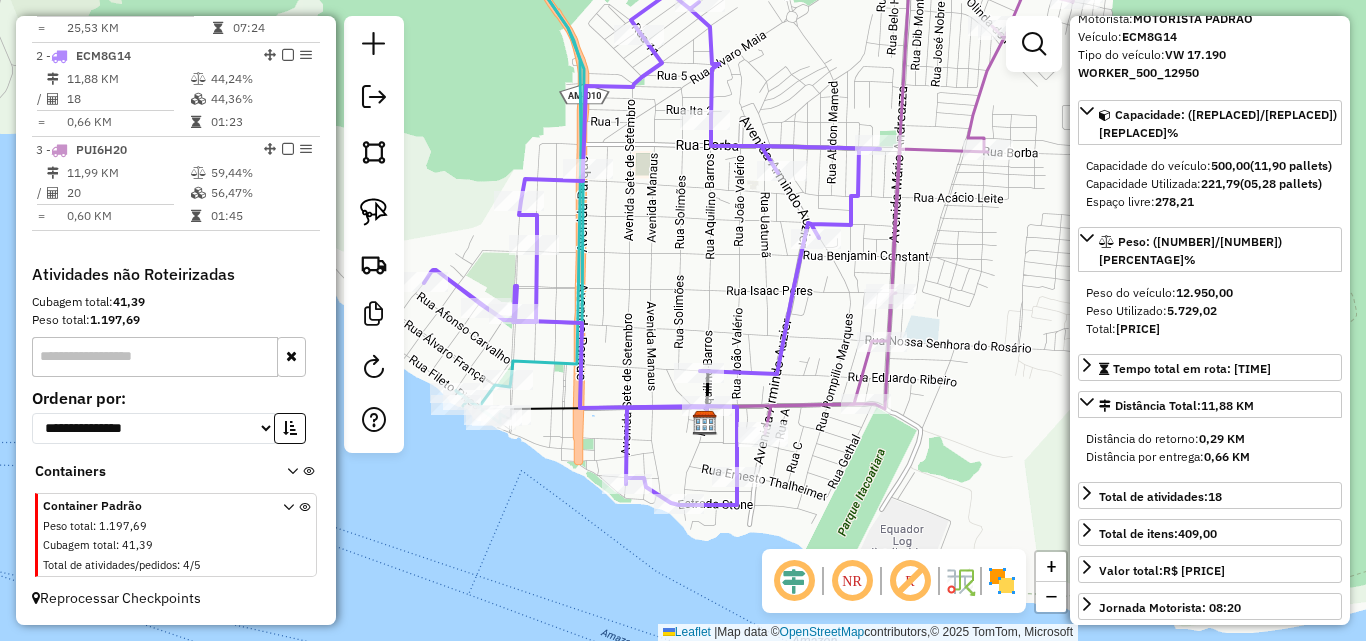 drag, startPoint x: 781, startPoint y: 395, endPoint x: 749, endPoint y: 301, distance: 99.29753 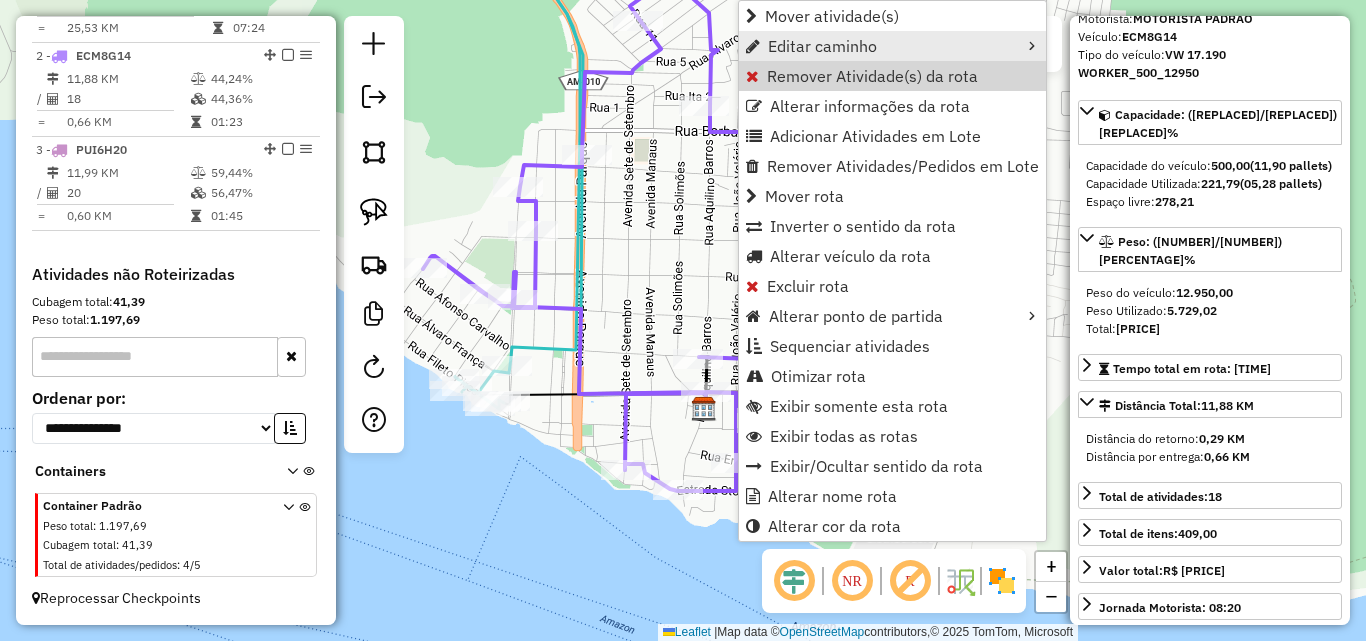click on "Editar caminho" at bounding box center (892, 46) 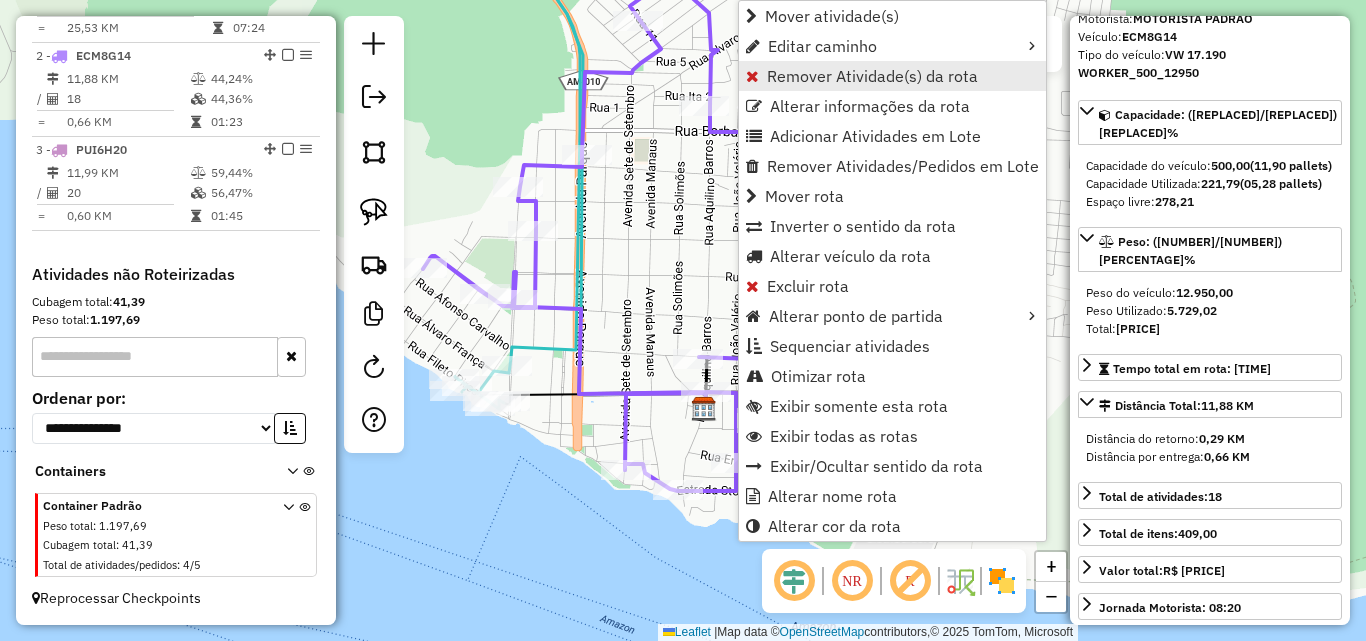 click on "Remover Atividade(s) da rota" at bounding box center [872, 76] 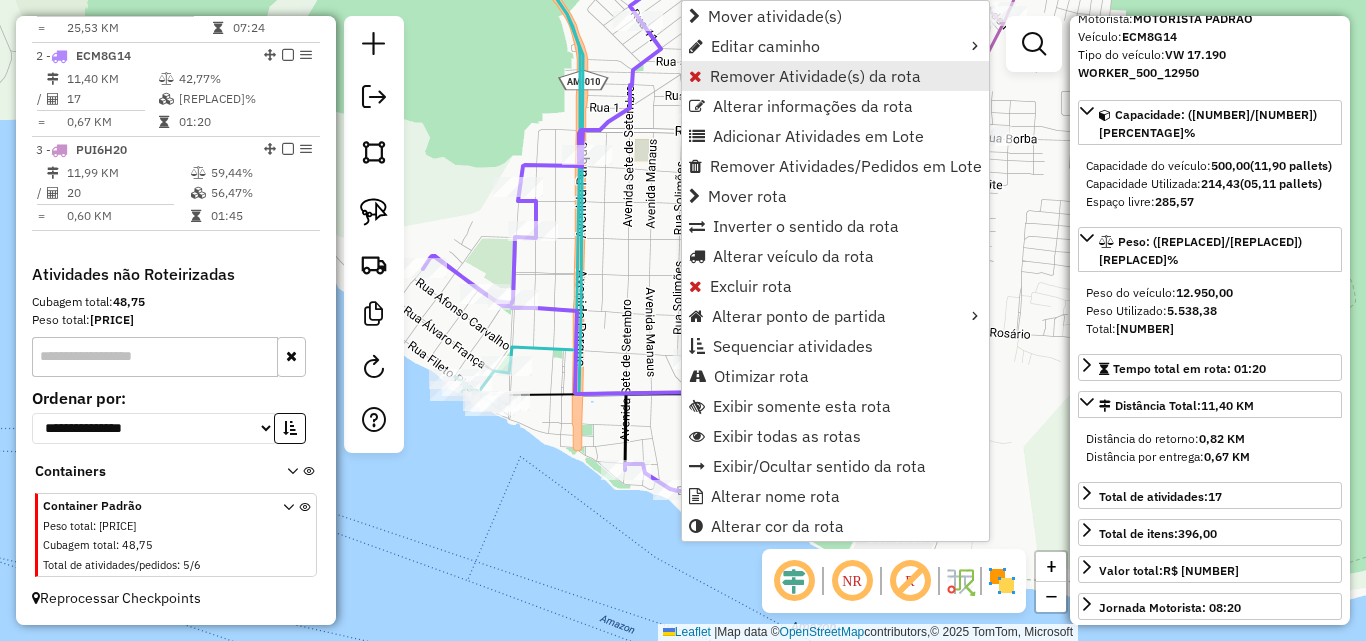 click on "Remover Atividade(s) da rota" at bounding box center (815, 76) 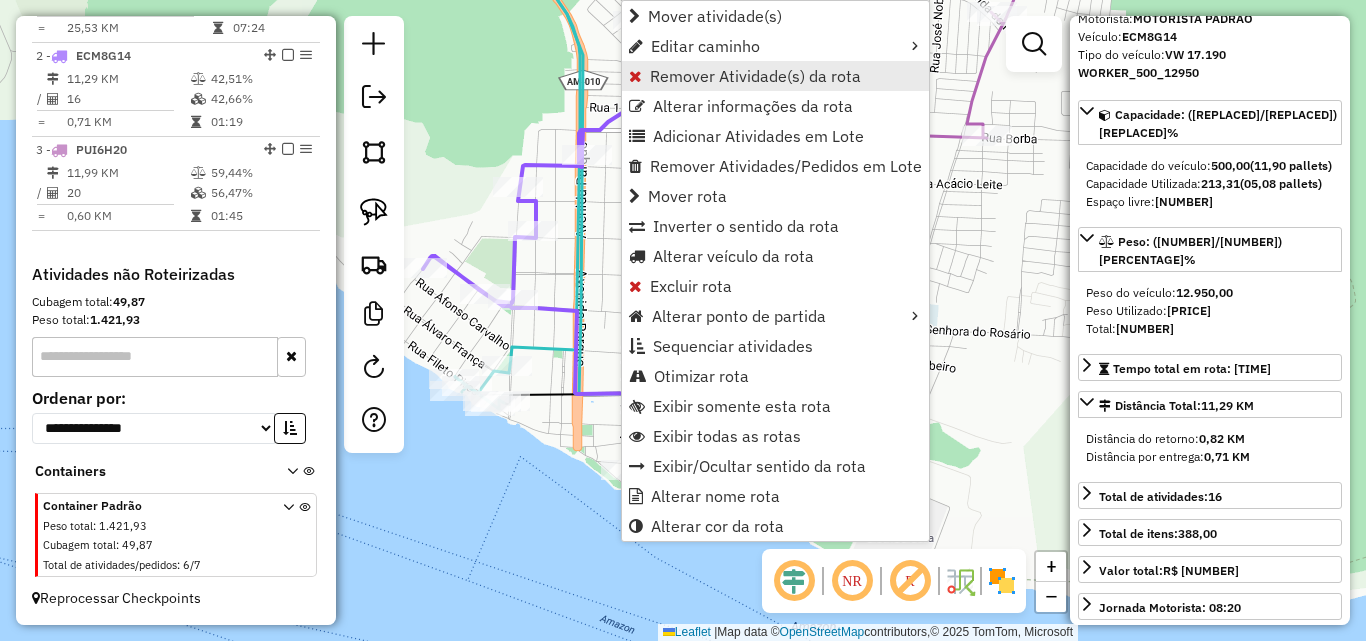 click on "Remover Atividade(s) da rota" at bounding box center [755, 76] 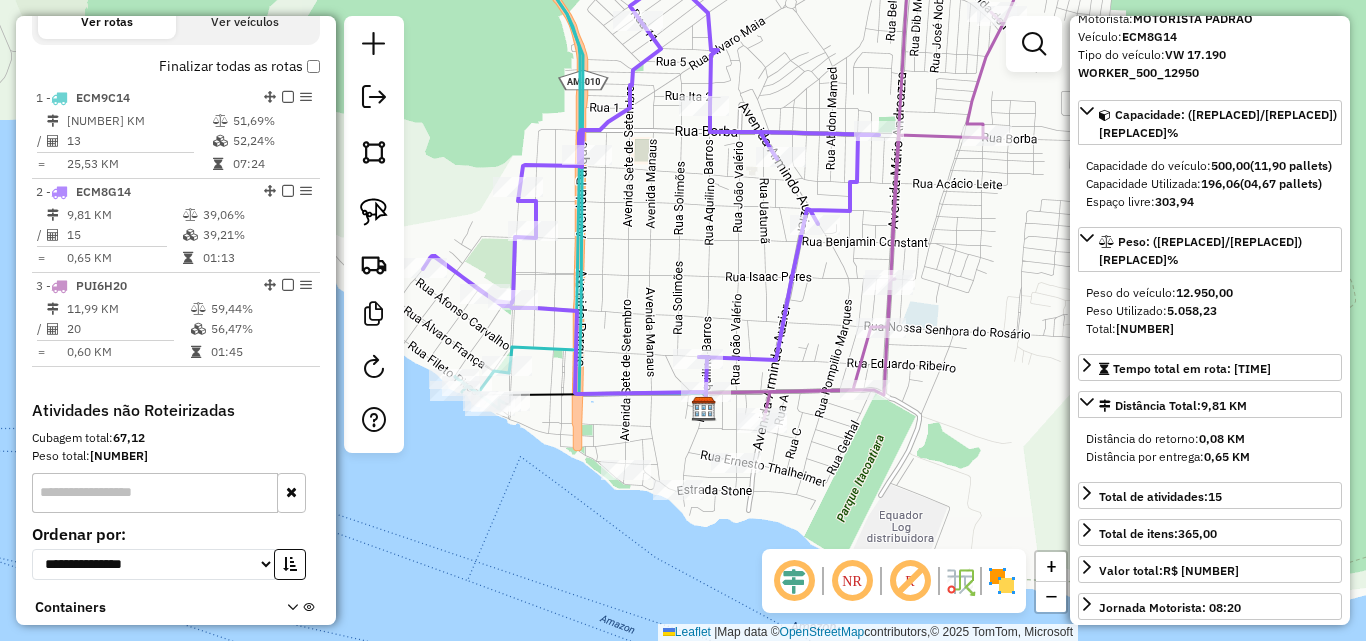 scroll, scrollTop: 541, scrollLeft: 0, axis: vertical 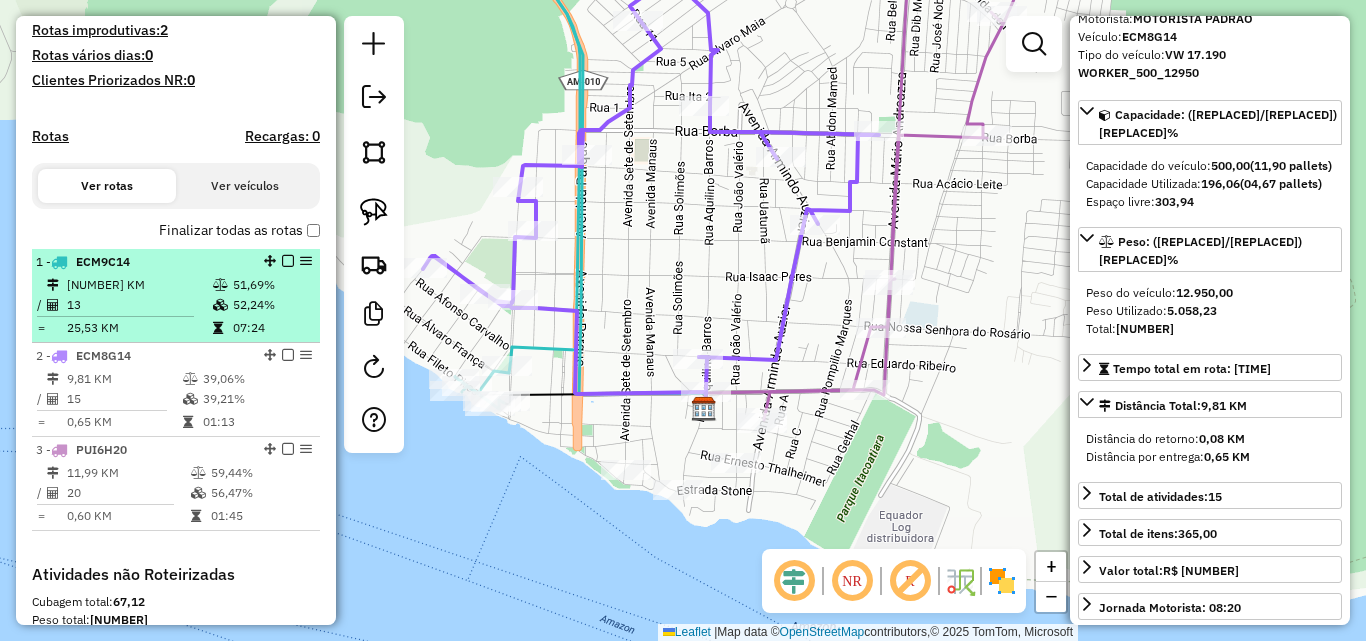 click on "[NUMBER] KM" at bounding box center [139, 285] 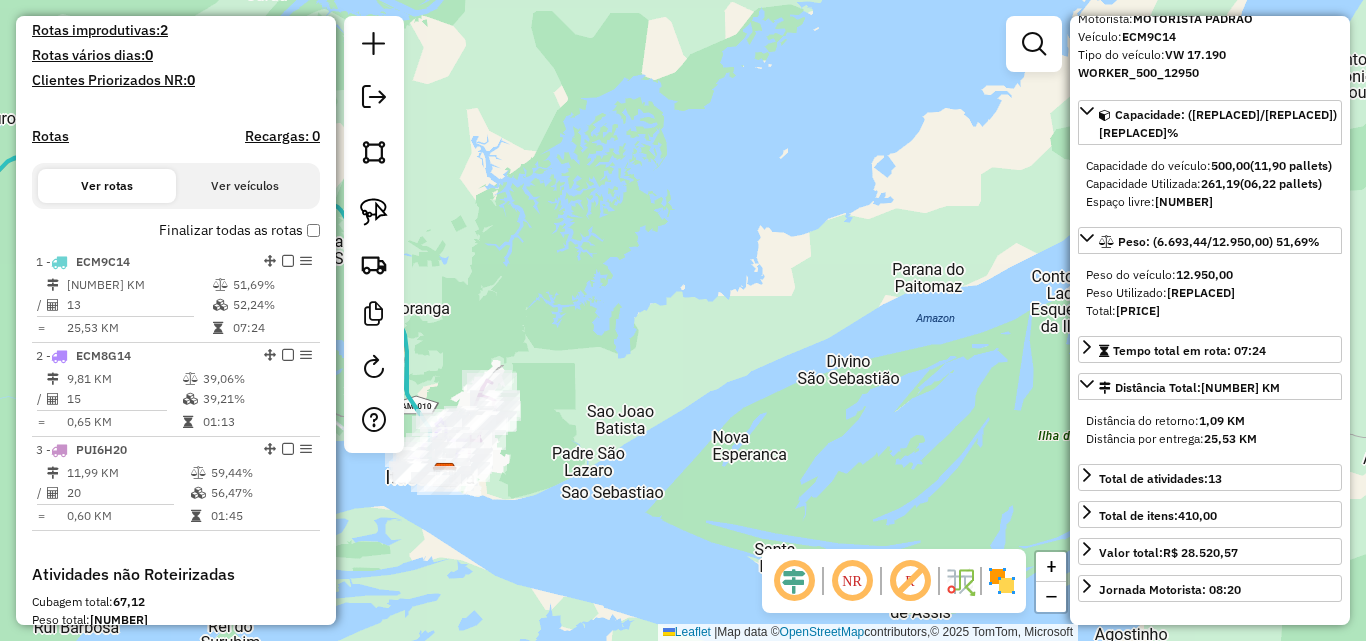 drag, startPoint x: 526, startPoint y: 499, endPoint x: 706, endPoint y: 381, distance: 215.2301 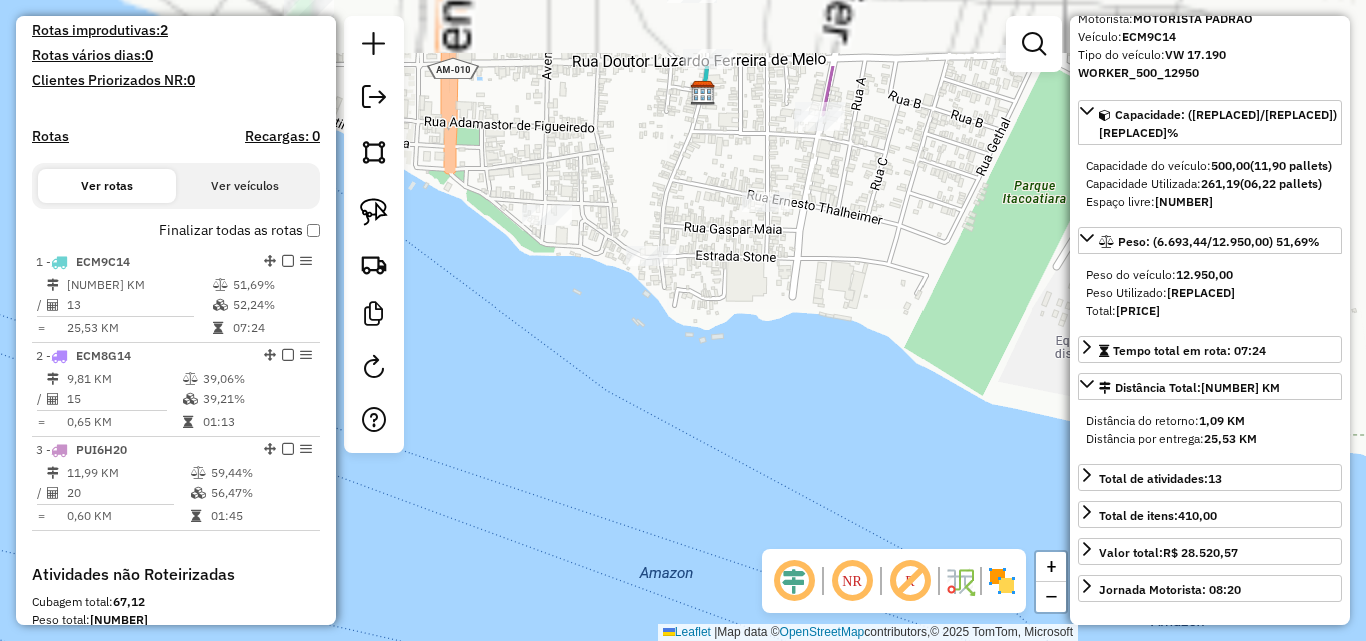 drag, startPoint x: 728, startPoint y: 339, endPoint x: 729, endPoint y: 497, distance: 158.00316 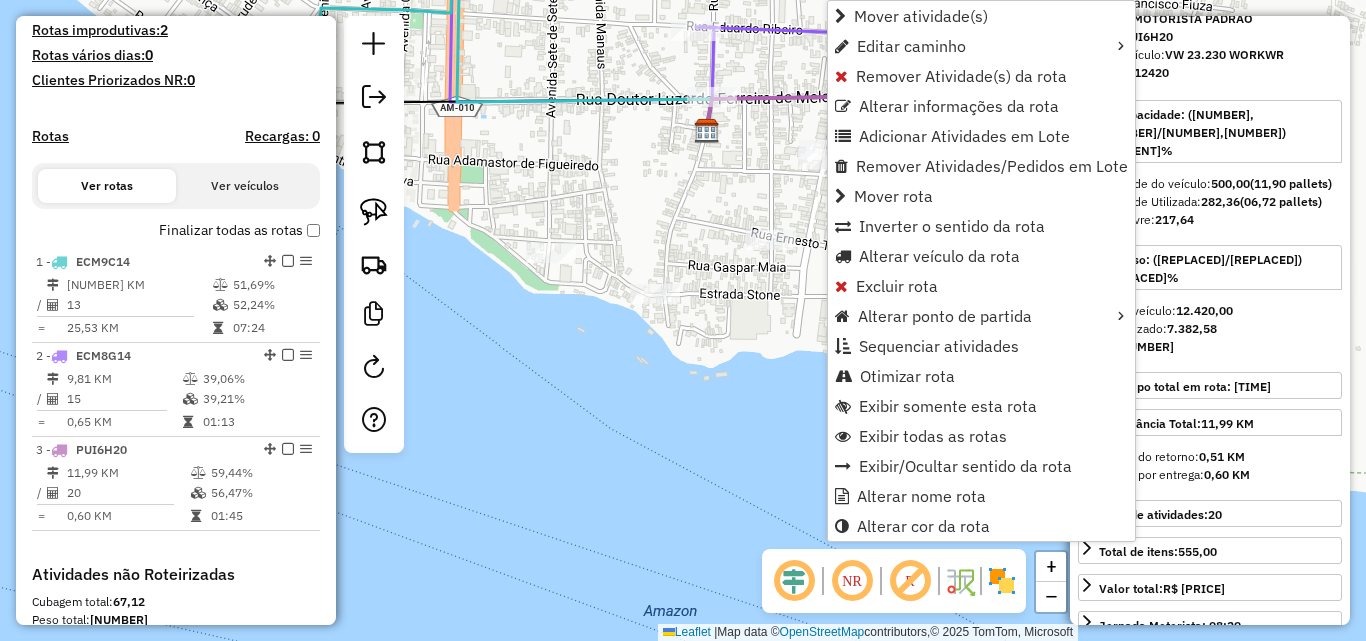 scroll, scrollTop: 841, scrollLeft: 0, axis: vertical 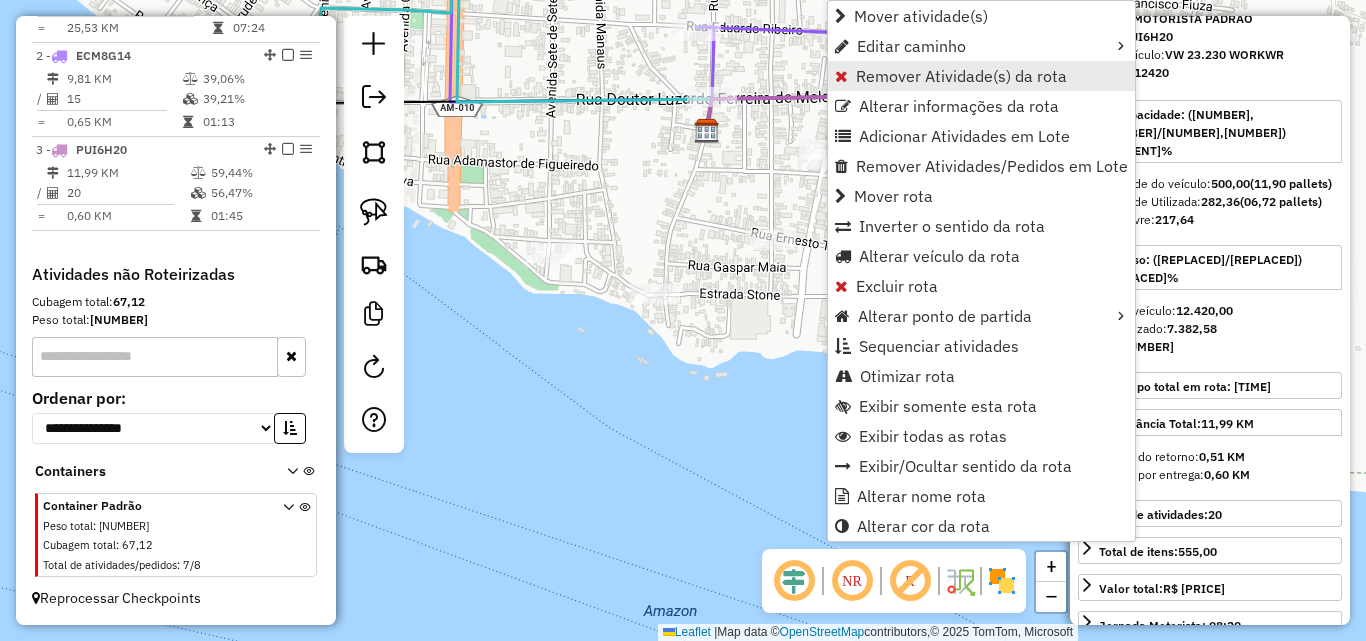 click on "Remover Atividade(s) da rota" at bounding box center [961, 76] 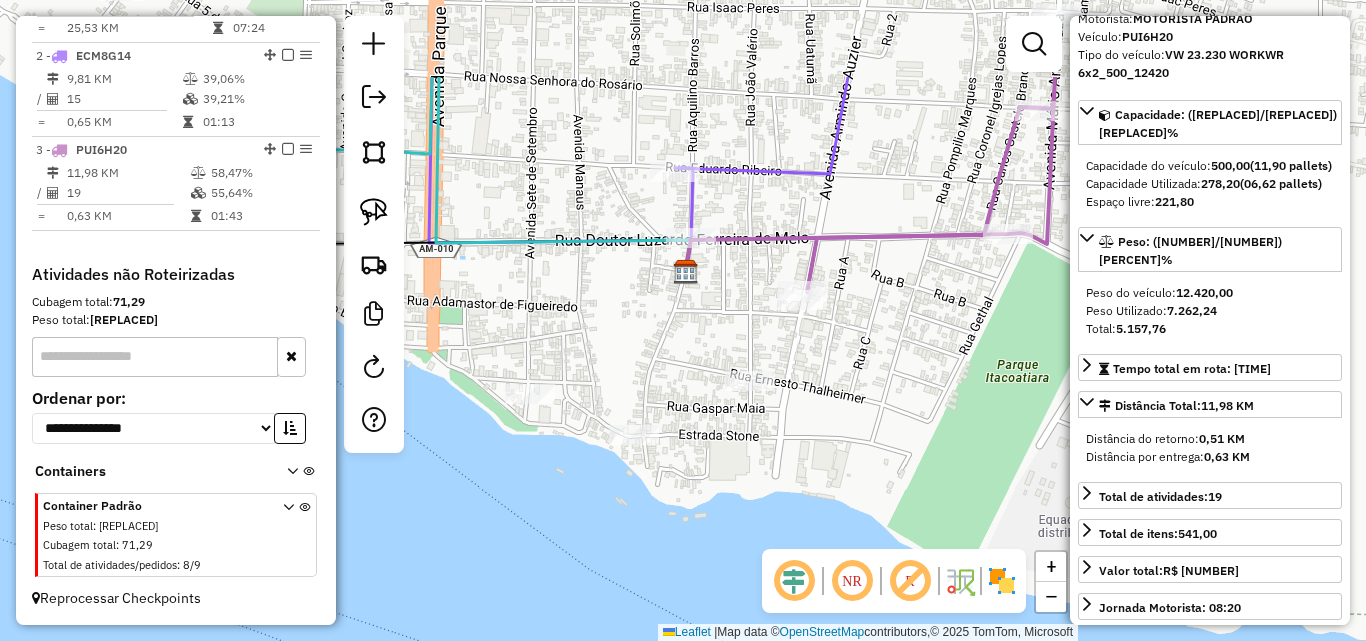 drag, startPoint x: 849, startPoint y: 238, endPoint x: 828, endPoint y: 379, distance: 142.55525 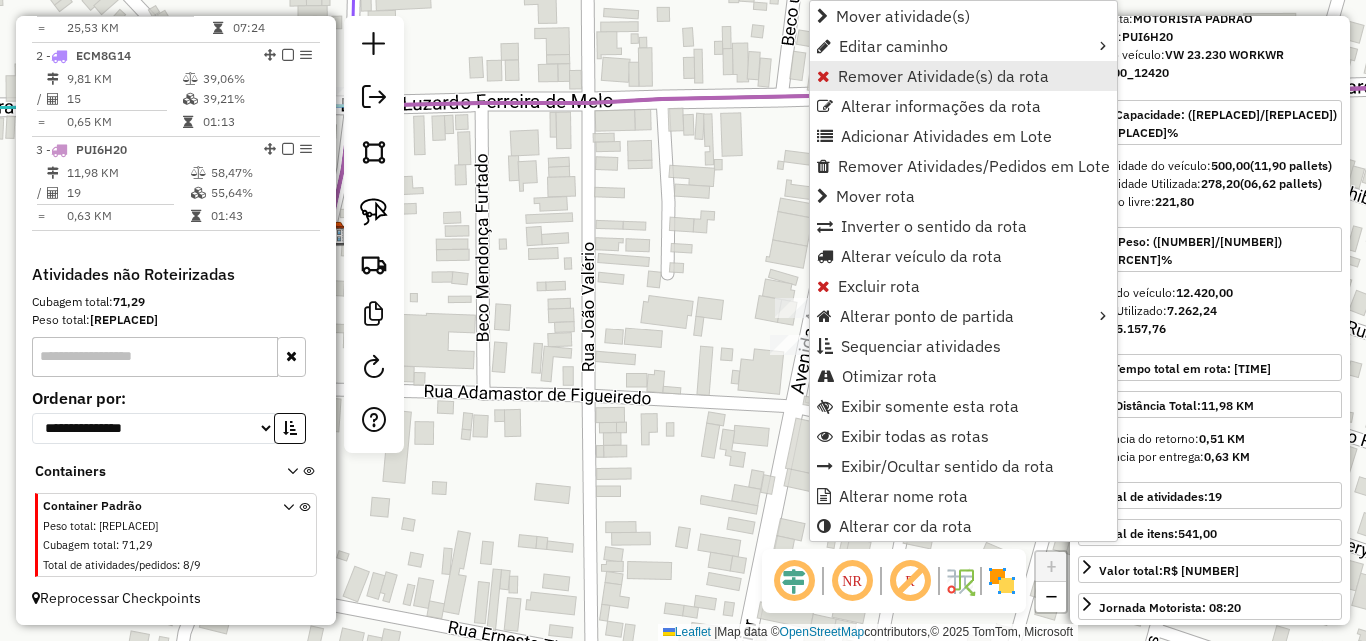 click on "Remover Atividade(s) da rota" at bounding box center (943, 76) 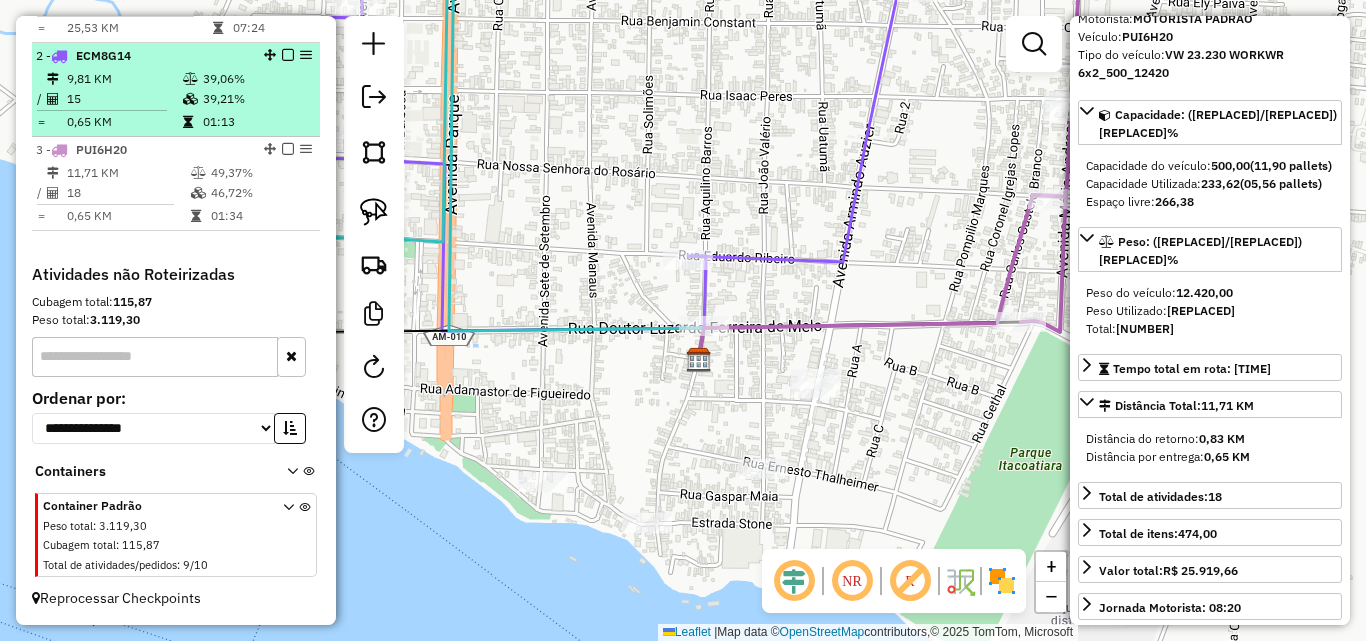 click on "15" at bounding box center (124, 99) 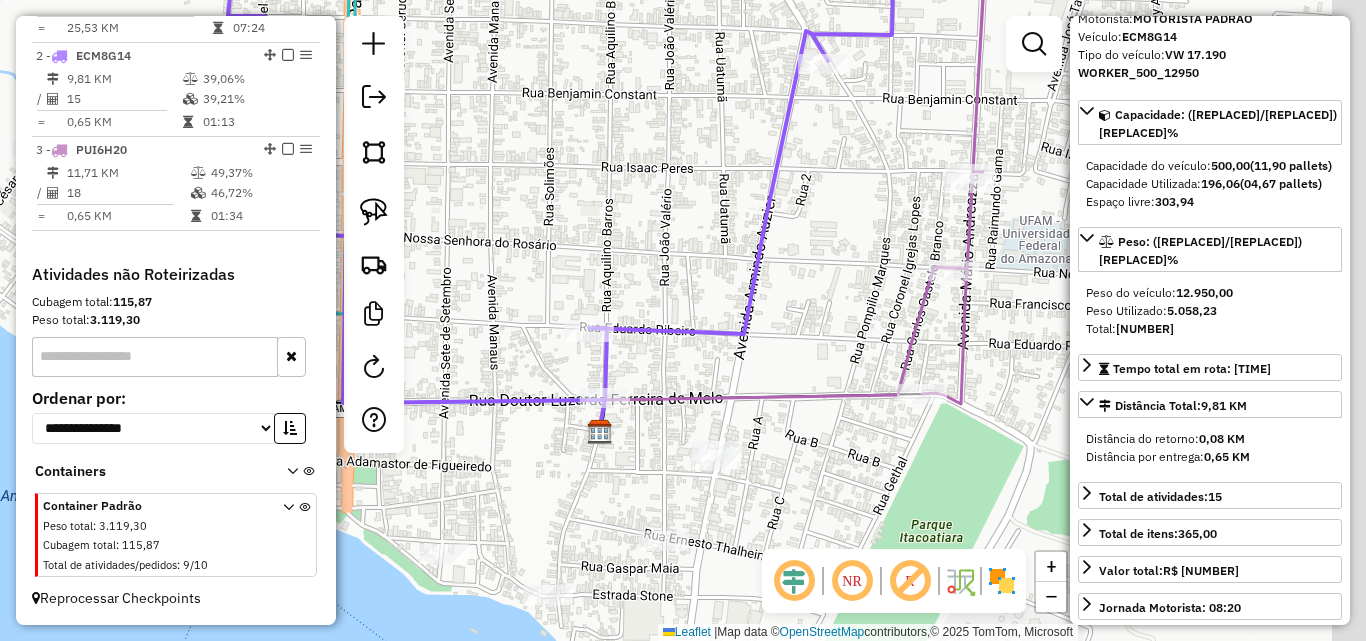 drag, startPoint x: 765, startPoint y: 413, endPoint x: 615, endPoint y: 180, distance: 277.10828 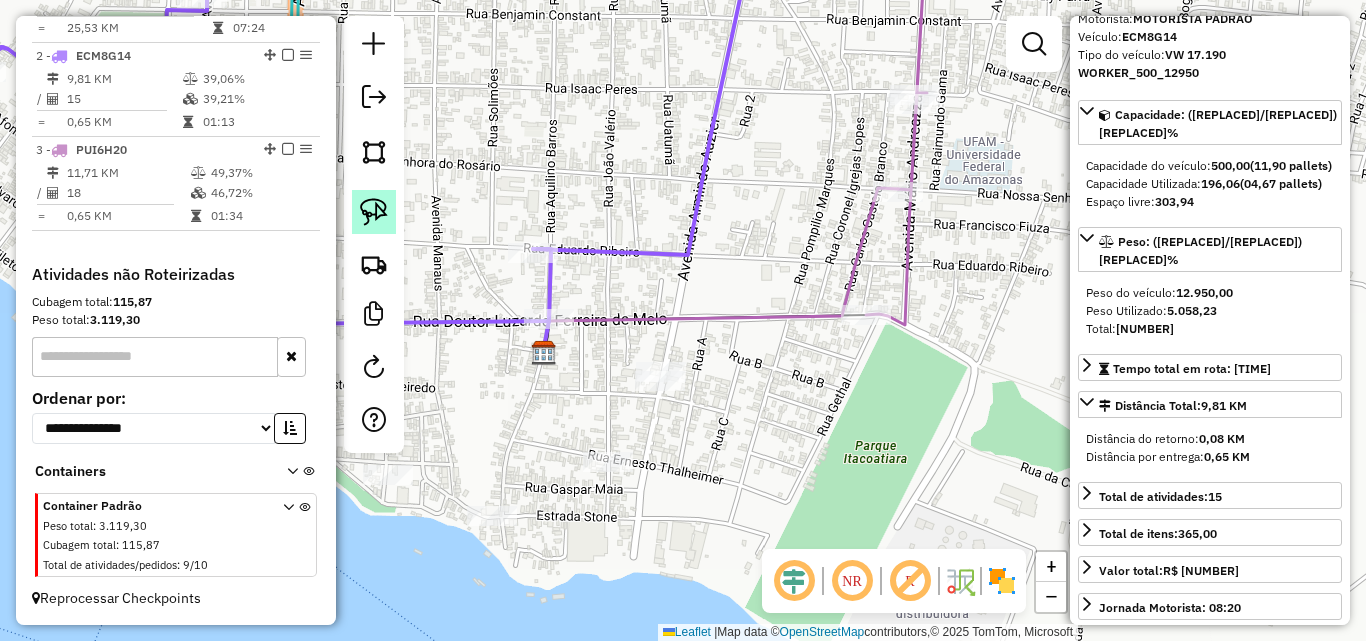 click 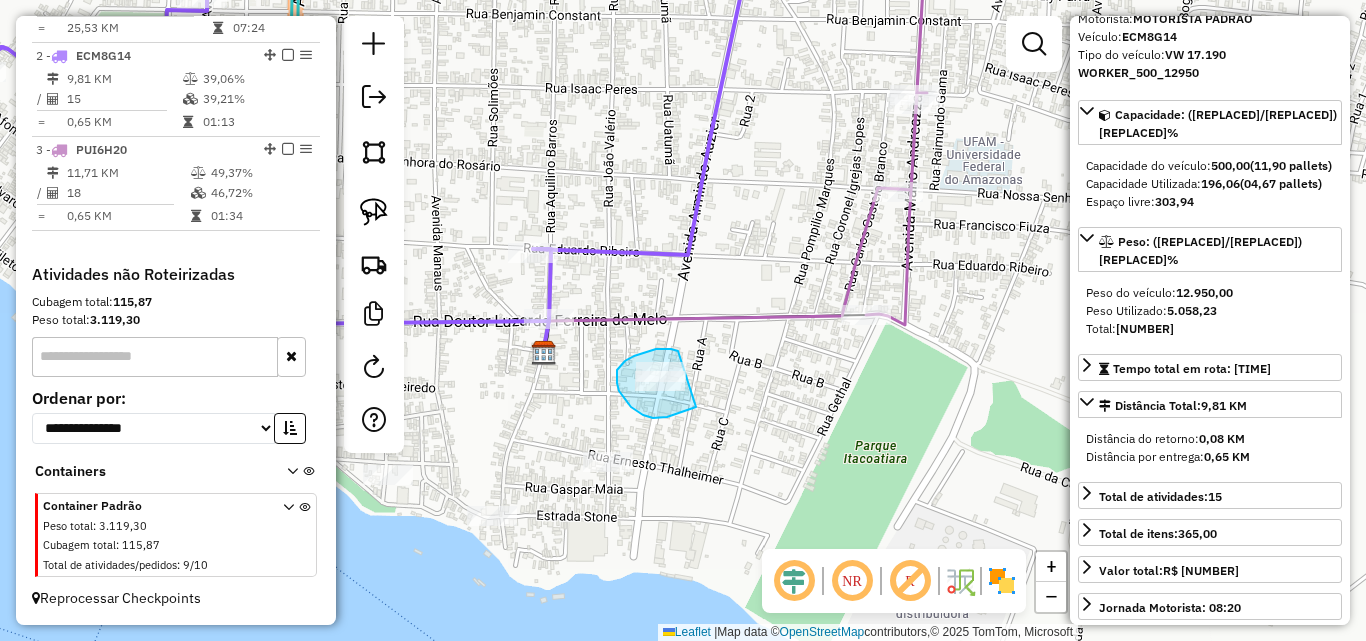 drag, startPoint x: 669, startPoint y: 349, endPoint x: 702, endPoint y: 386, distance: 49.57822 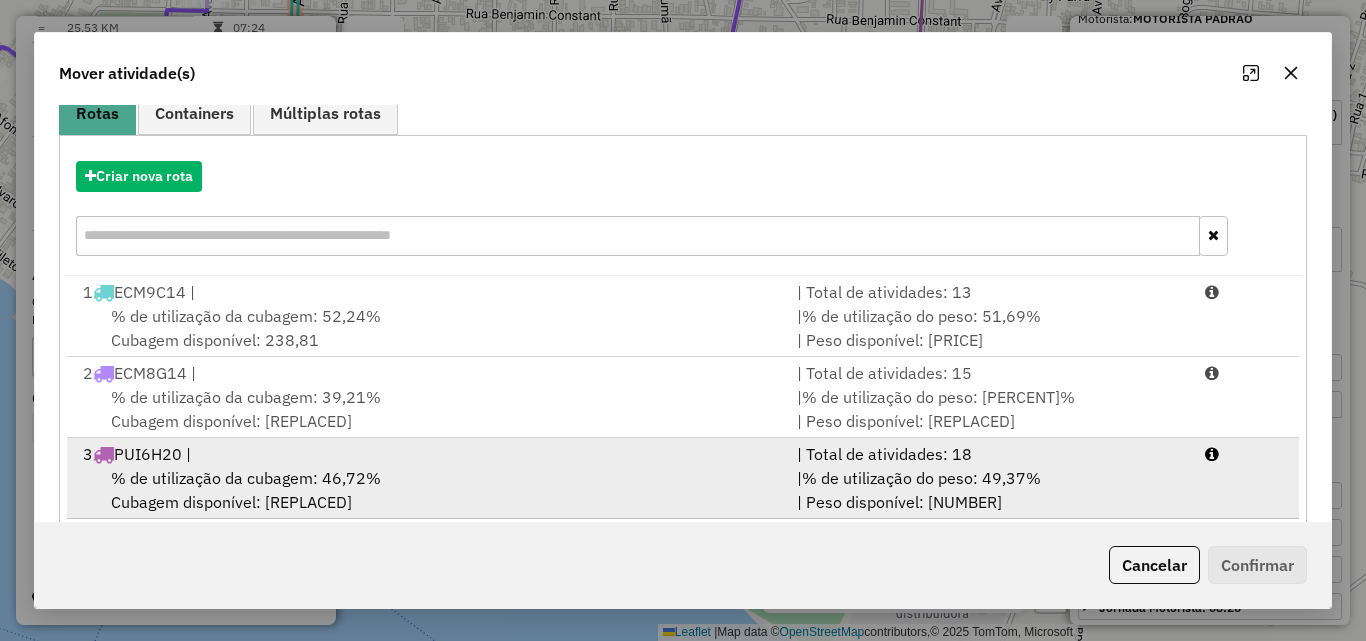 scroll, scrollTop: 210, scrollLeft: 0, axis: vertical 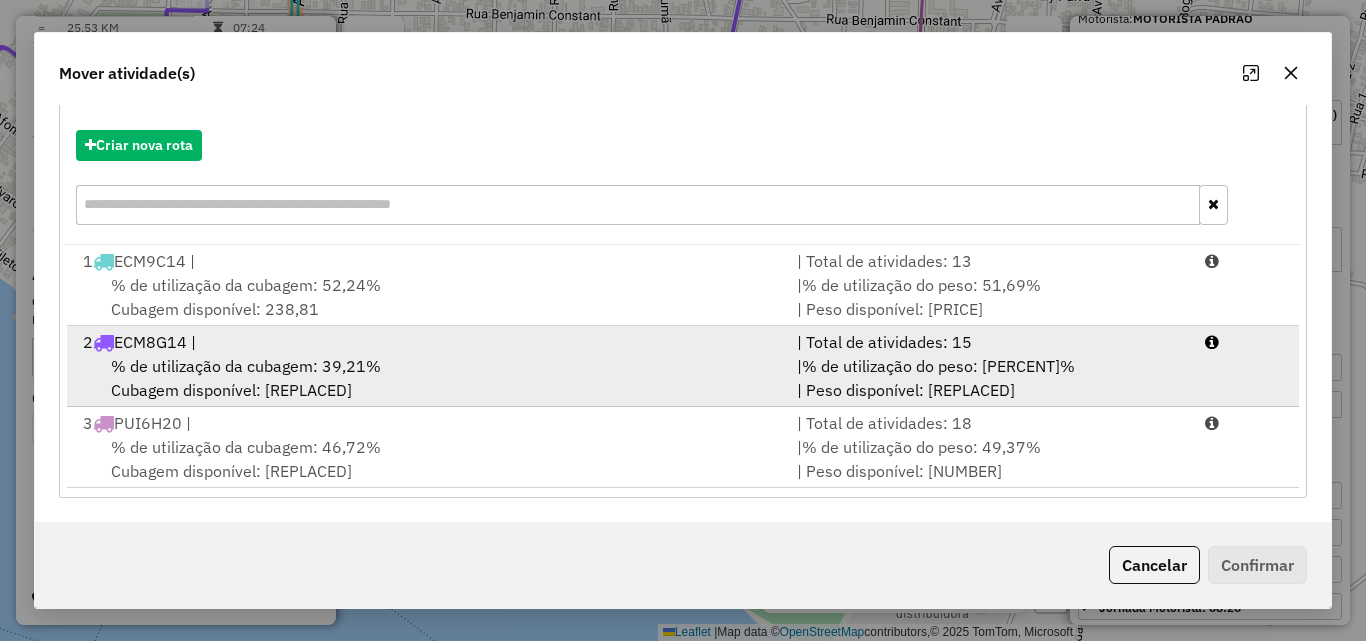 click on "% de utilização da cubagem: 39,21%" at bounding box center [246, 366] 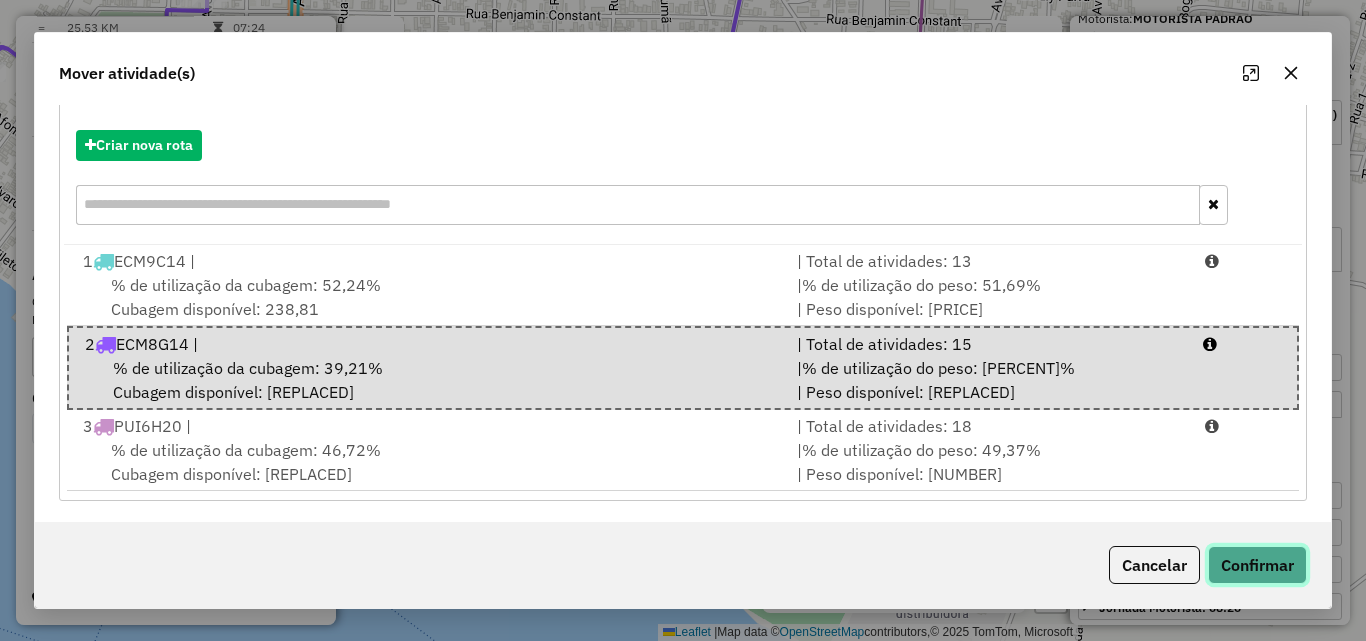 click on "Confirmar" 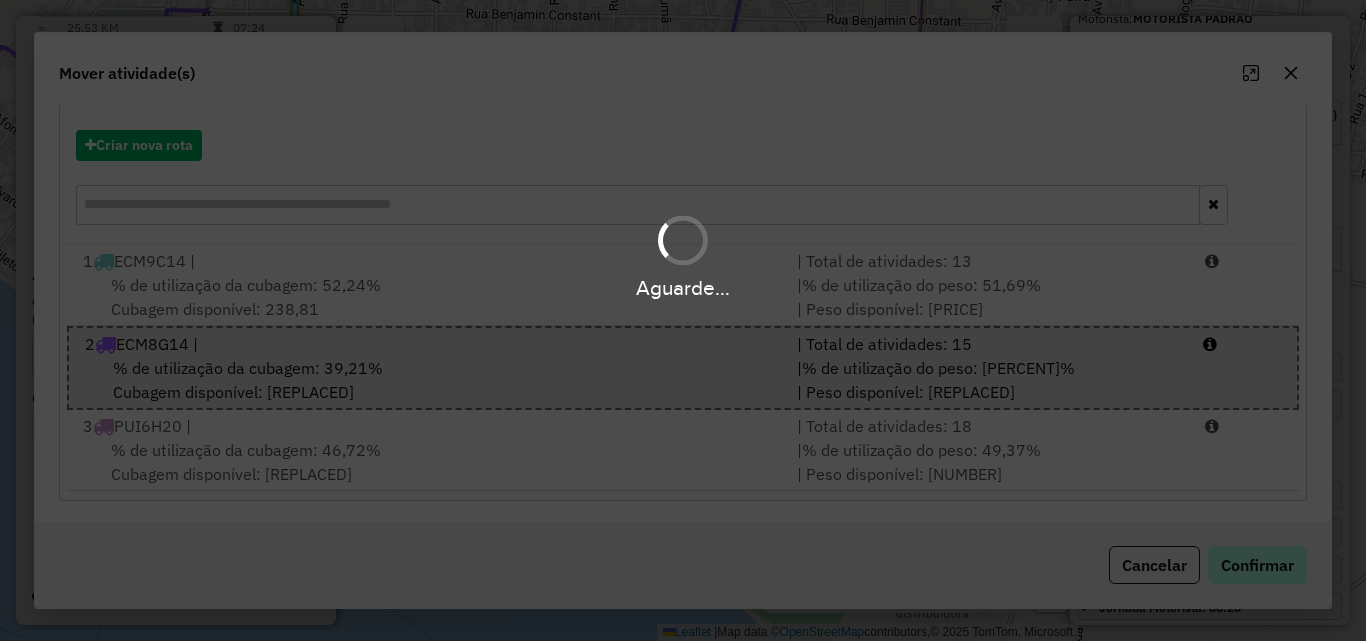scroll, scrollTop: 0, scrollLeft: 0, axis: both 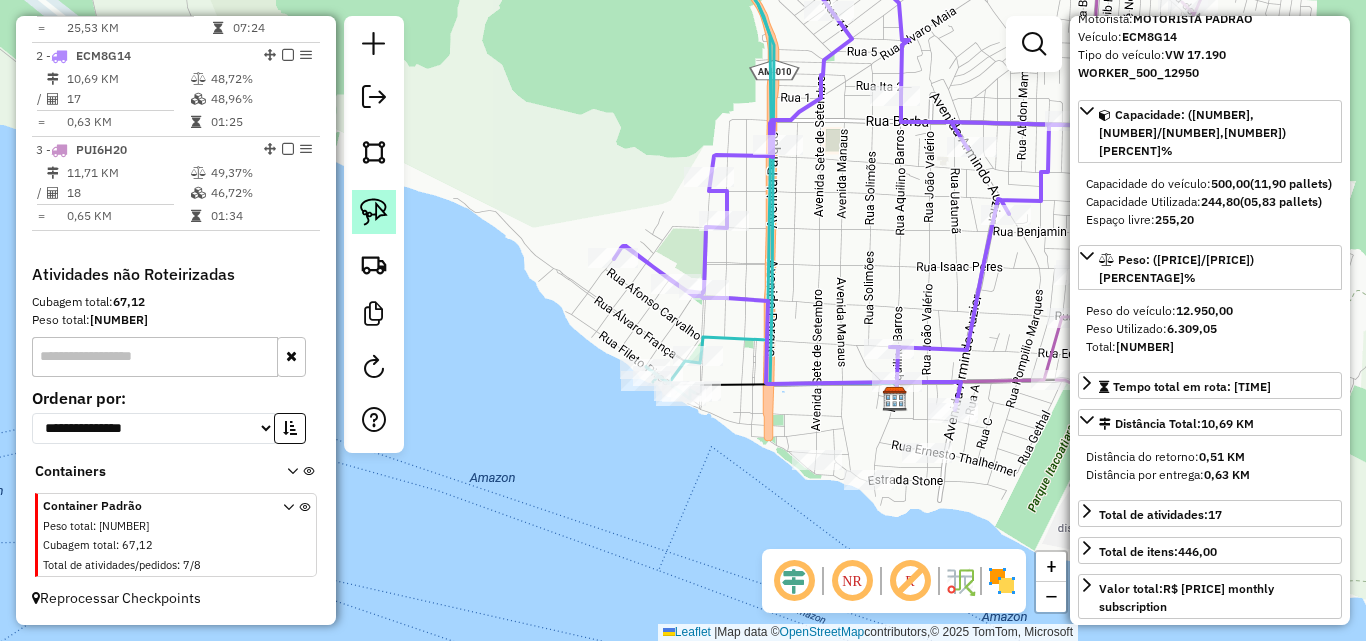 click 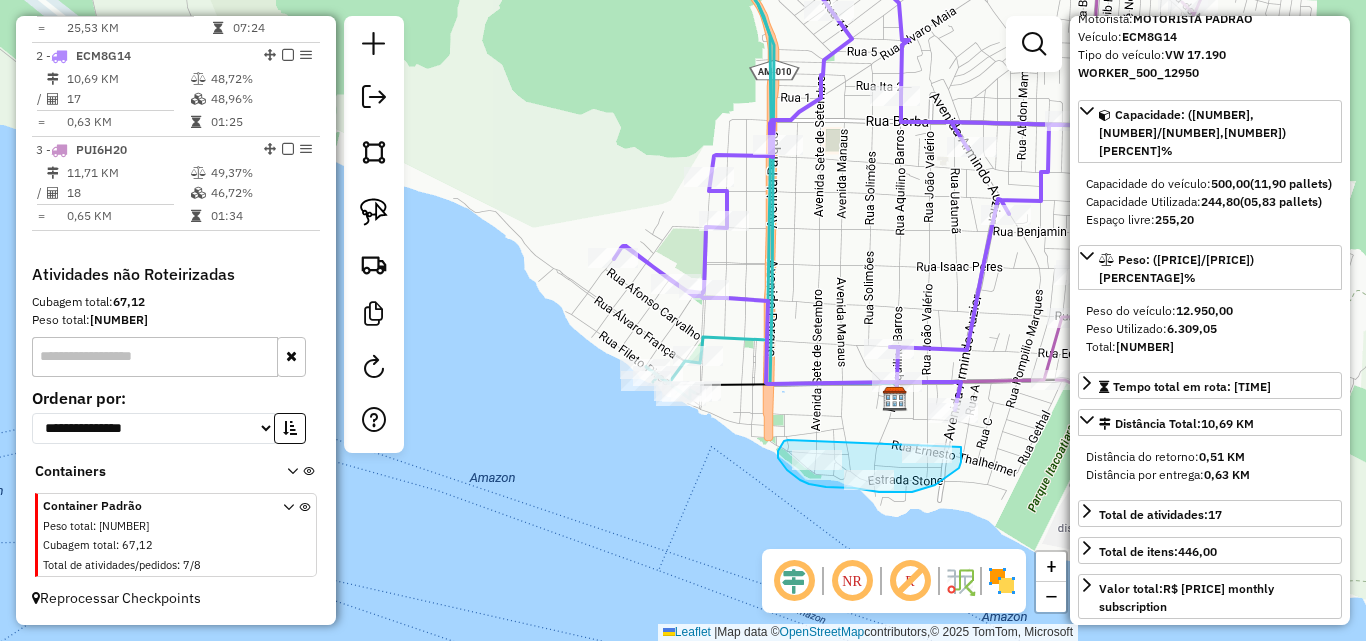 drag, startPoint x: 788, startPoint y: 440, endPoint x: 961, endPoint y: 447, distance: 173.14156 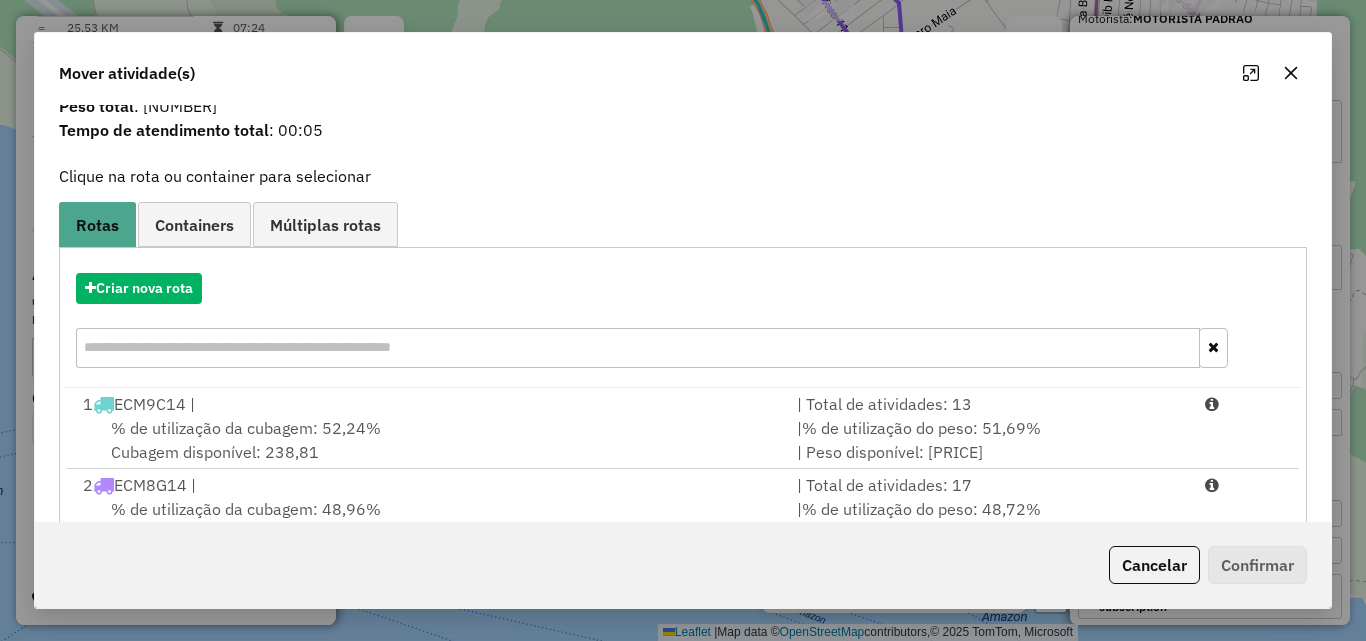scroll, scrollTop: 200, scrollLeft: 0, axis: vertical 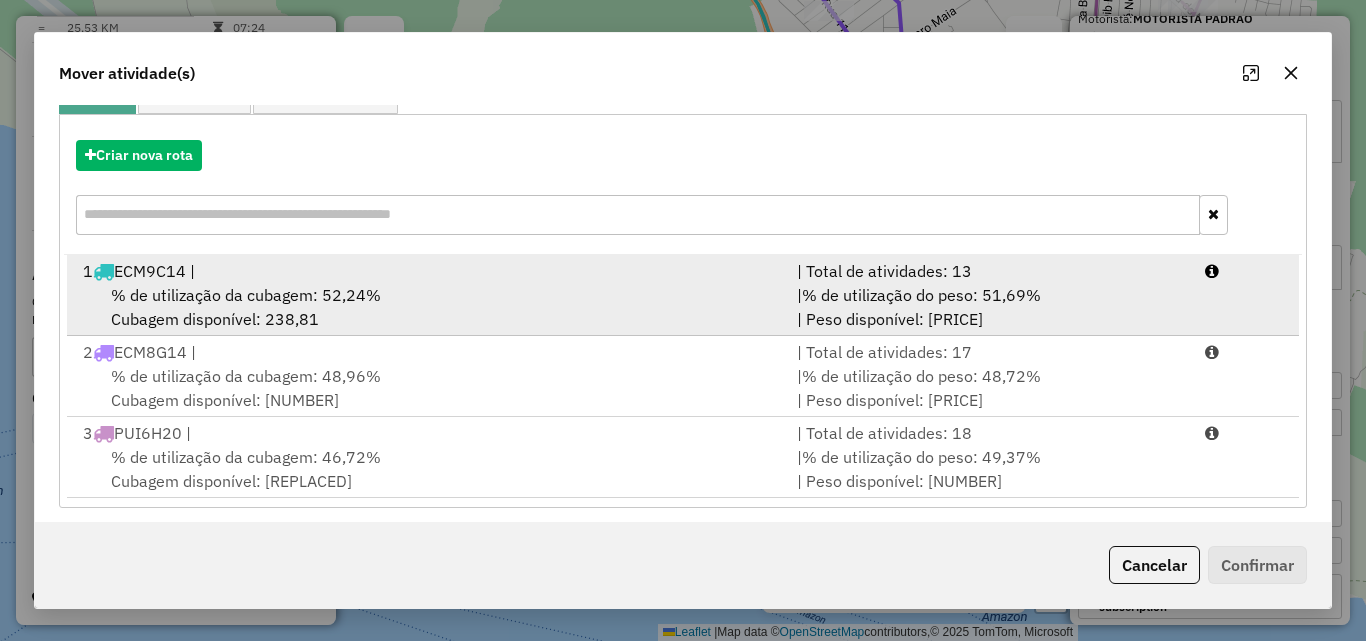 click on "[NUMBER] [PLATE] |" at bounding box center [428, 271] 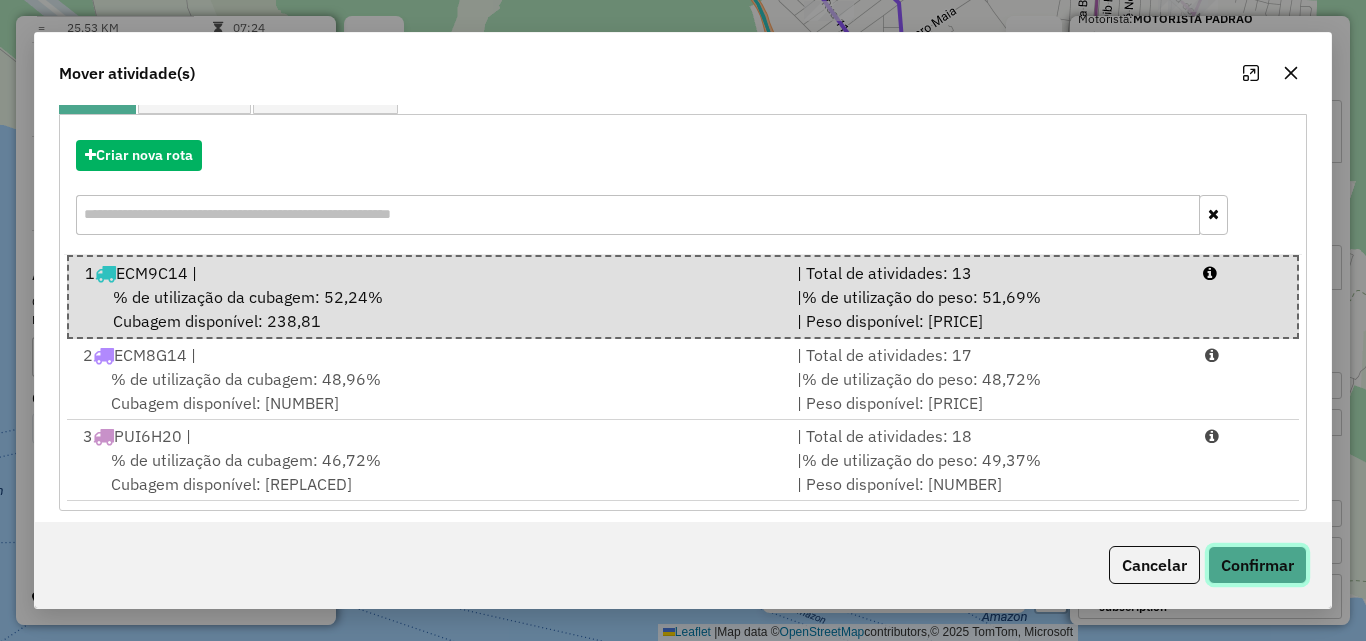 click on "Confirmar" 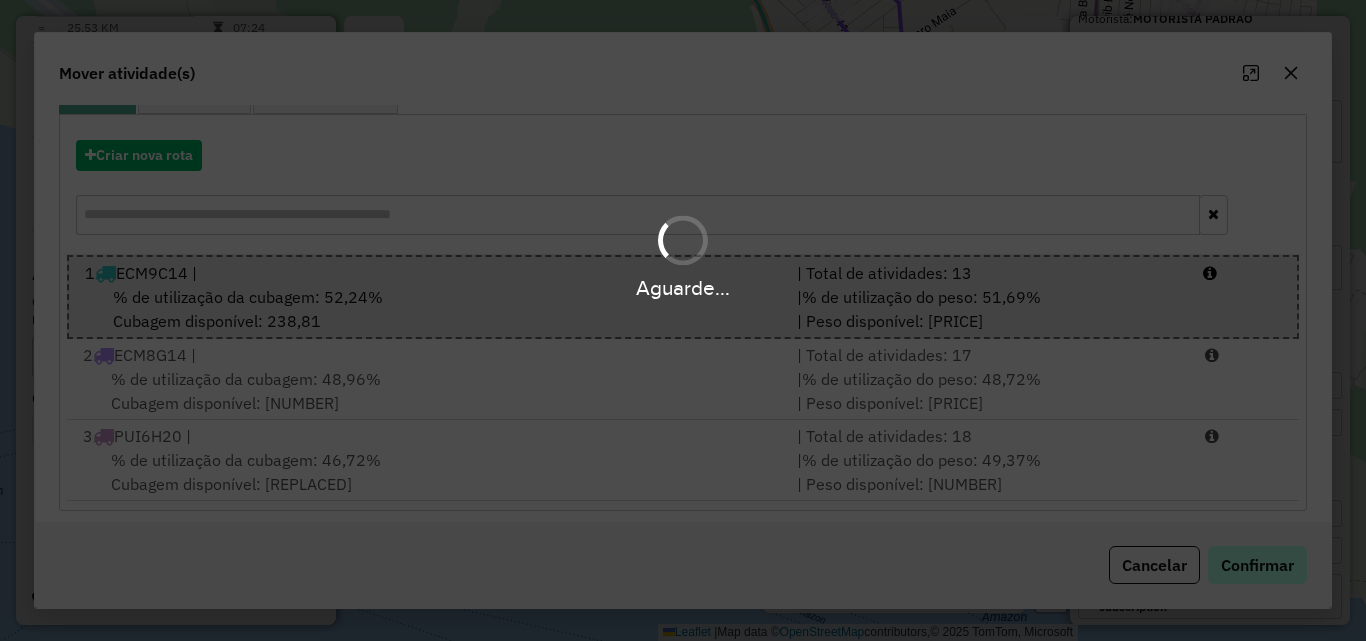scroll, scrollTop: 0, scrollLeft: 0, axis: both 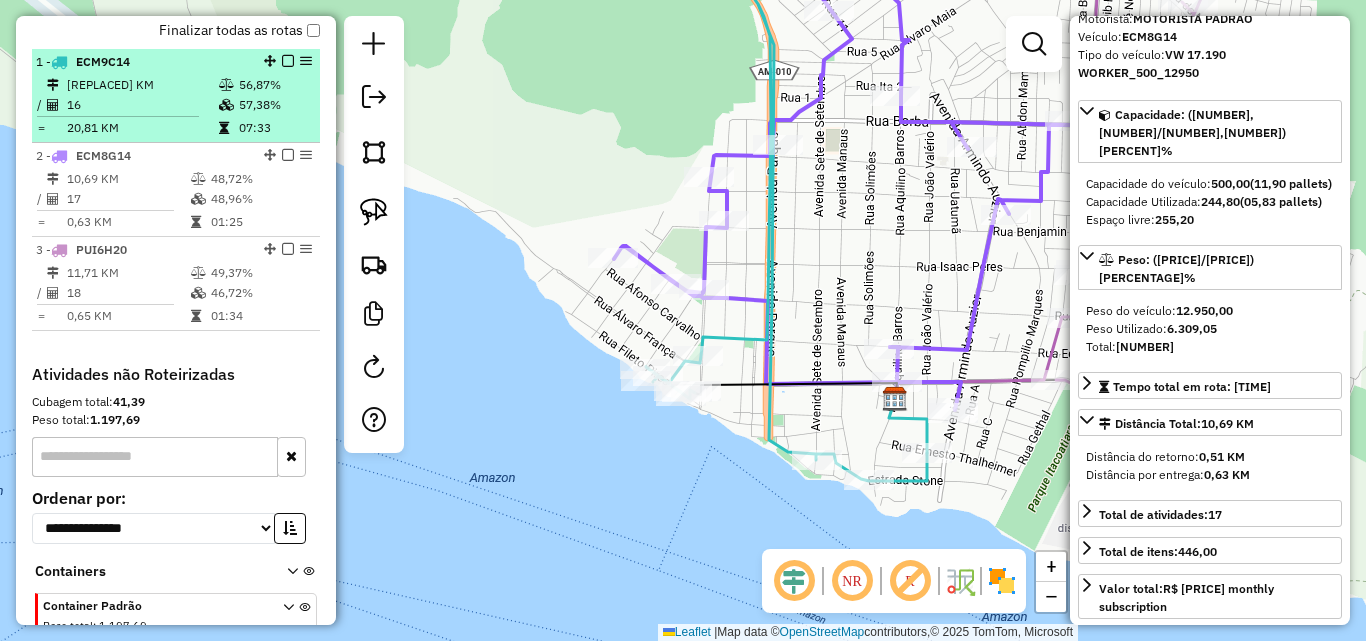 click on "16" at bounding box center (142, 105) 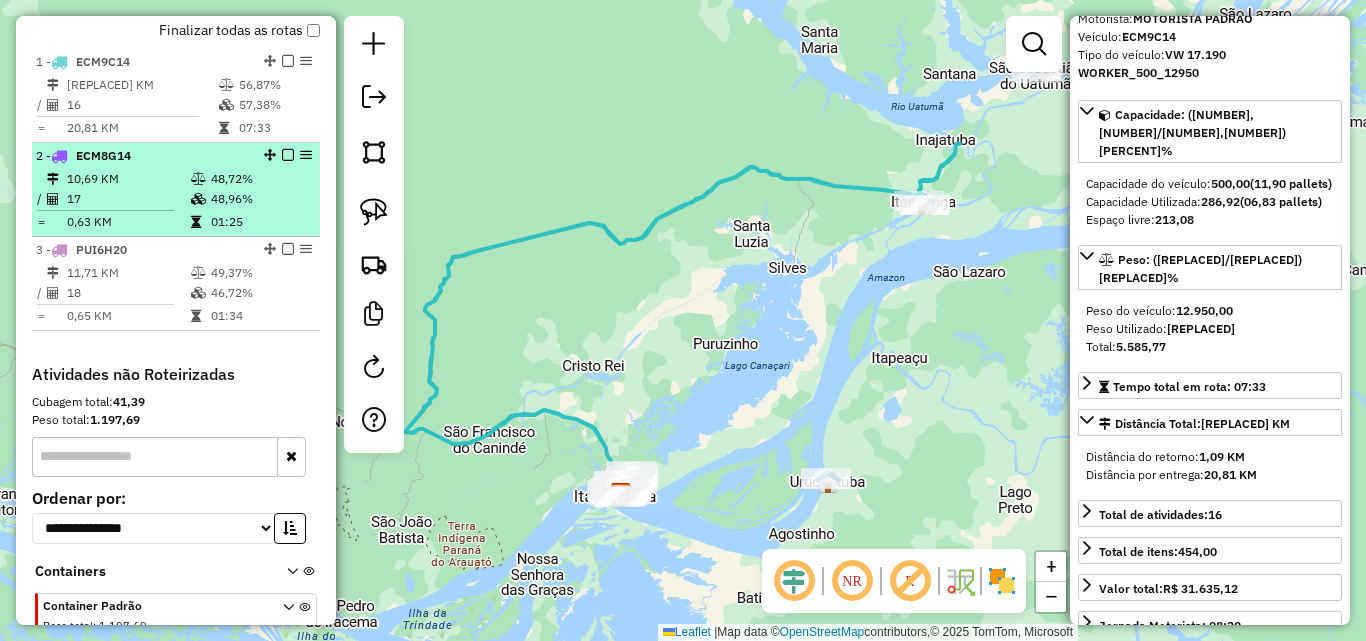 click on "10,69 KM" at bounding box center (128, 179) 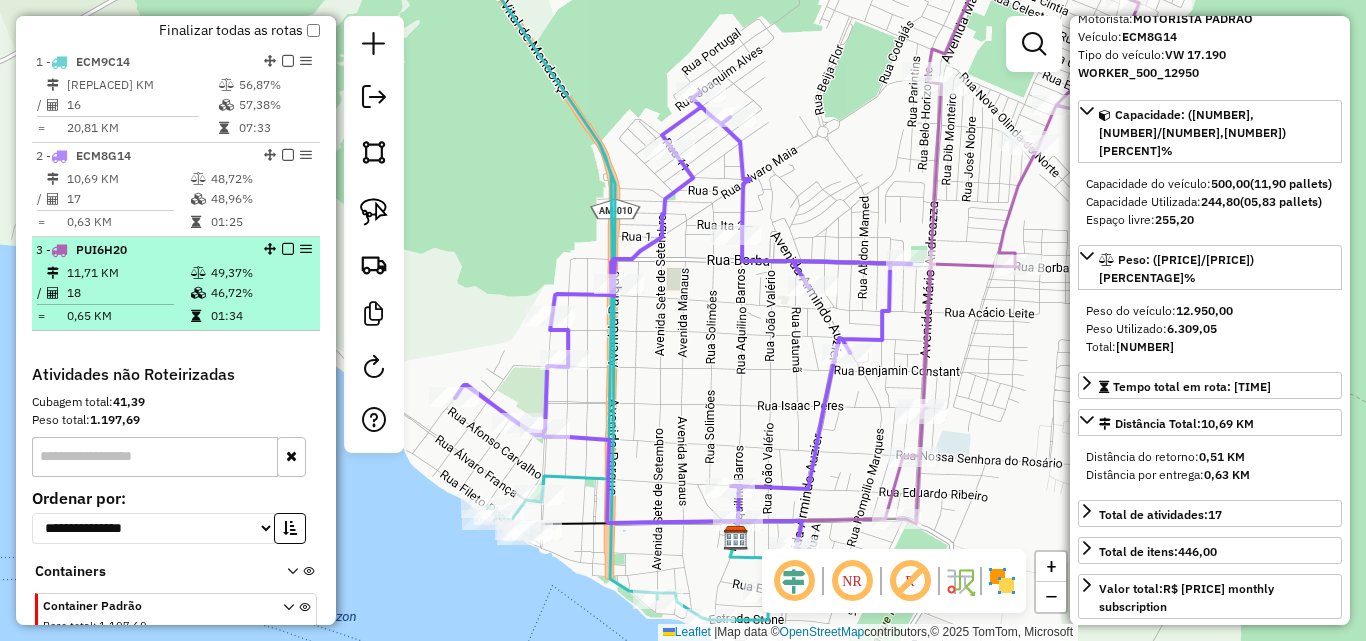 click on "[NUMBER] -     [ROUTE]   [NUMBER] KM   [PERCENTAGE]%  /  [NUMBER]   [PERCENTAGE]%     =  [NUMBER] KM   [TIME]" at bounding box center (176, 284) 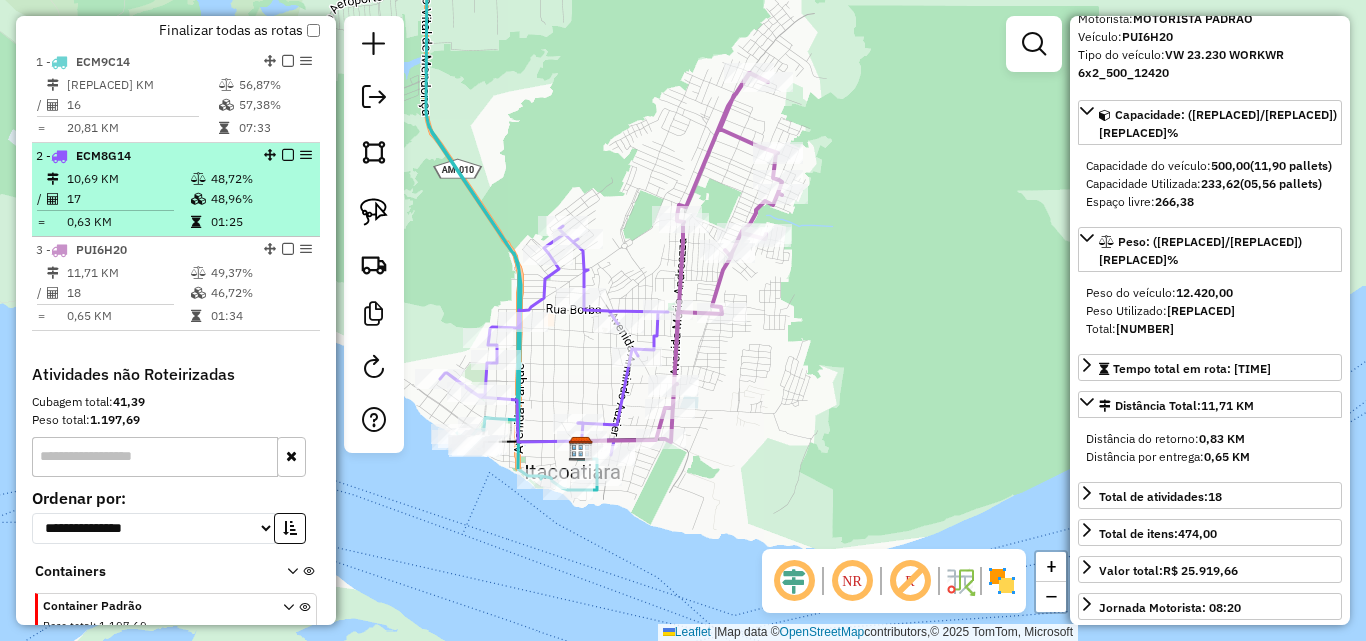 click on "17" at bounding box center [128, 199] 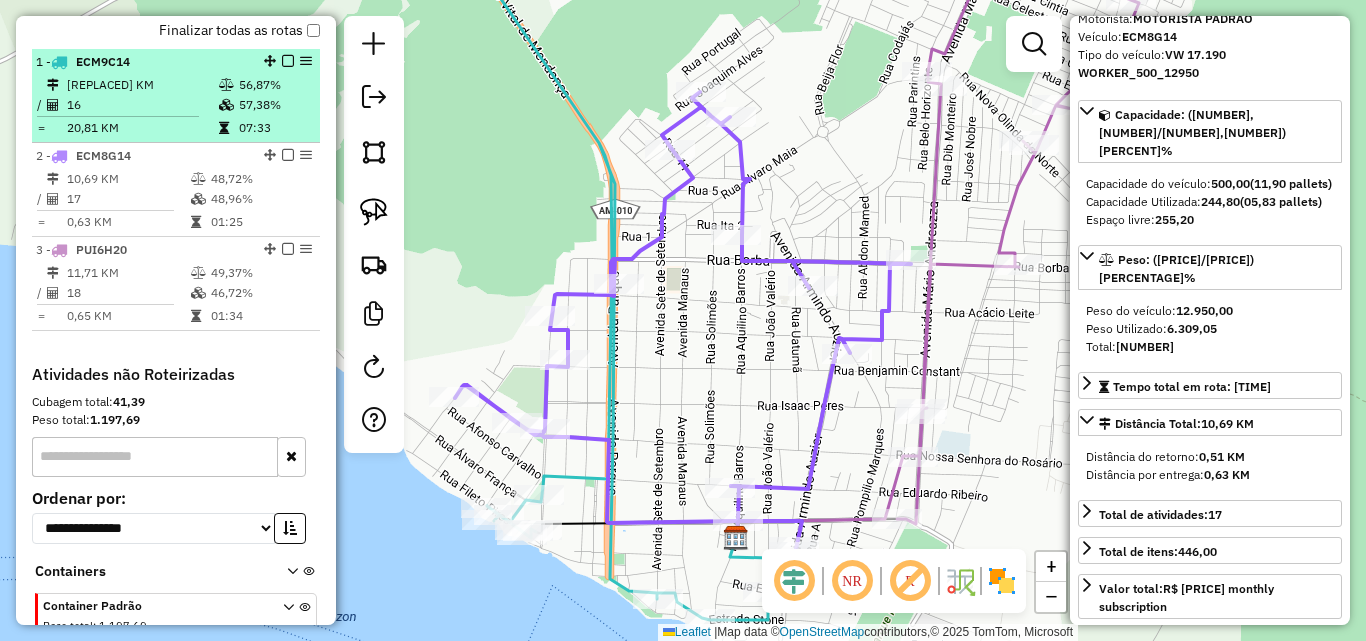 click at bounding box center [127, 116] 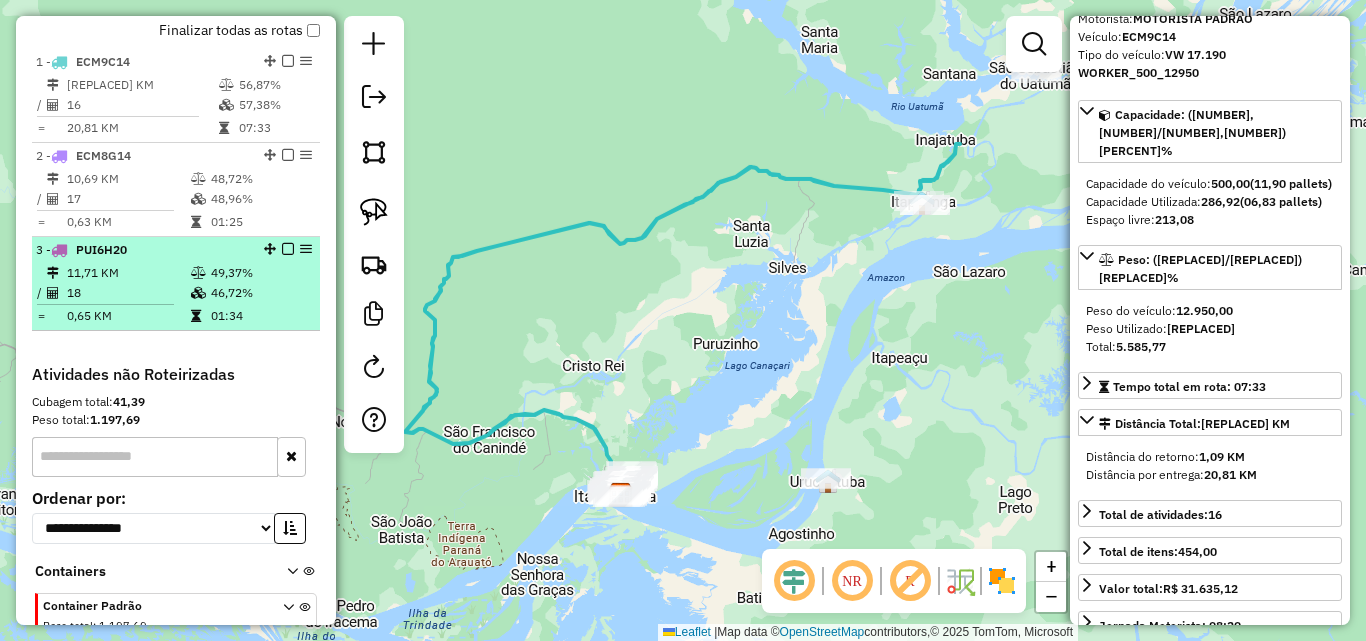 click on "11,71 KM" at bounding box center (128, 273) 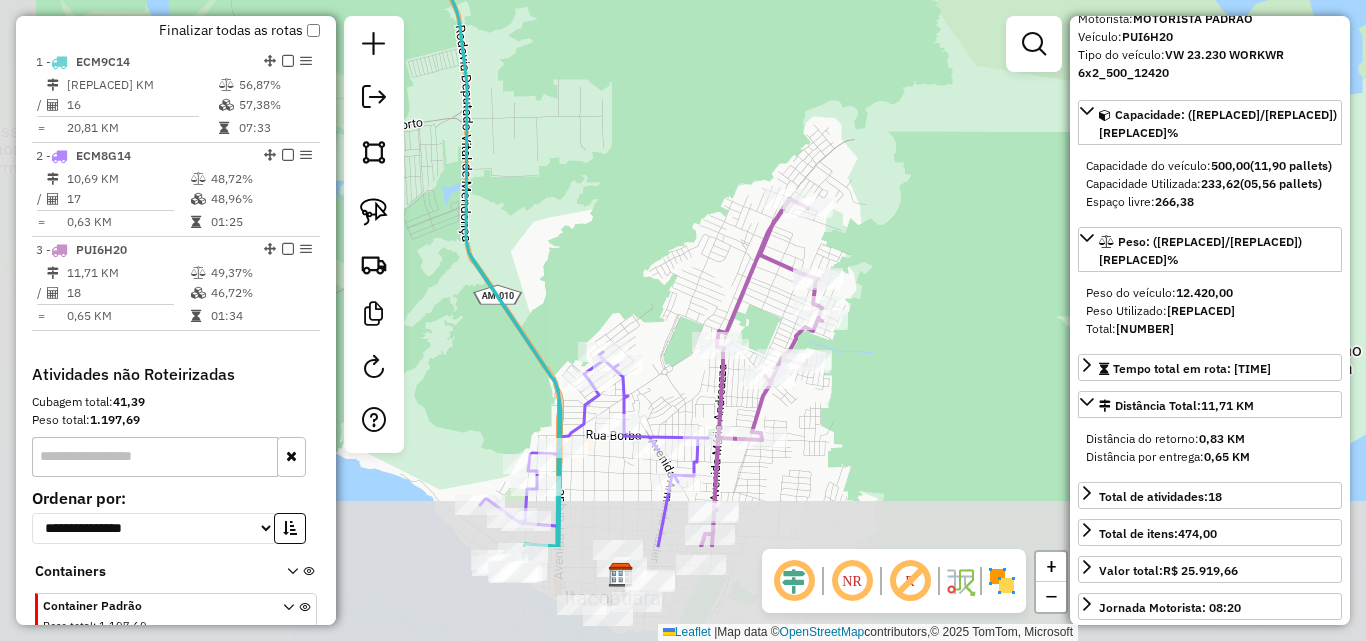 drag, startPoint x: 563, startPoint y: 345, endPoint x: 667, endPoint y: 64, distance: 299.6281 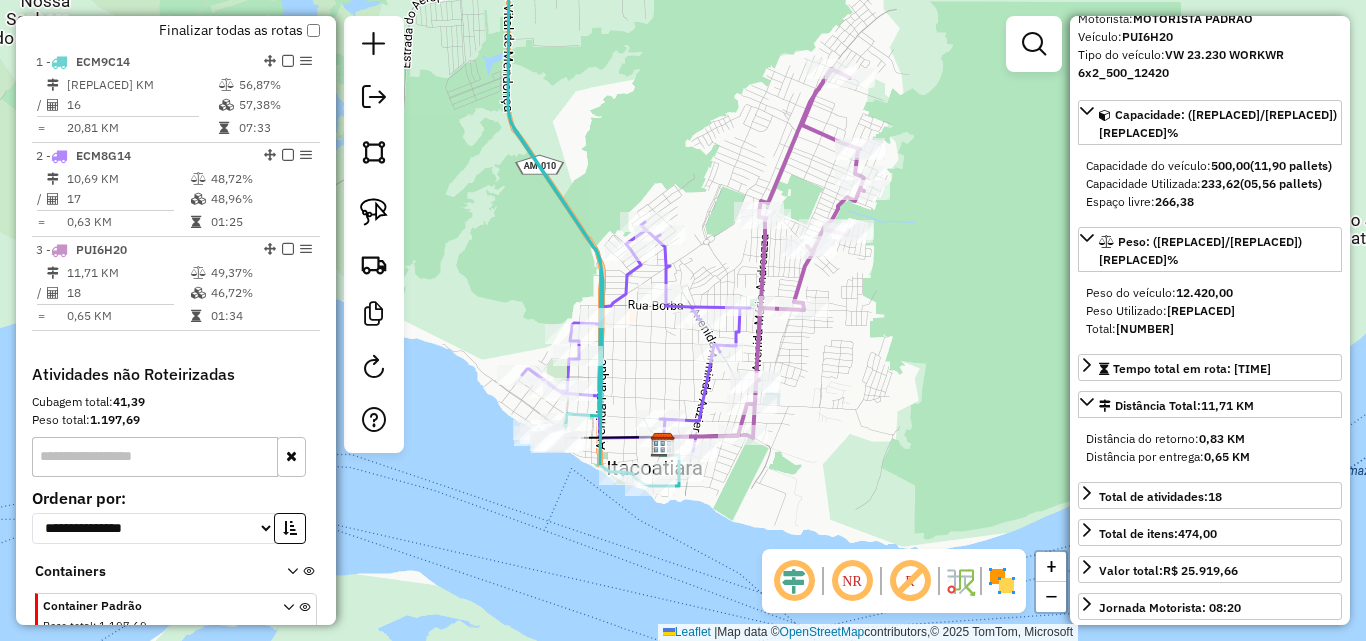 click on "Janela de atendimento Grade de atendimento Capacidade Transportadoras Veículos Cliente Pedidos  Rotas Selecione os dias de semana para filtrar as janelas de atendimento  Seg   Ter   Qua   Qui   Sex   Sáb   Dom  Informe o período da janela de atendimento: De: Até:  Filtrar exatamente a janela do cliente  Considerar janela de atendimento padrão  Selecione os dias de semana para filtrar as grades de atendimento  Seg   Ter   Qua   Qui   Sex   Sáb   Dom   Considerar clientes sem dia de atendimento cadastrado  Clientes fora do dia de atendimento selecionado Filtrar as atividades entre os valores definidos abaixo:  Peso mínimo:   Peso máximo:   Cubagem mínima:   Cubagem máxima:   De:   Até:  Filtrar as atividades entre o tempo de atendimento definido abaixo:  De:   Até:   Considerar capacidade total dos clientes não roteirizados Transportadora: Selecione um ou mais itens Tipo de veículo: Selecione um ou mais itens Veículo: Selecione um ou mais itens Motorista: Selecione um ou mais itens Nome: Rótulo:" 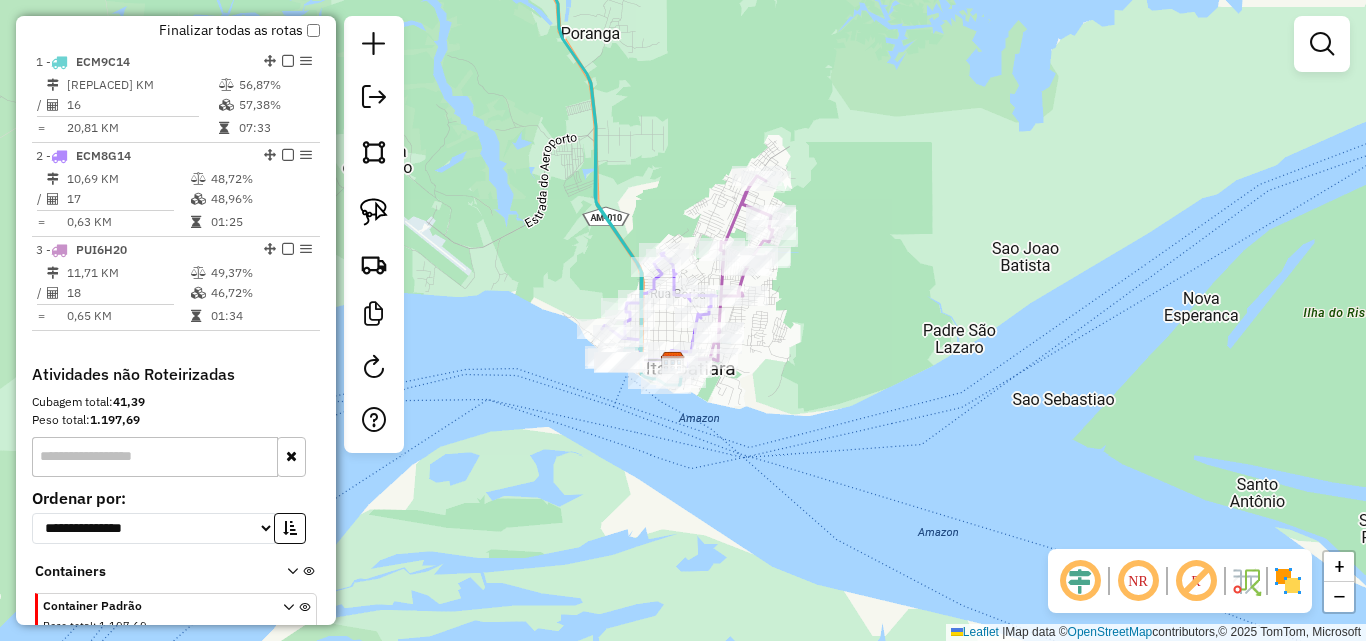 drag, startPoint x: 696, startPoint y: 150, endPoint x: 684, endPoint y: 191, distance: 42.72002 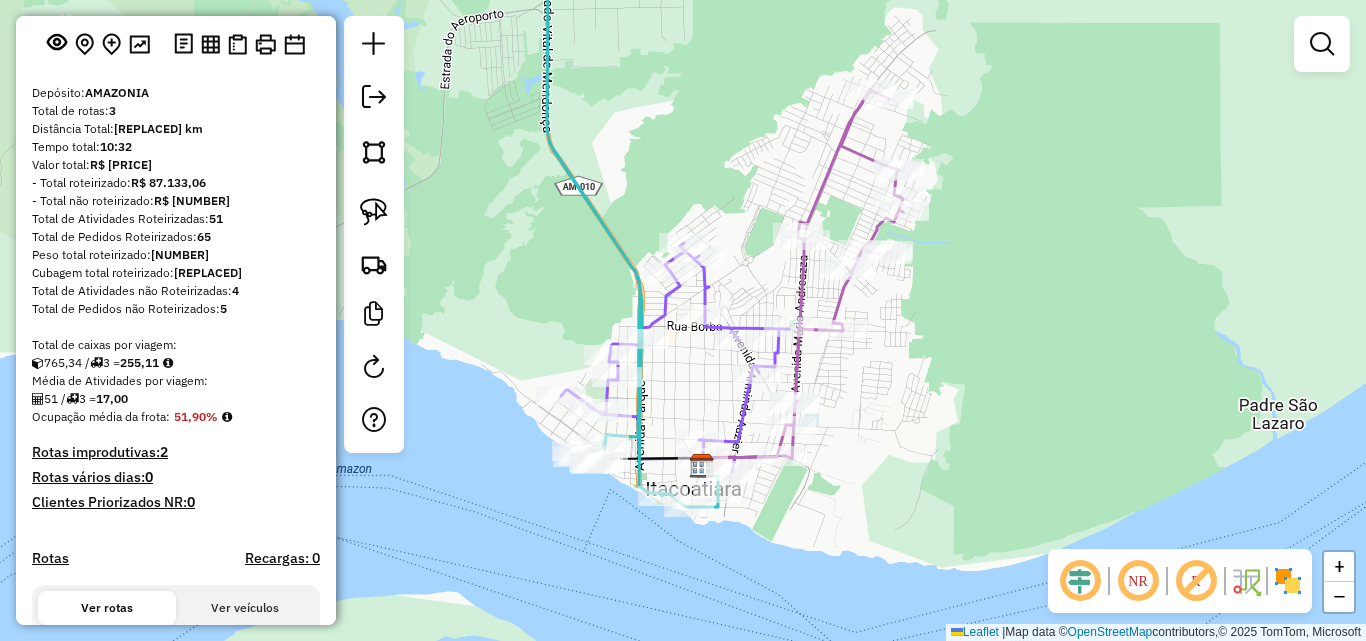 scroll, scrollTop: 0, scrollLeft: 0, axis: both 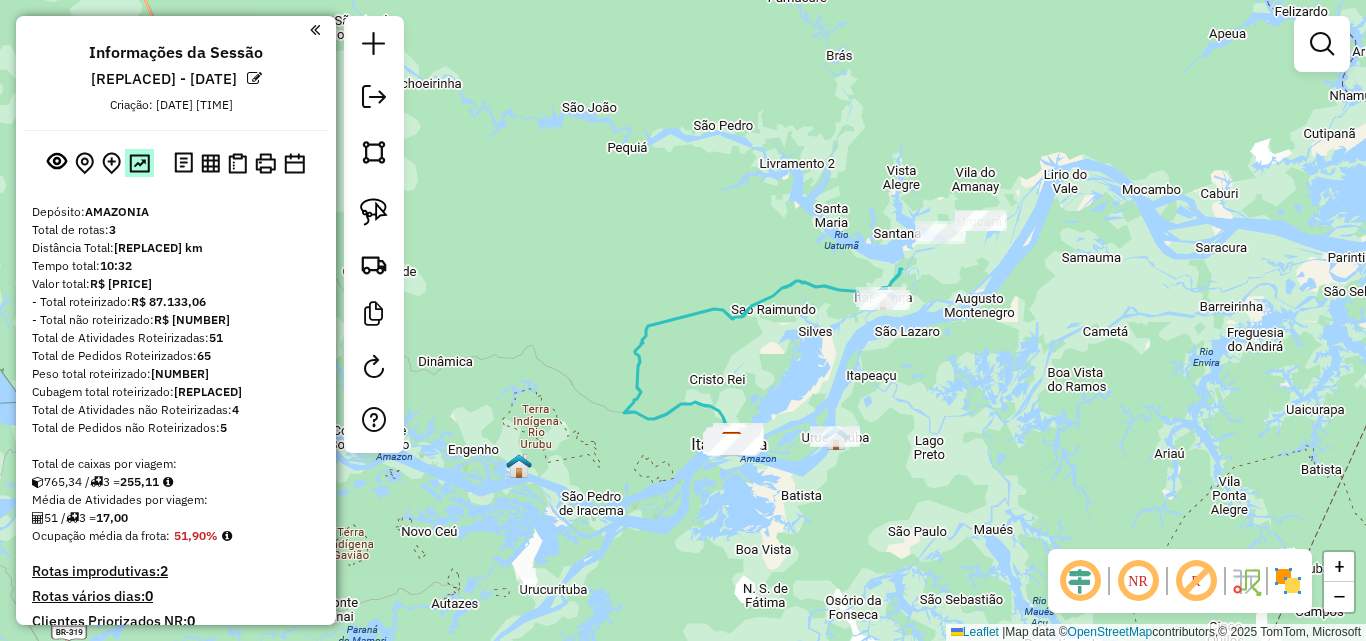 click at bounding box center [139, 163] 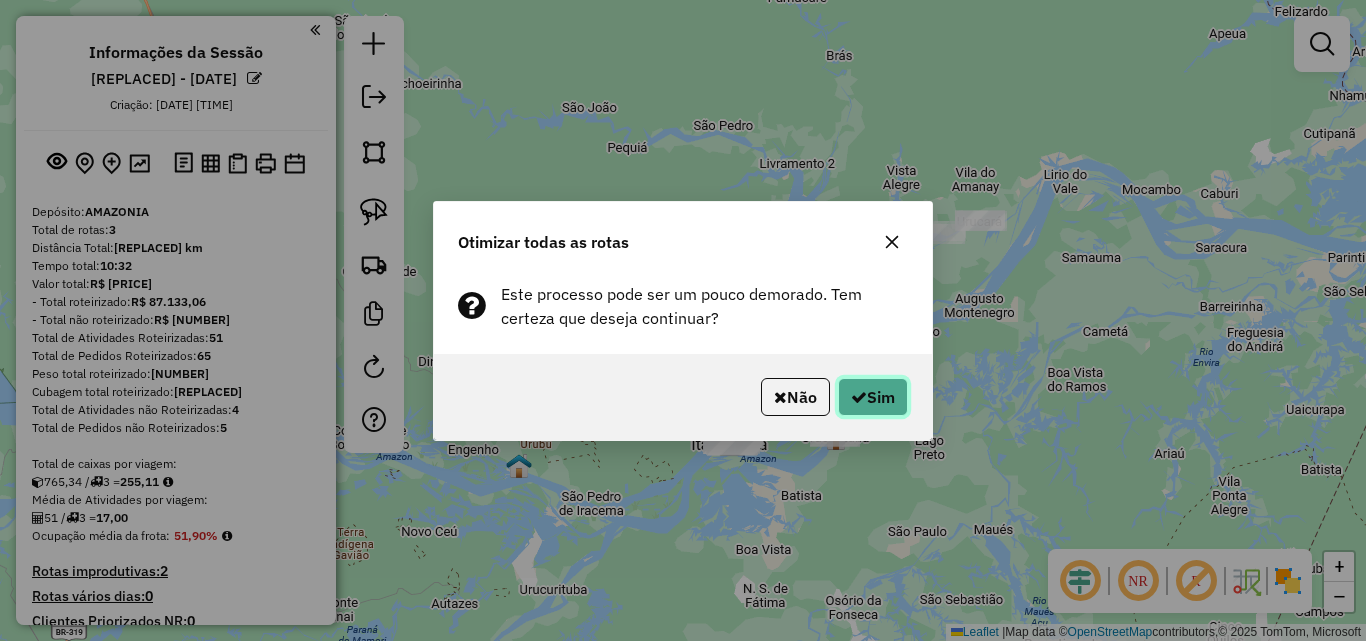 click on "Sim" 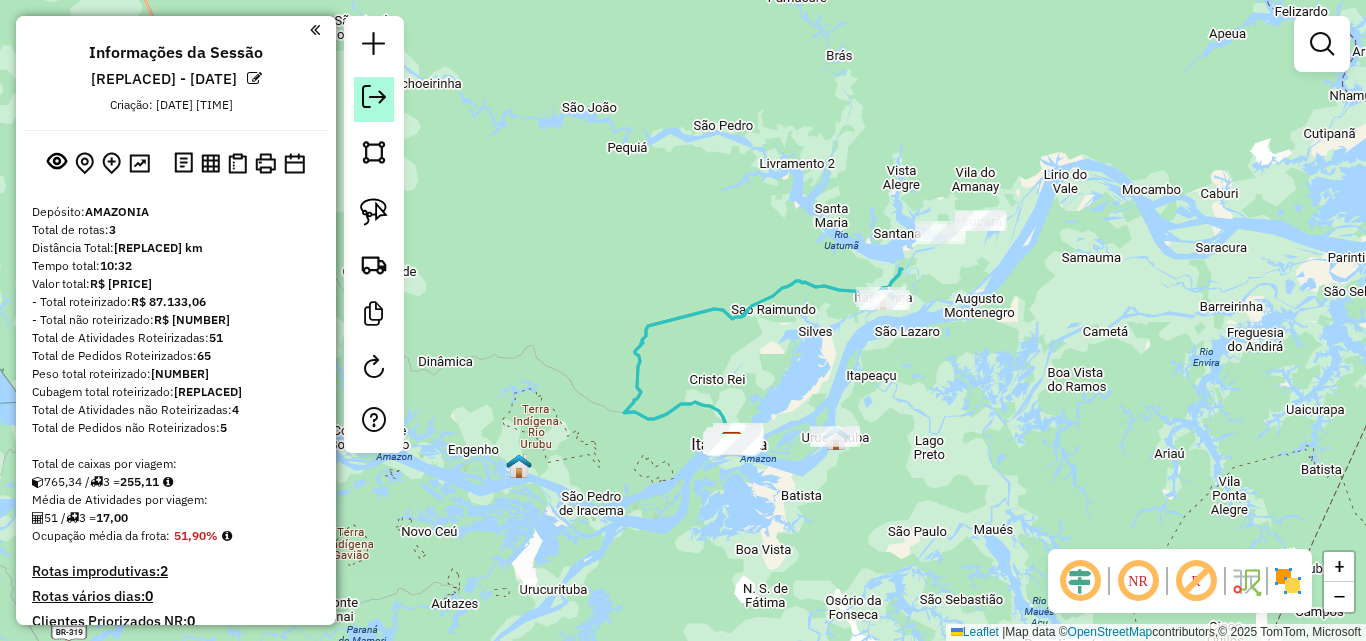 click 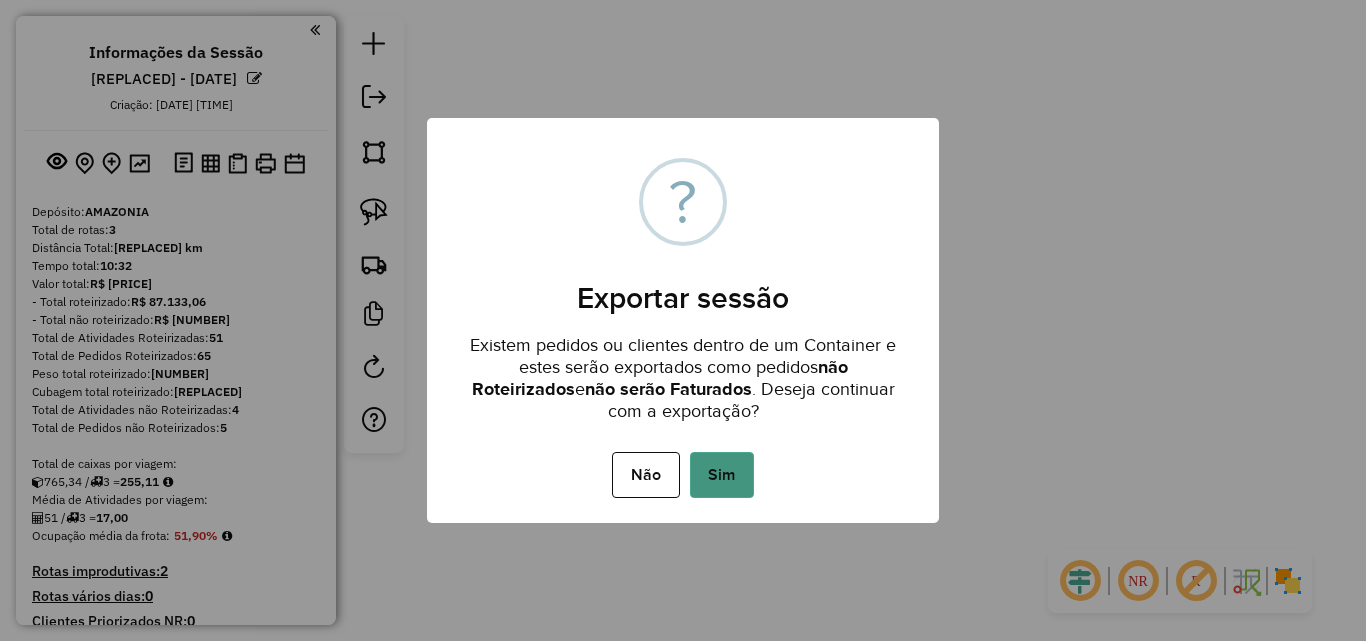 click on "Sim" at bounding box center (722, 475) 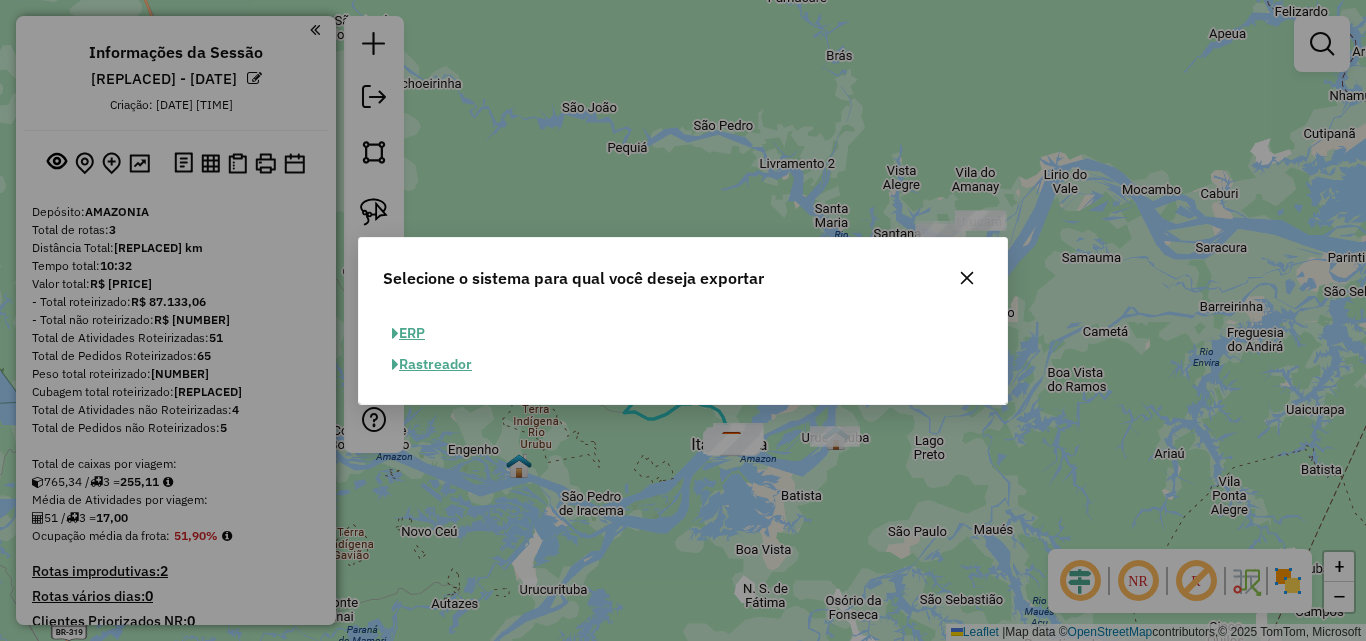 click on "ERP" 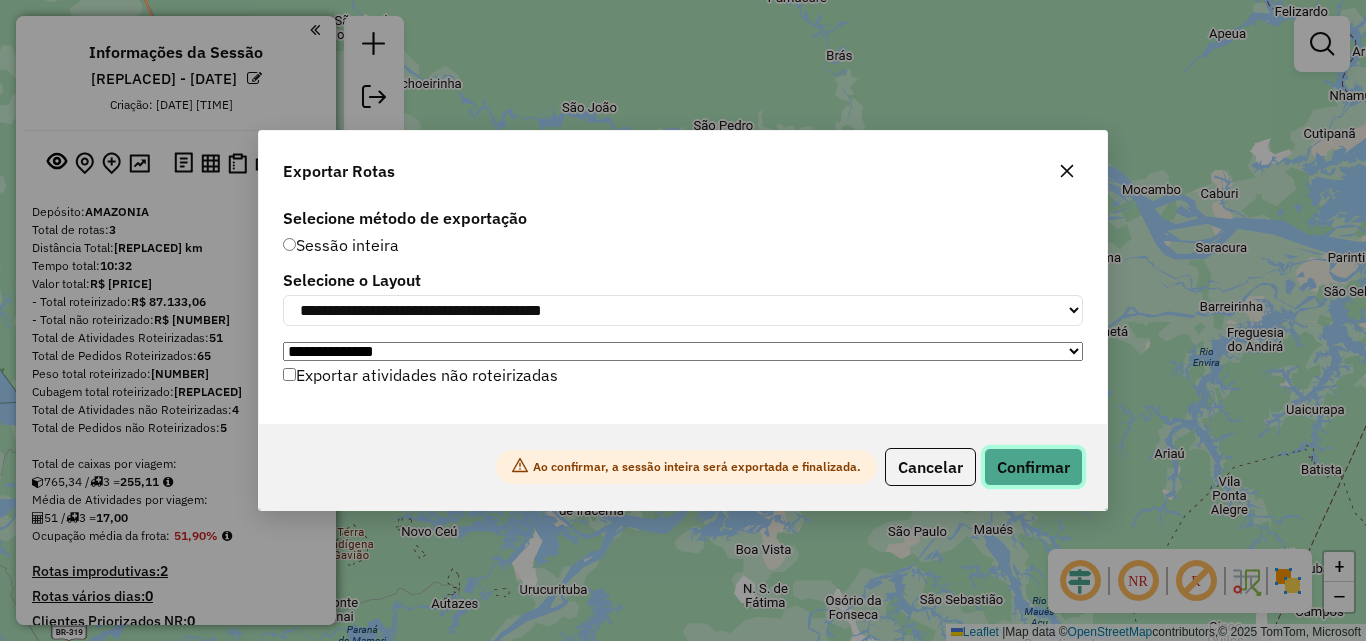 click on "Confirmar" 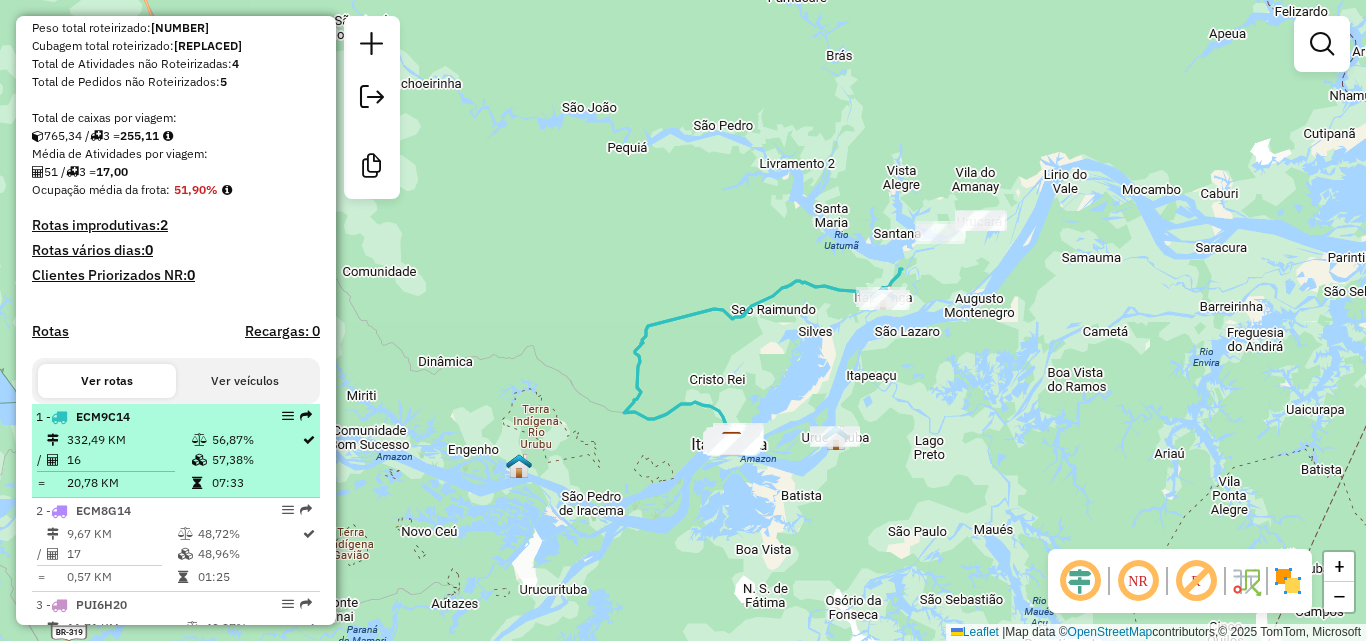 scroll, scrollTop: 700, scrollLeft: 0, axis: vertical 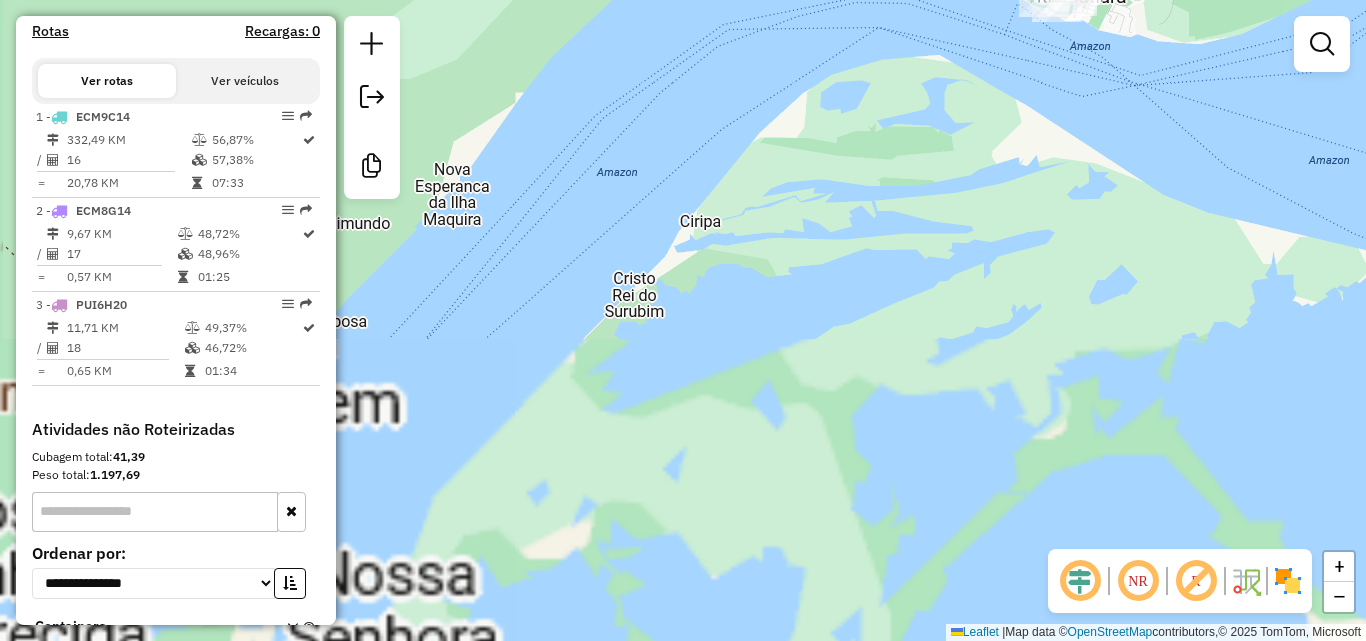 drag, startPoint x: 924, startPoint y: 274, endPoint x: 686, endPoint y: 554, distance: 367.48334 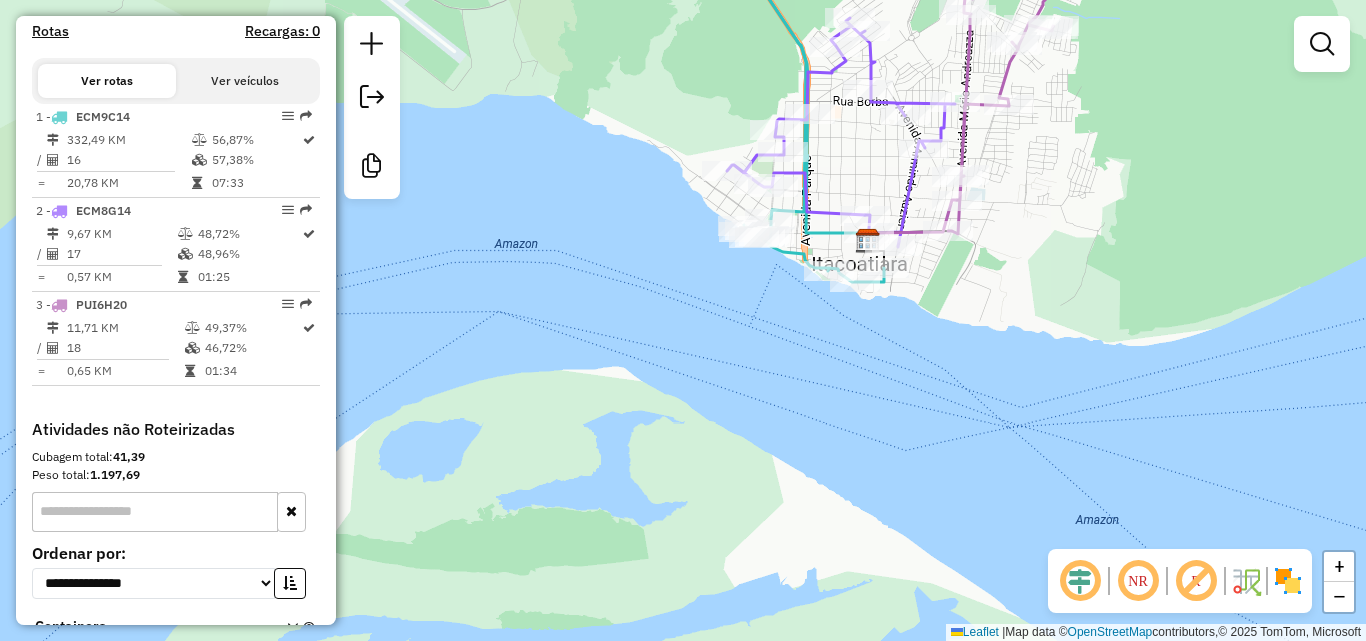 drag, startPoint x: 809, startPoint y: 354, endPoint x: 763, endPoint y: 444, distance: 101.07423 